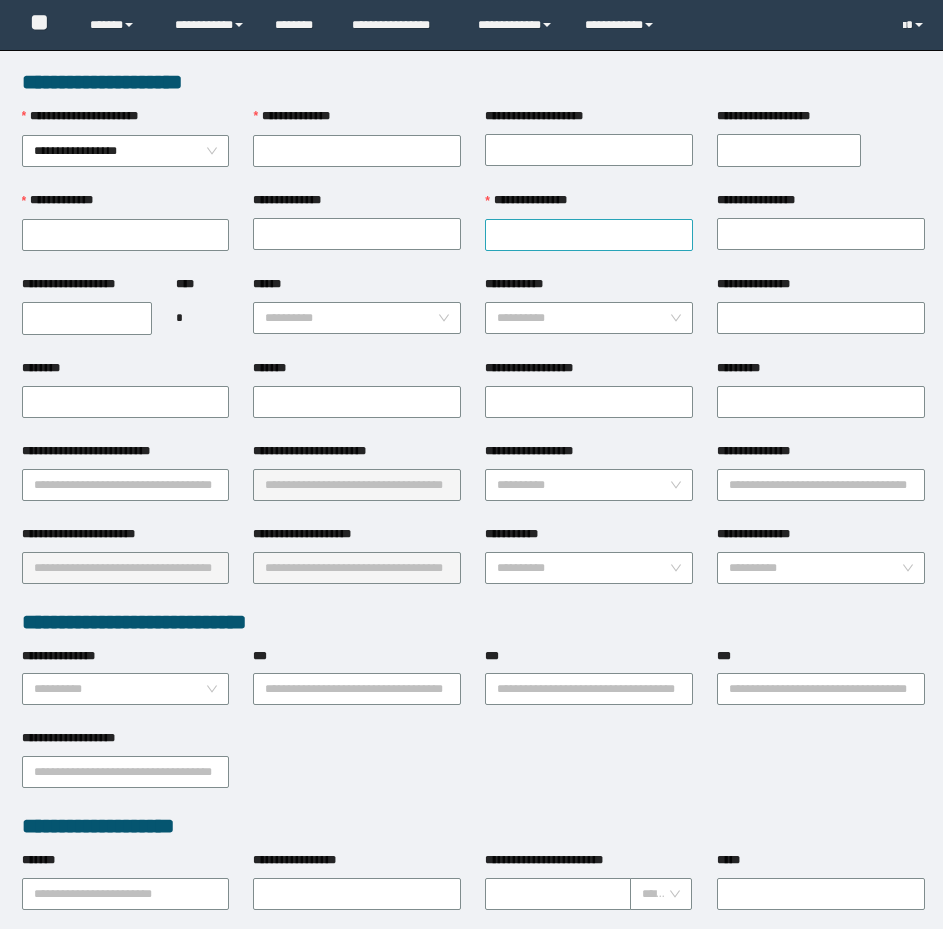scroll, scrollTop: 0, scrollLeft: 0, axis: both 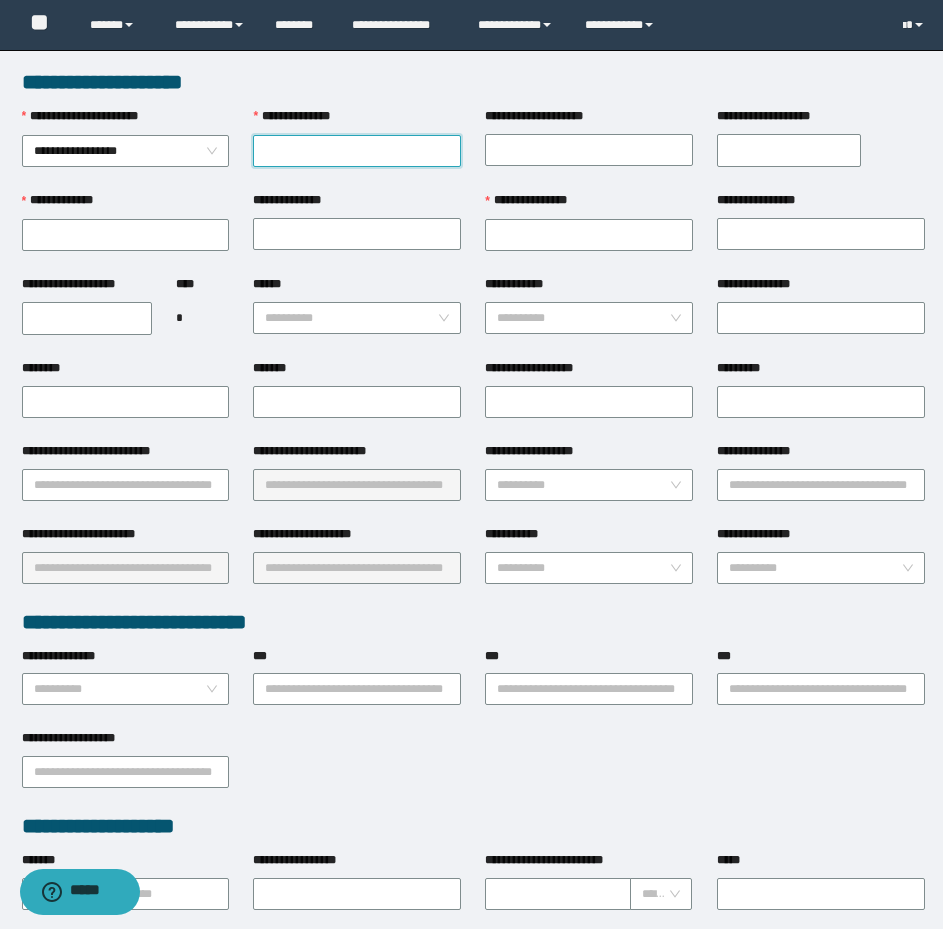 click on "**********" at bounding box center (357, 151) 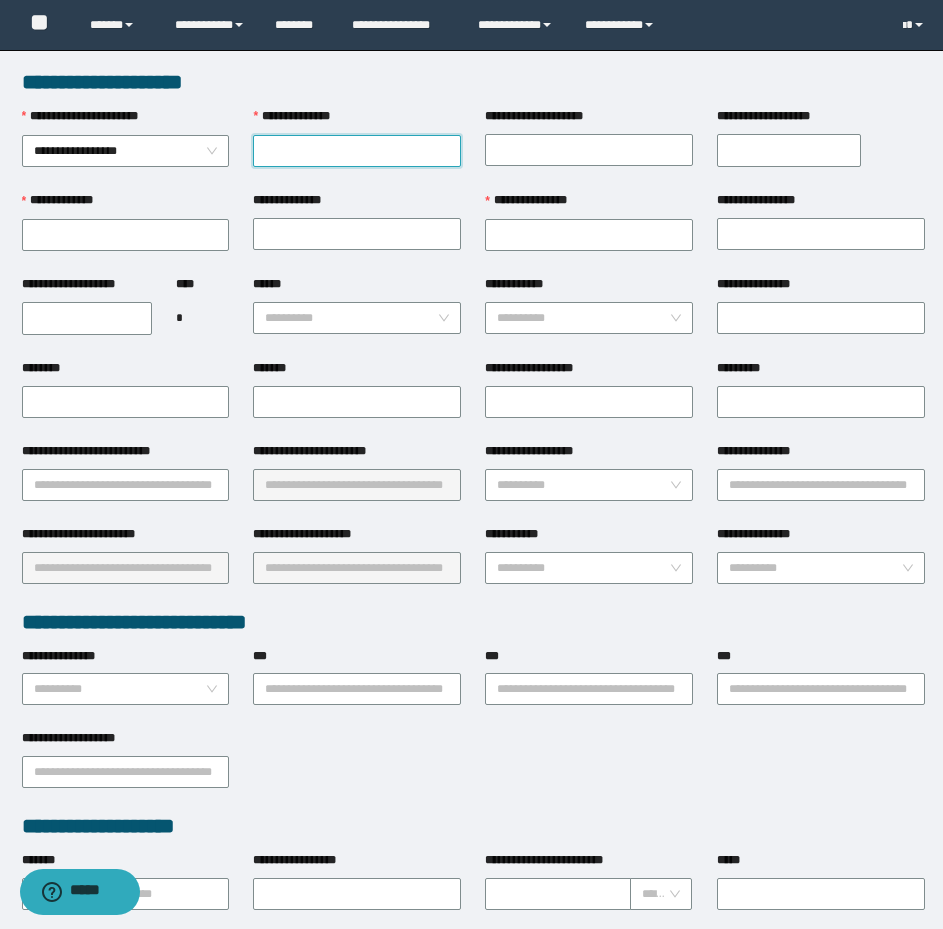 click on "**********" at bounding box center (357, 151) 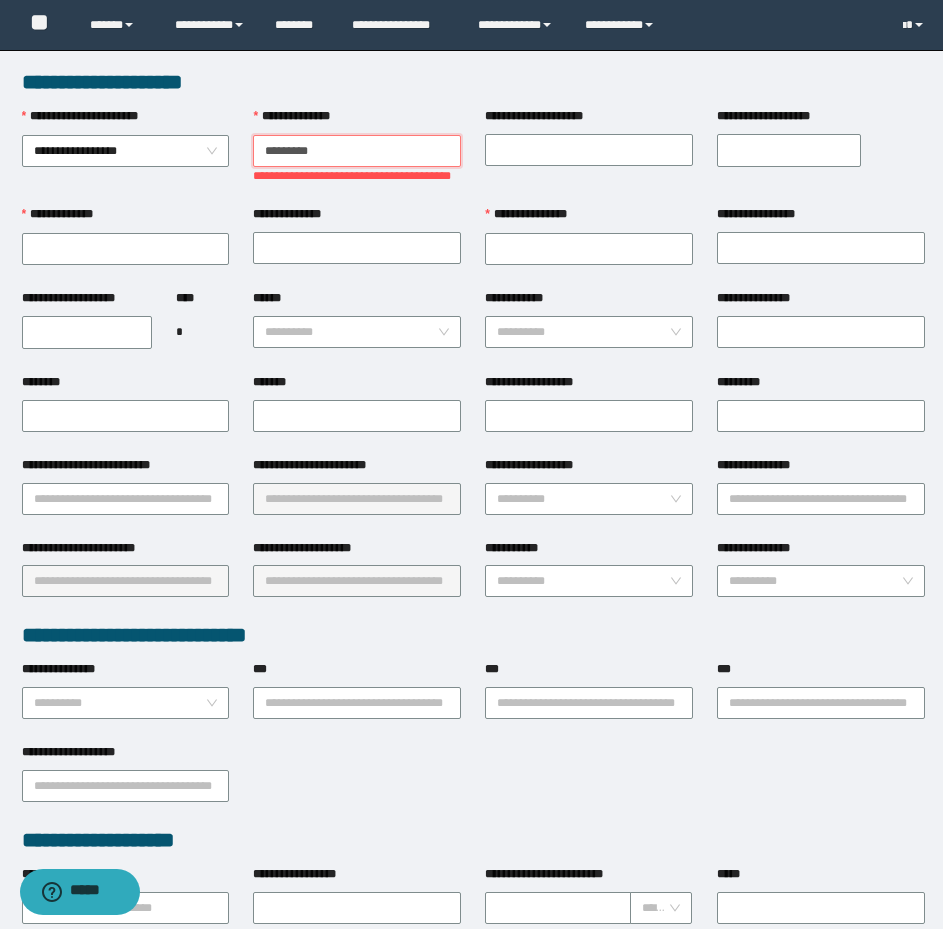click on "********" at bounding box center [357, 151] 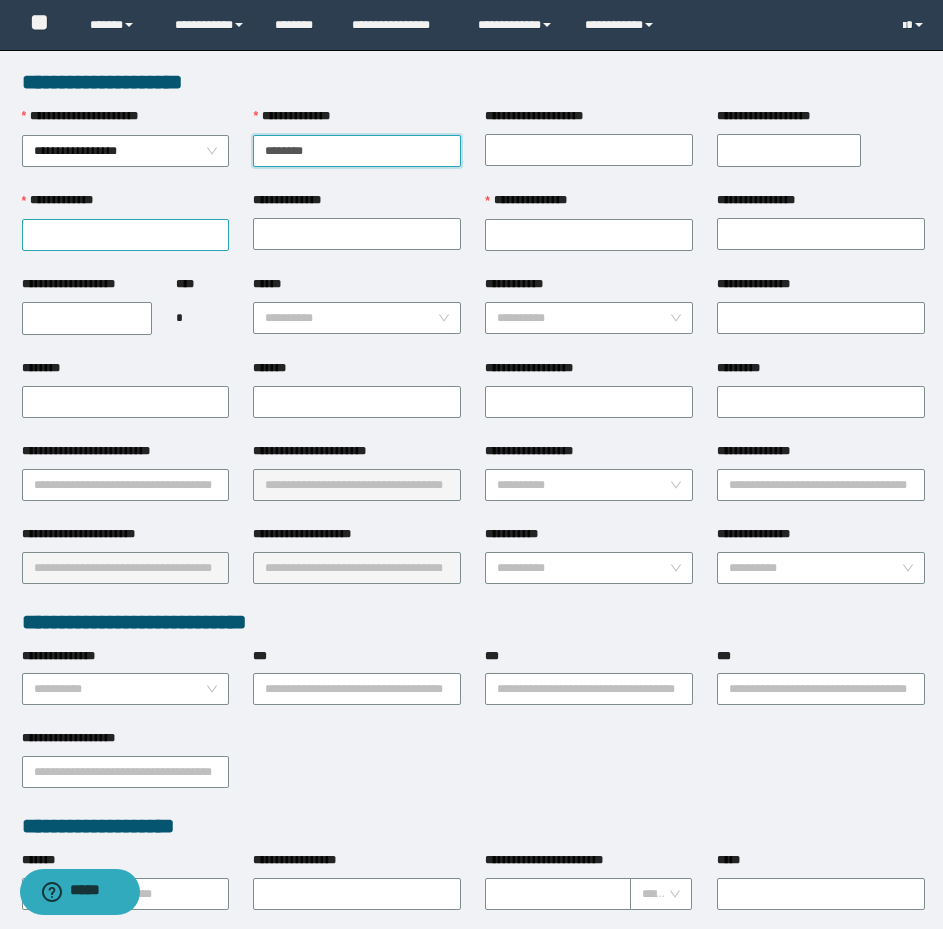 type on "********" 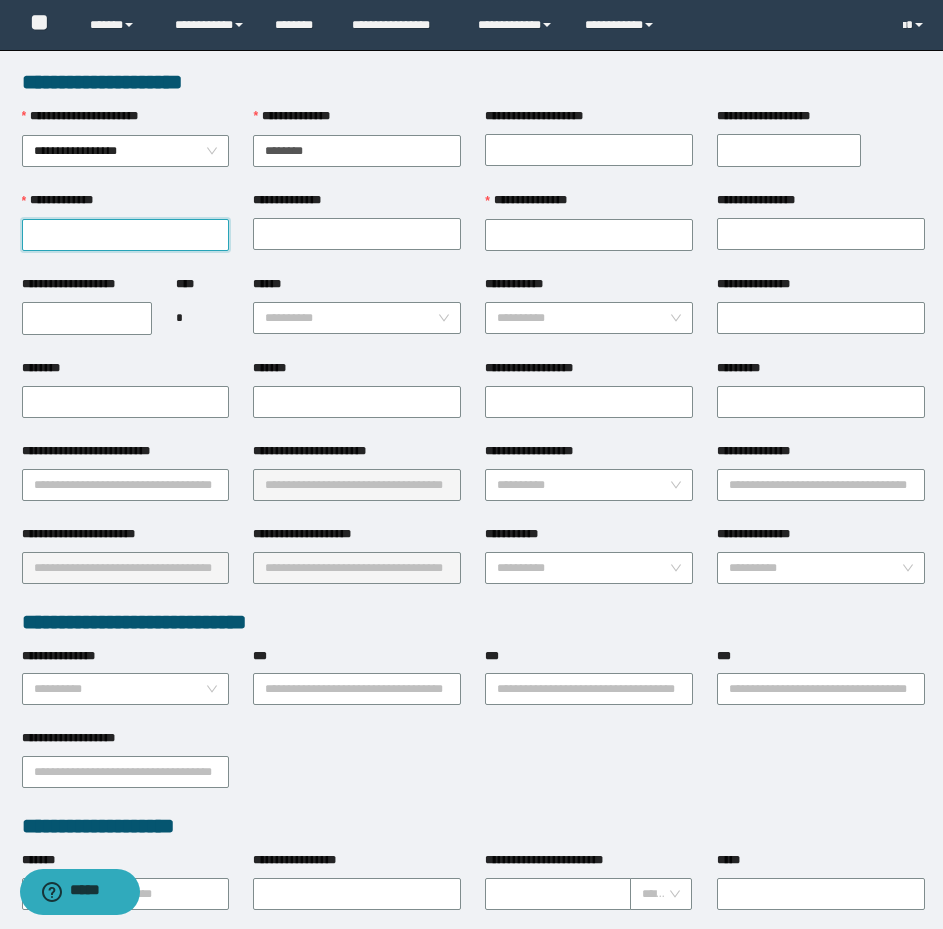 click on "**********" at bounding box center [126, 235] 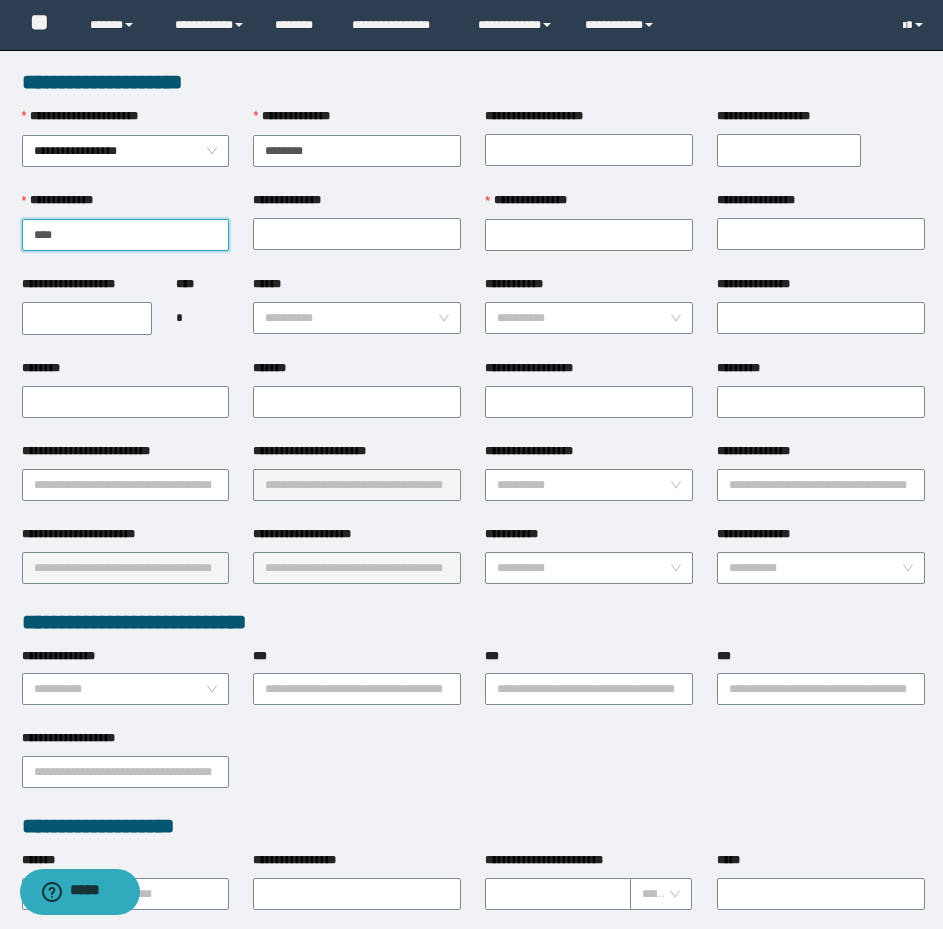 type on "****" 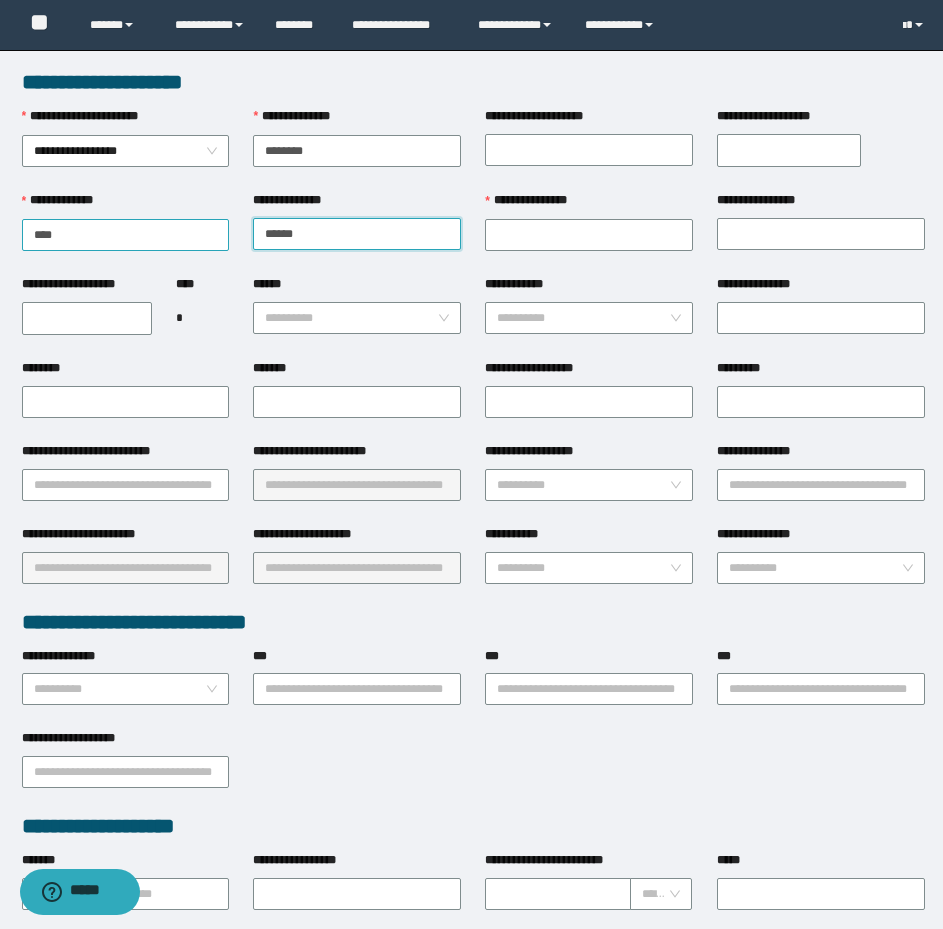 type on "******" 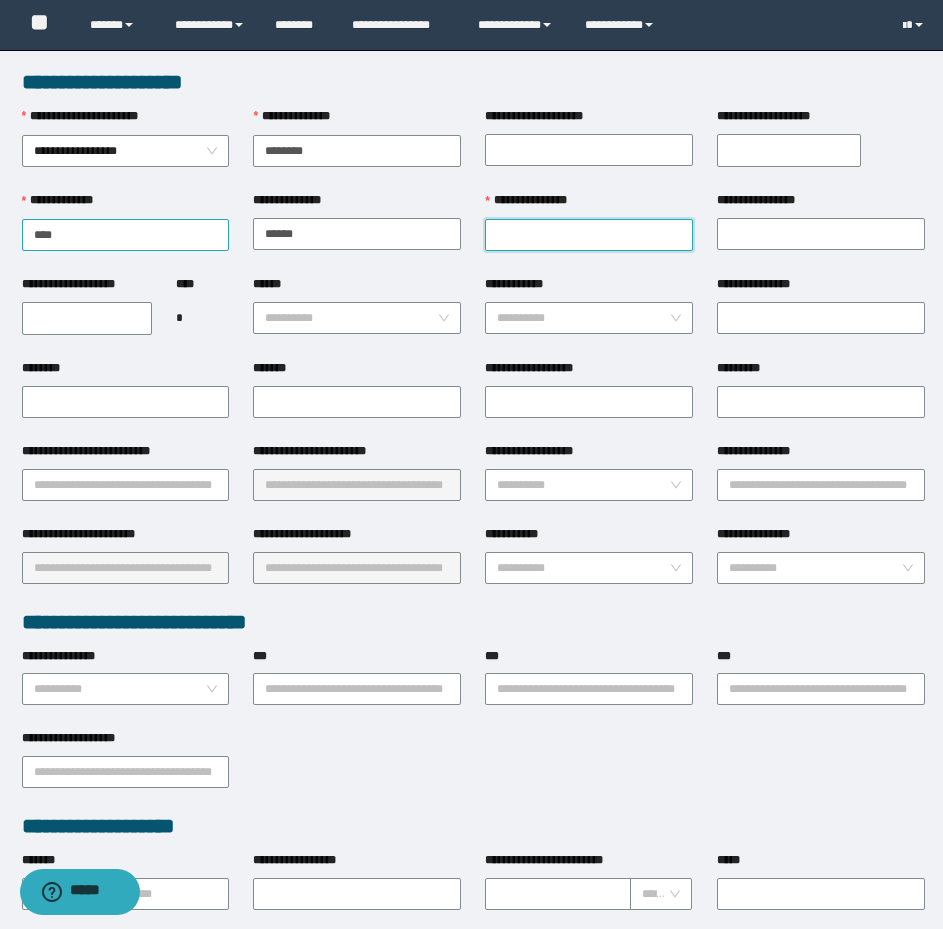 type on "*" 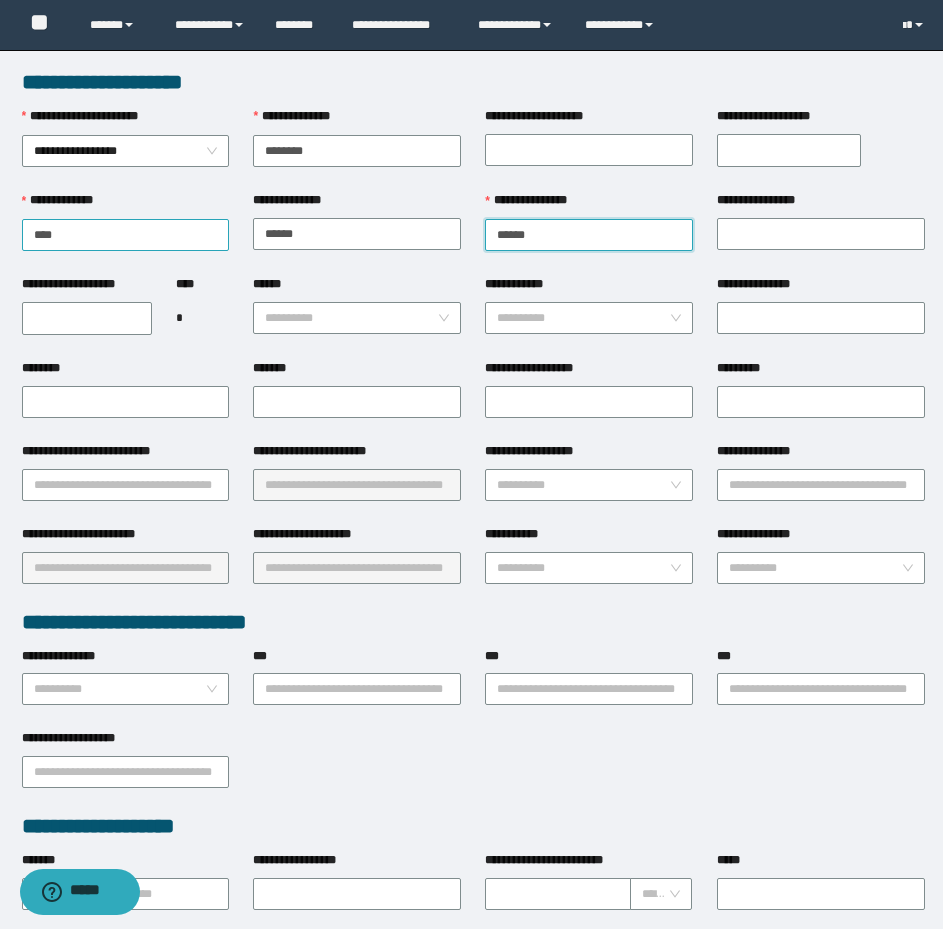 type on "******" 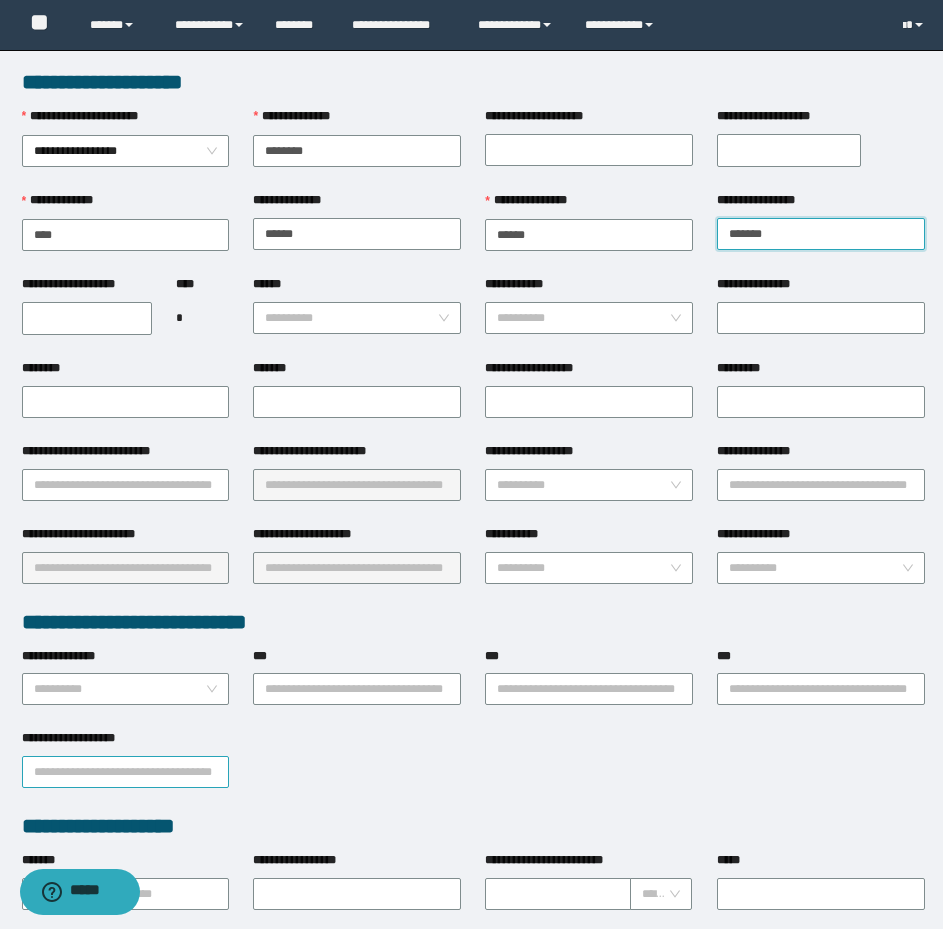 type on "*******" 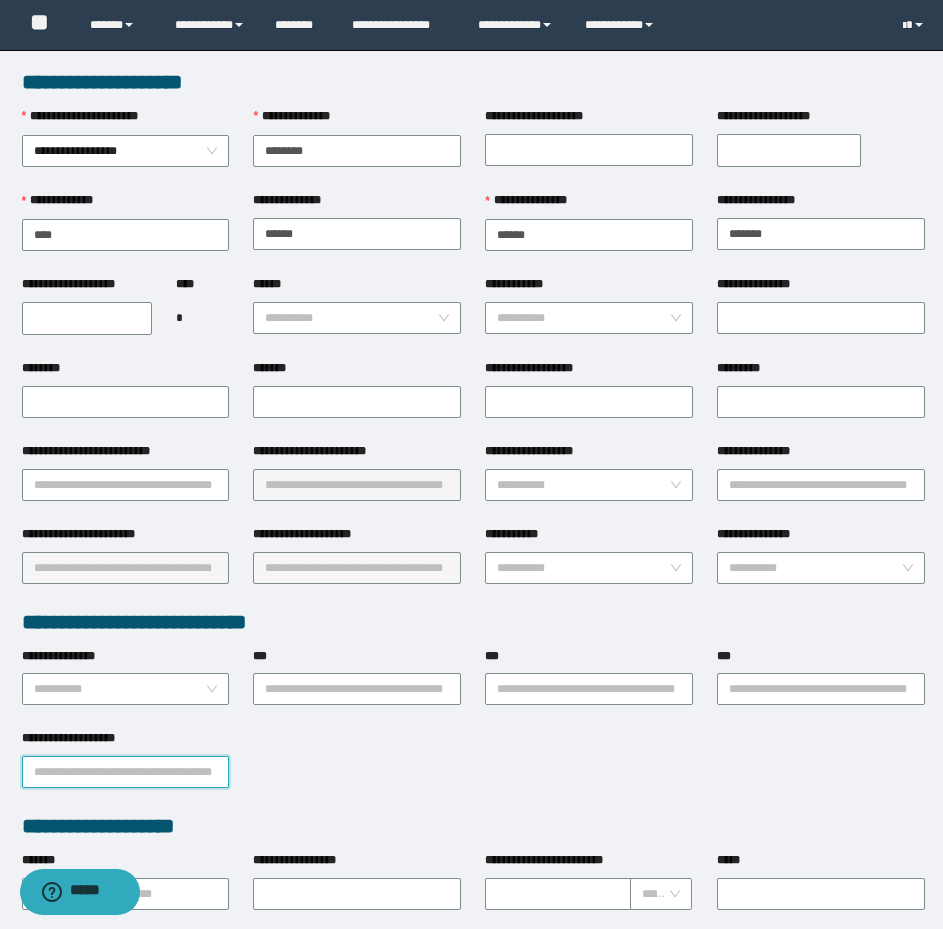 click on "**********" at bounding box center [126, 772] 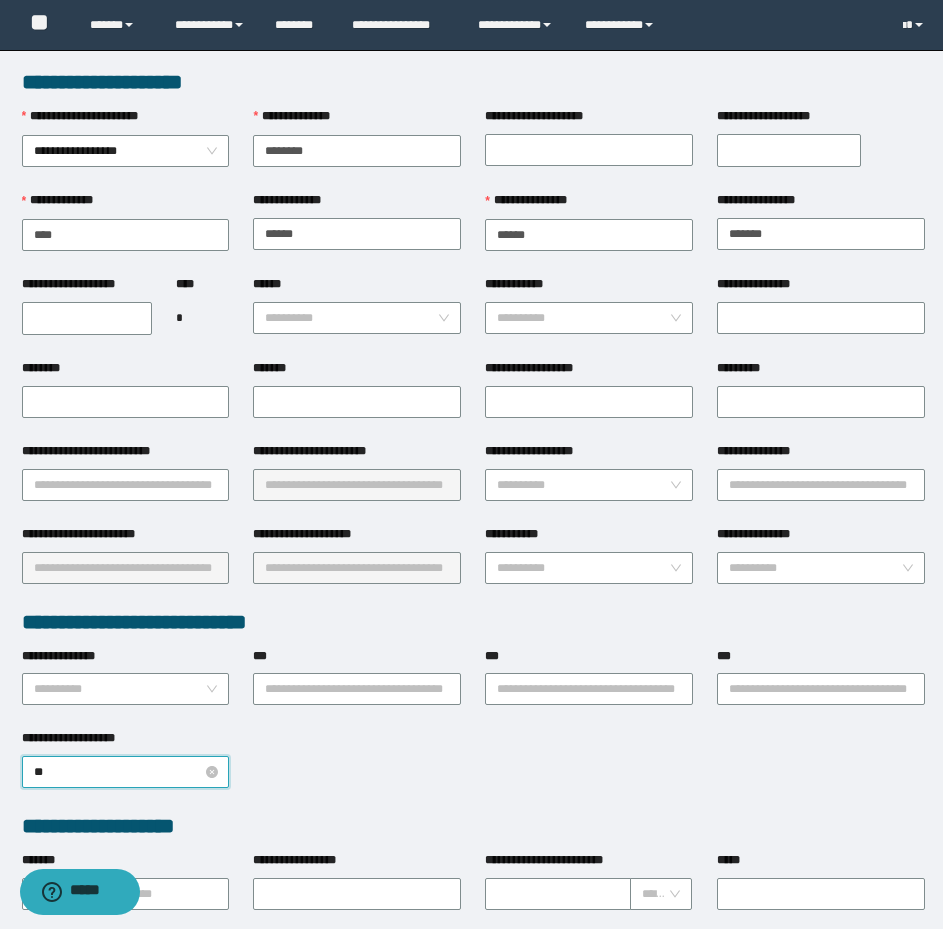 type on "***" 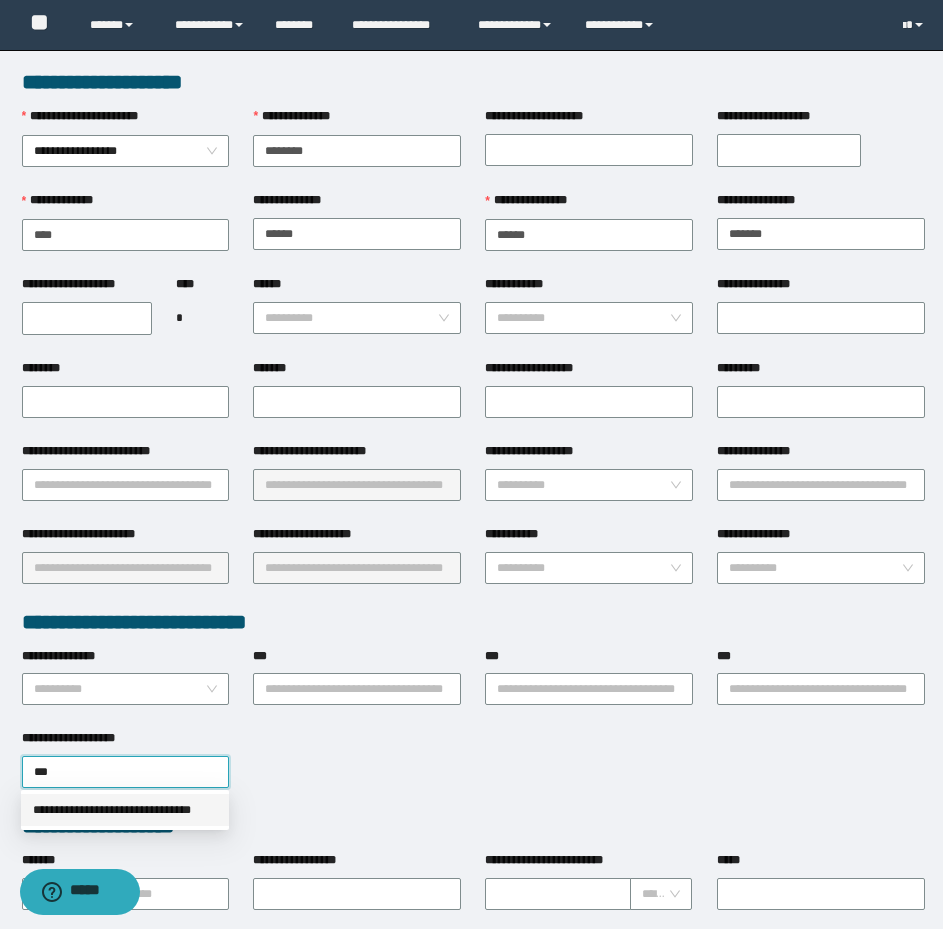 click on "**********" at bounding box center [125, 810] 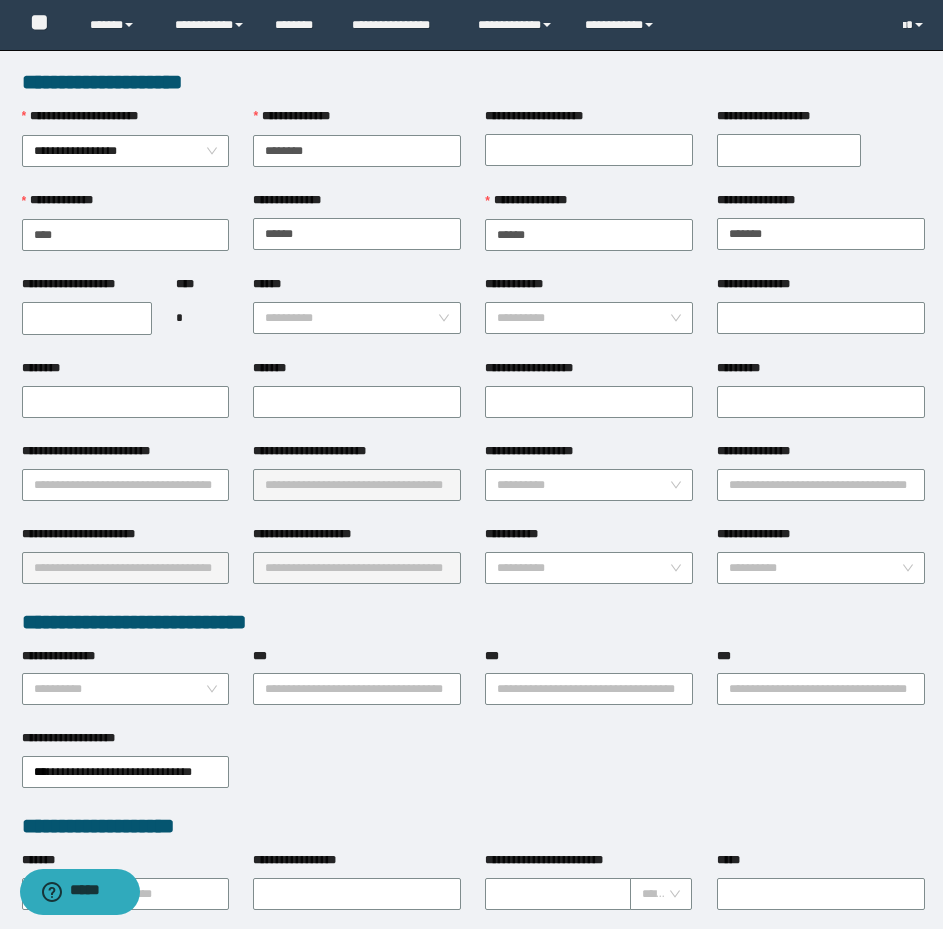 type 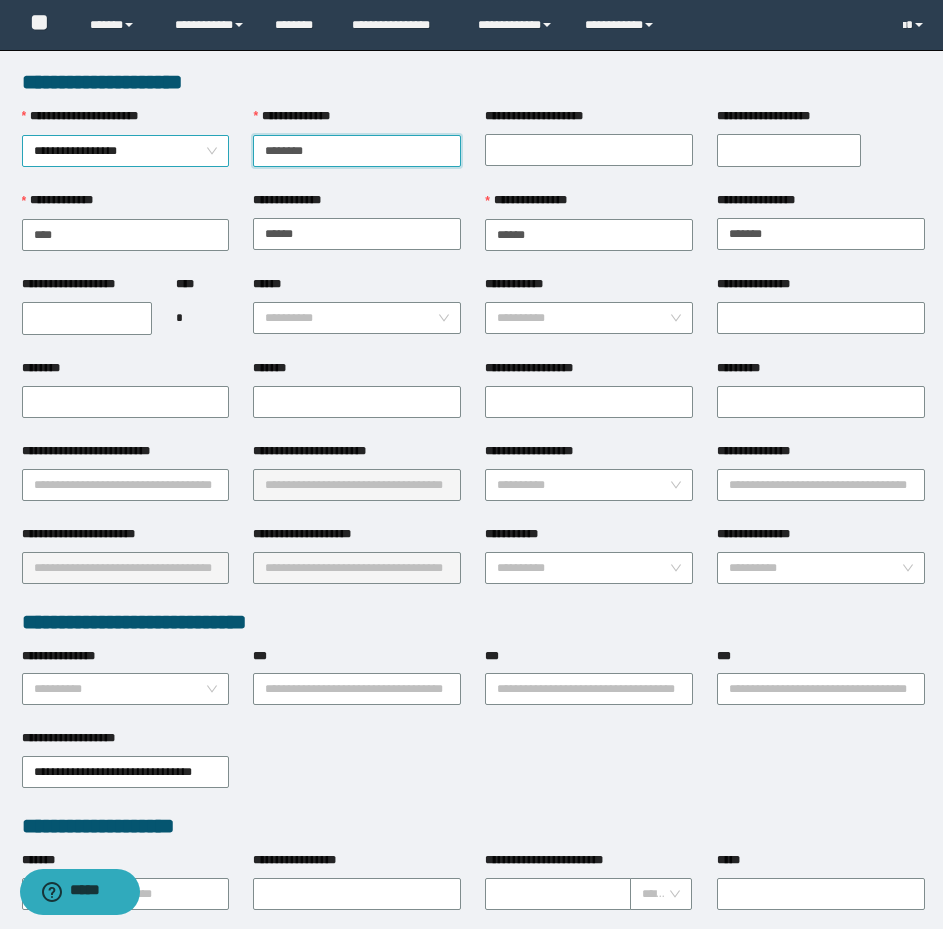 drag, startPoint x: 356, startPoint y: 155, endPoint x: 179, endPoint y: 156, distance: 177.00282 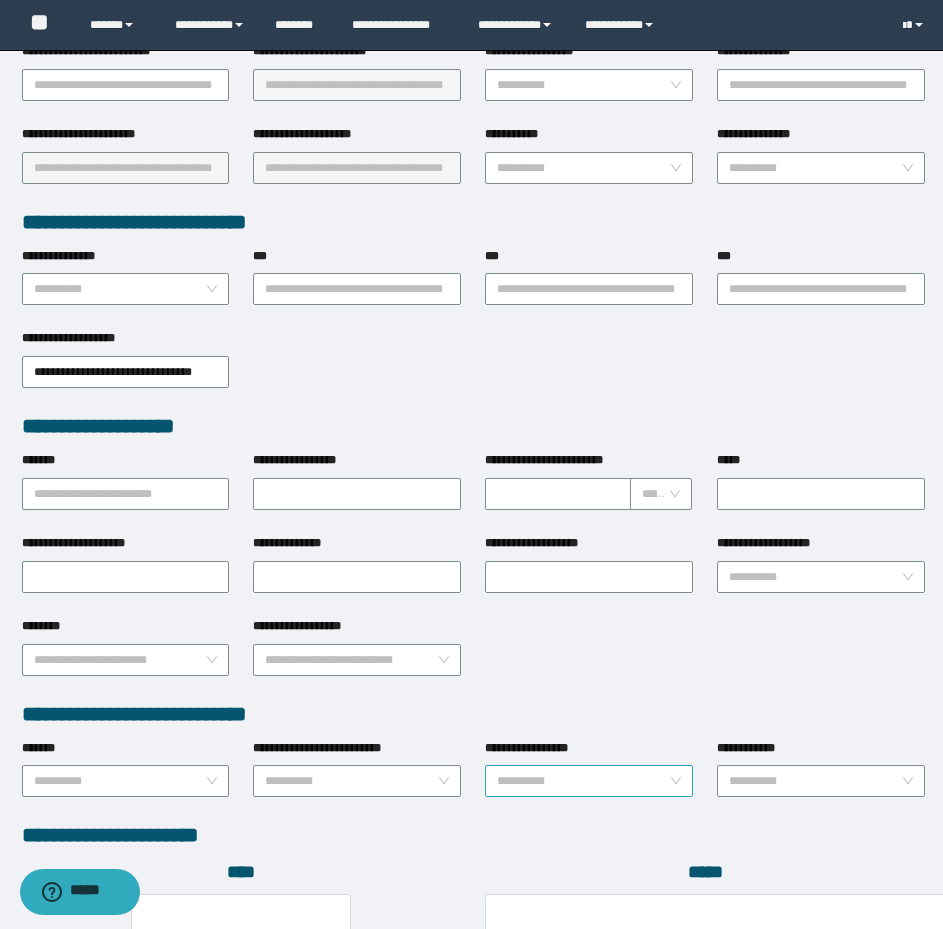 scroll, scrollTop: 774, scrollLeft: 0, axis: vertical 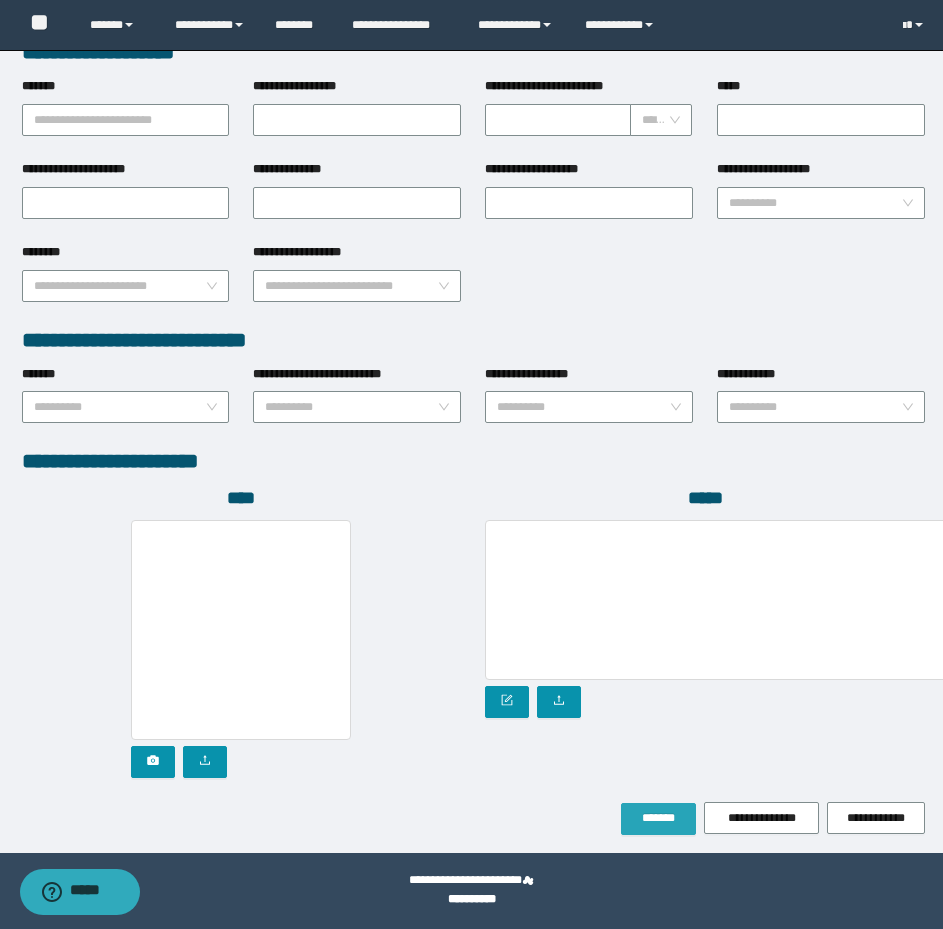 click on "*******" at bounding box center (658, 818) 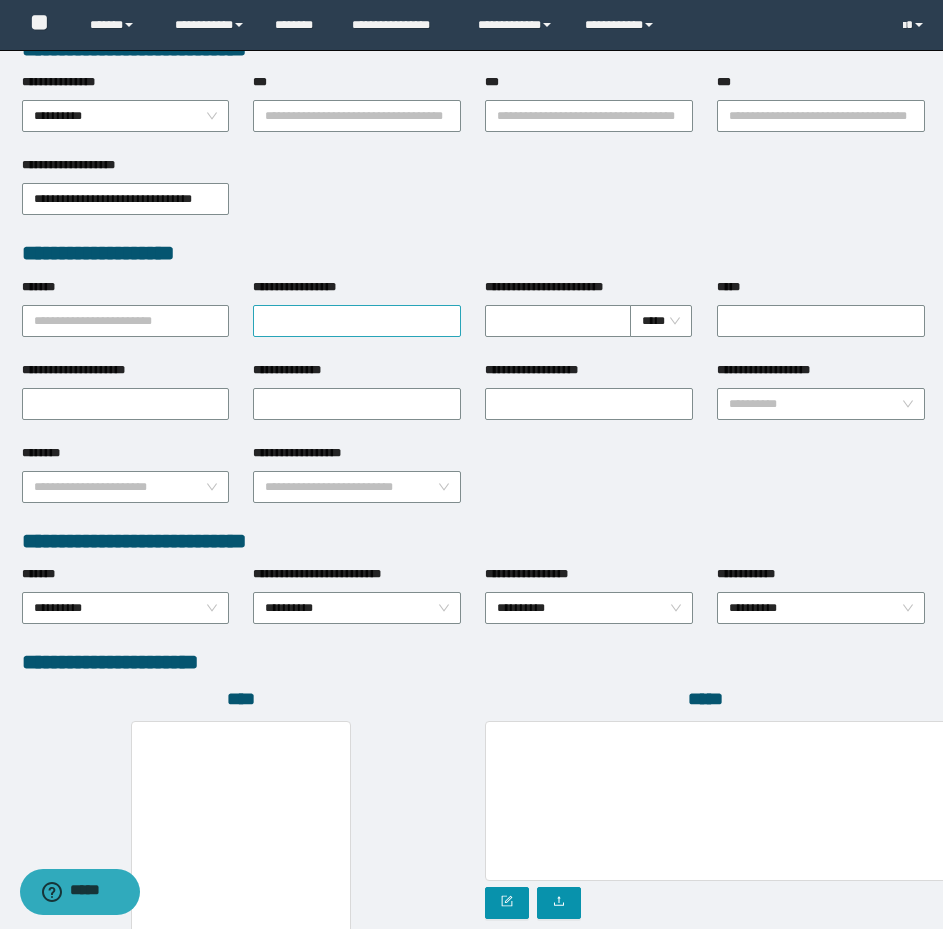 scroll, scrollTop: 427, scrollLeft: 0, axis: vertical 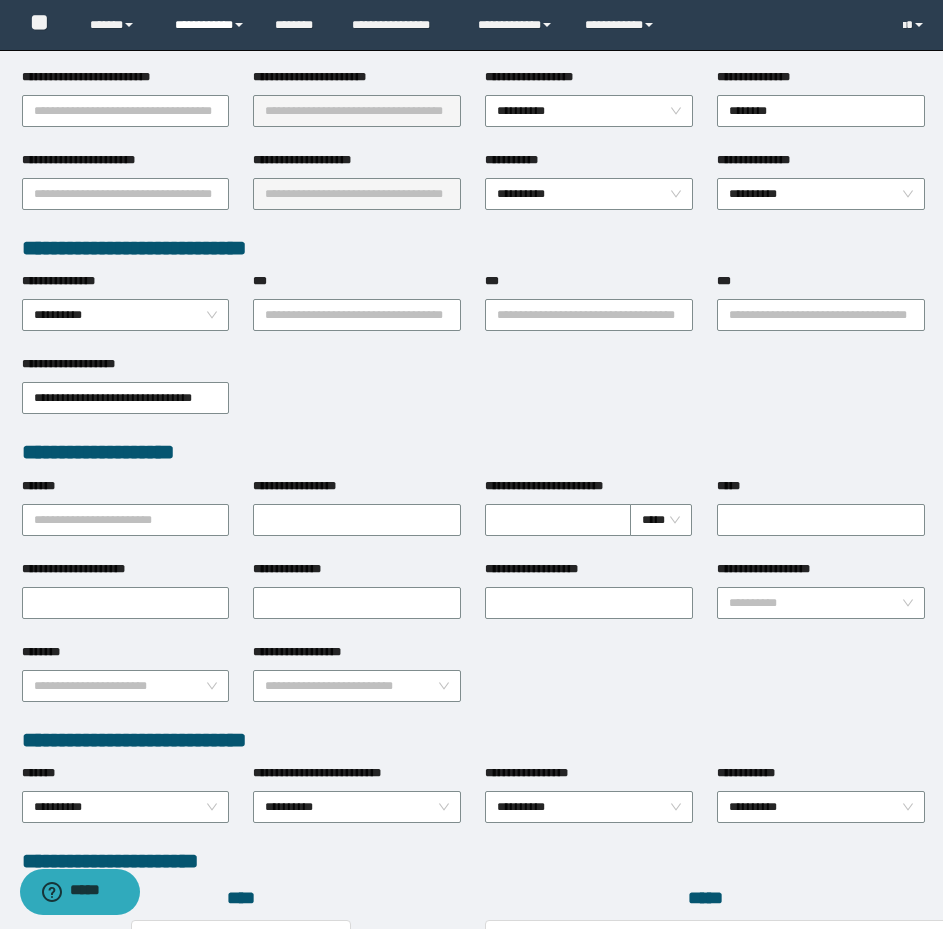 click on "**********" at bounding box center (210, 25) 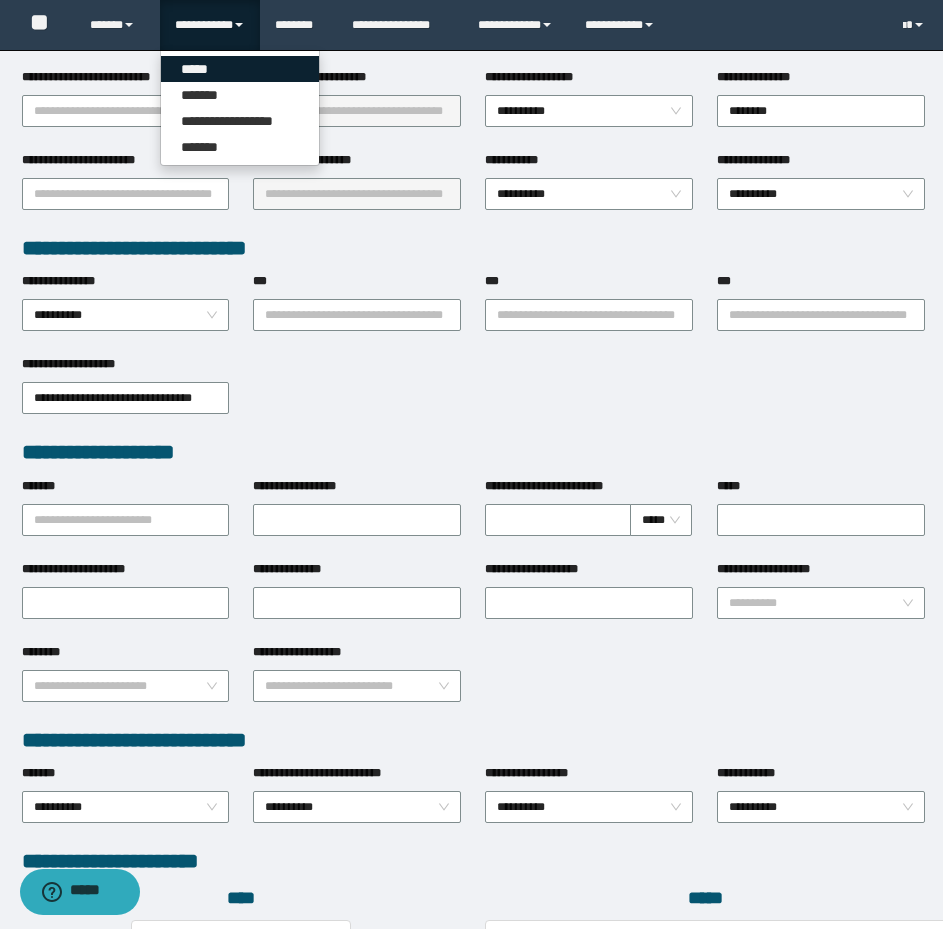click on "*****" at bounding box center [240, 69] 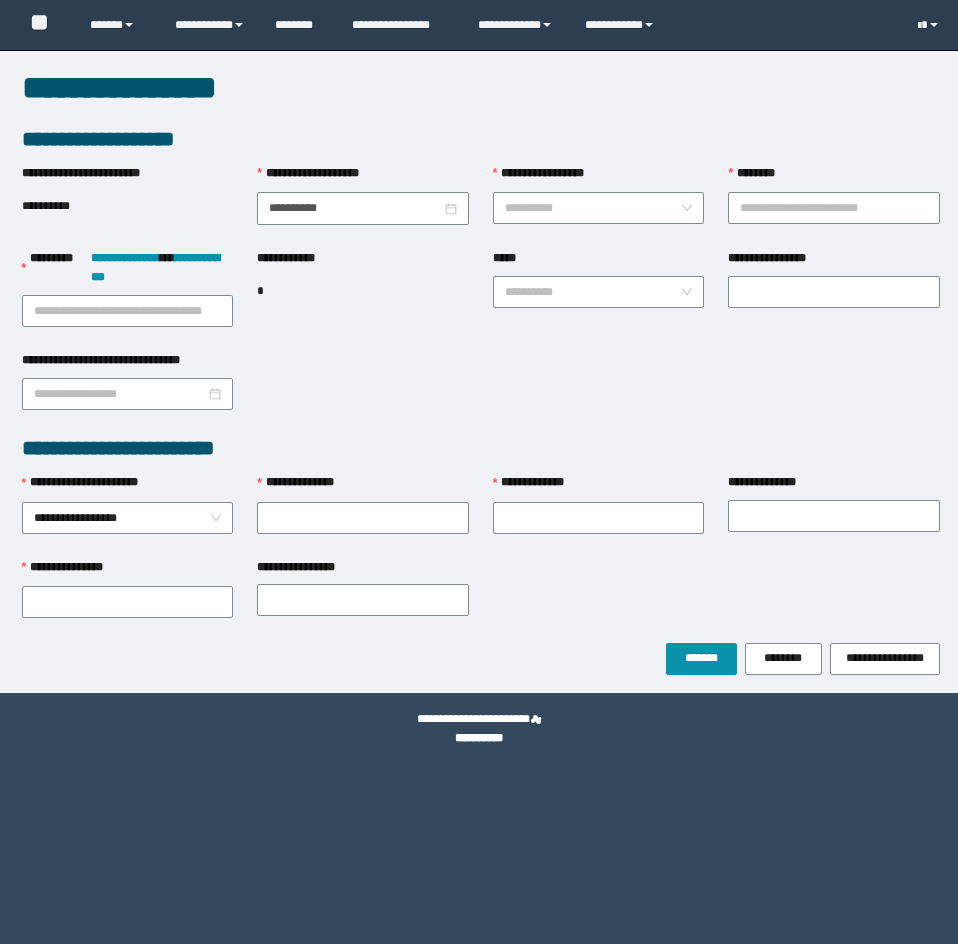 scroll, scrollTop: 0, scrollLeft: 0, axis: both 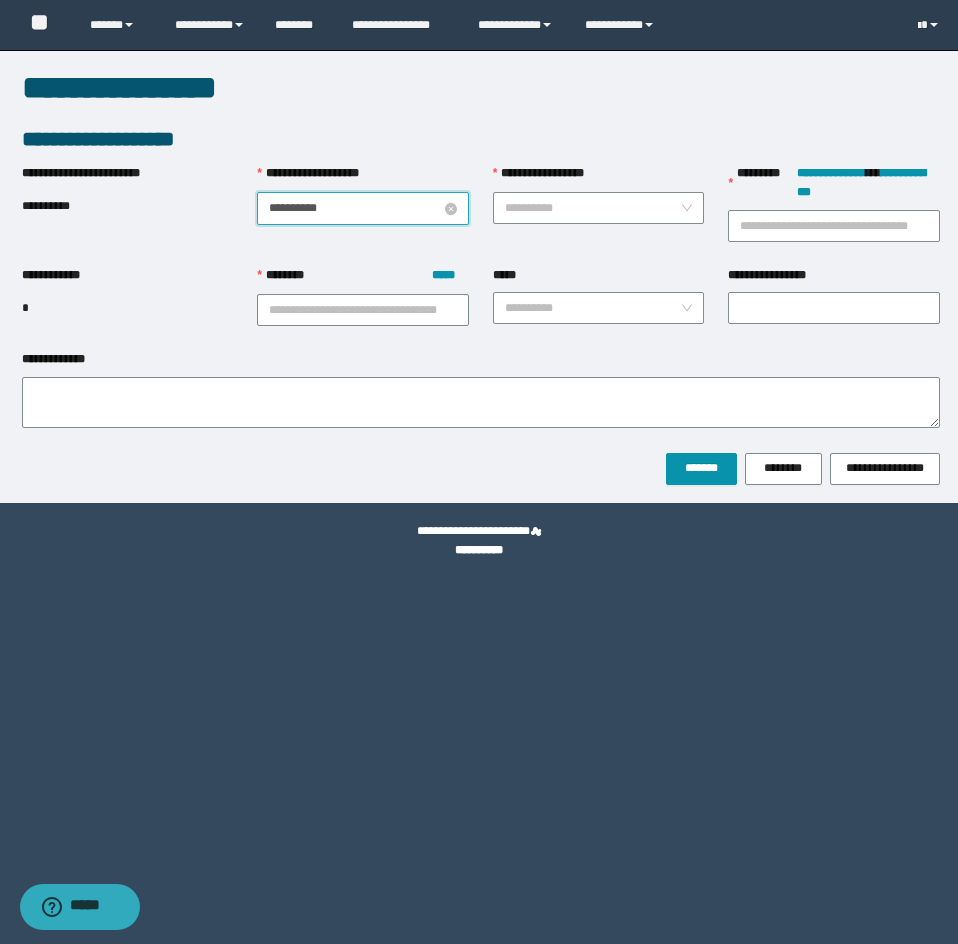 click on "**********" at bounding box center (355, 208) 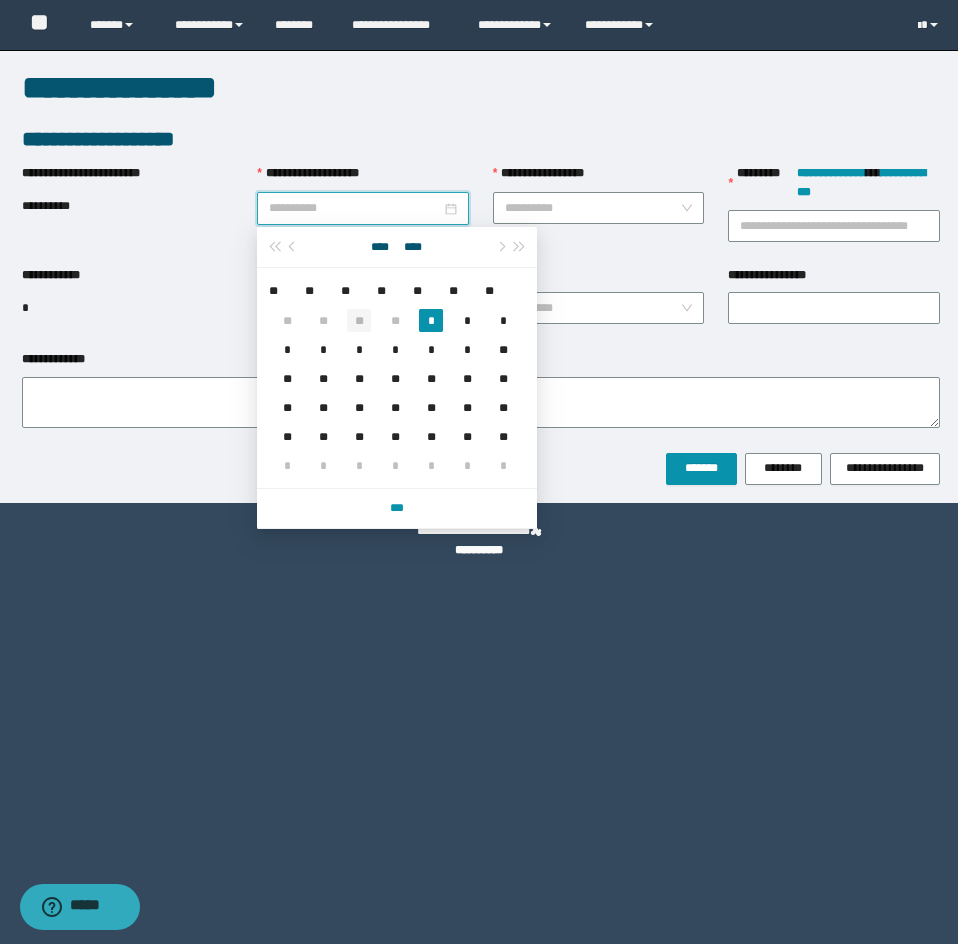 type on "**********" 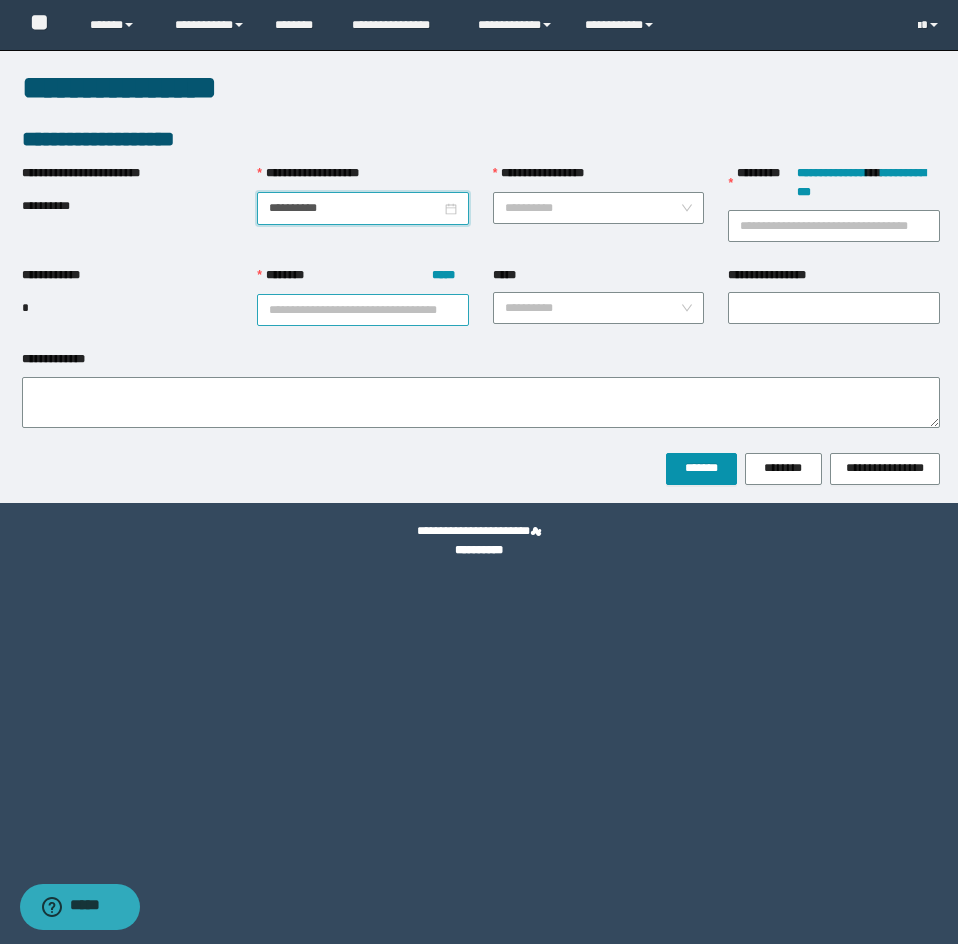 click on "******** *****" at bounding box center (363, 310) 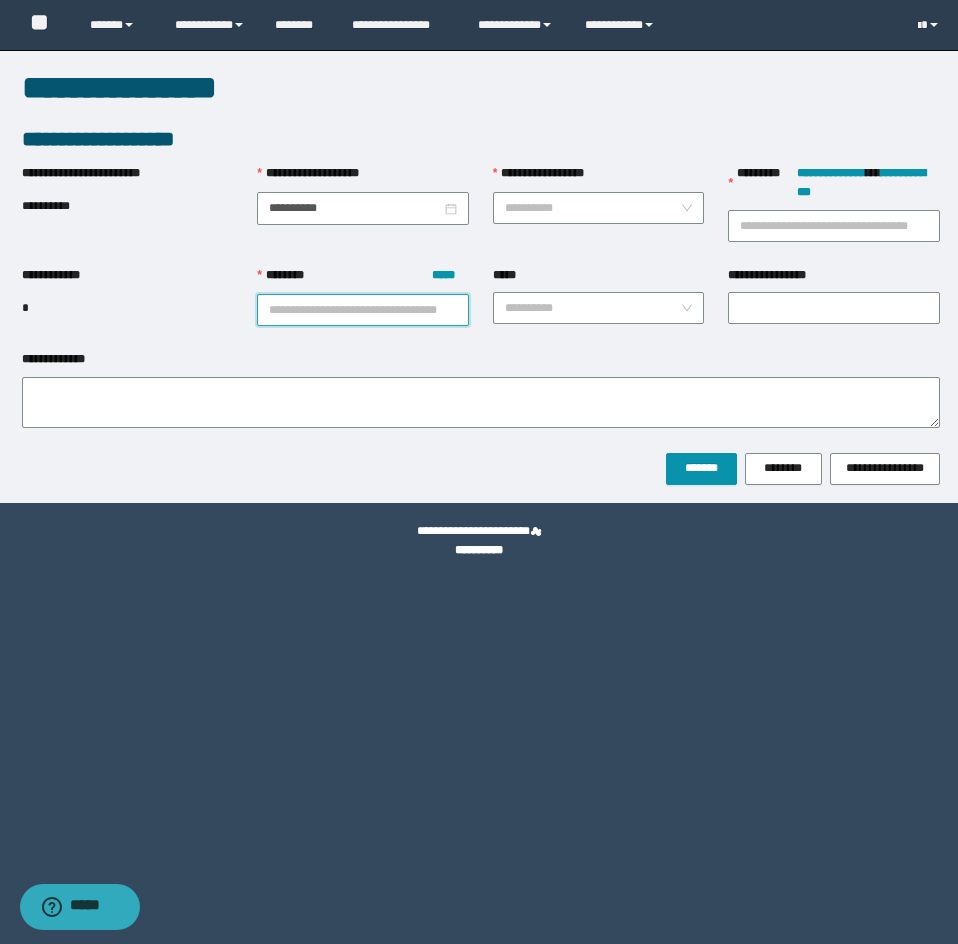 paste on "********" 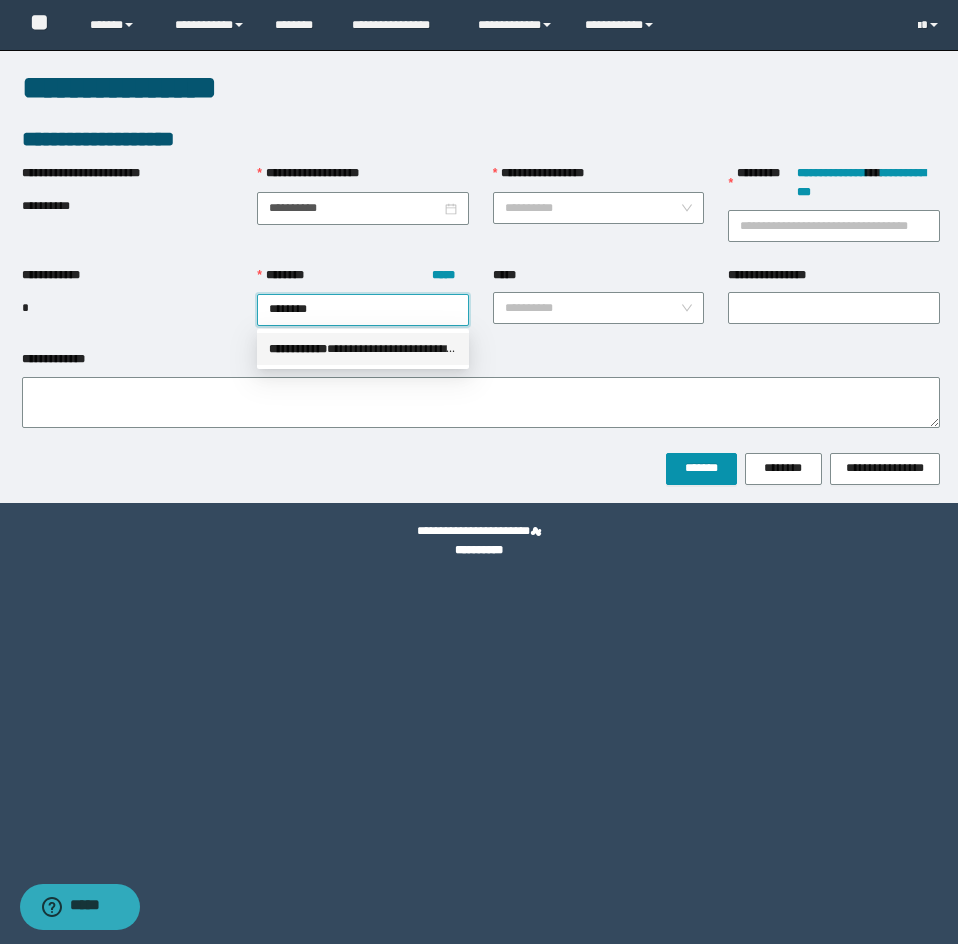 click on "**********" at bounding box center [363, 349] 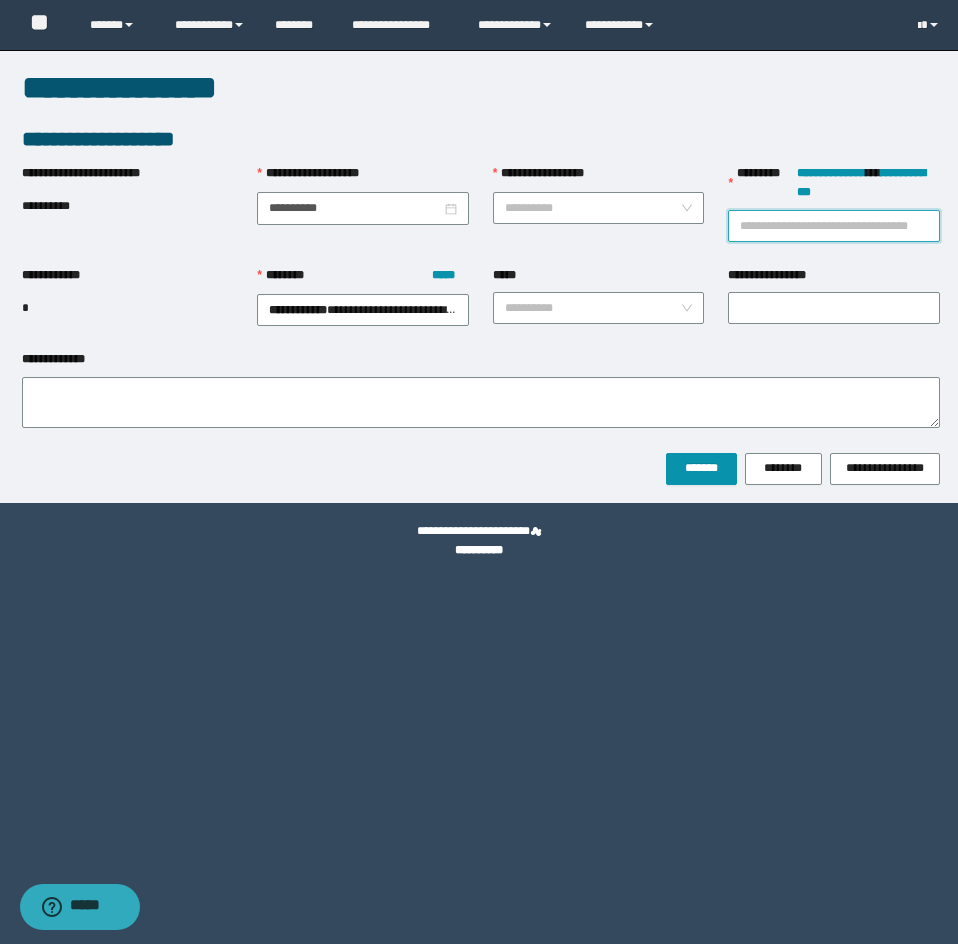 click on "**********" at bounding box center [834, 226] 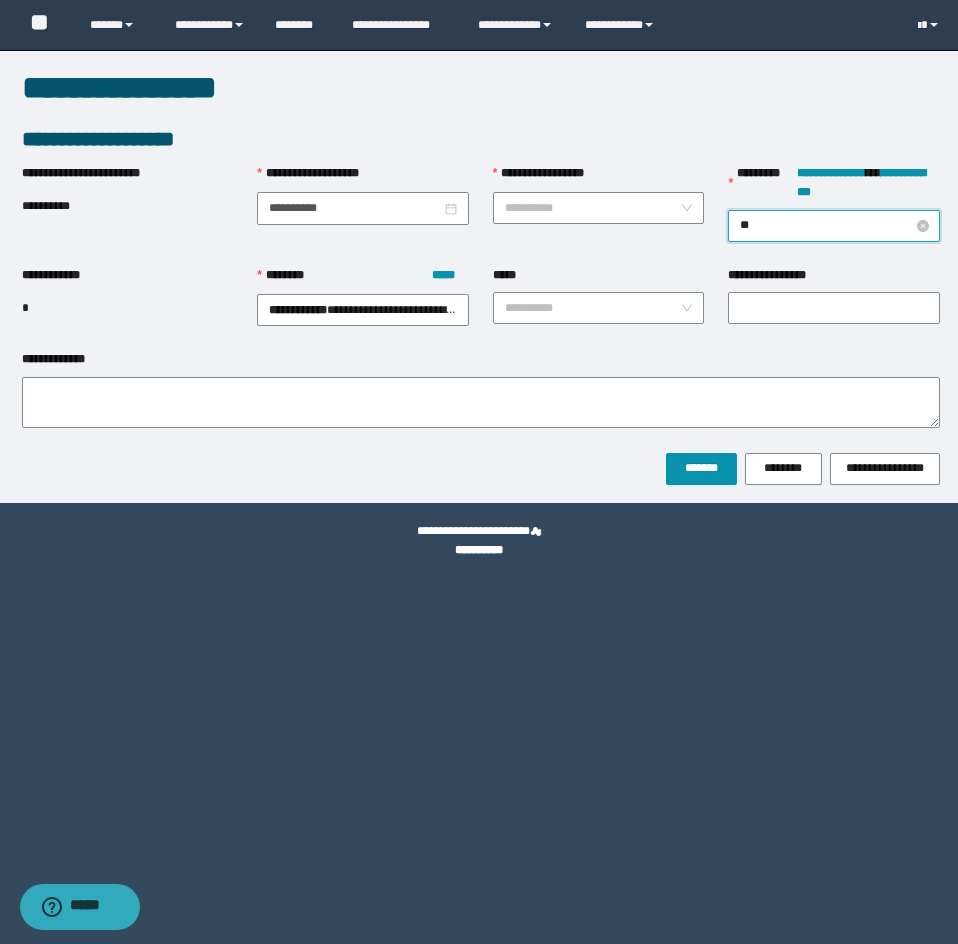 type on "***" 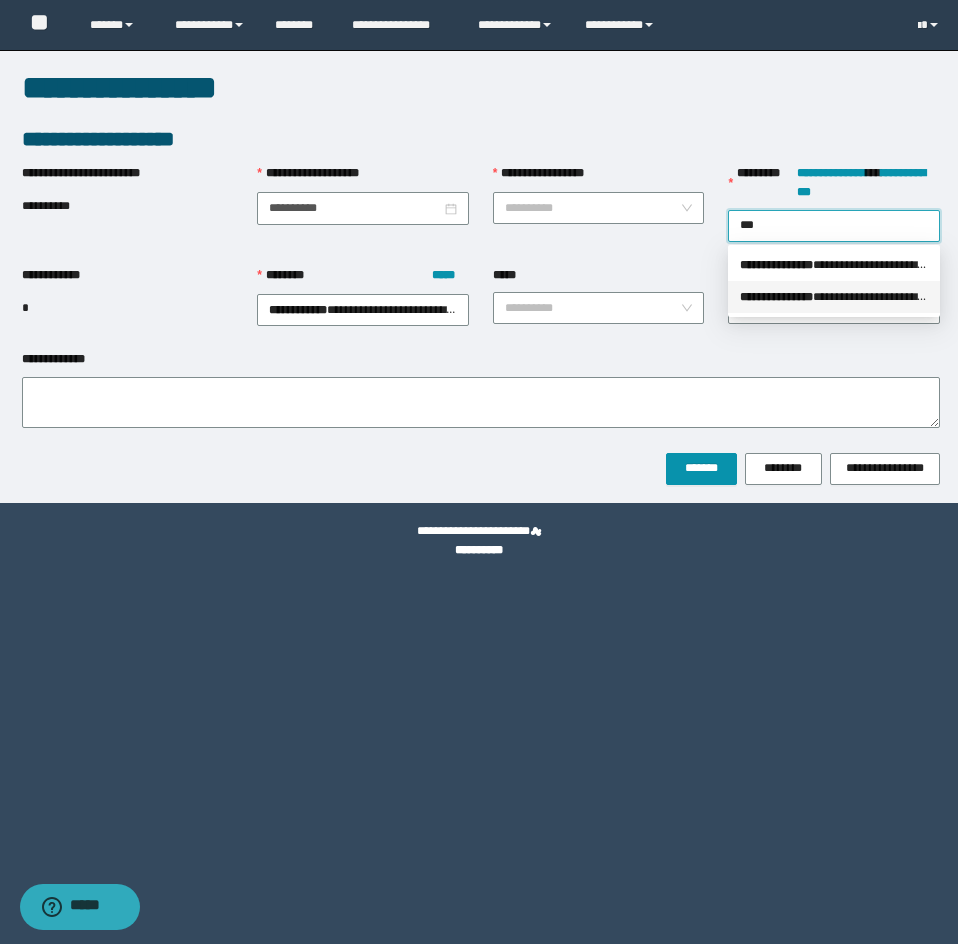 click on "**********" at bounding box center [834, 297] 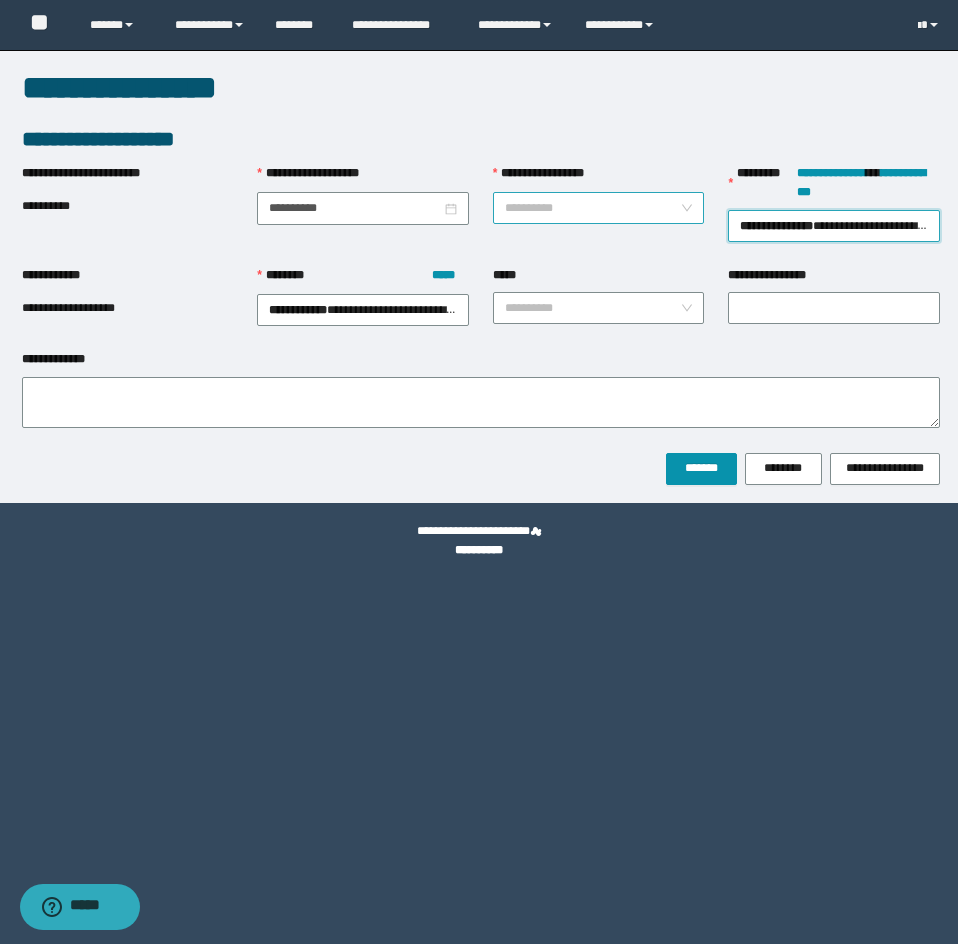 click on "**********" at bounding box center (593, 208) 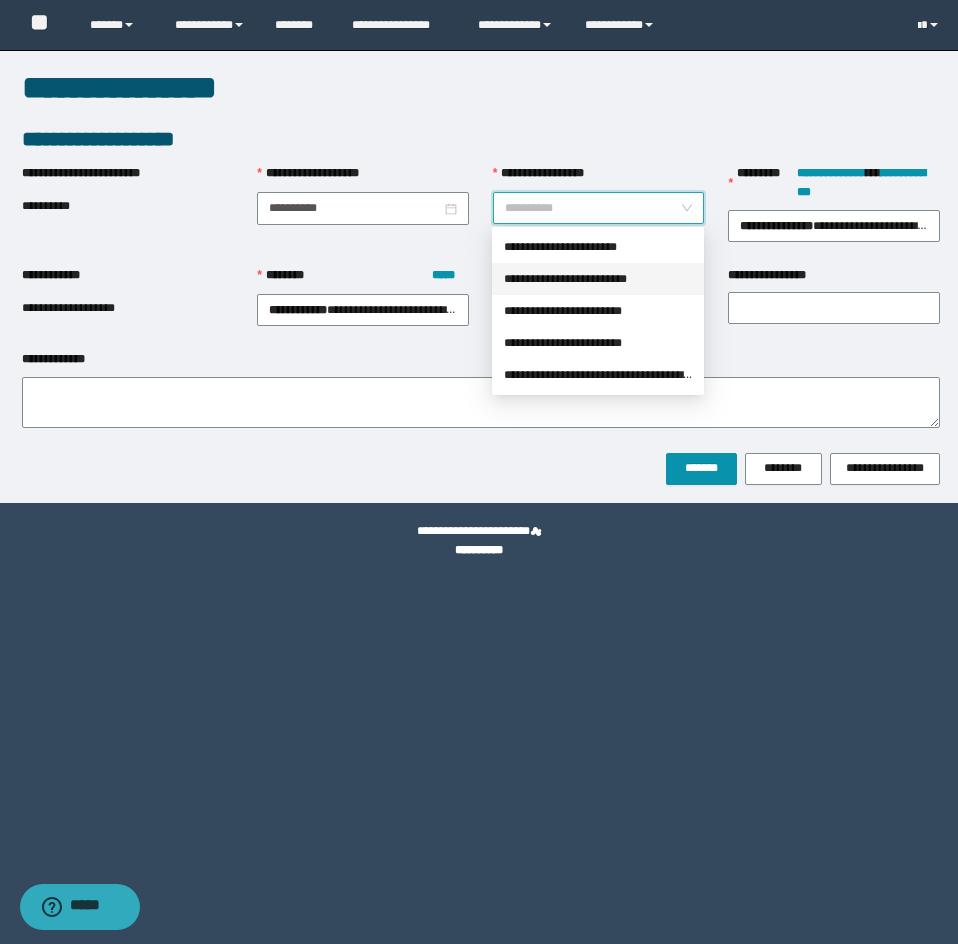 click on "**********" at bounding box center [598, 279] 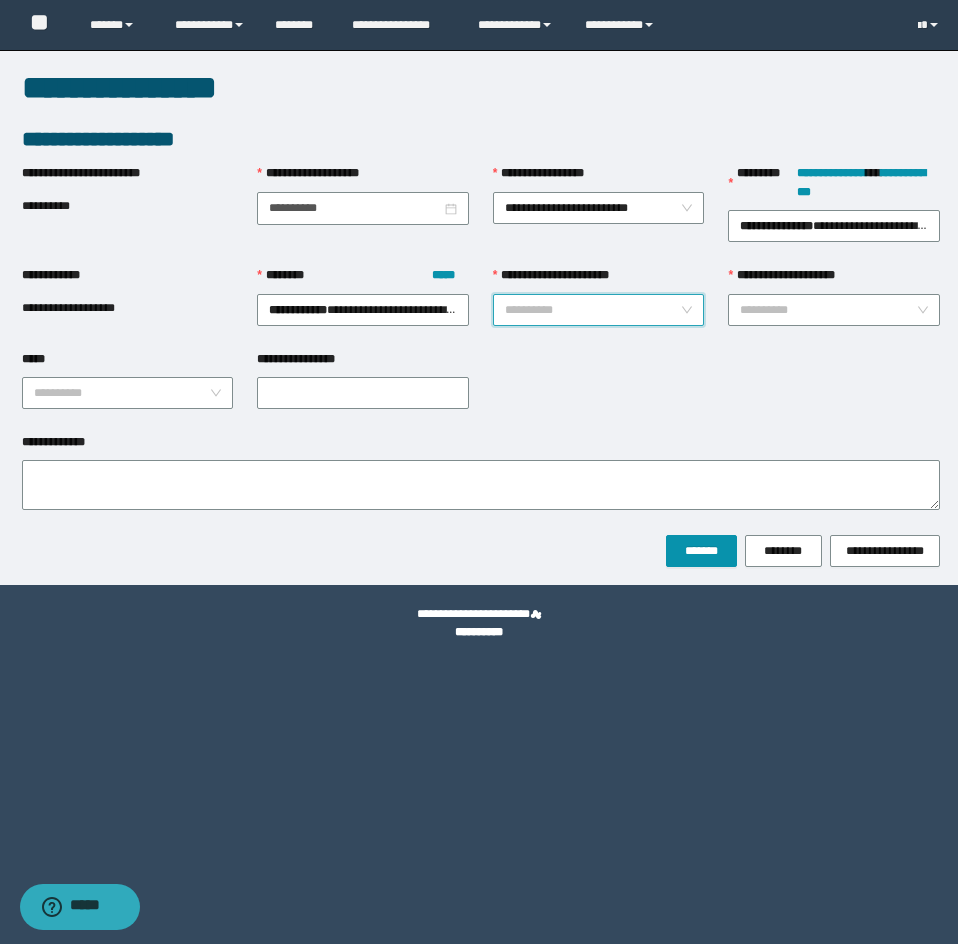 click on "**********" at bounding box center [593, 310] 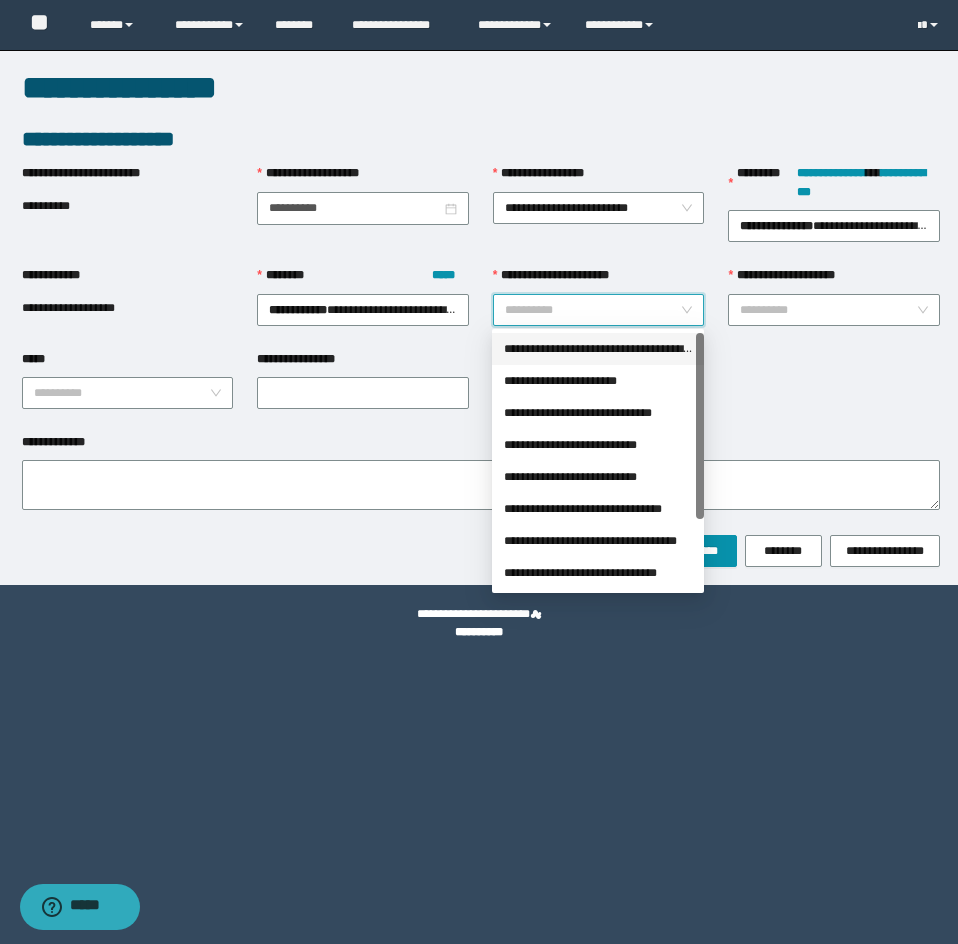 click on "**********" at bounding box center (598, 349) 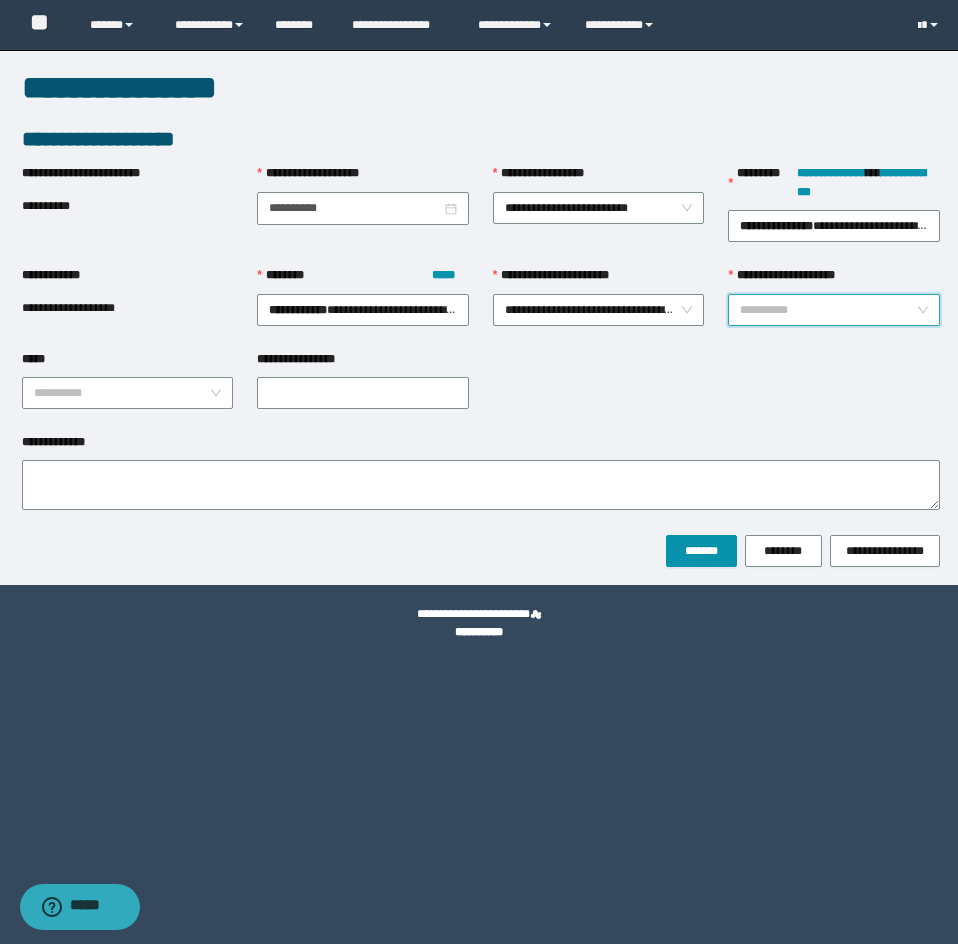 click on "**********" at bounding box center [828, 310] 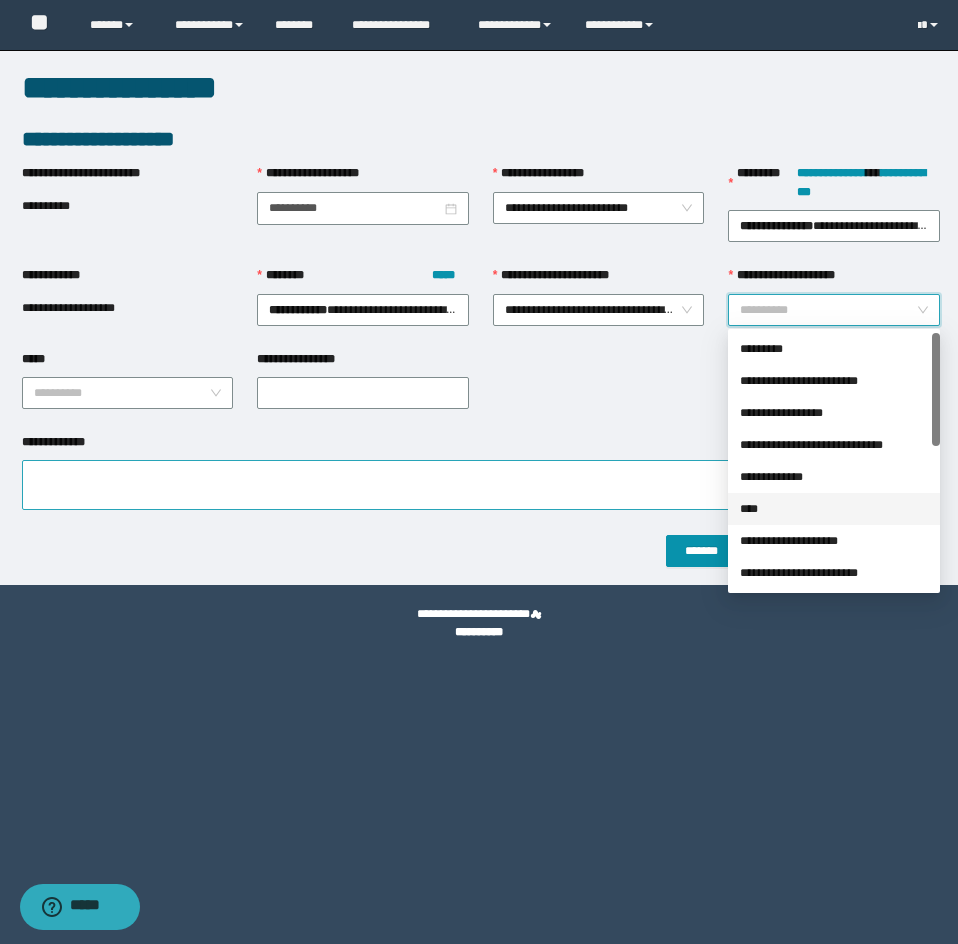 drag, startPoint x: 780, startPoint y: 515, endPoint x: 547, endPoint y: 462, distance: 238.95187 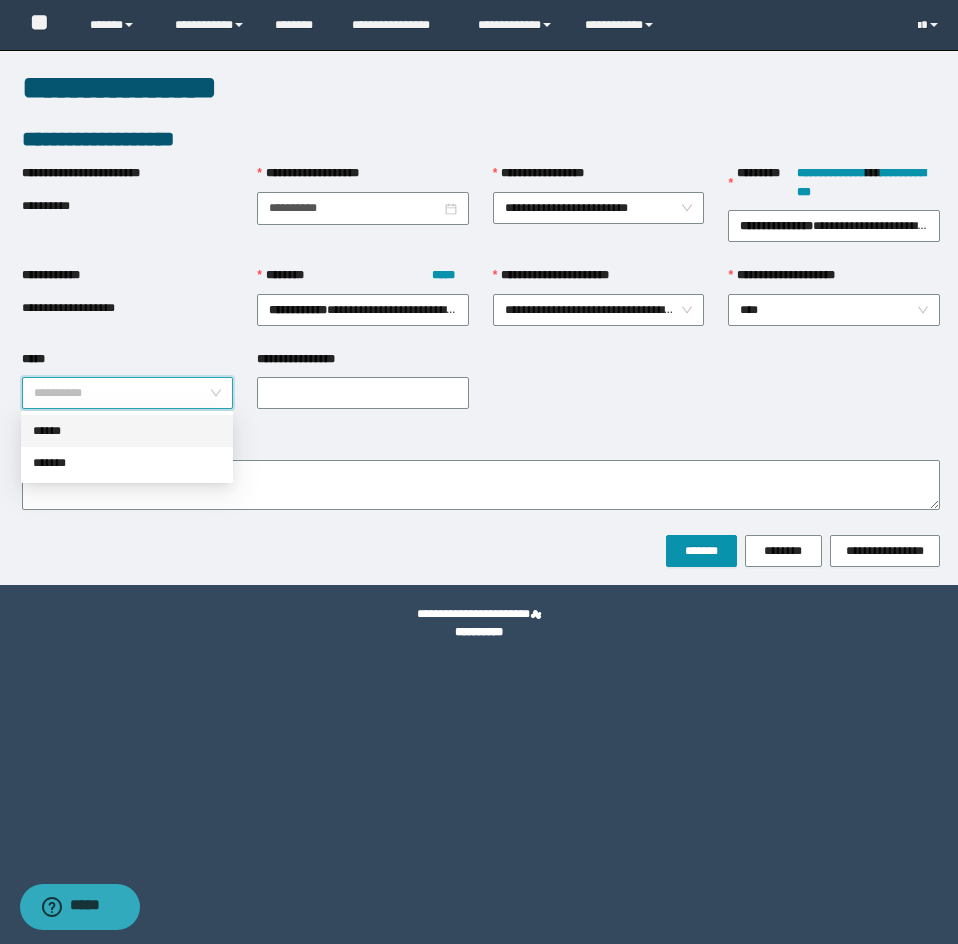 click on "*****" at bounding box center [122, 393] 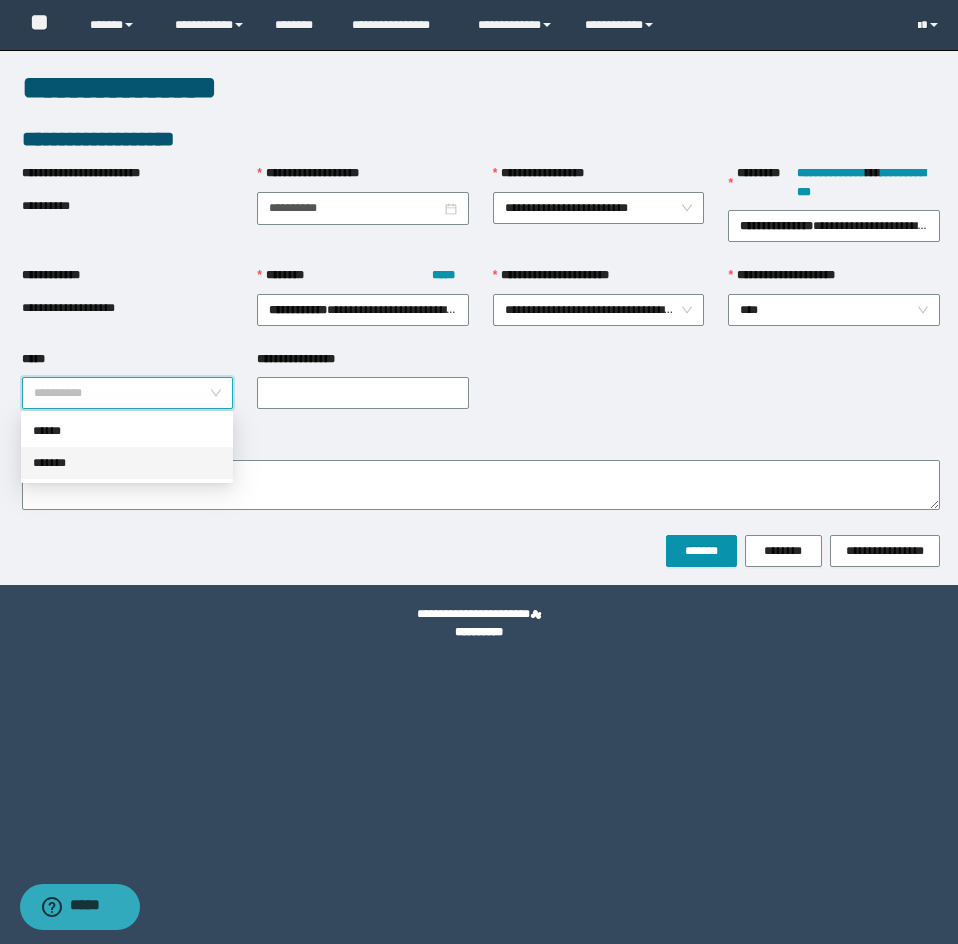 click on "*******" at bounding box center (127, 463) 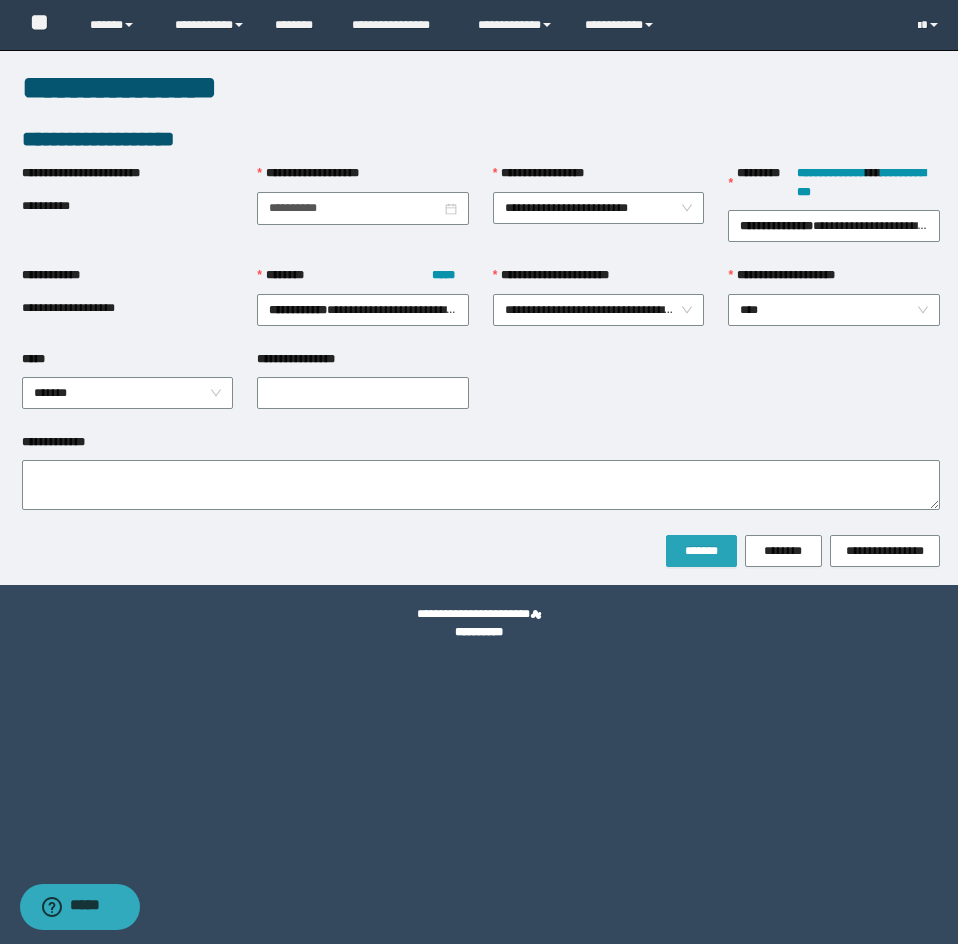click on "*******" at bounding box center [701, 551] 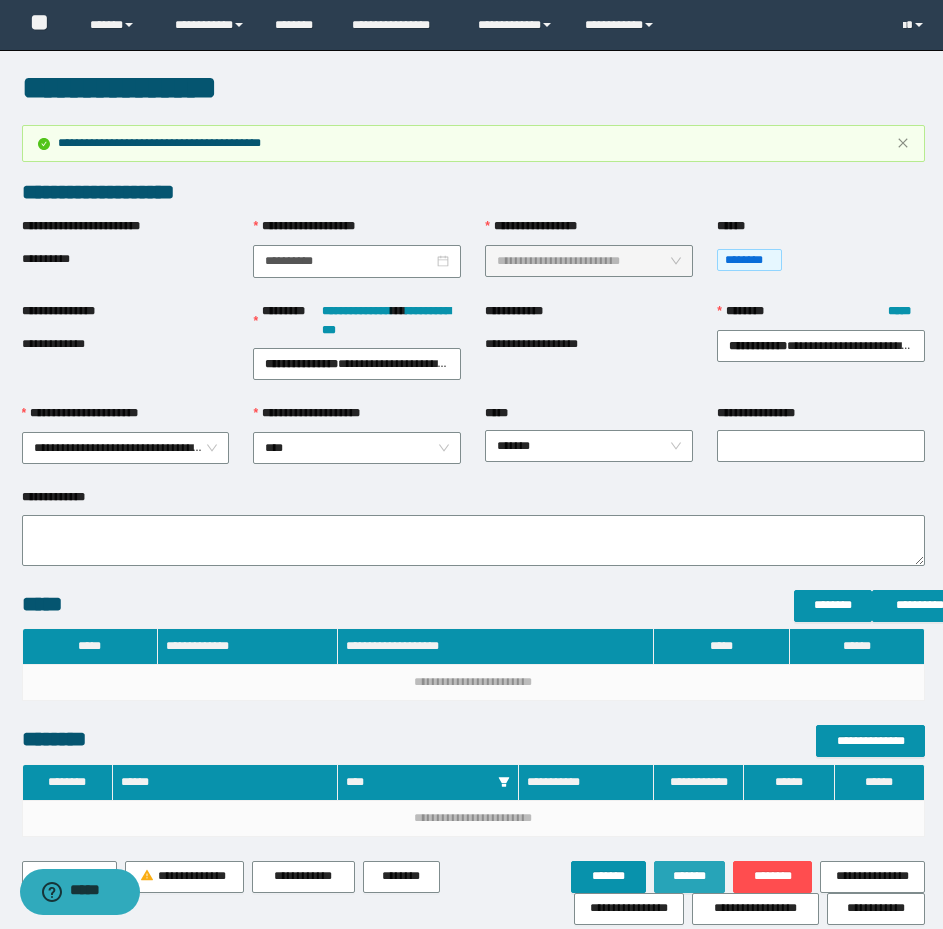 click on "*******" at bounding box center (690, 876) 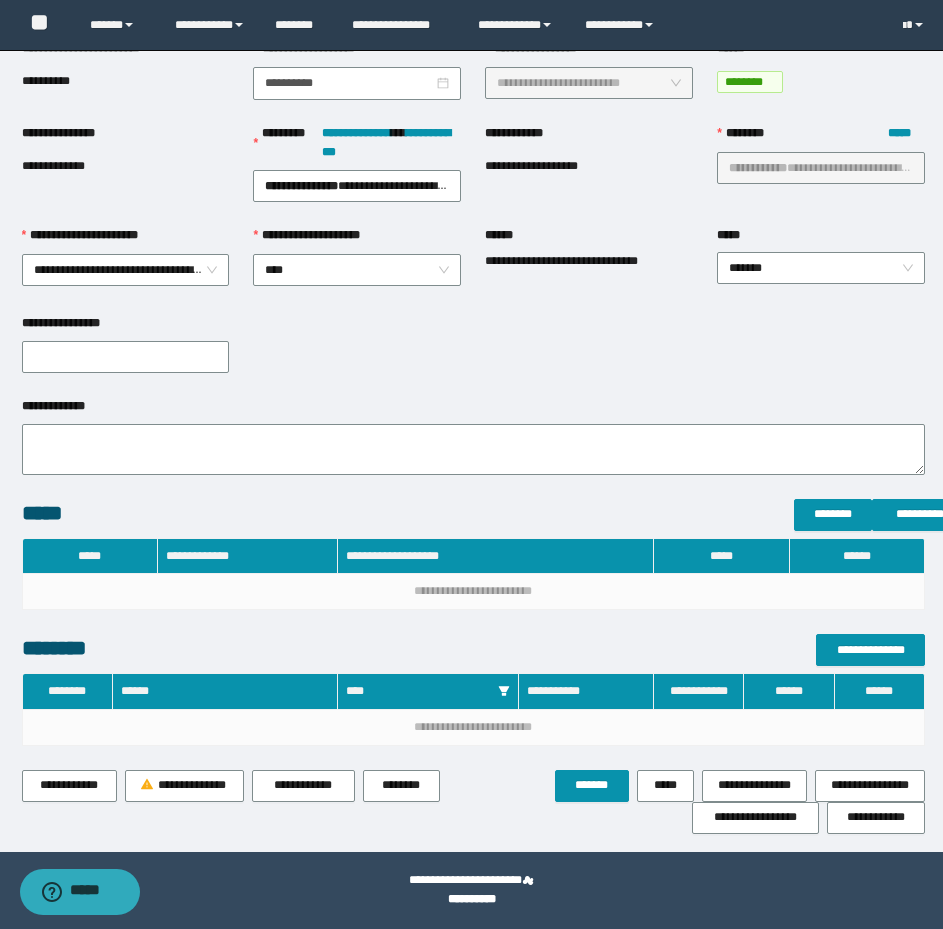 scroll, scrollTop: 0, scrollLeft: 0, axis: both 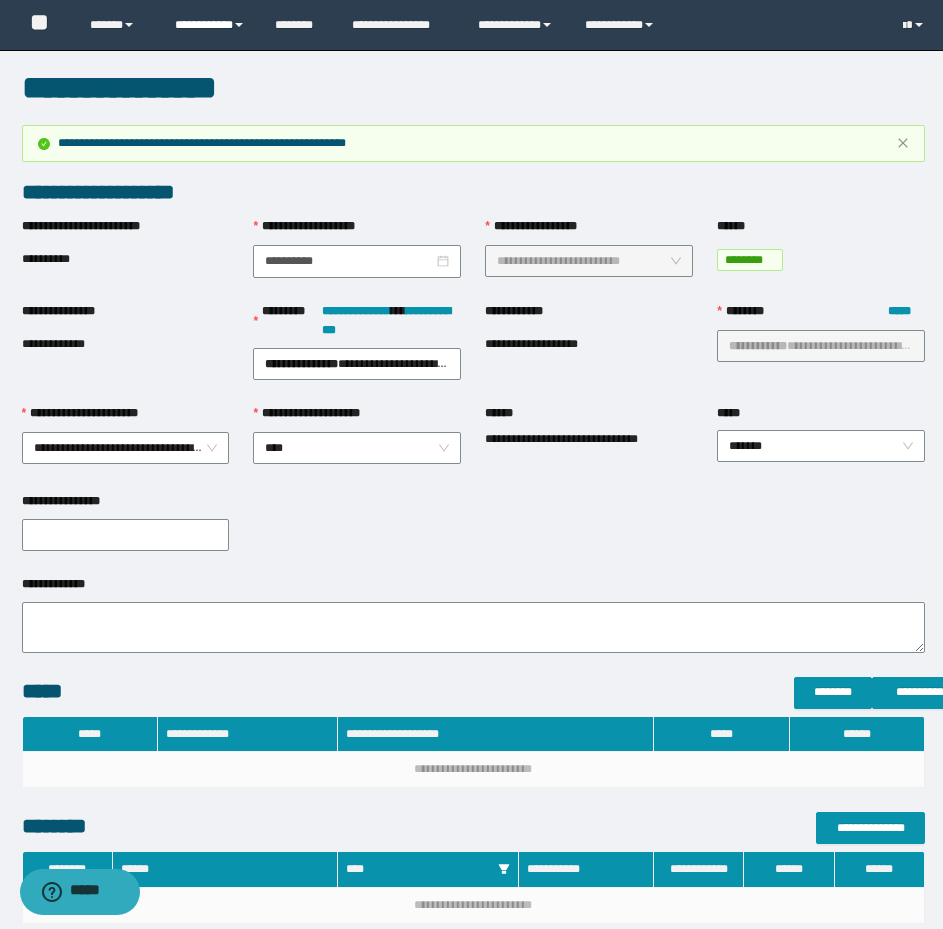 click on "**********" at bounding box center (210, 25) 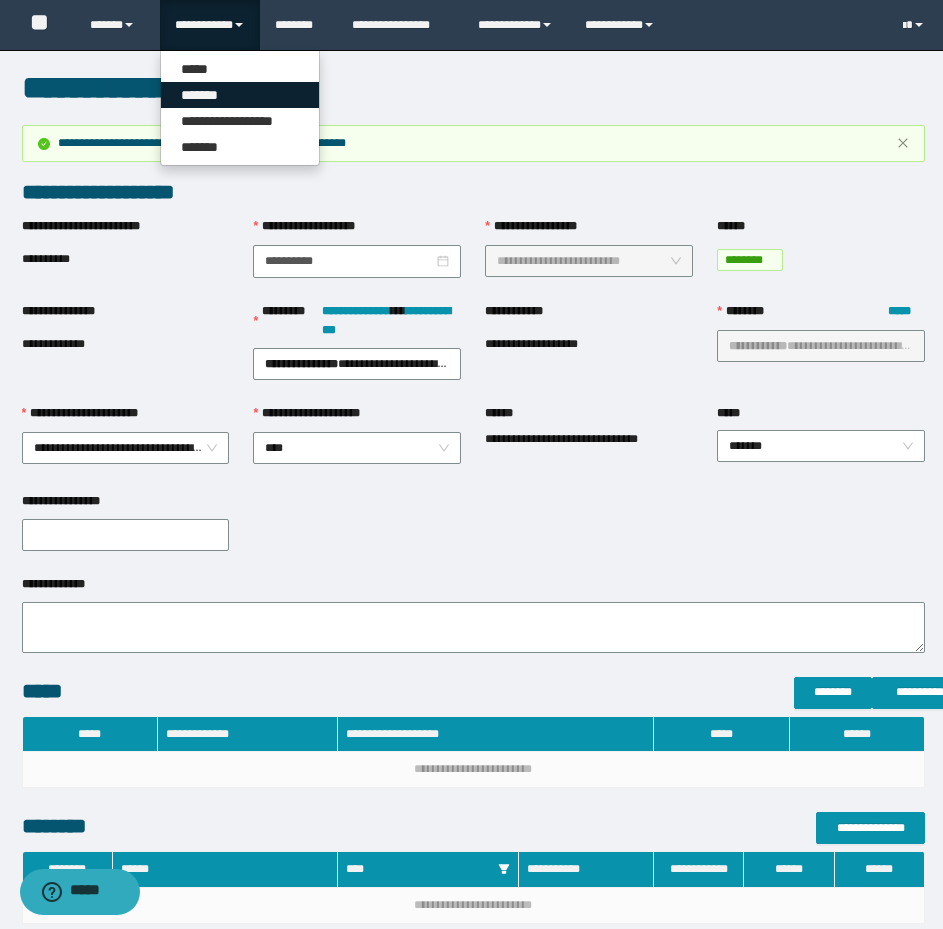 click on "*******" at bounding box center [240, 95] 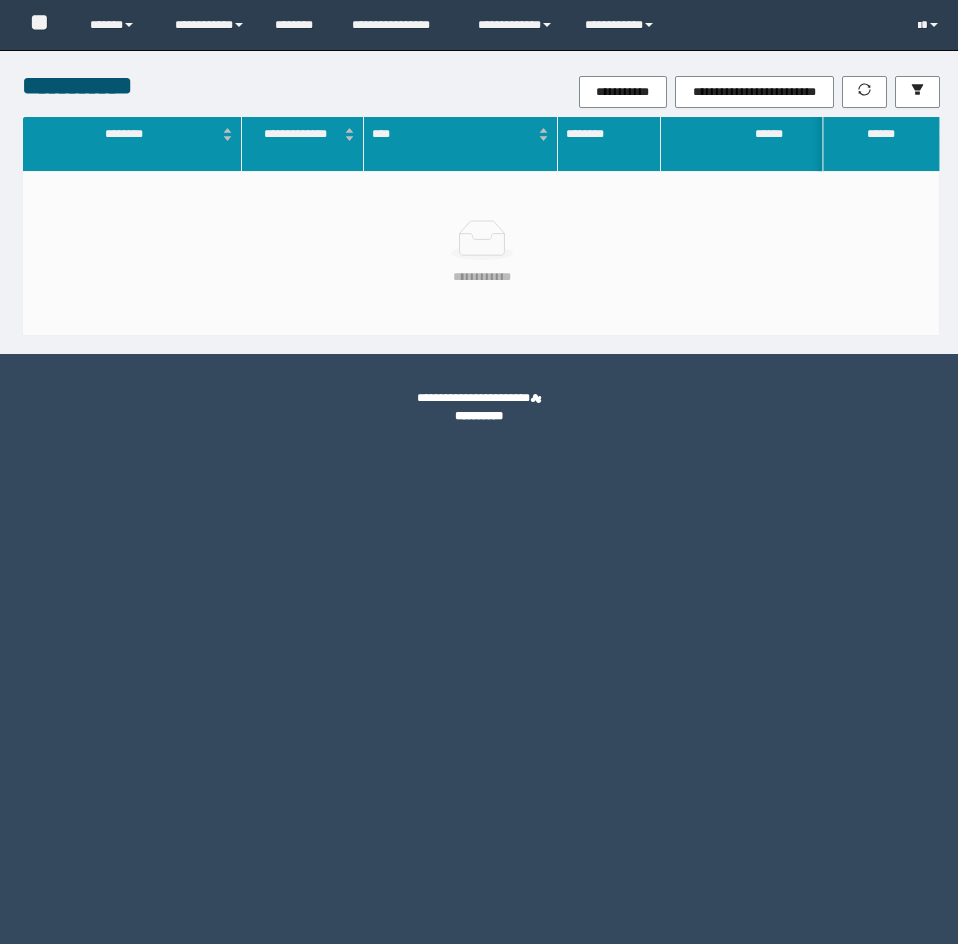 scroll, scrollTop: 0, scrollLeft: 0, axis: both 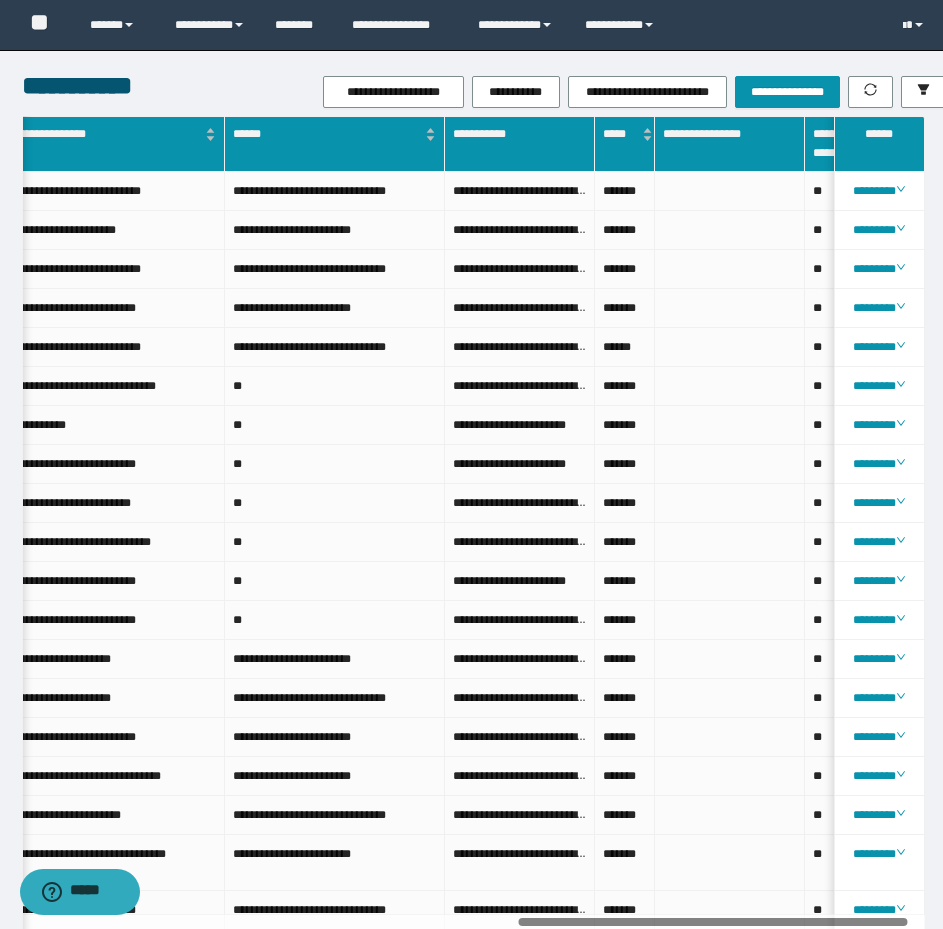 drag, startPoint x: 289, startPoint y: 925, endPoint x: 784, endPoint y: 921, distance: 495.01617 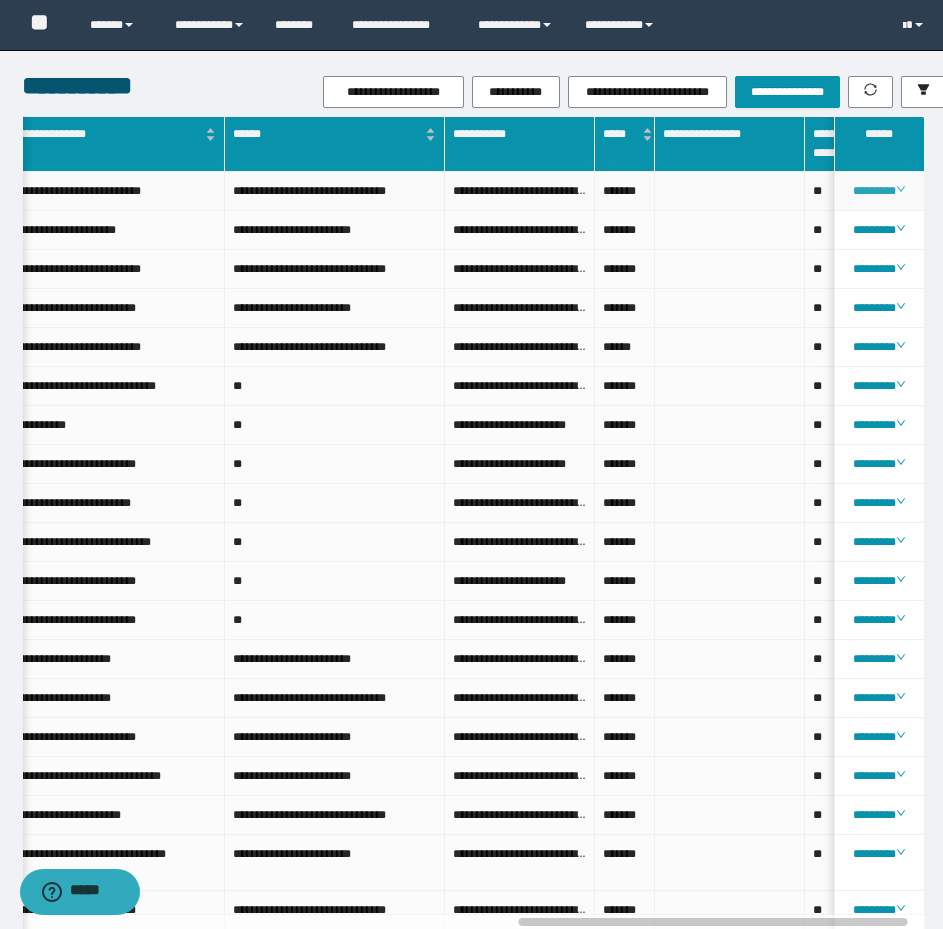 click on "********" at bounding box center [879, 191] 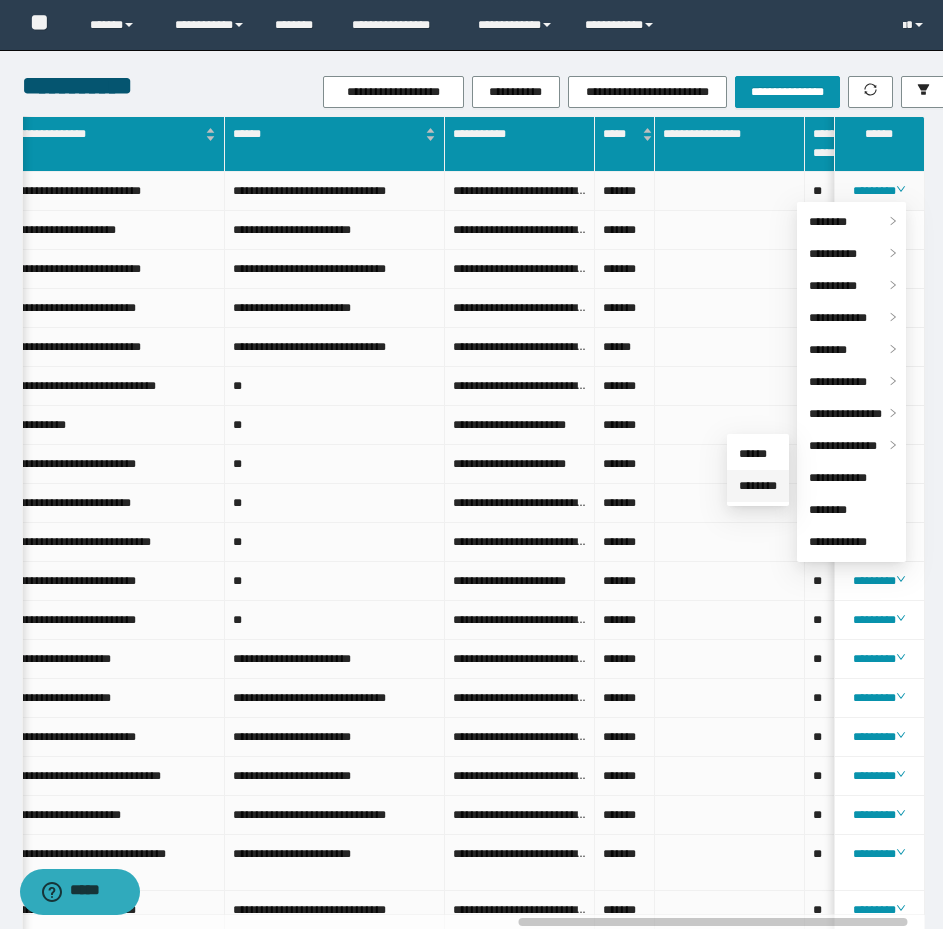 click on "********" at bounding box center [758, 486] 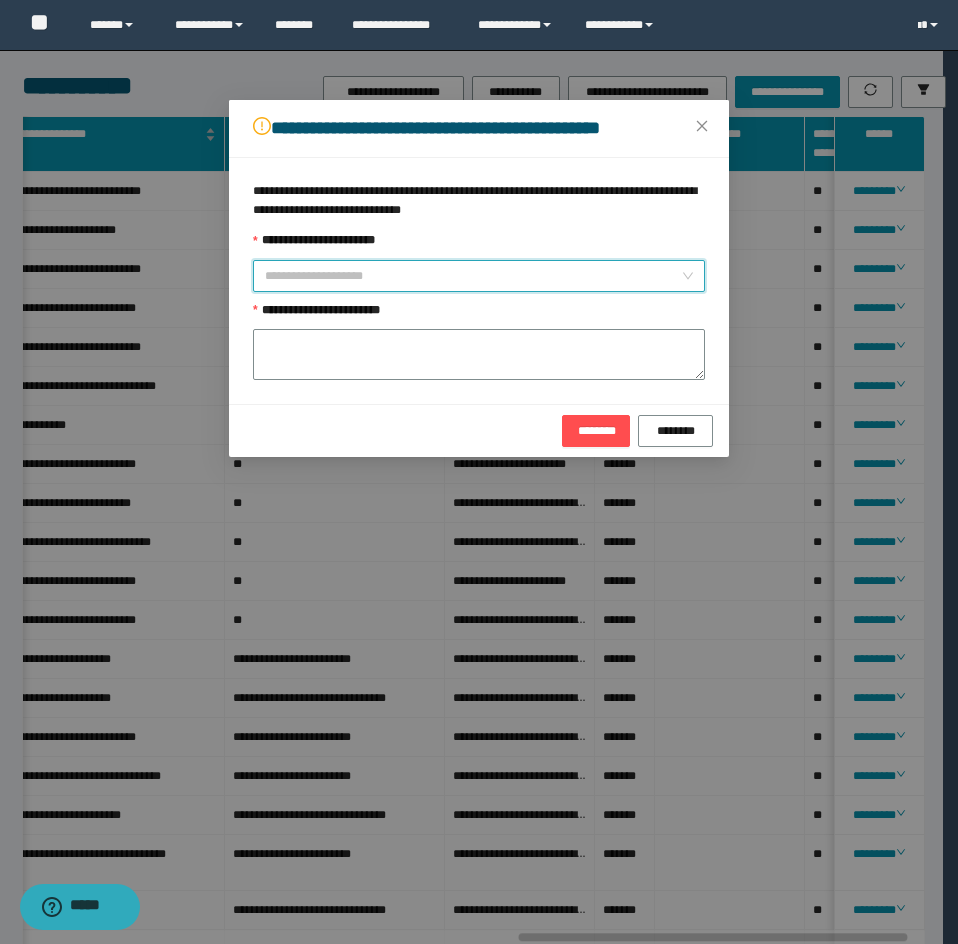 click on "**********" at bounding box center (473, 276) 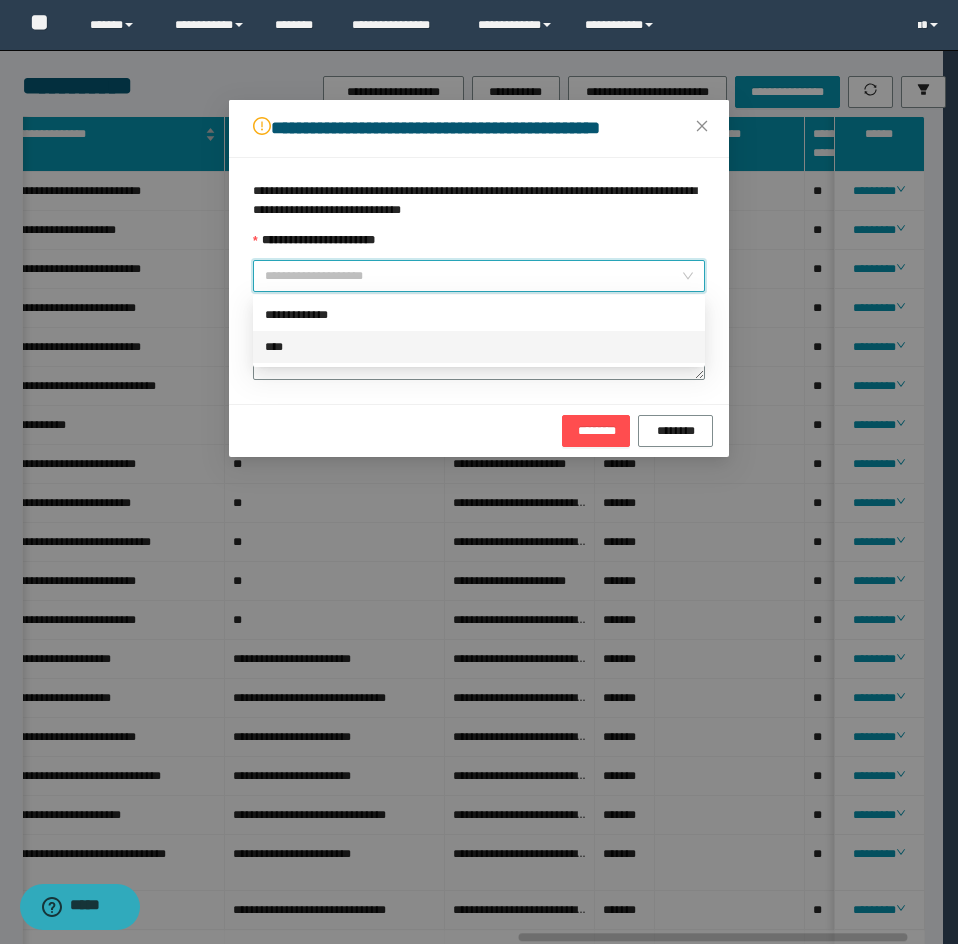 click on "****" at bounding box center [479, 347] 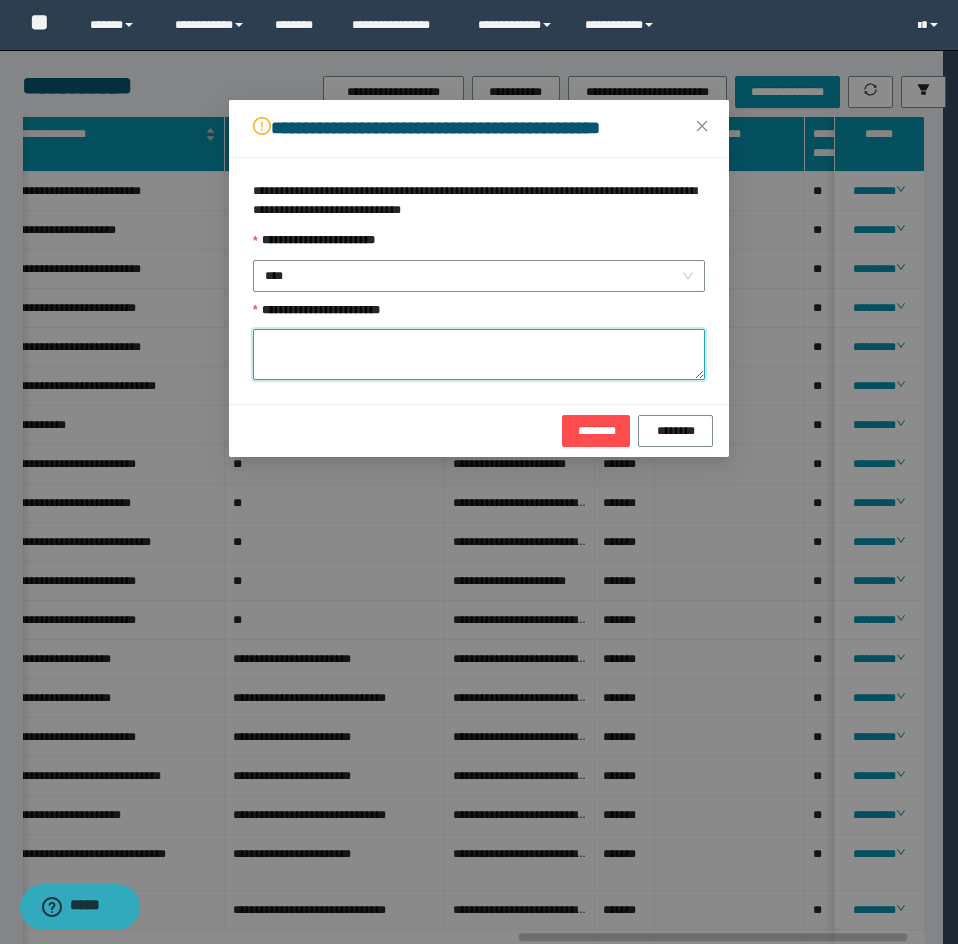 click on "**********" at bounding box center [479, 354] 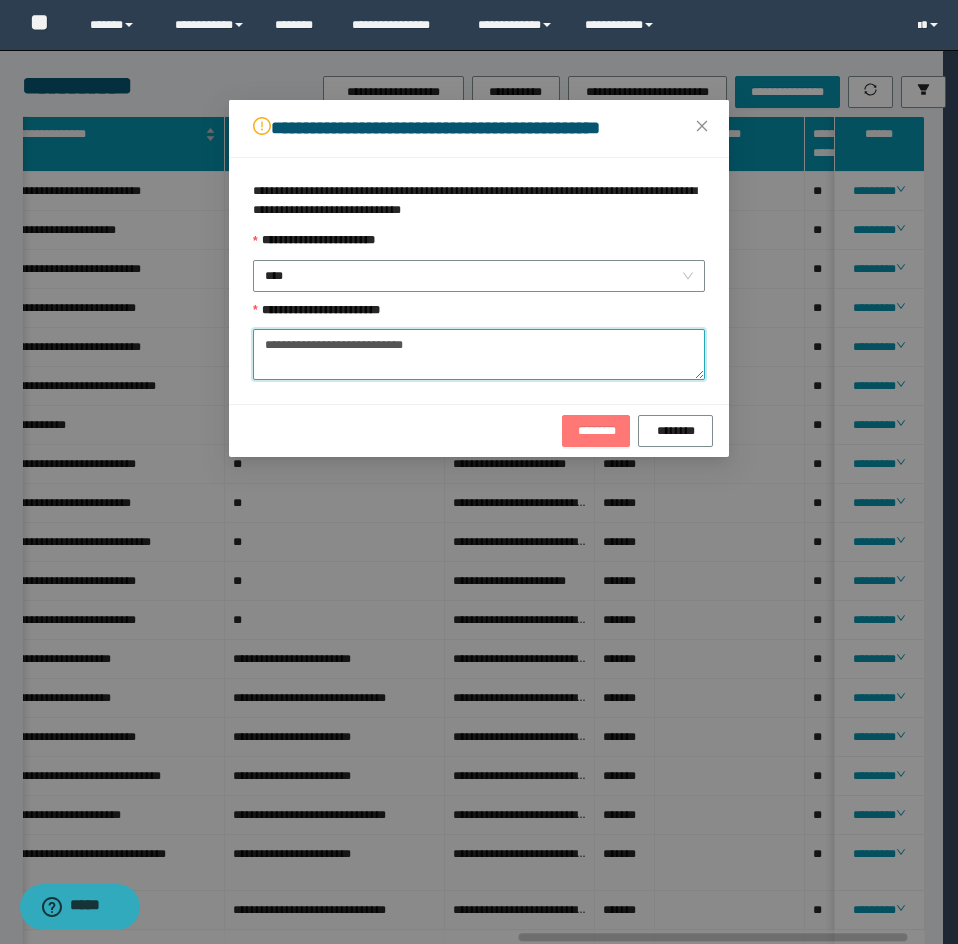 type on "**********" 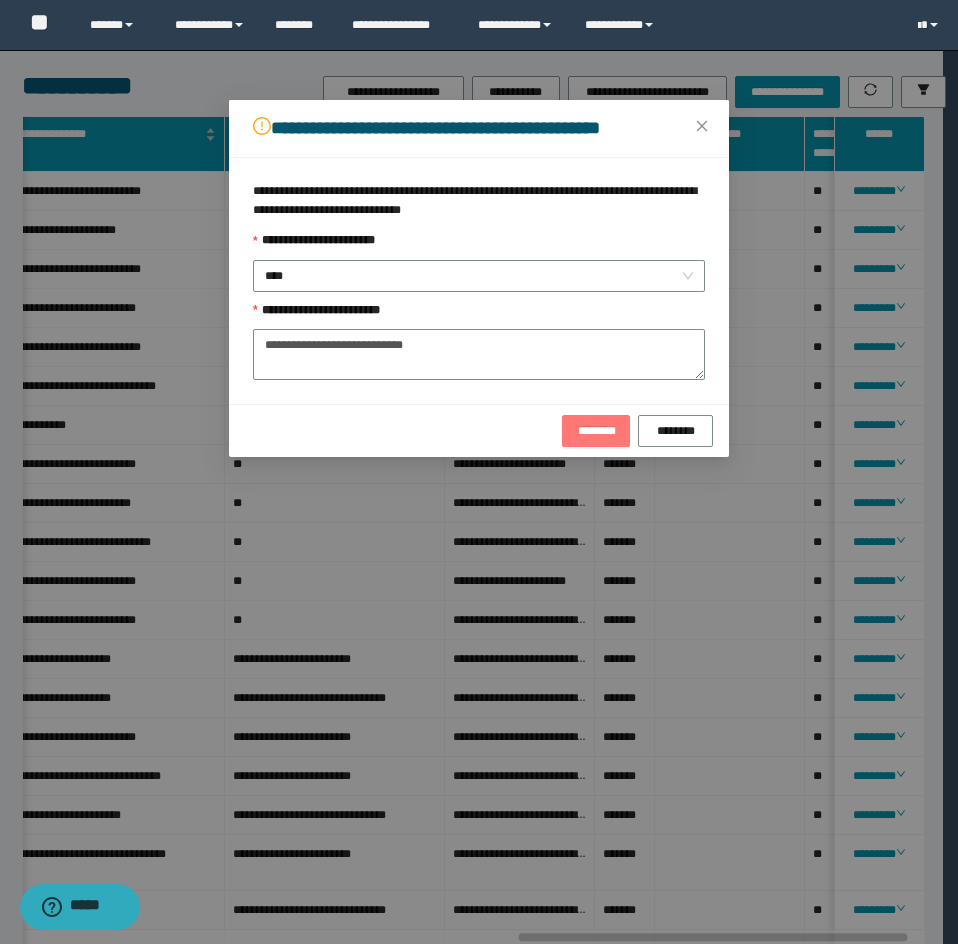 click on "********" at bounding box center [596, 431] 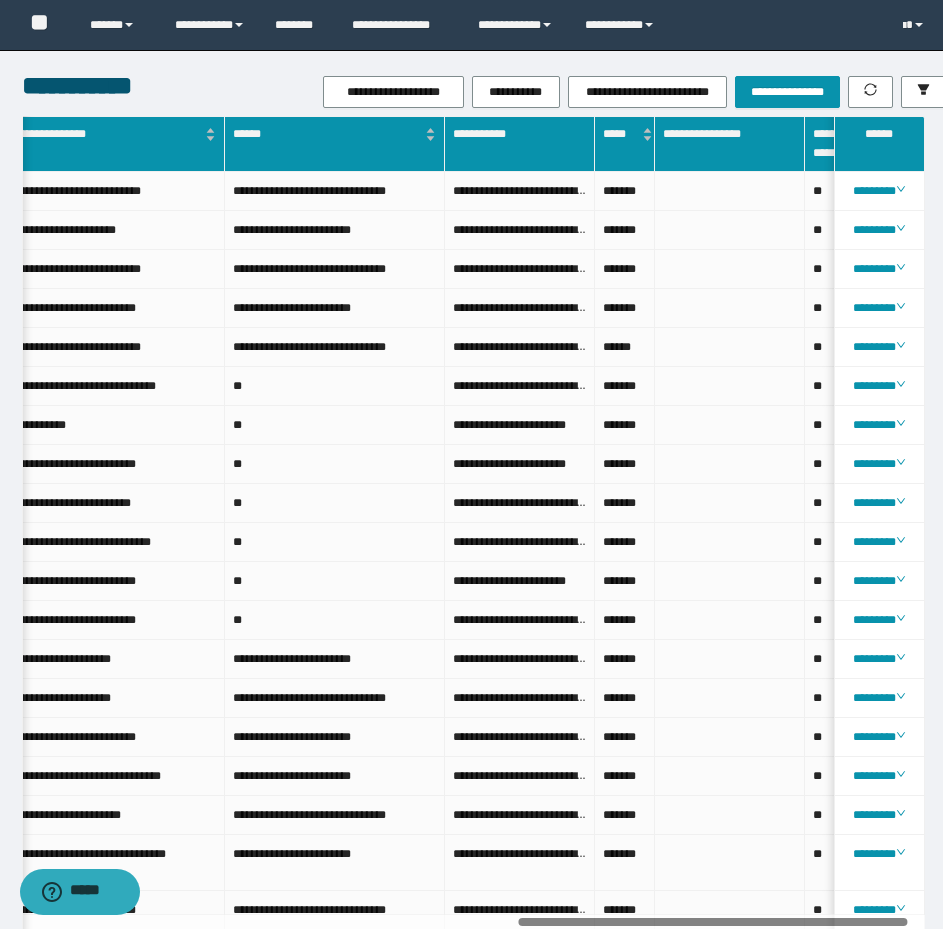 scroll, scrollTop: 0, scrollLeft: 1059, axis: horizontal 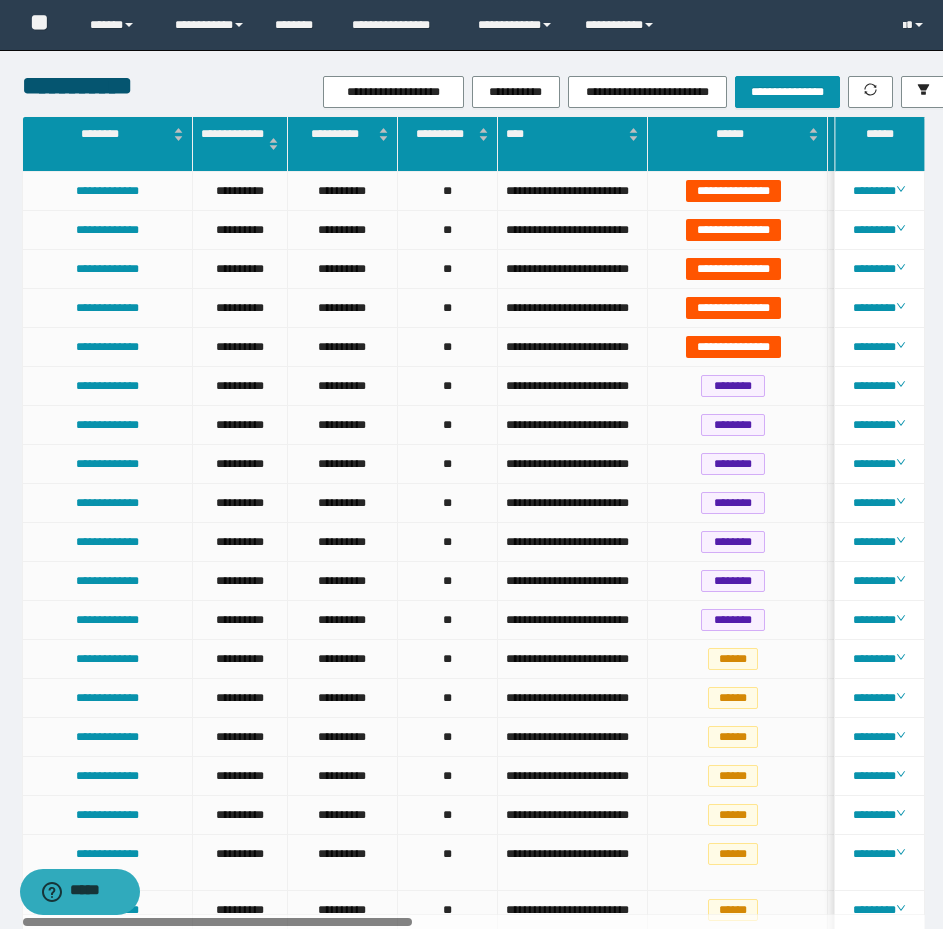 drag, startPoint x: 540, startPoint y: 922, endPoint x: -25, endPoint y: 914, distance: 565.05664 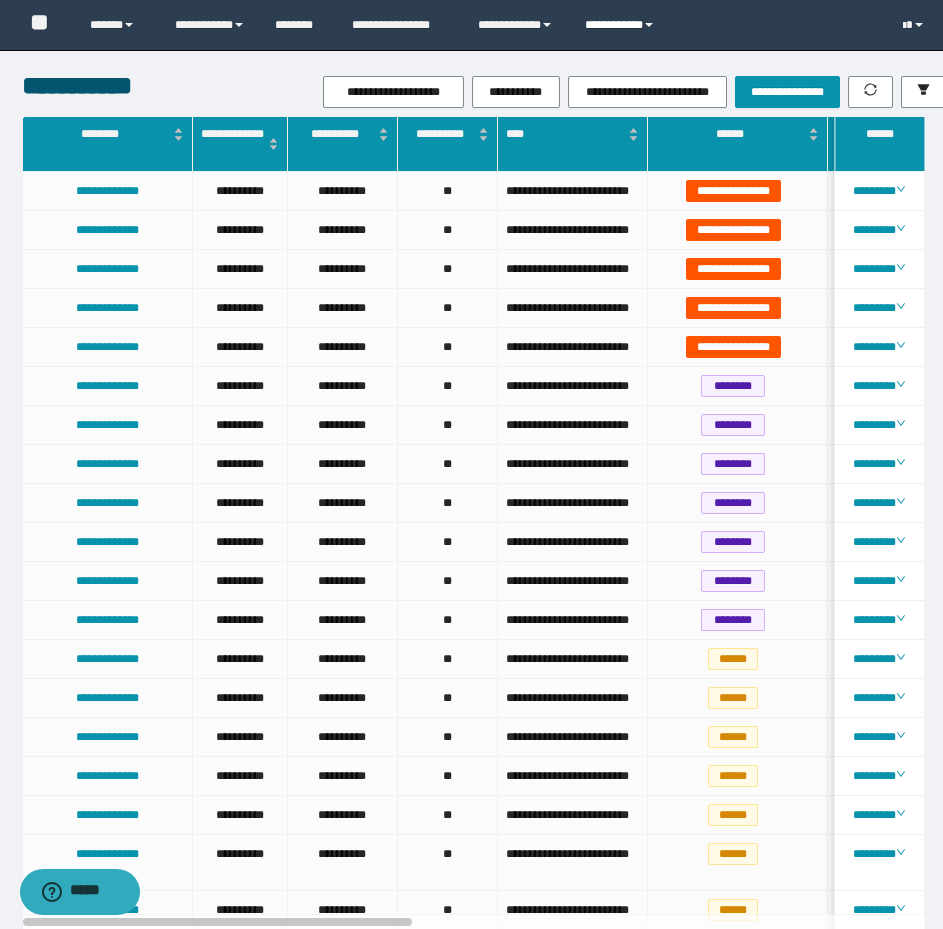 click on "**********" at bounding box center (622, 25) 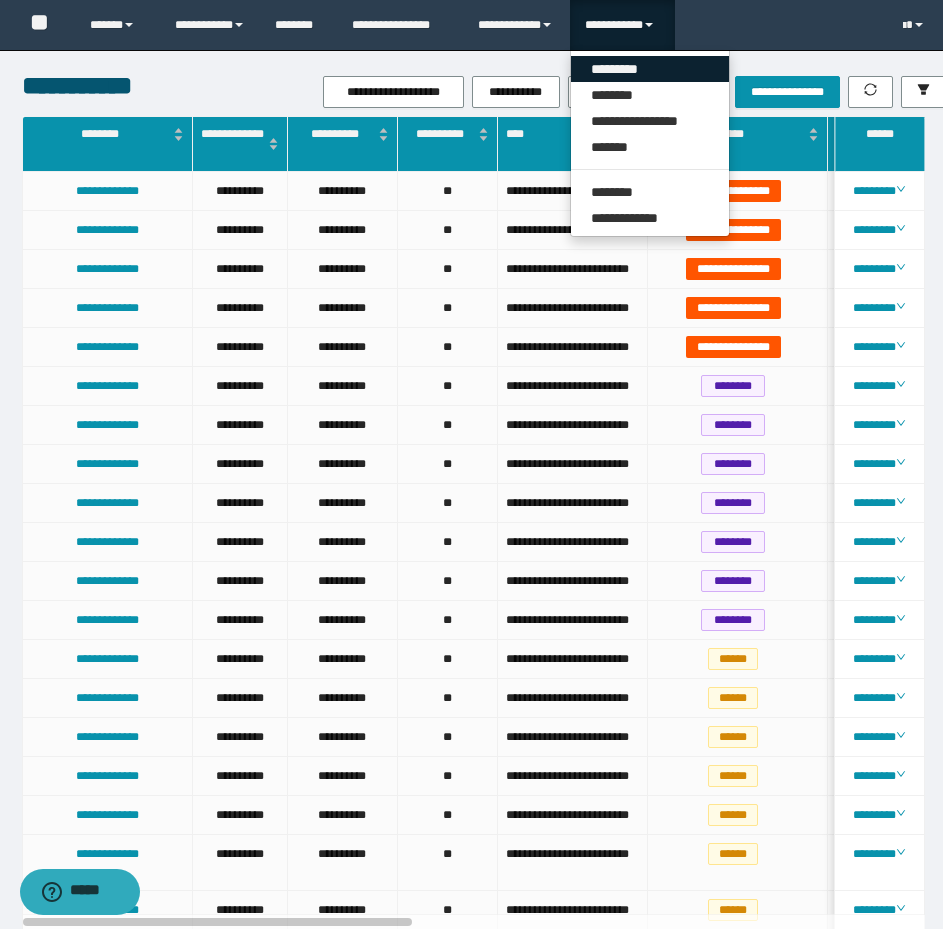 click on "*********" at bounding box center [650, 69] 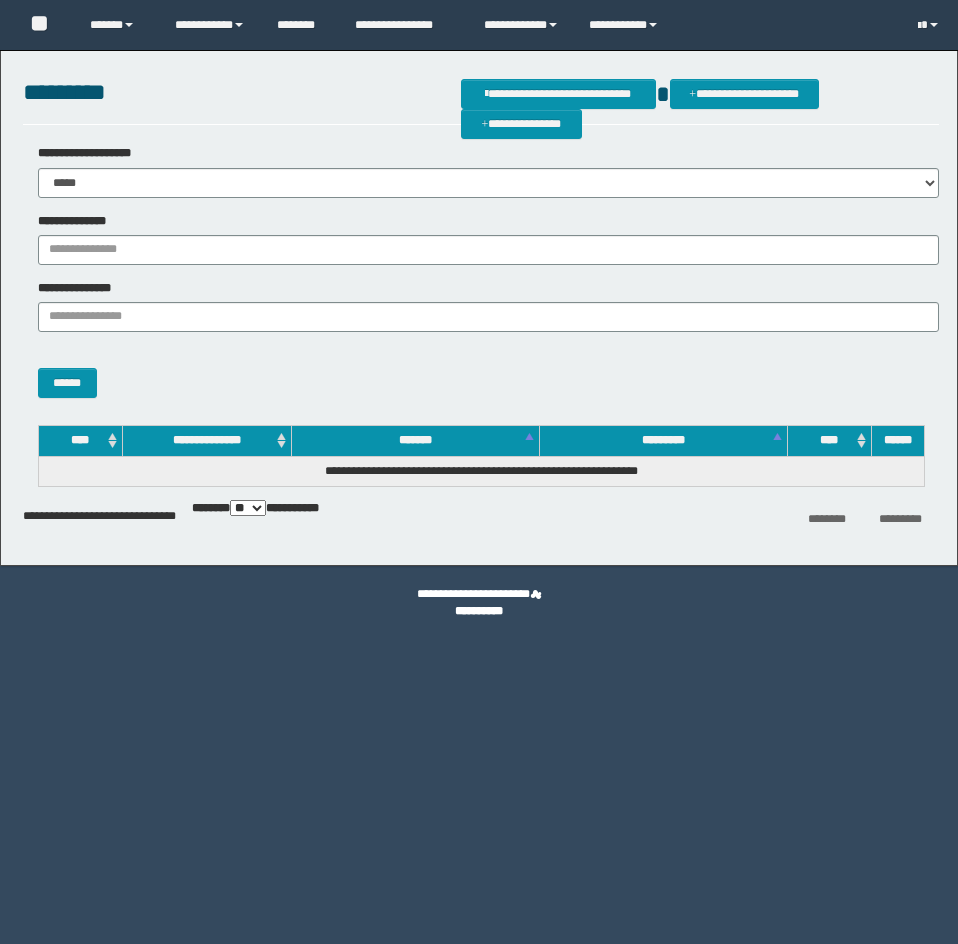 scroll, scrollTop: 0, scrollLeft: 0, axis: both 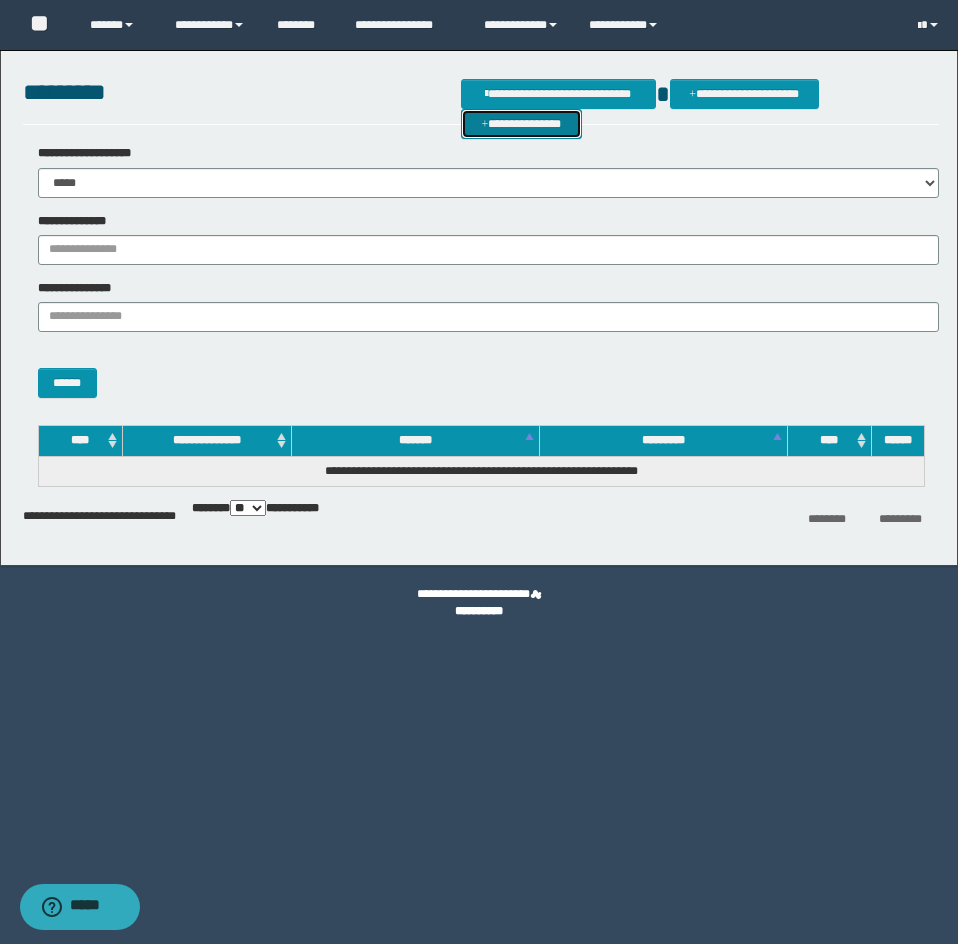 click on "**********" at bounding box center [521, 124] 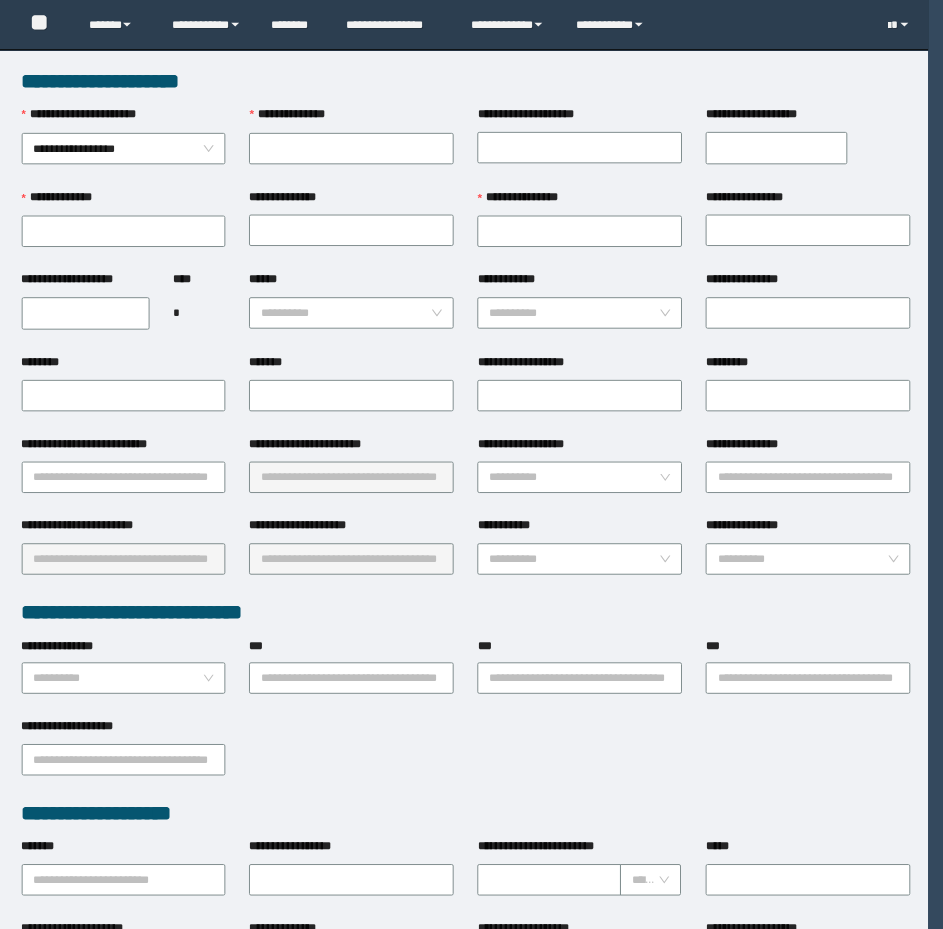 scroll, scrollTop: 0, scrollLeft: 0, axis: both 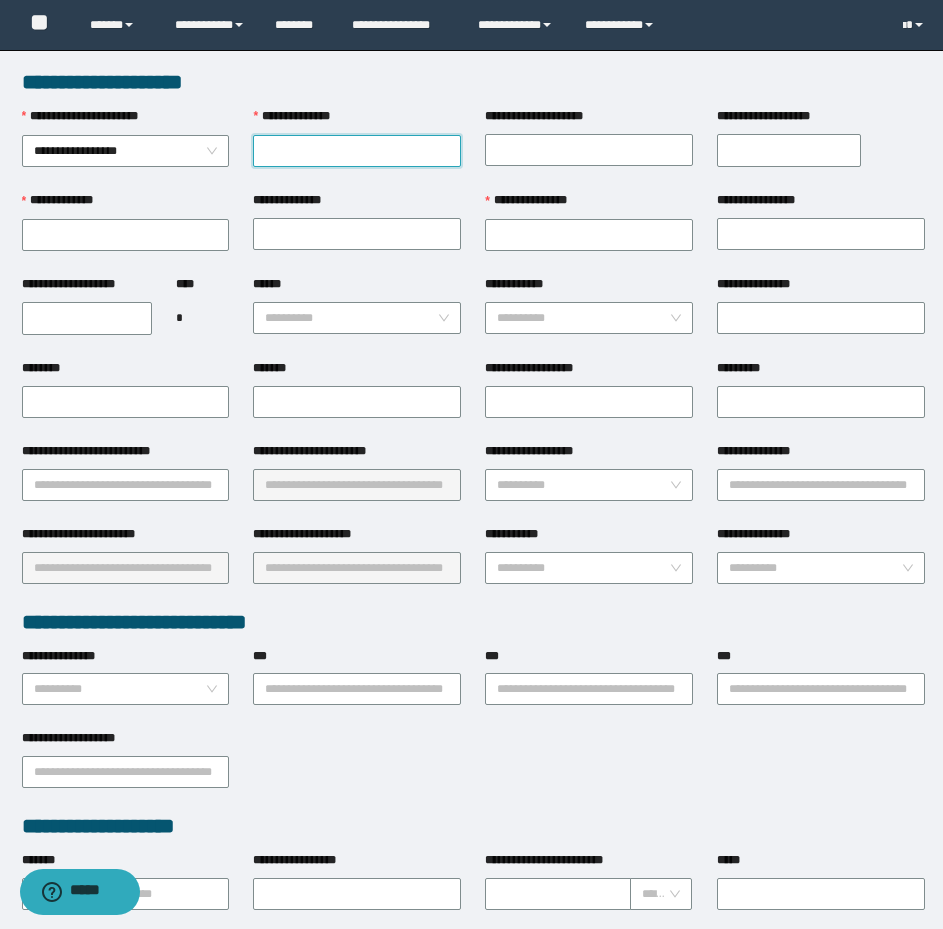 click on "**********" at bounding box center [357, 151] 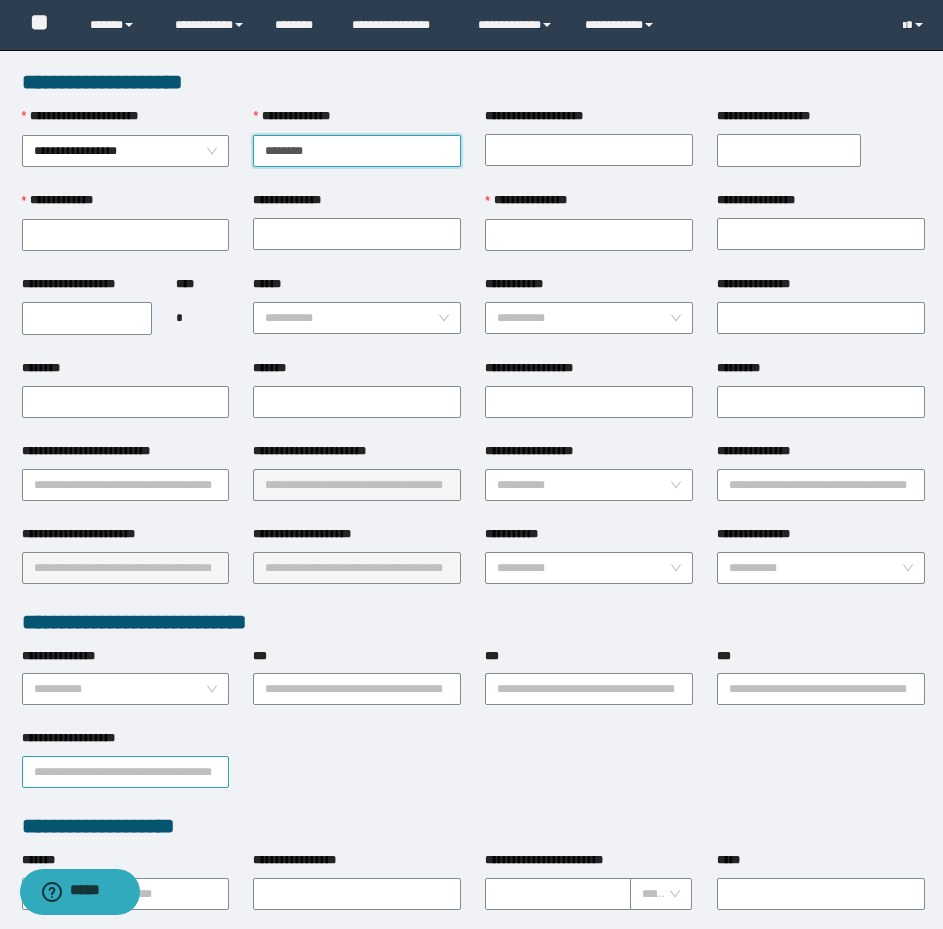 type on "********" 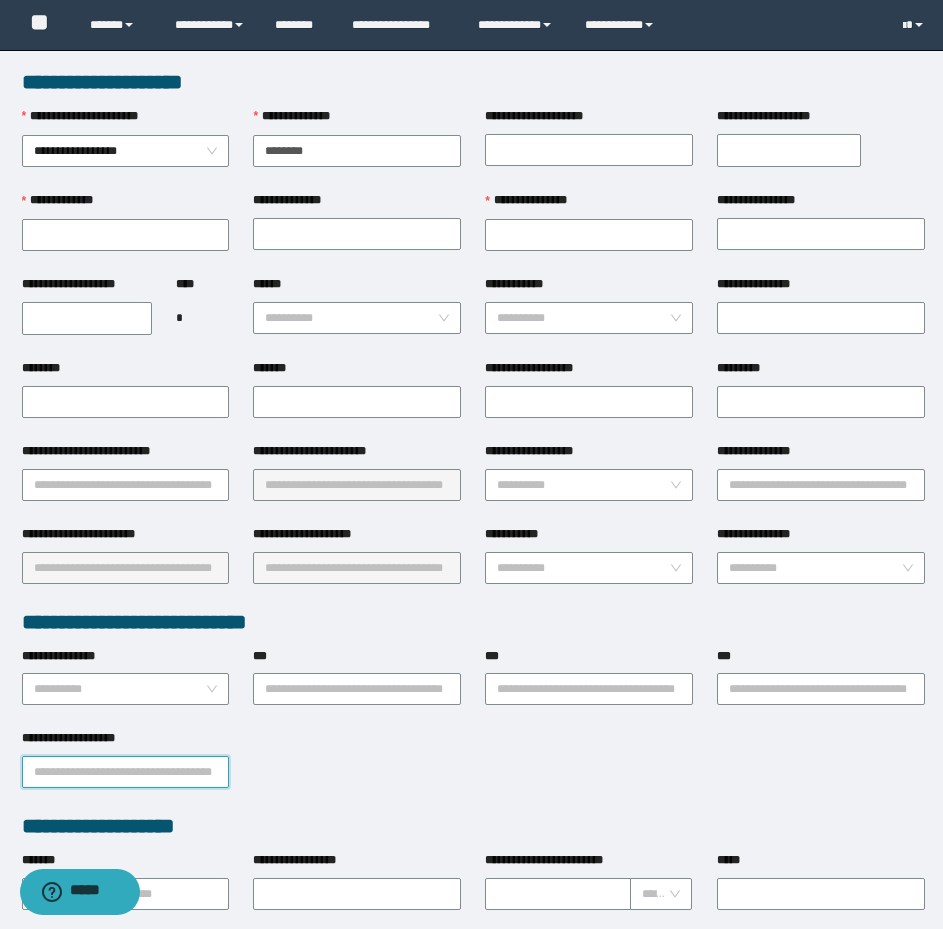 click on "**********" at bounding box center [126, 772] 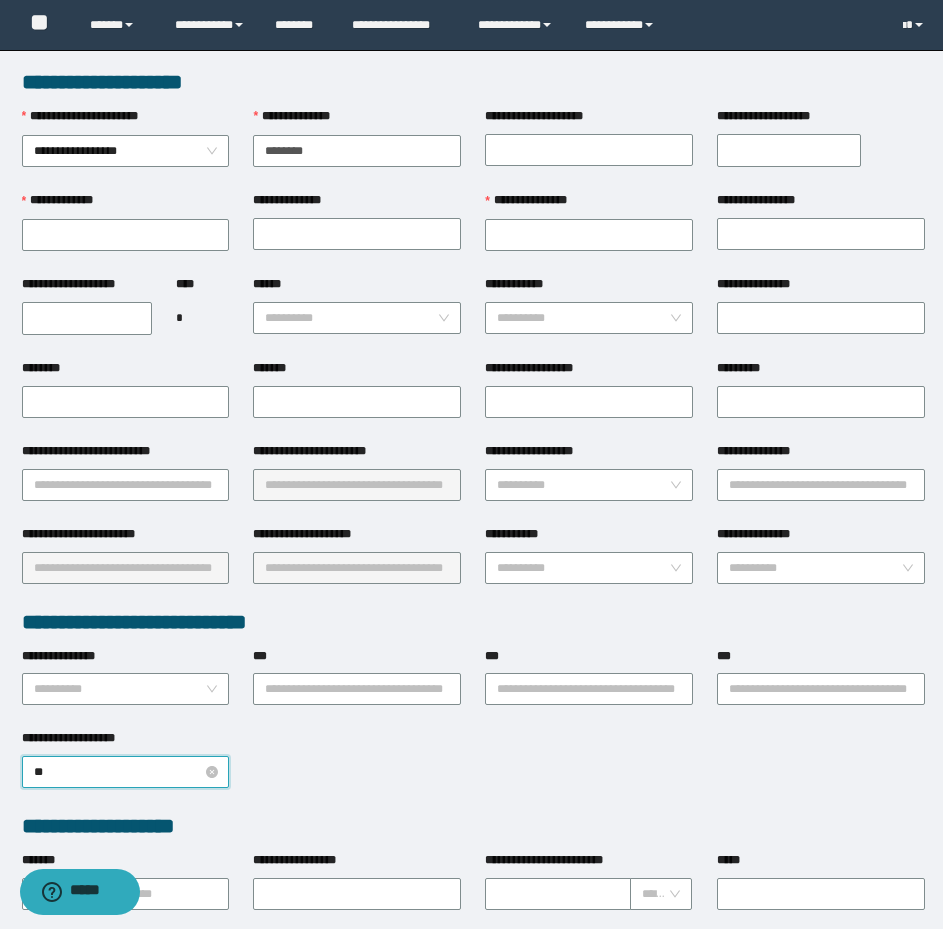 type on "***" 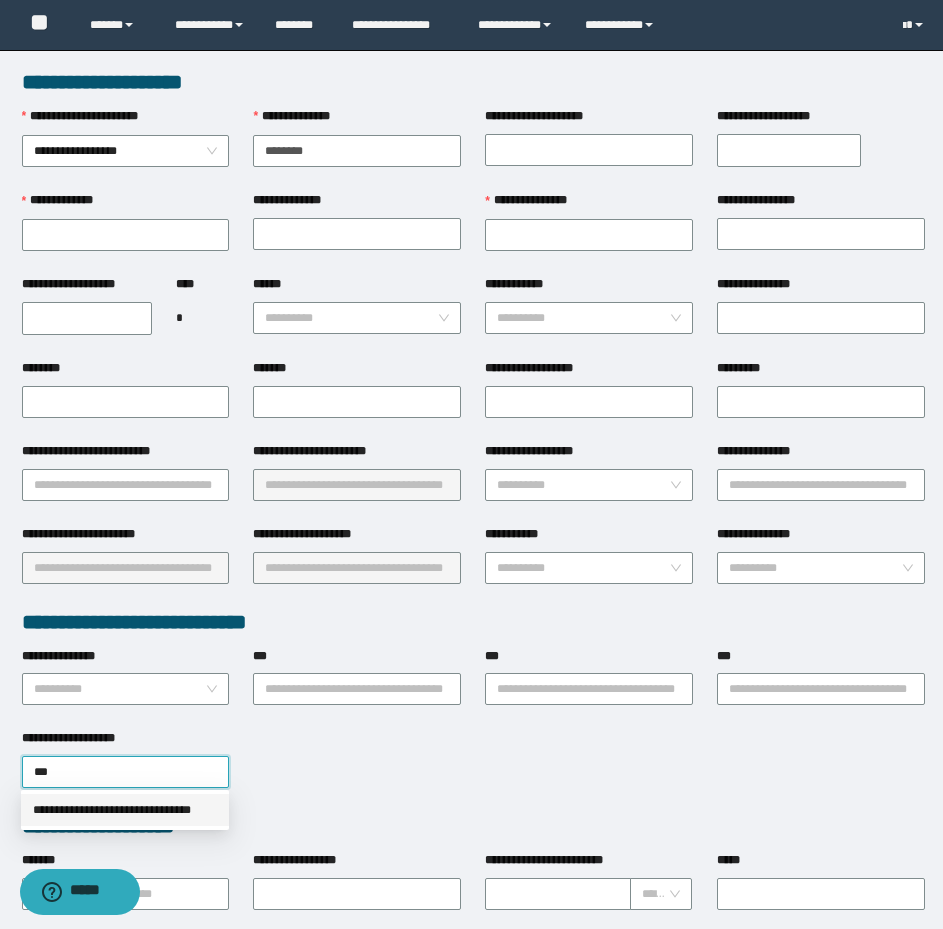 click on "**********" at bounding box center [125, 810] 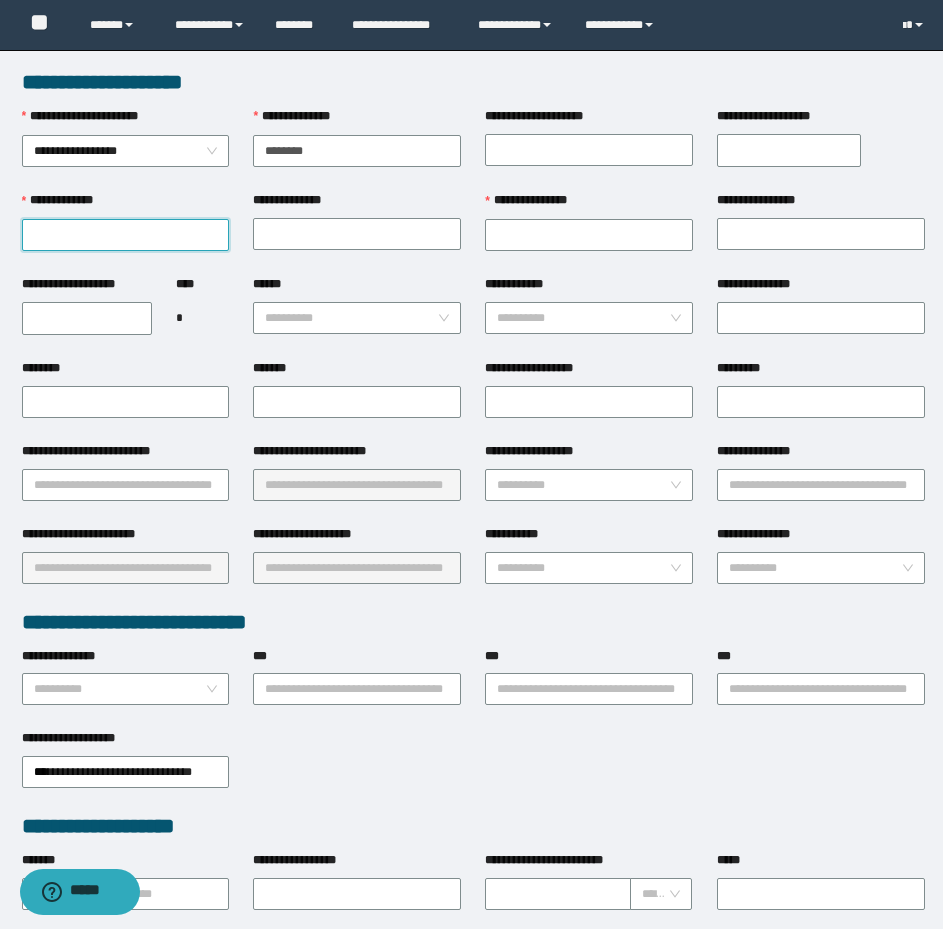click on "**********" at bounding box center [126, 235] 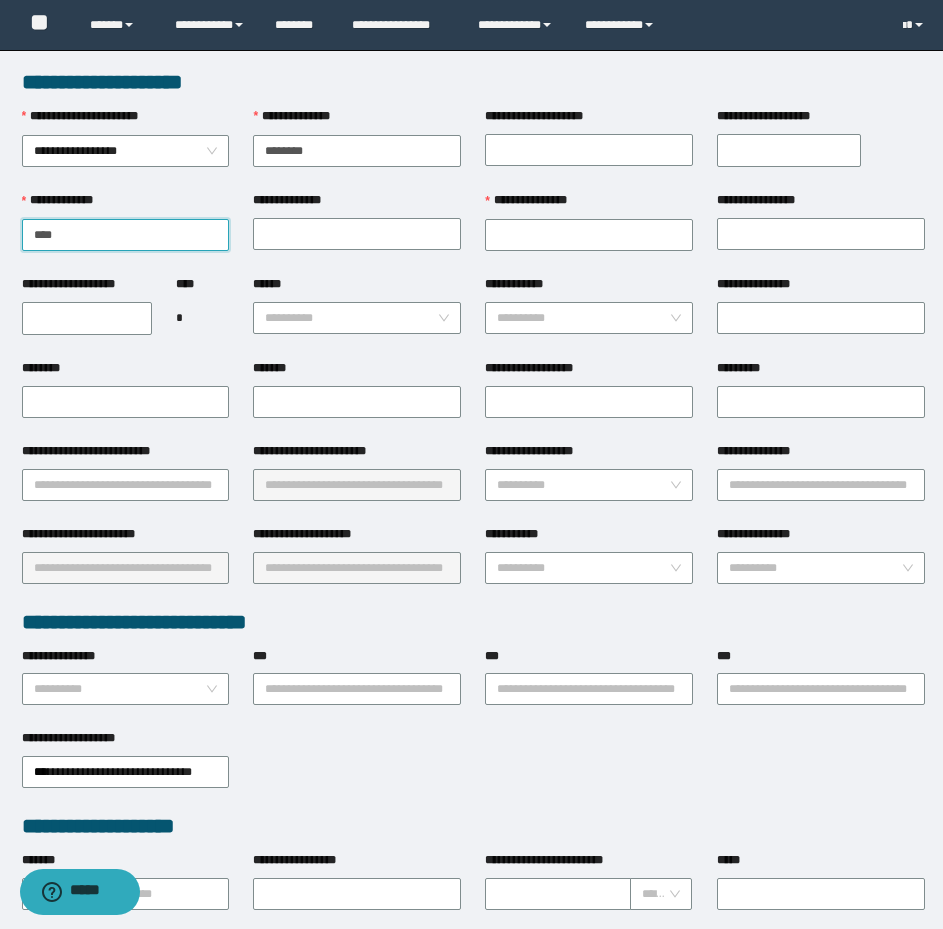 type on "****" 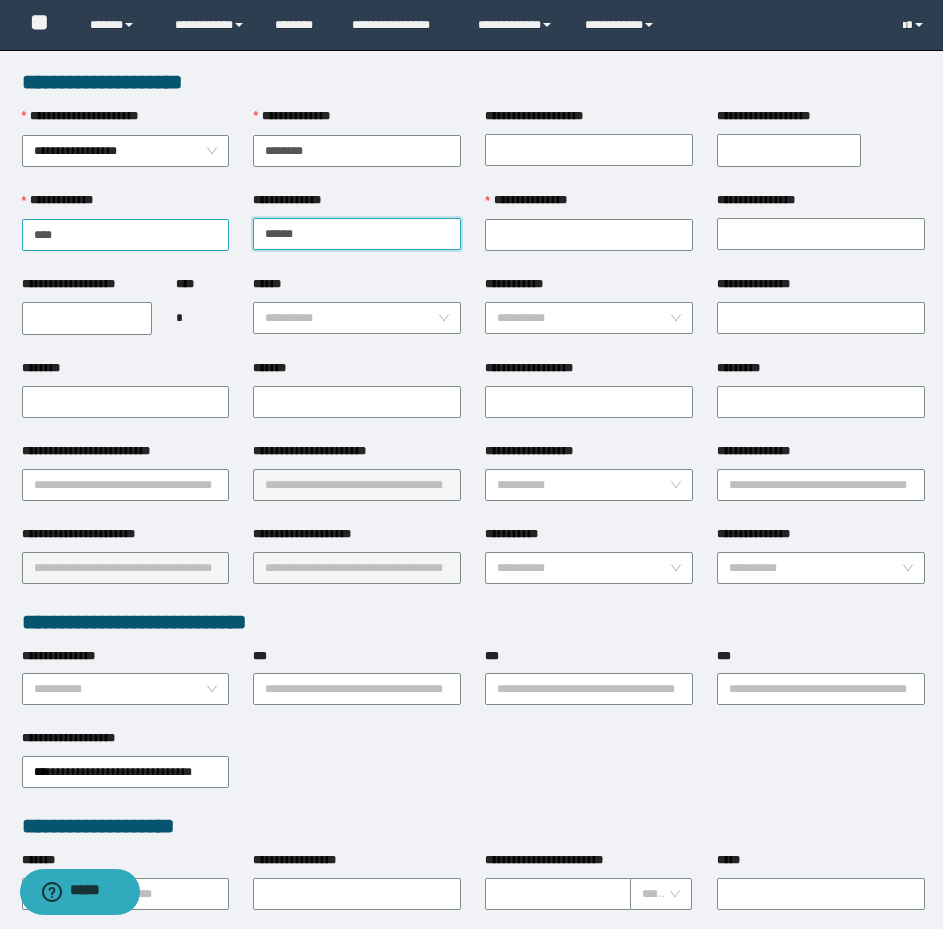 type on "******" 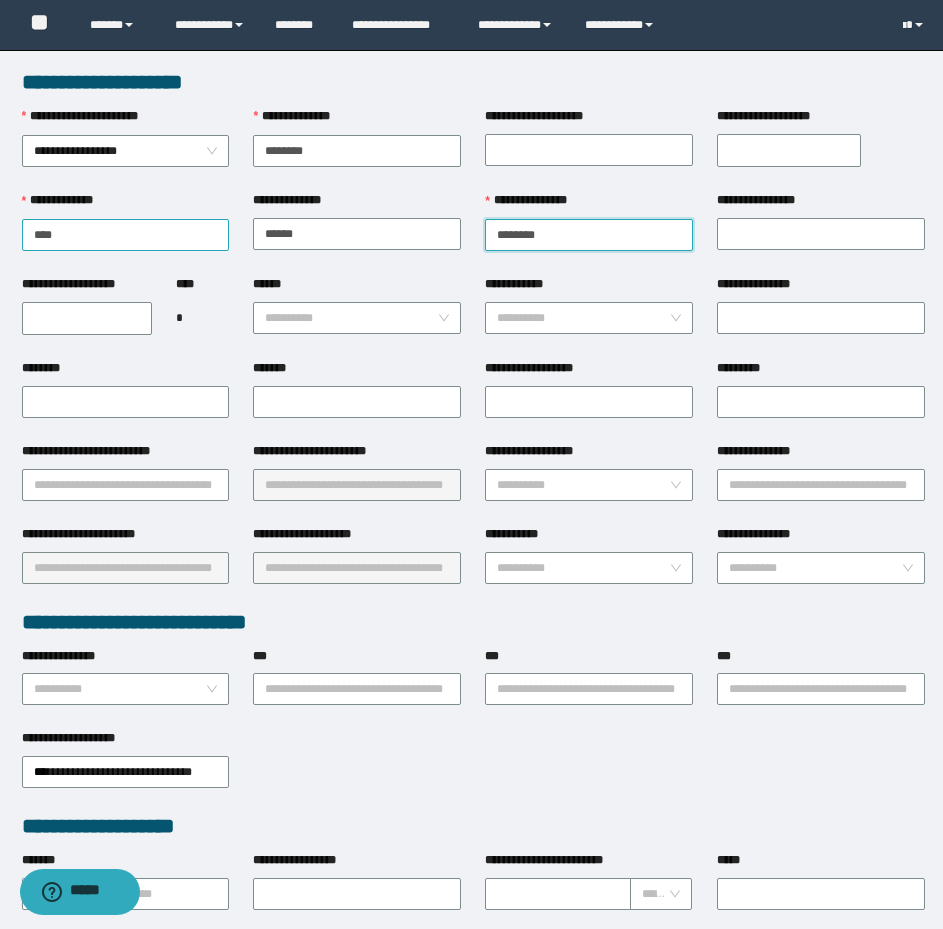 type on "********" 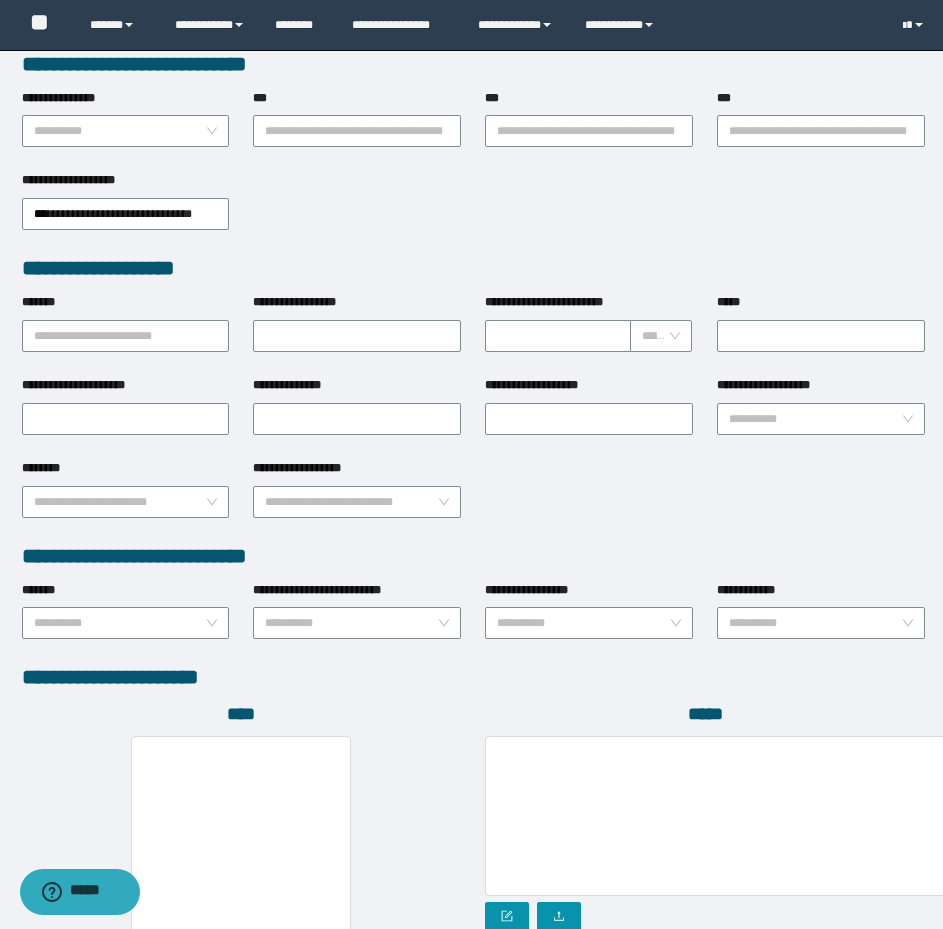 scroll, scrollTop: 774, scrollLeft: 0, axis: vertical 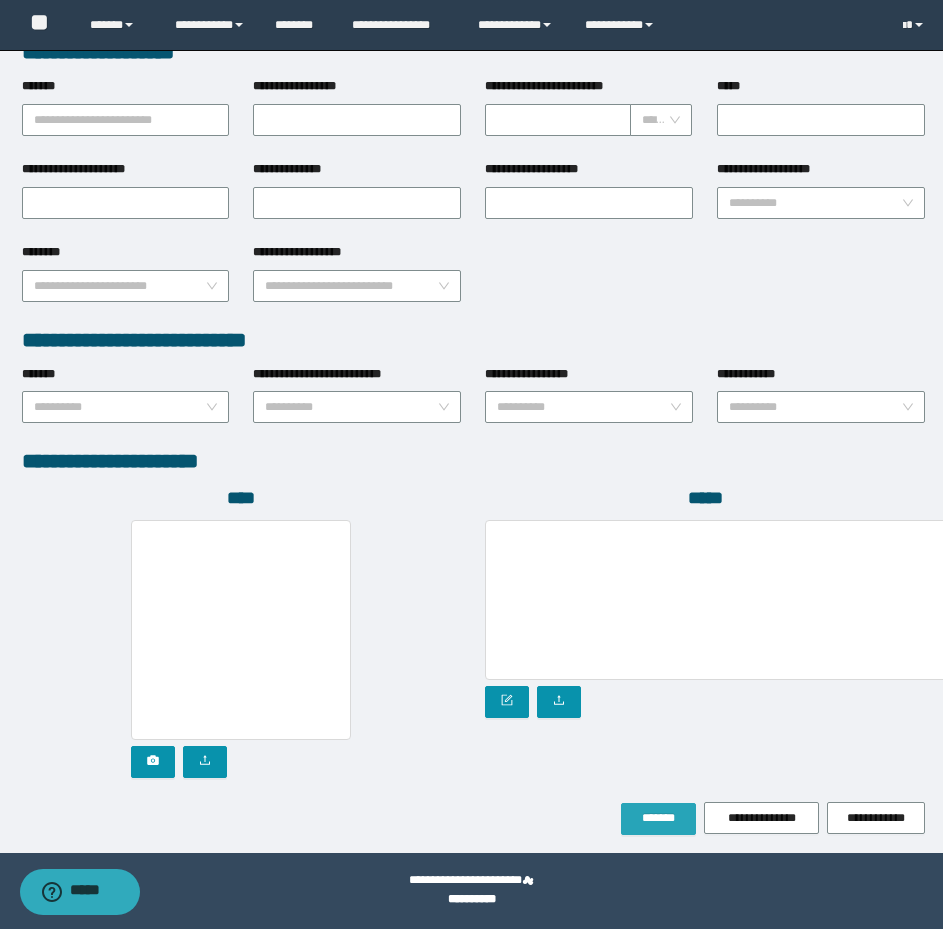 type on "***" 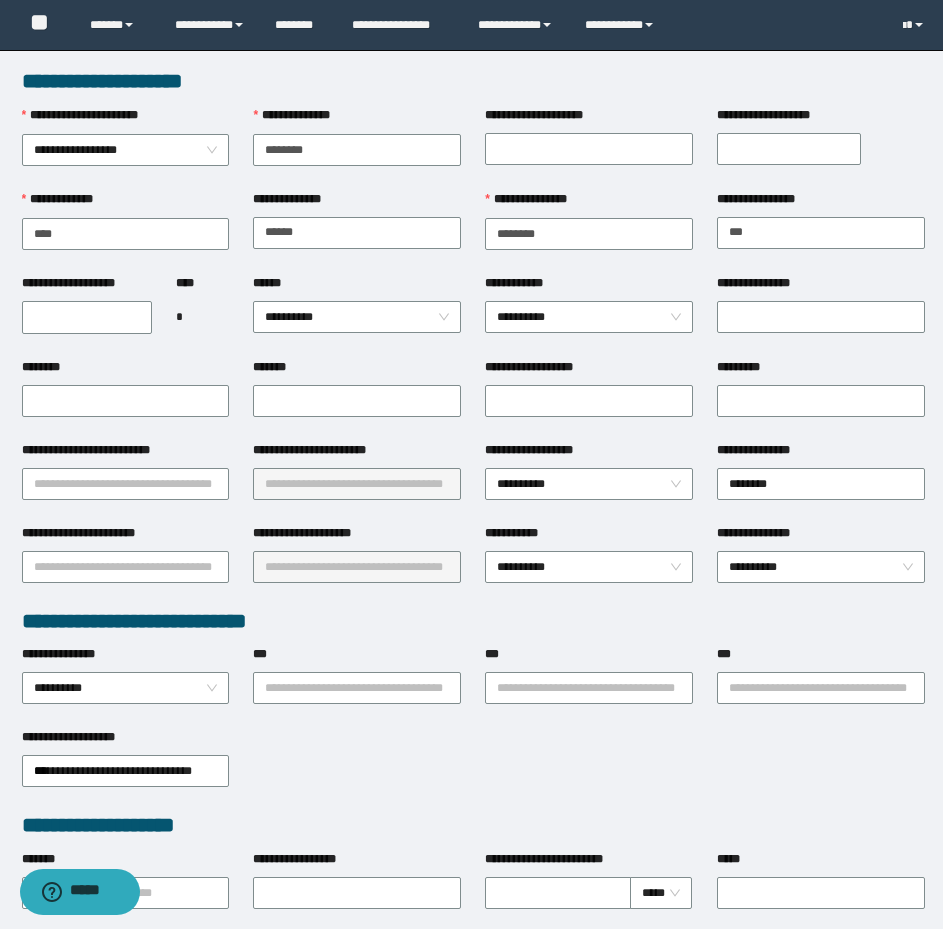 scroll, scrollTop: 0, scrollLeft: 0, axis: both 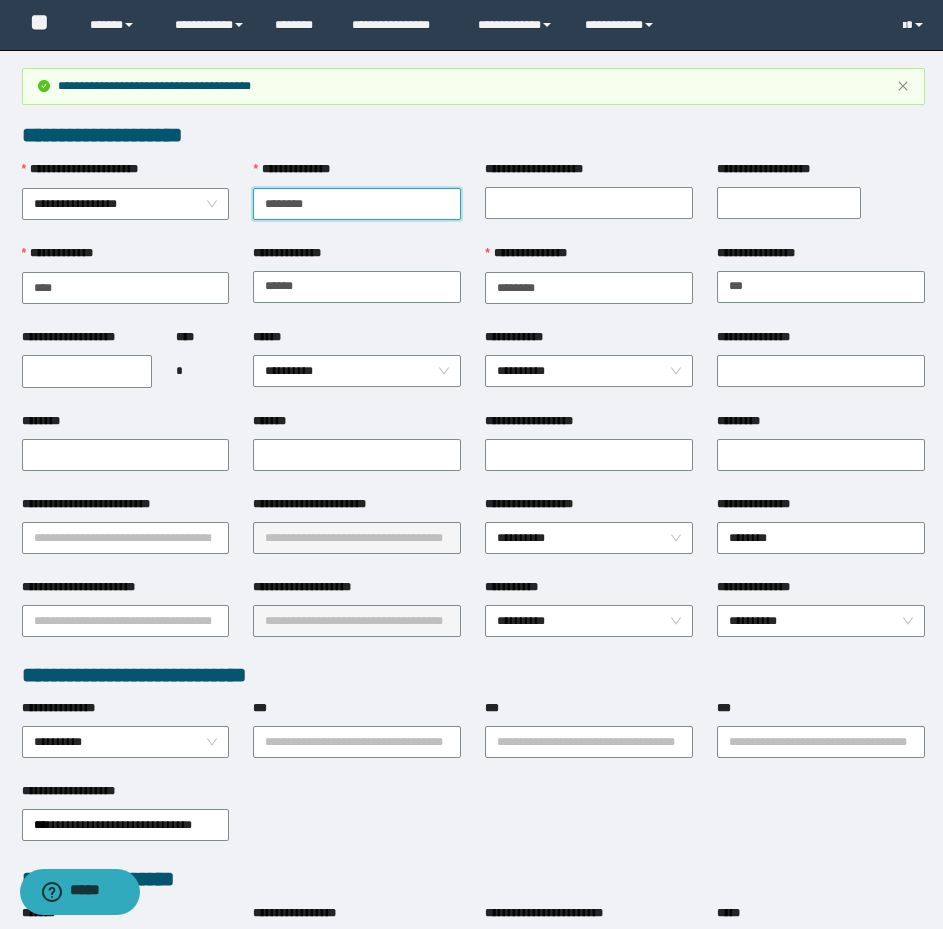 drag, startPoint x: 320, startPoint y: 200, endPoint x: 256, endPoint y: 181, distance: 66.760765 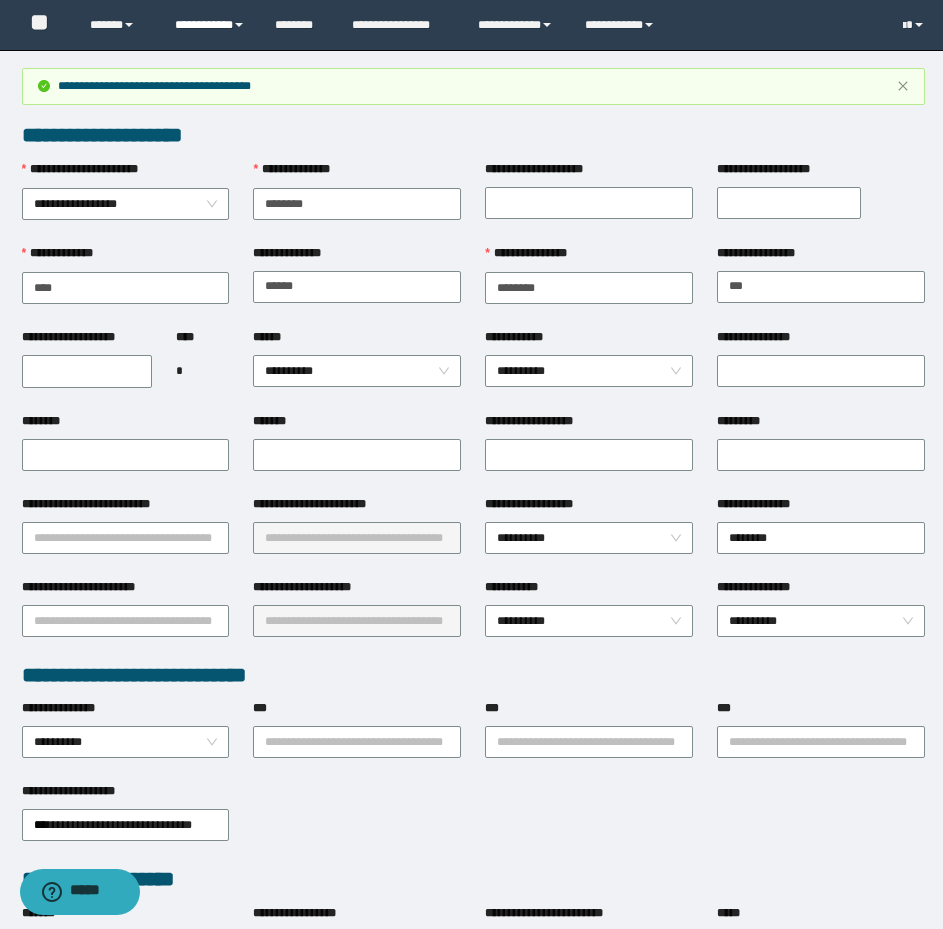 click on "**********" at bounding box center [210, 25] 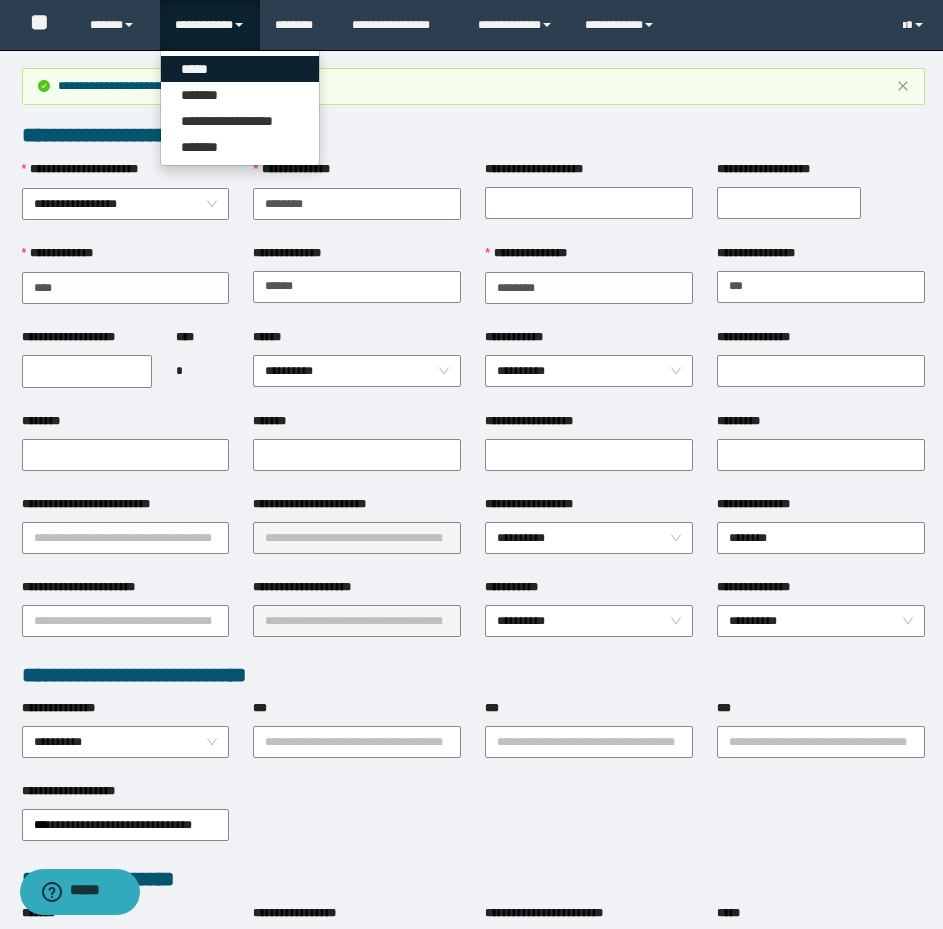 click on "*****" at bounding box center (240, 69) 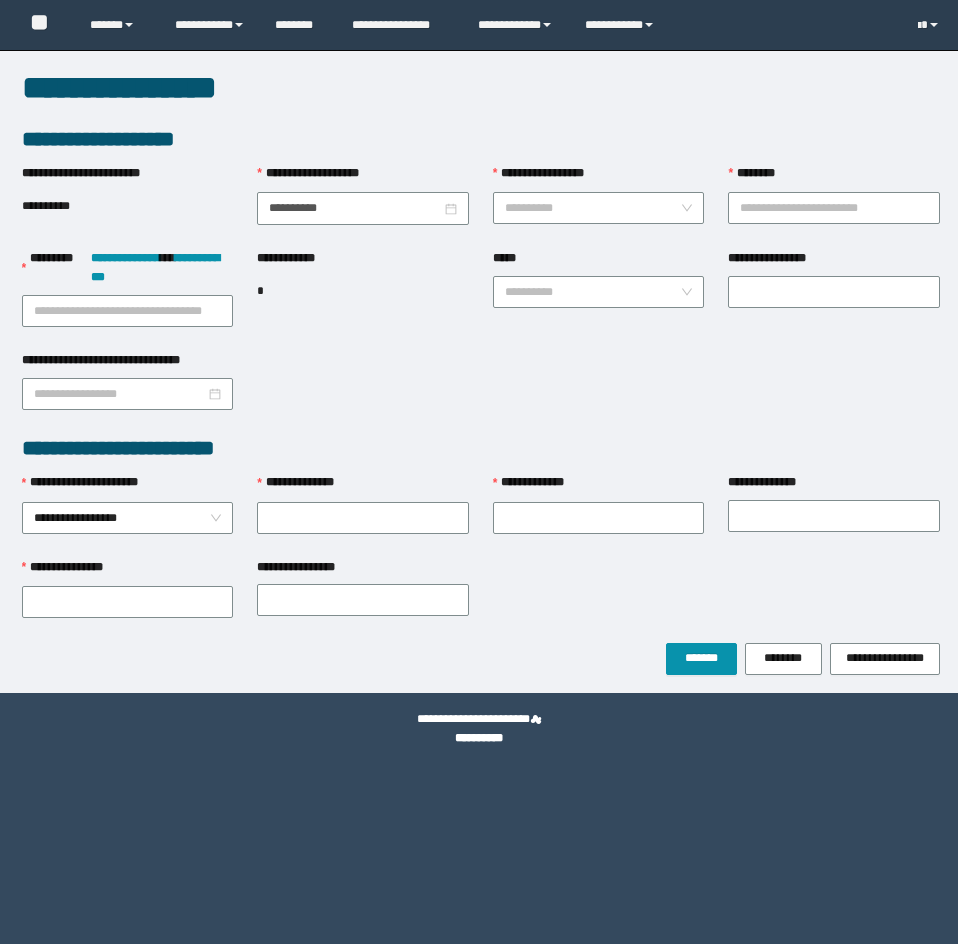 scroll, scrollTop: 0, scrollLeft: 0, axis: both 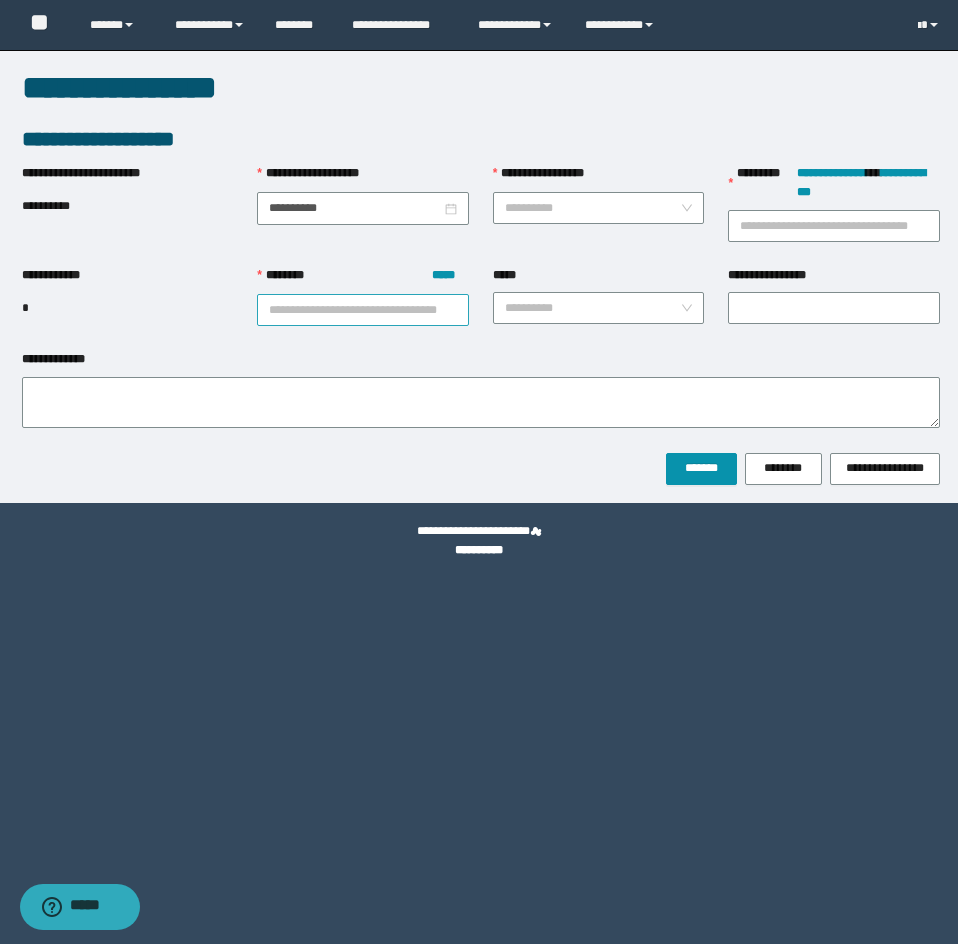 click on "******** *****" at bounding box center (363, 310) 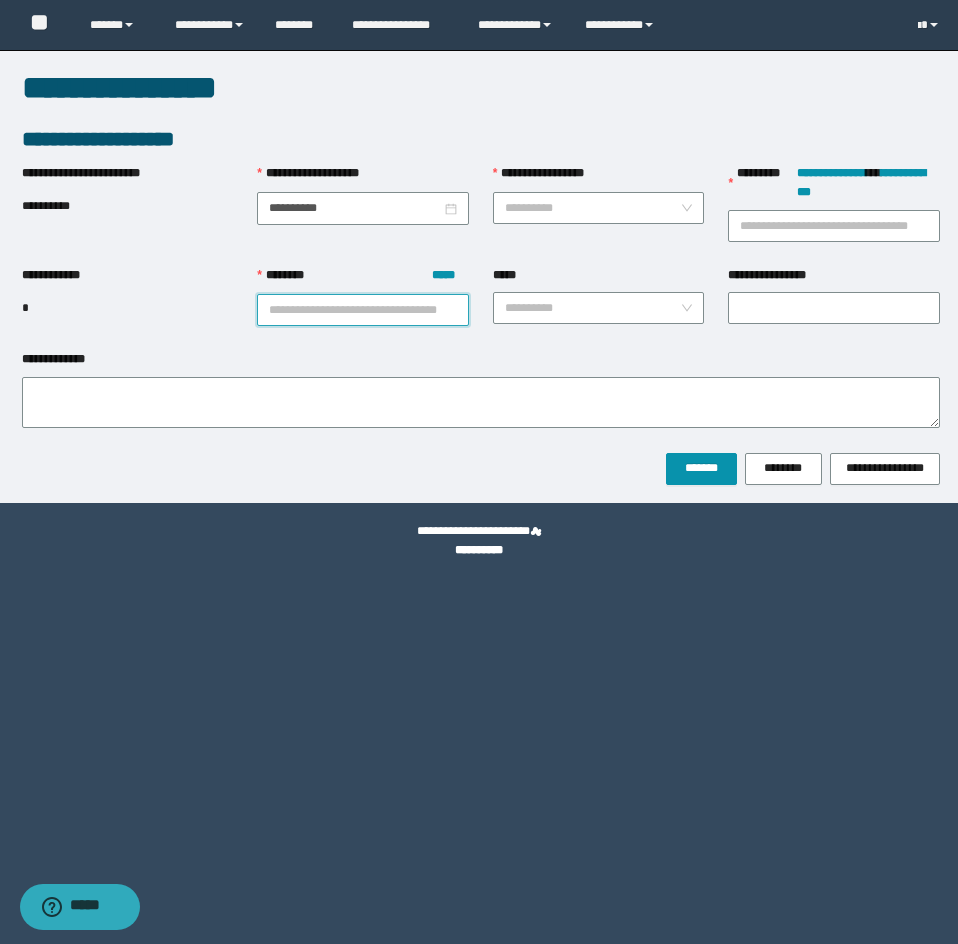 paste on "********" 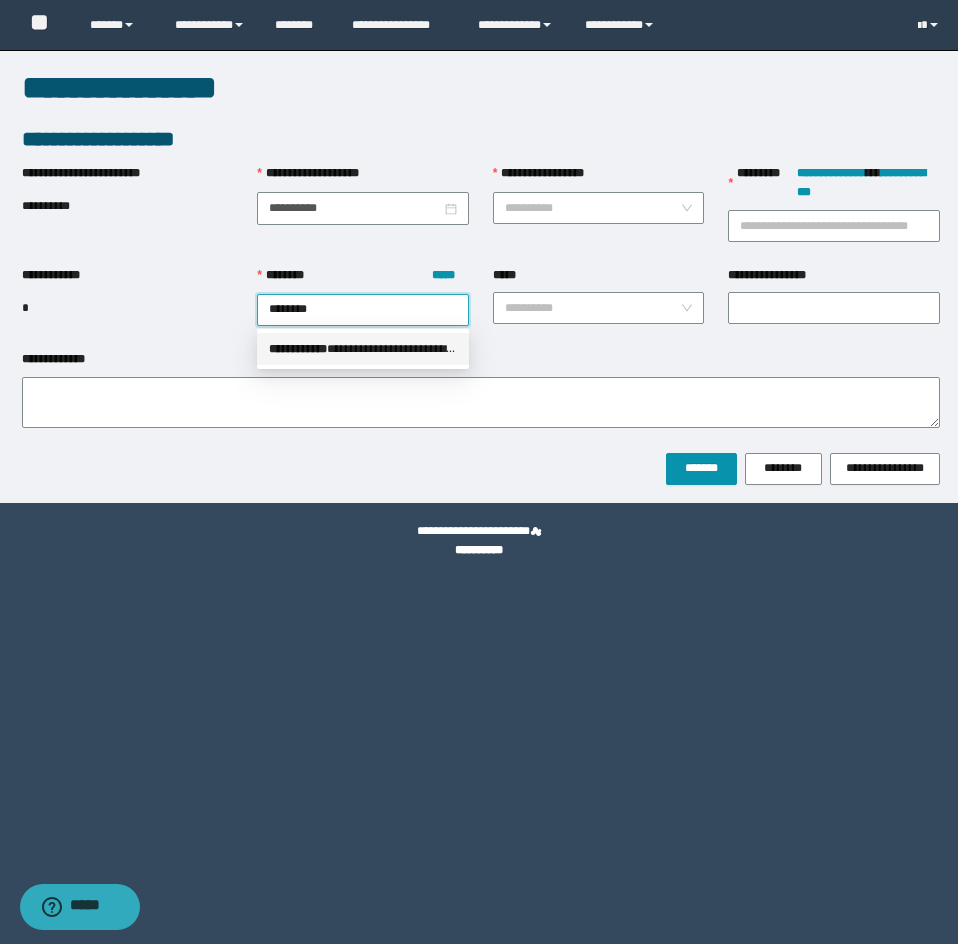 click on "**********" at bounding box center [363, 349] 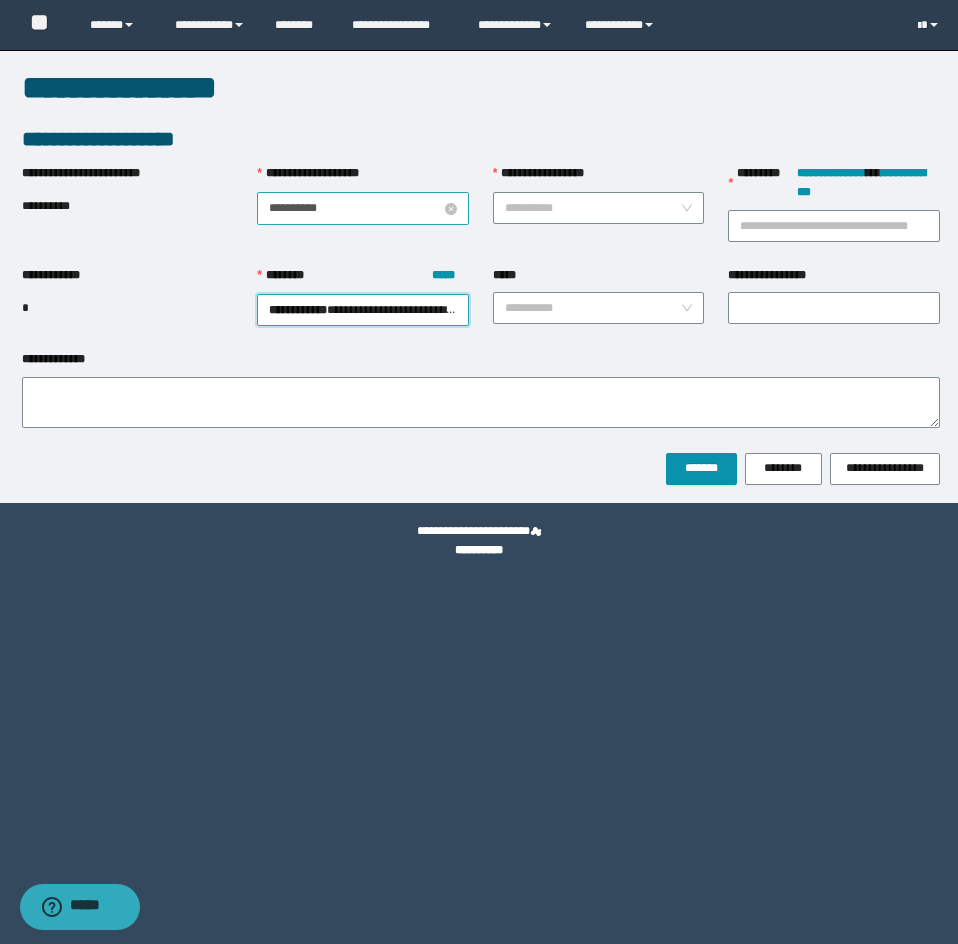 click on "**********" at bounding box center (355, 208) 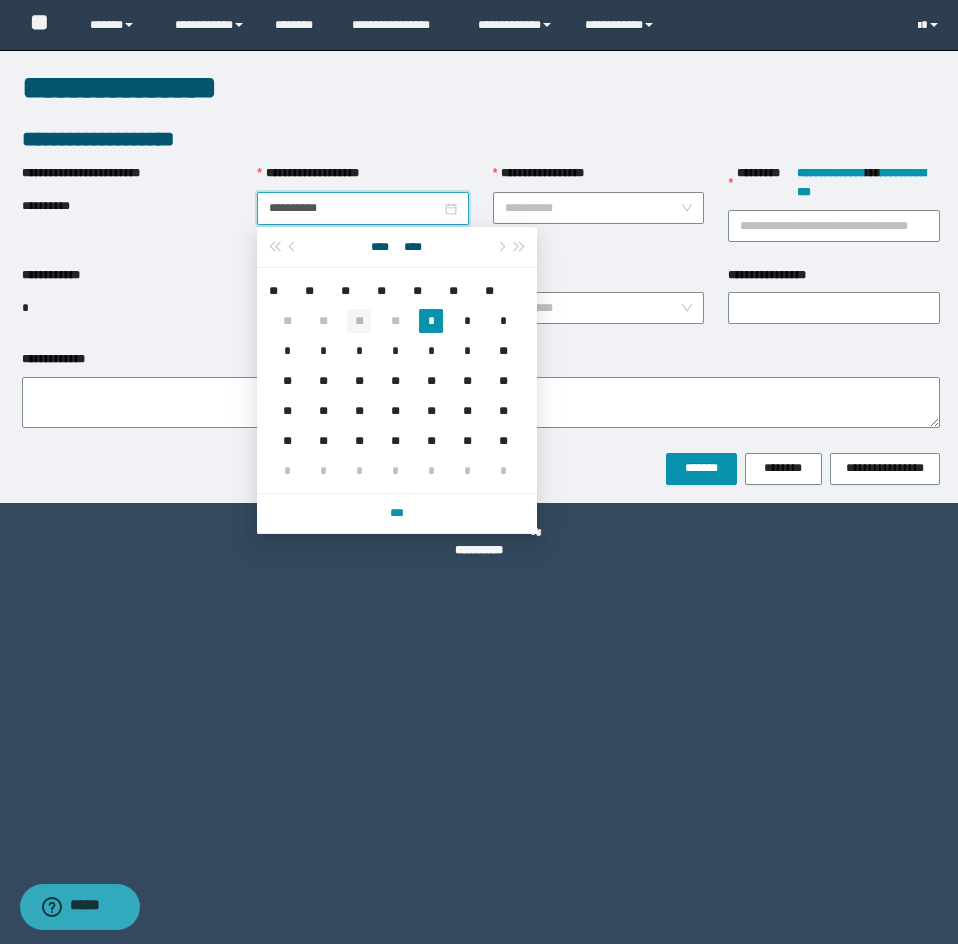 type on "**********" 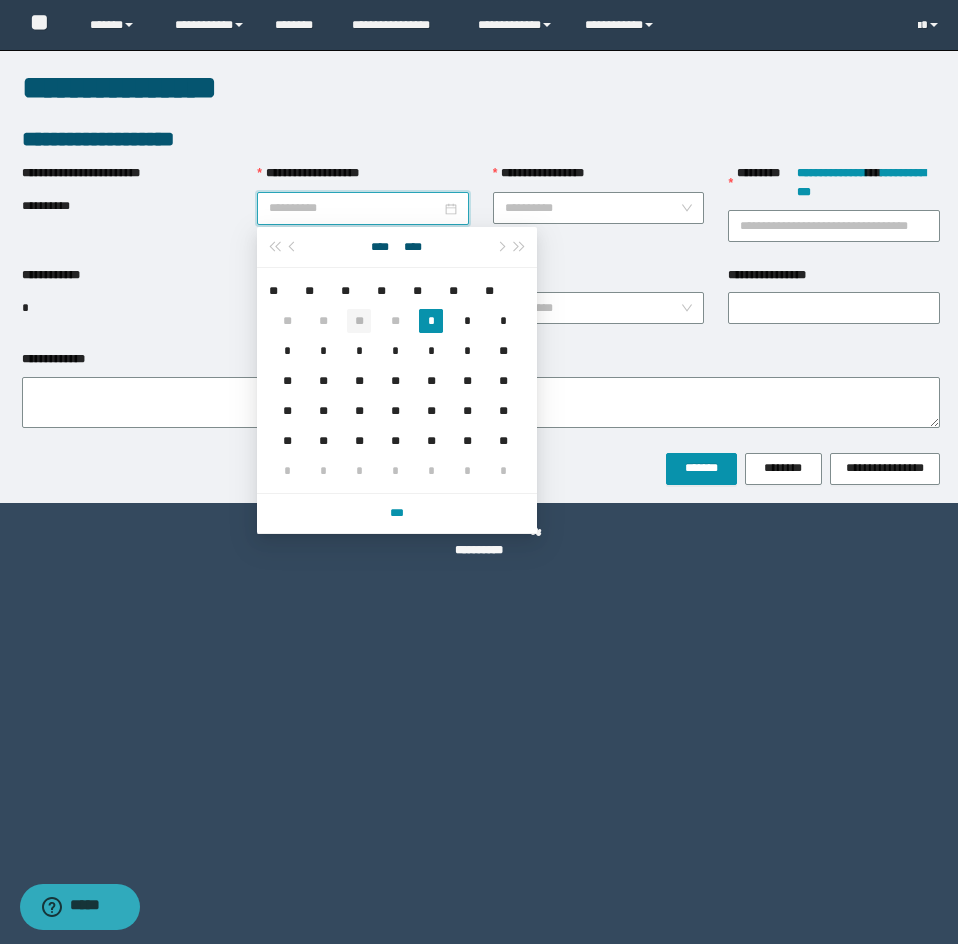 click on "**" at bounding box center (359, 321) 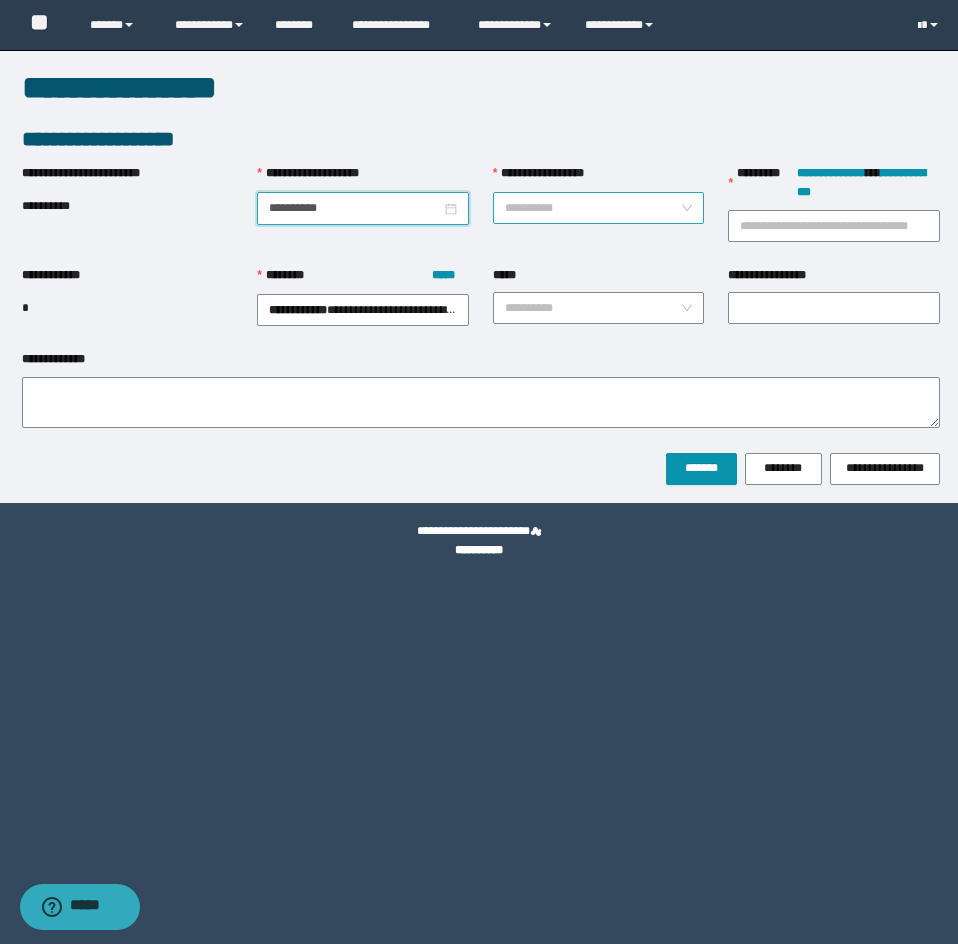 click on "**********" at bounding box center [593, 208] 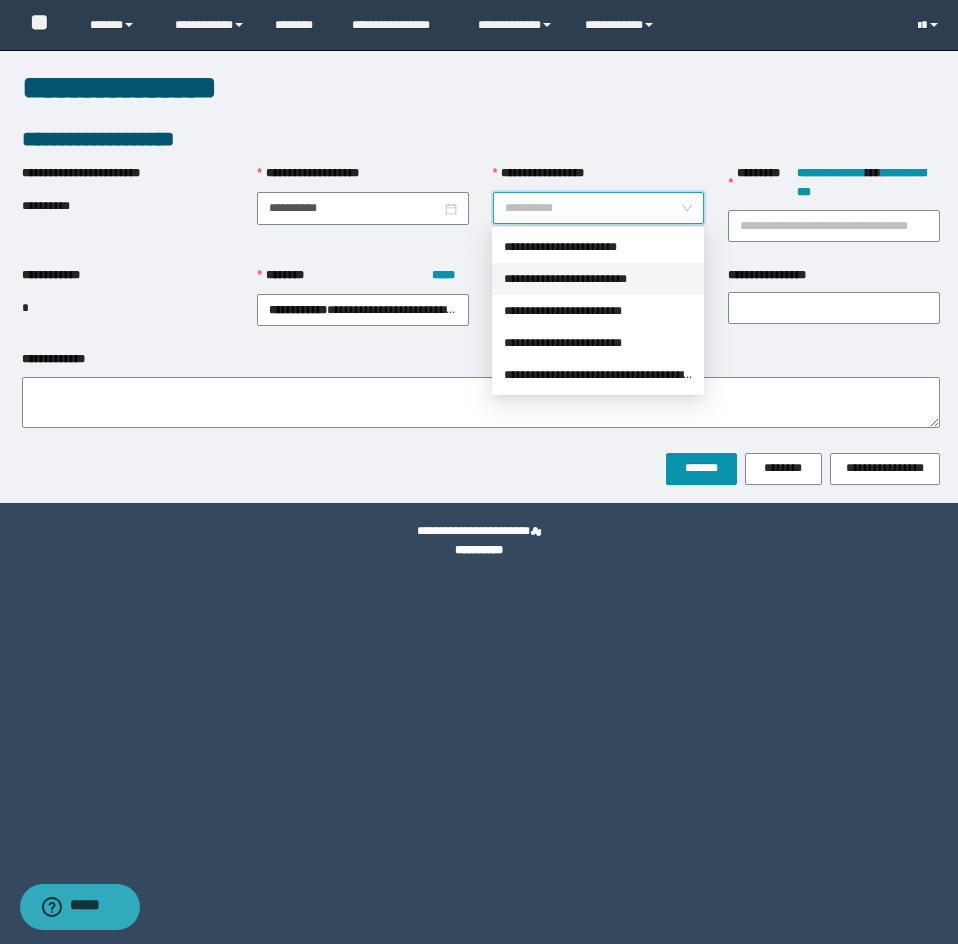 click on "**********" at bounding box center [598, 279] 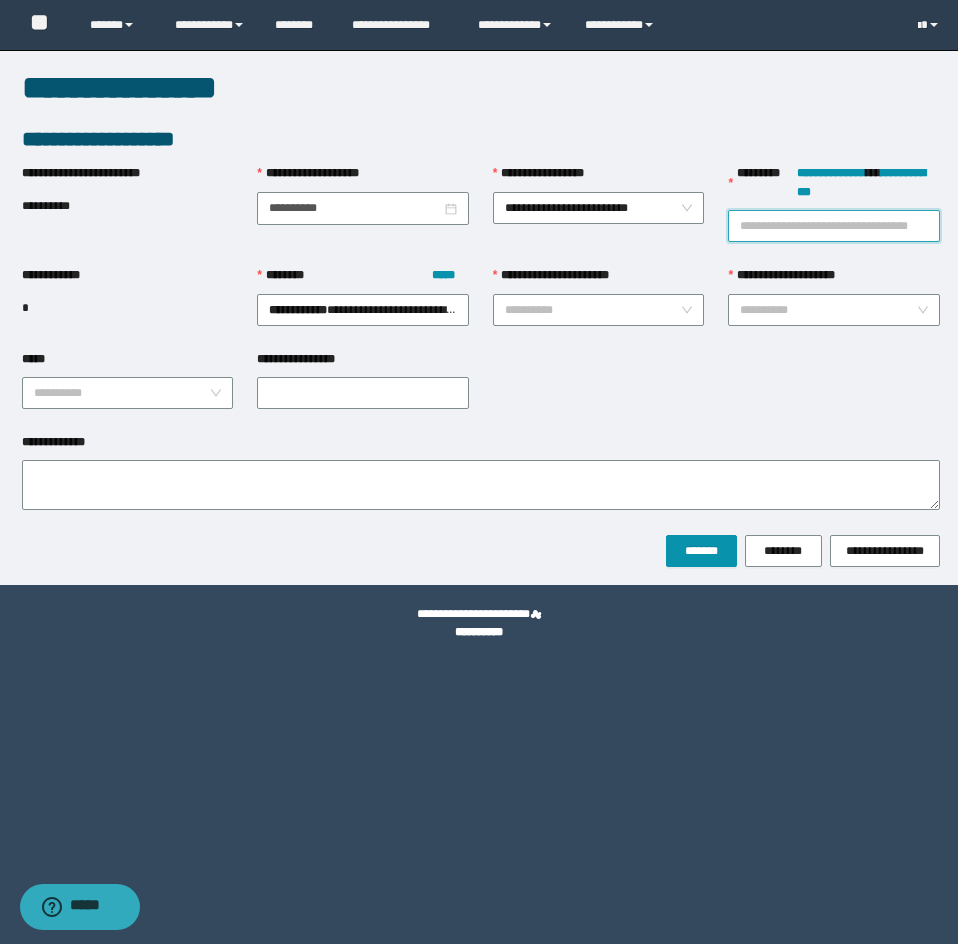 click on "**********" at bounding box center (834, 226) 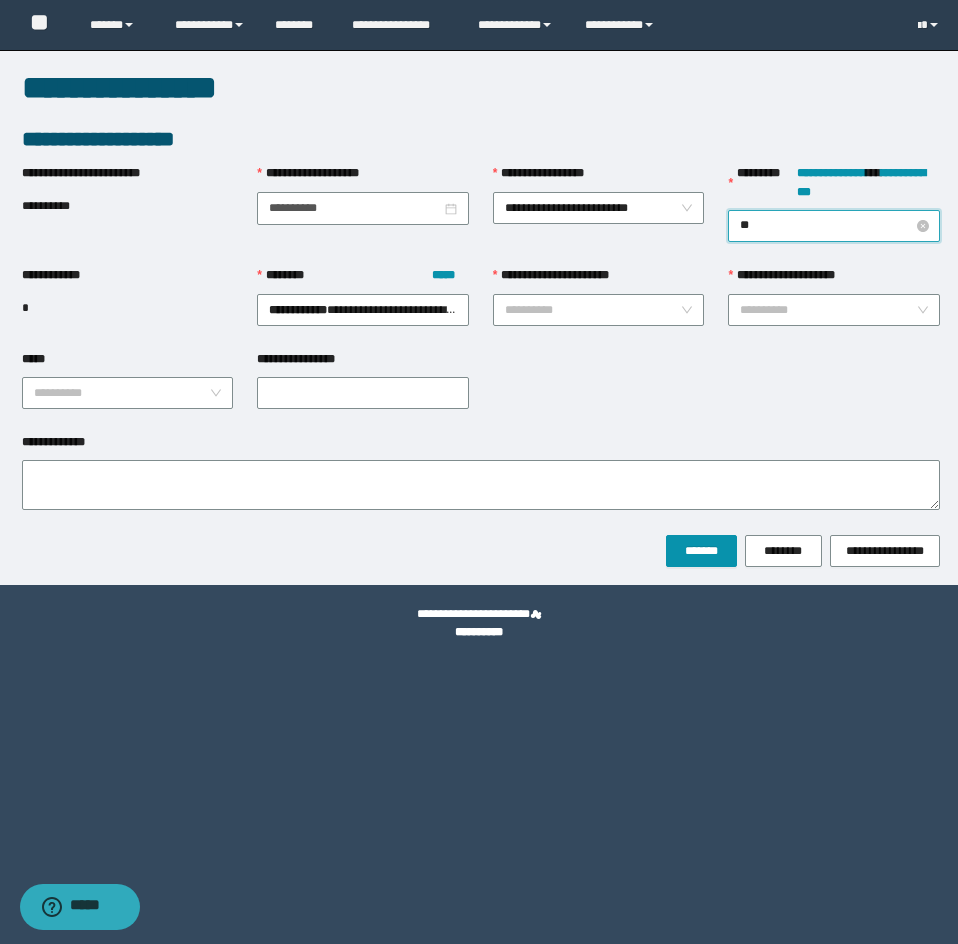type on "***" 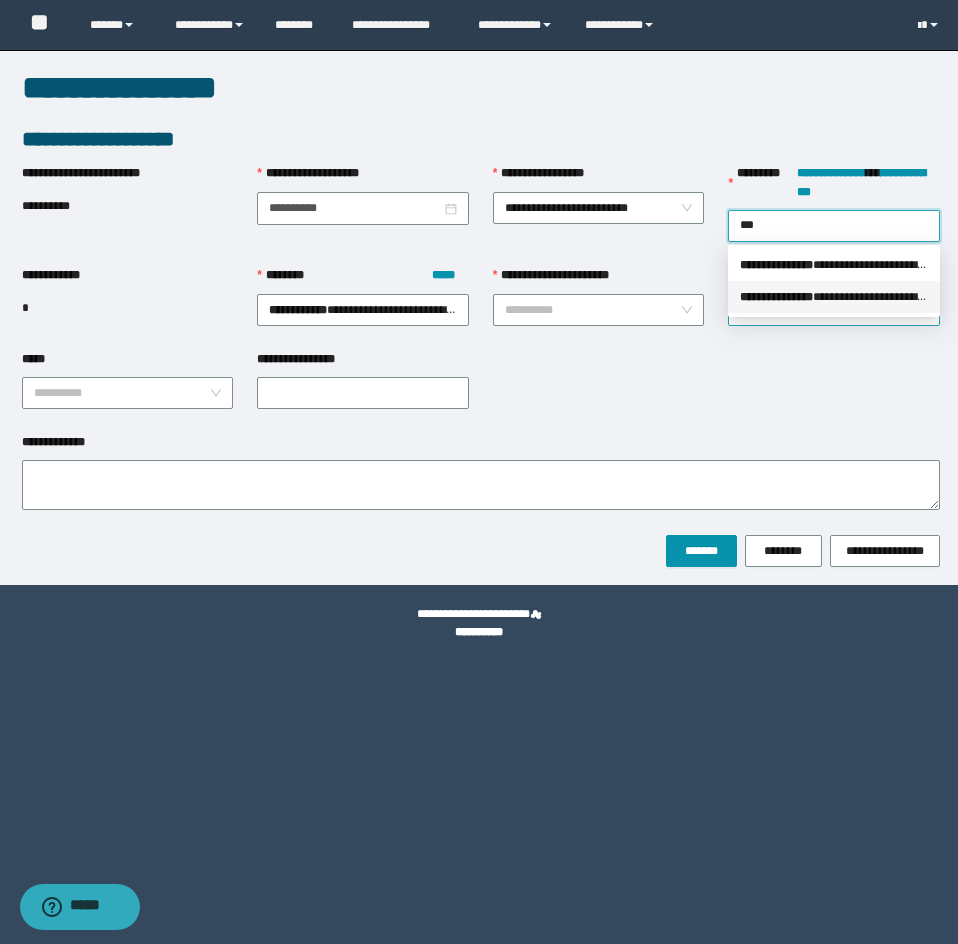 click on "**********" at bounding box center (776, 297) 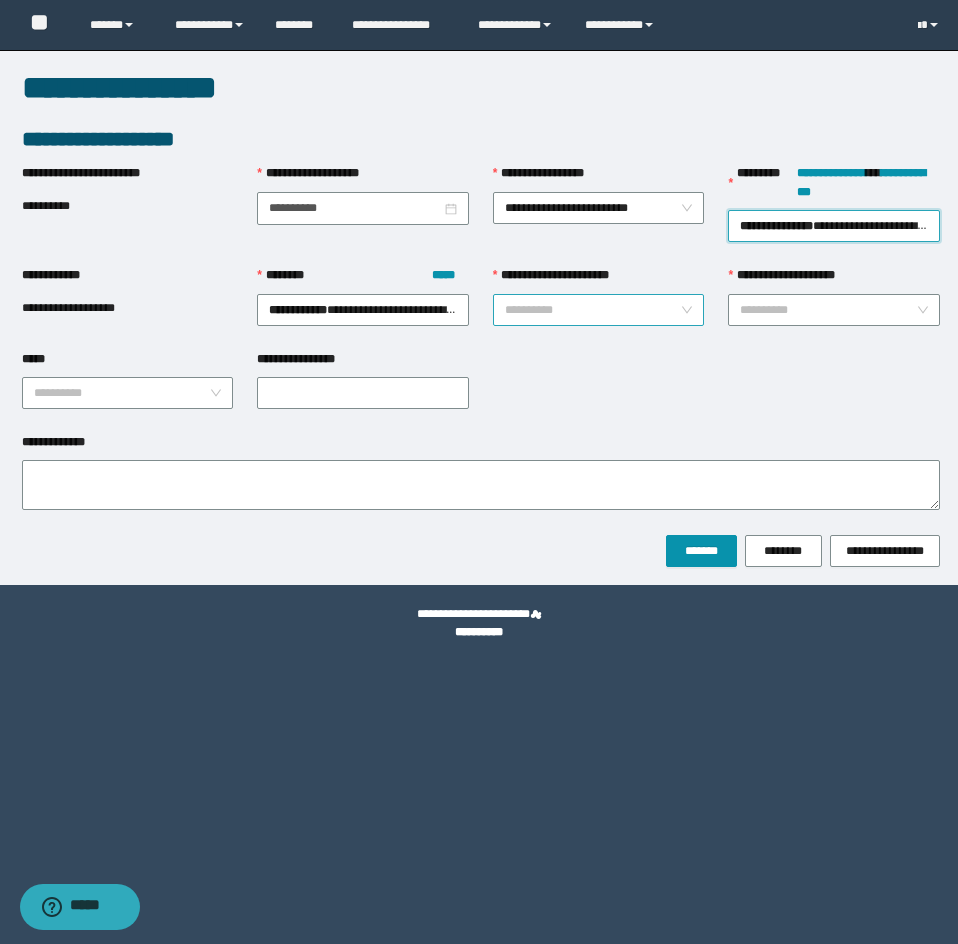 click on "**********" at bounding box center (593, 310) 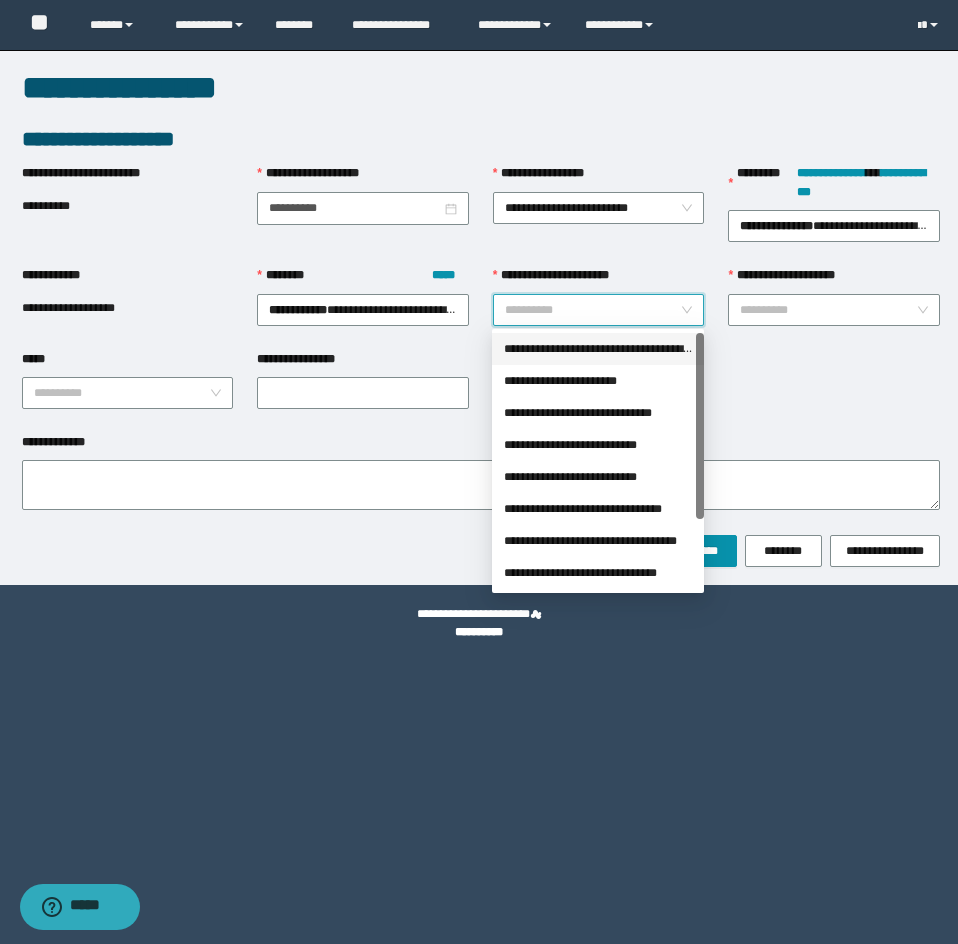 click on "**********" at bounding box center [598, 349] 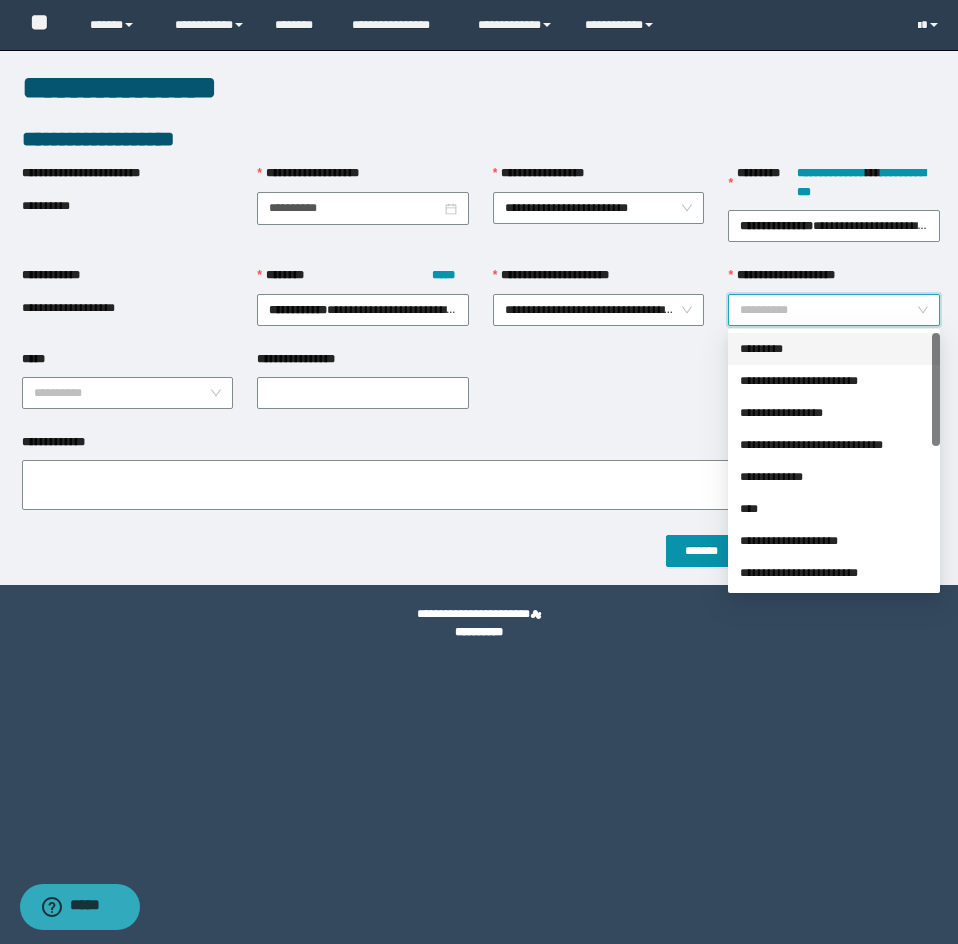 click on "**********" at bounding box center (828, 310) 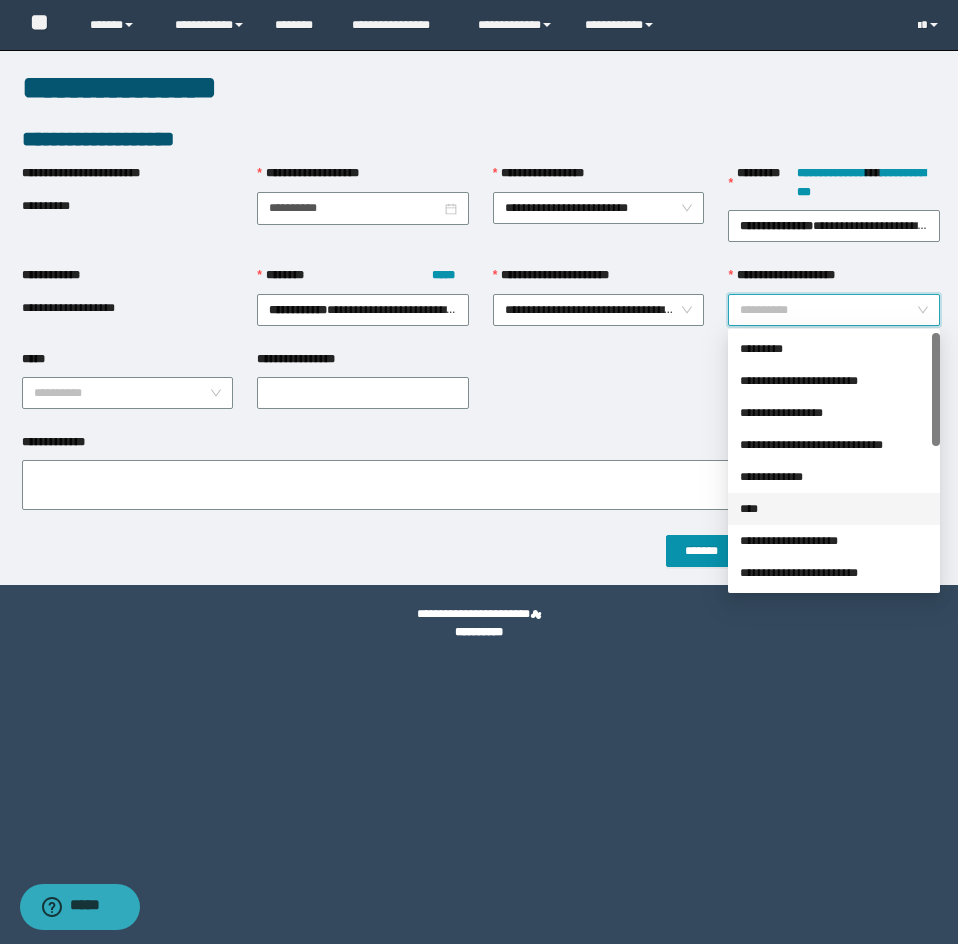 click on "****" at bounding box center [834, 509] 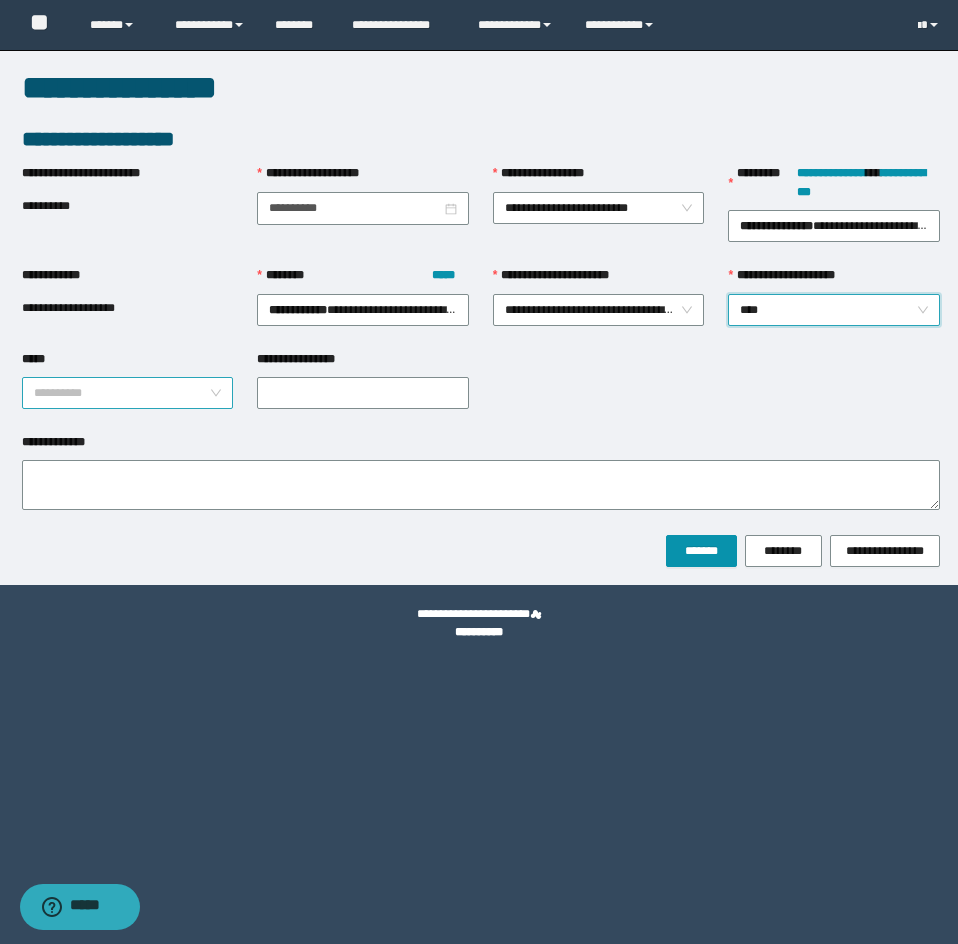 click on "*****" at bounding box center [122, 393] 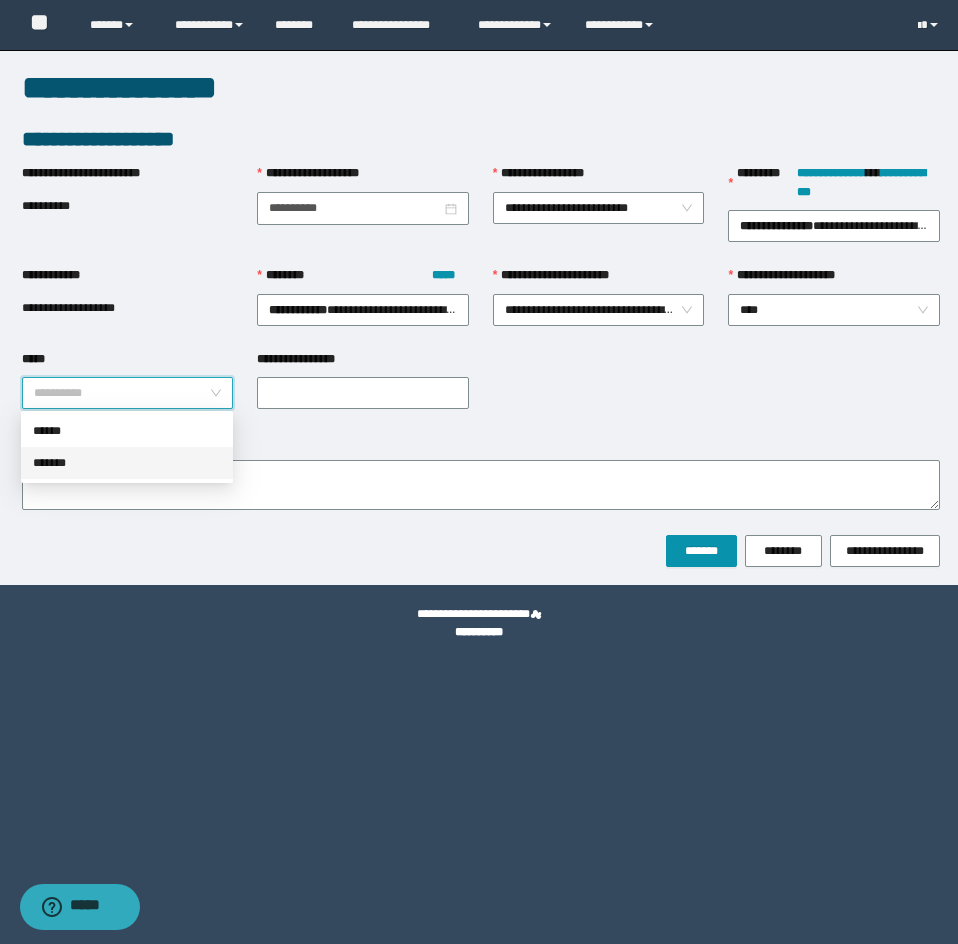 click on "*******" at bounding box center (127, 463) 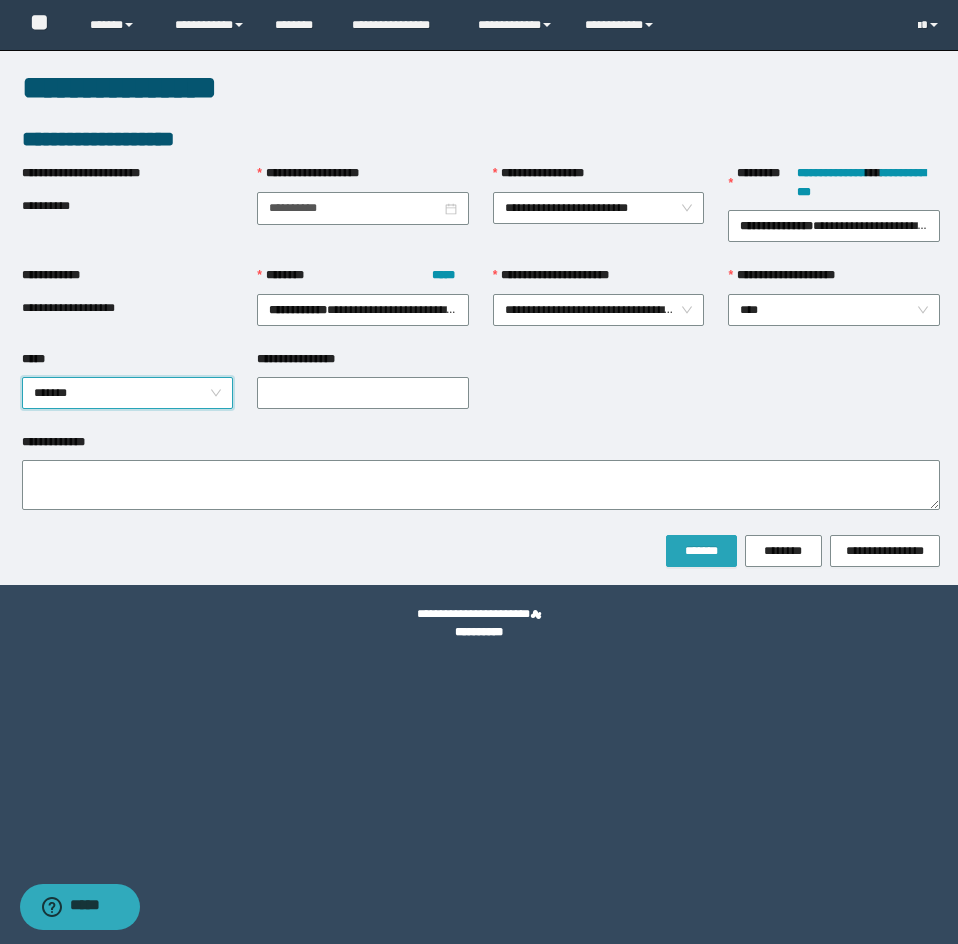 click on "*******" at bounding box center [701, 551] 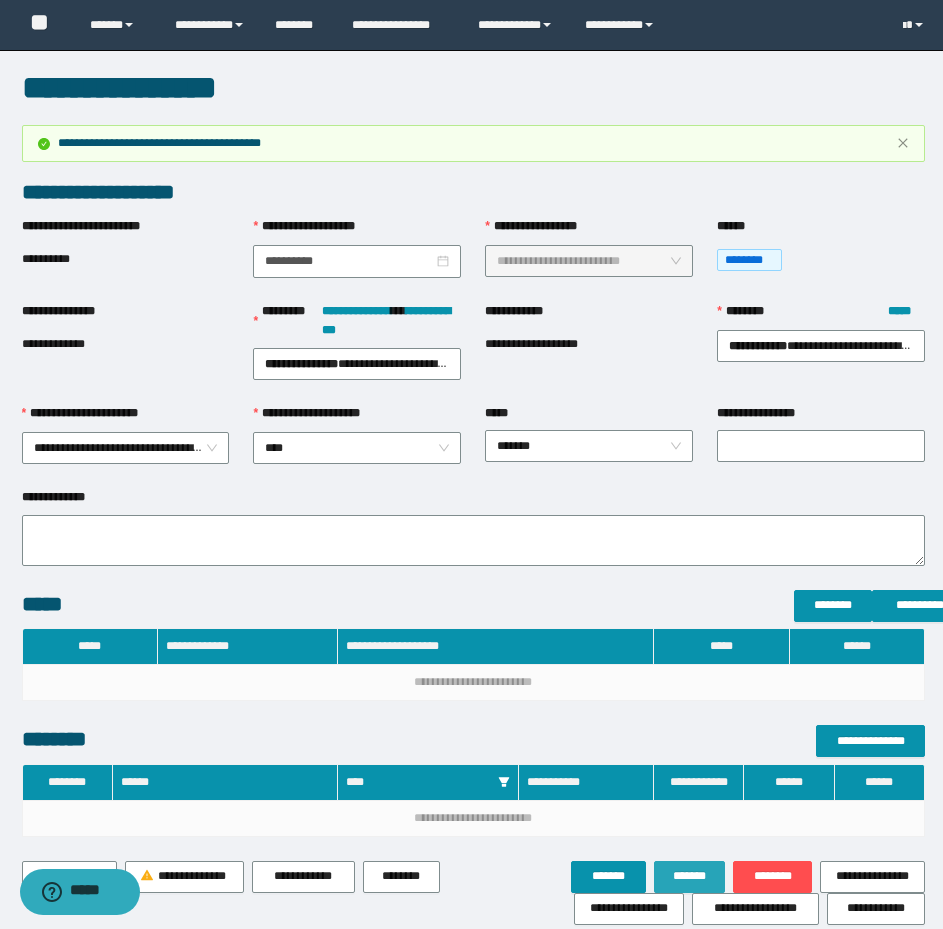 click on "*******" at bounding box center [690, 877] 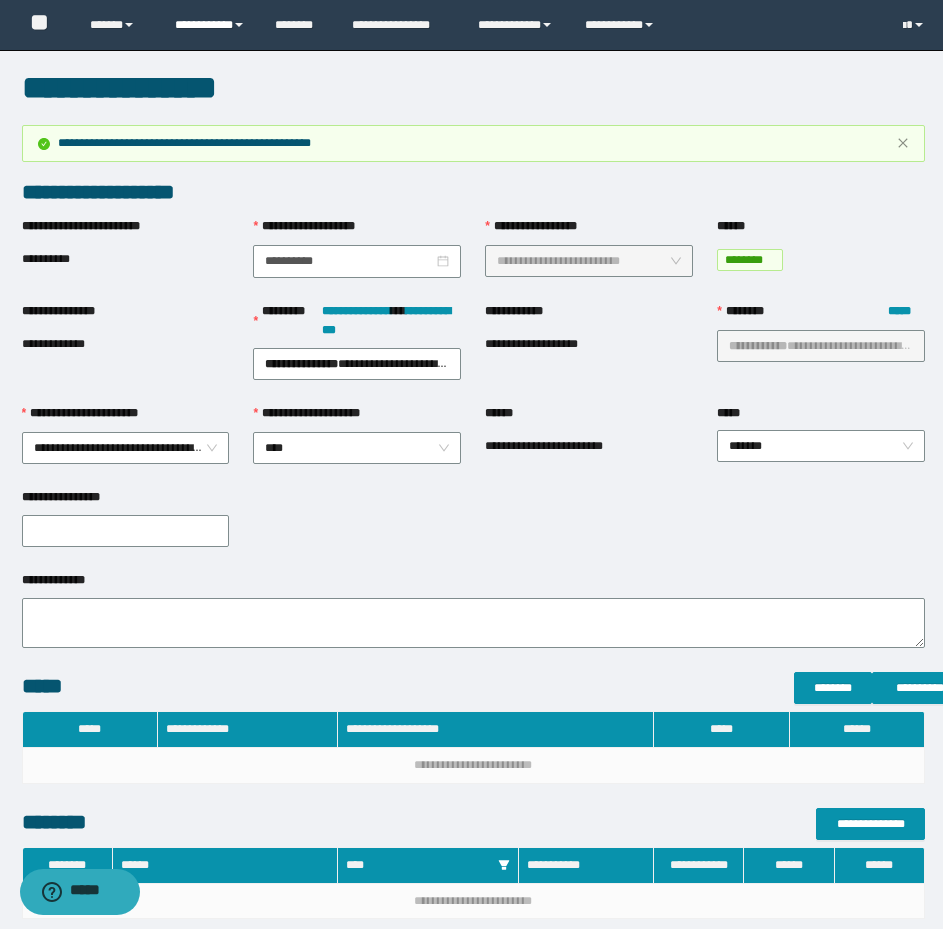 click on "**********" at bounding box center (210, 25) 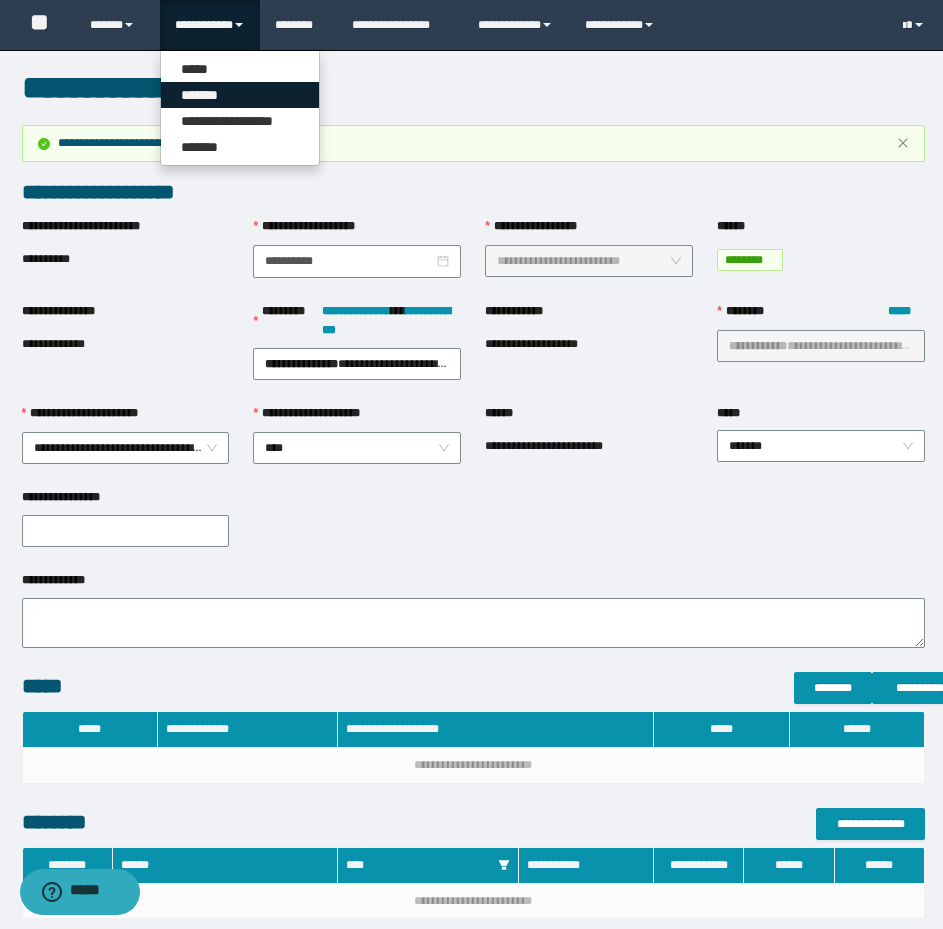 click on "*******" at bounding box center (240, 95) 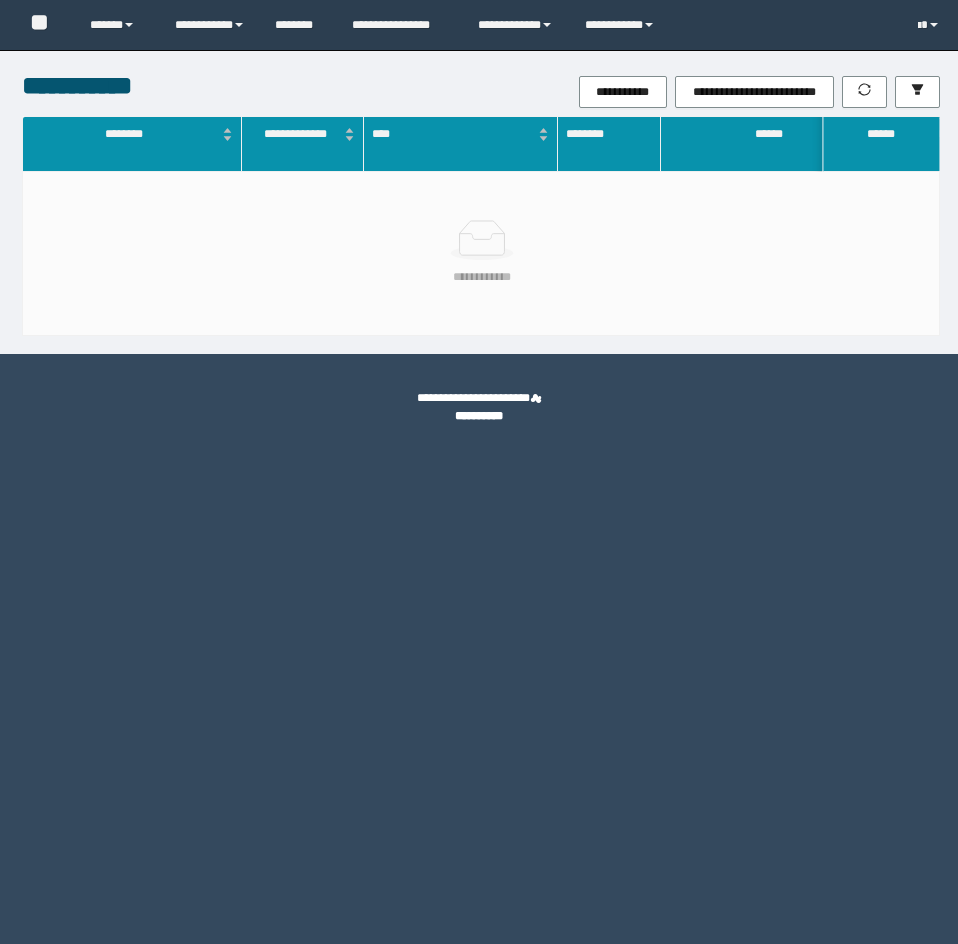 scroll, scrollTop: 0, scrollLeft: 0, axis: both 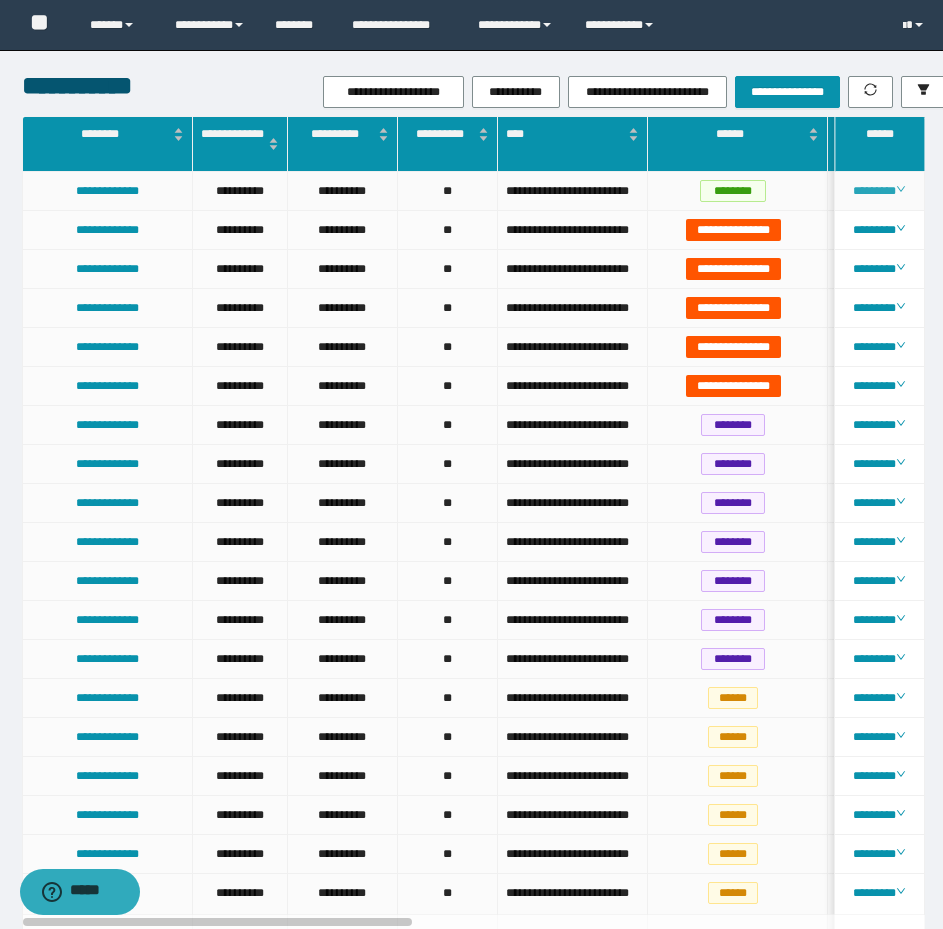 click on "********" at bounding box center [879, 191] 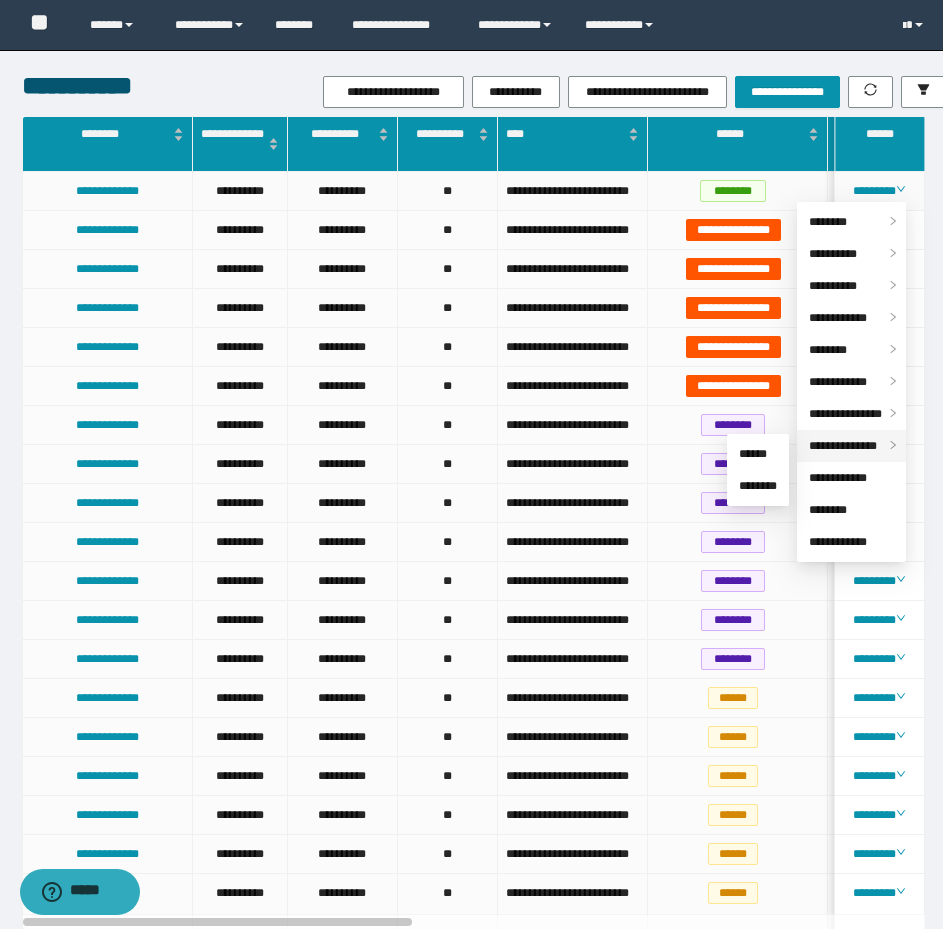 click on "**********" at bounding box center [843, 446] 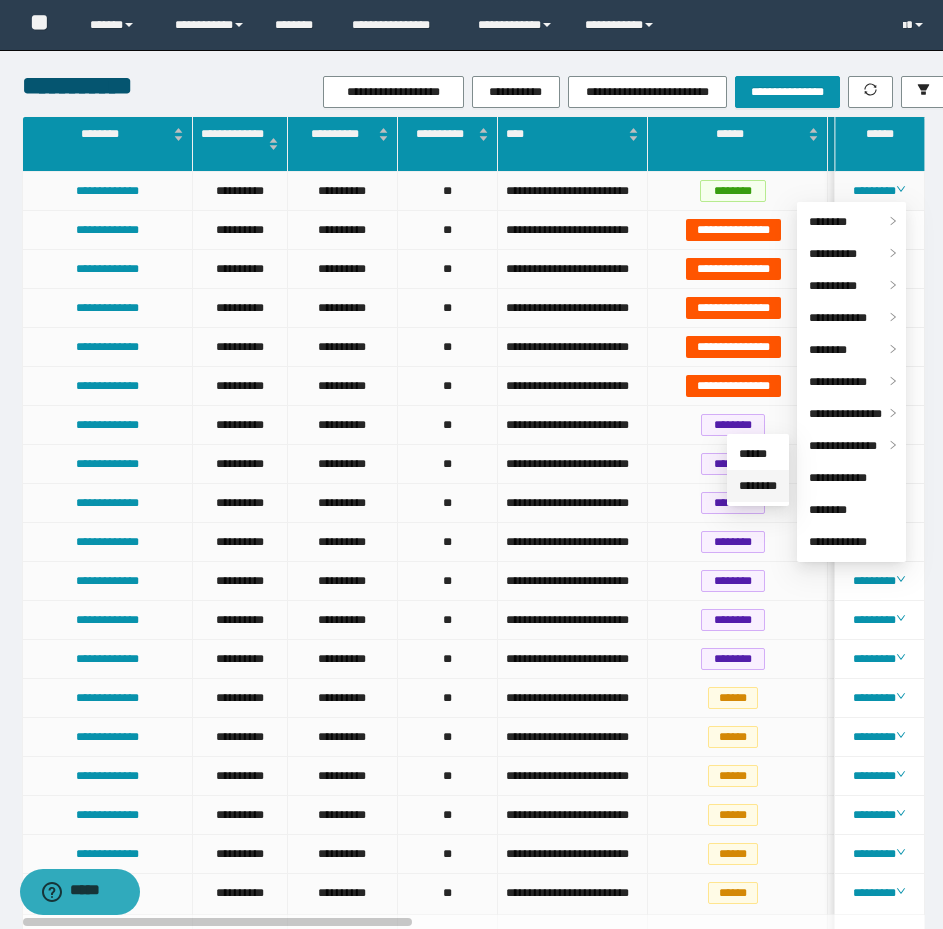 click on "********" at bounding box center (758, 486) 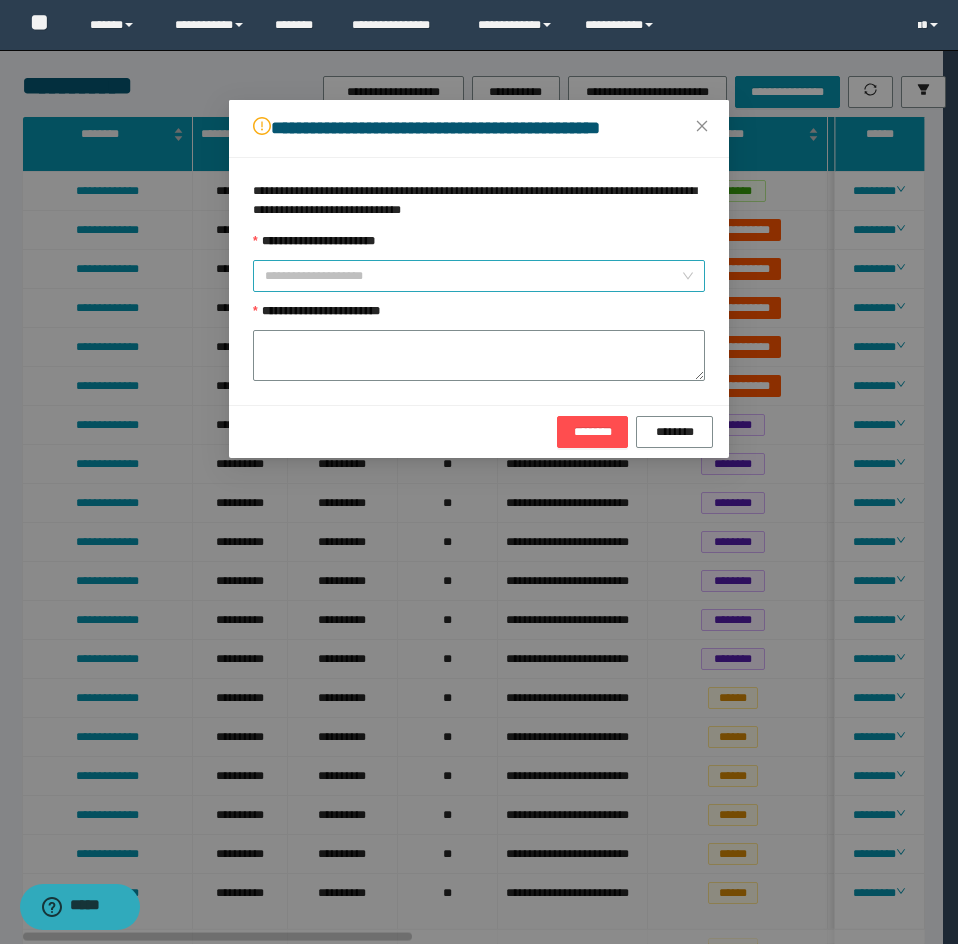 click on "**********" at bounding box center (473, 276) 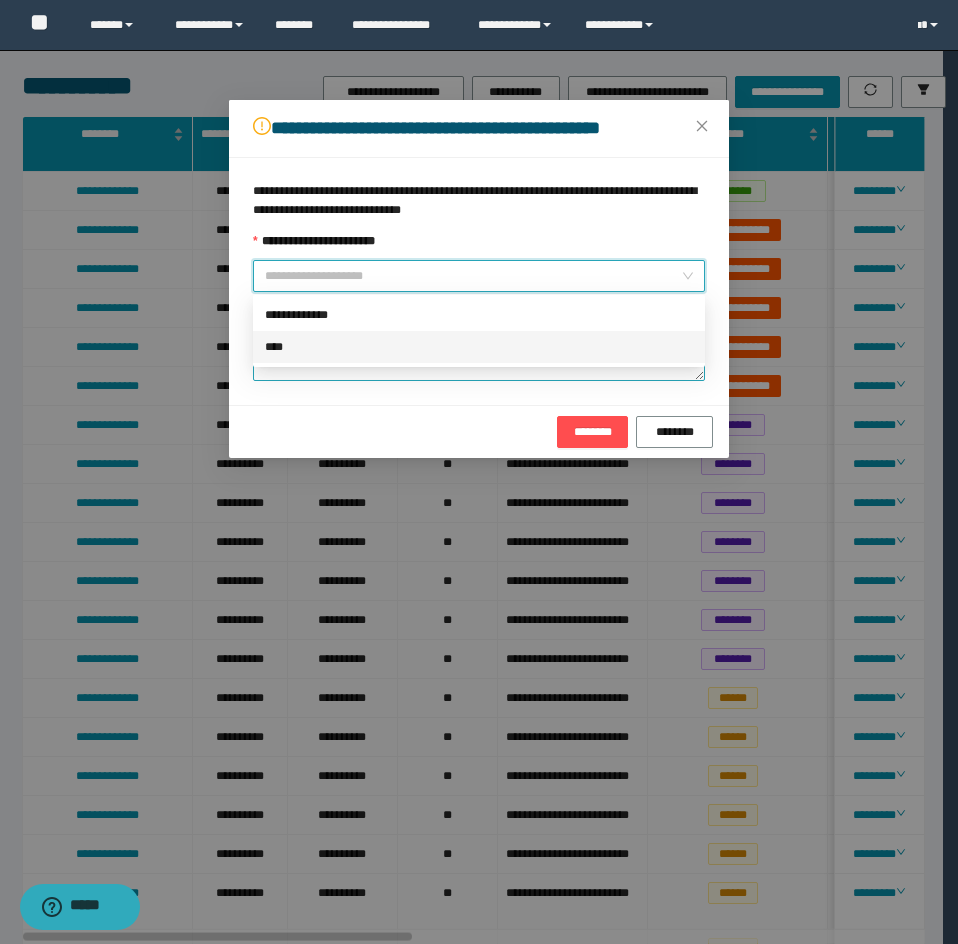 click on "****" at bounding box center [479, 347] 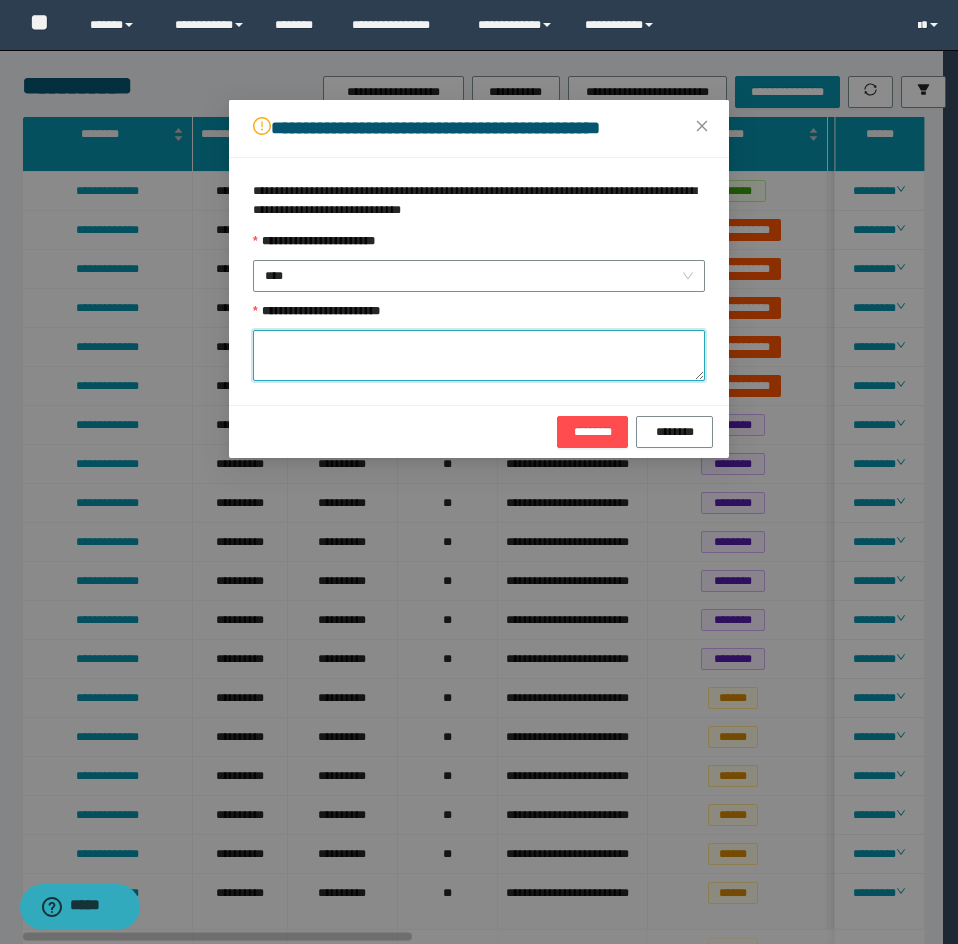click on "**********" at bounding box center (479, 355) 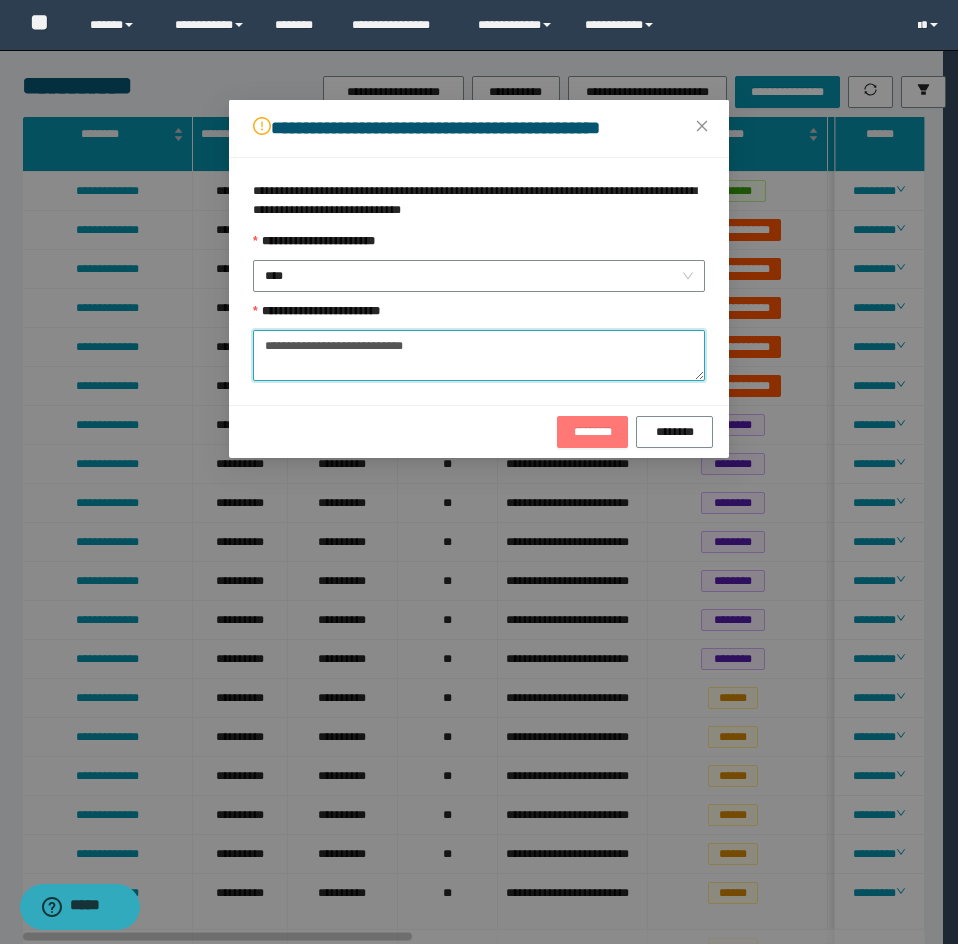 type on "**********" 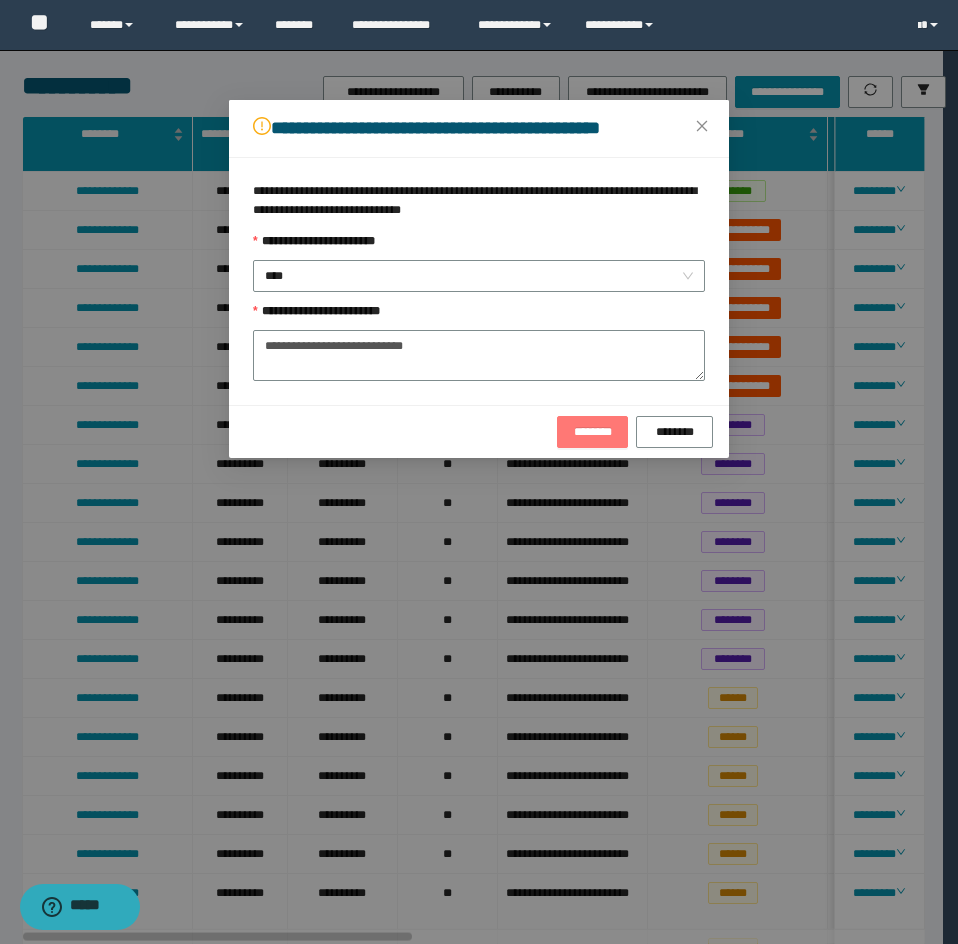 click on "********" at bounding box center (592, 432) 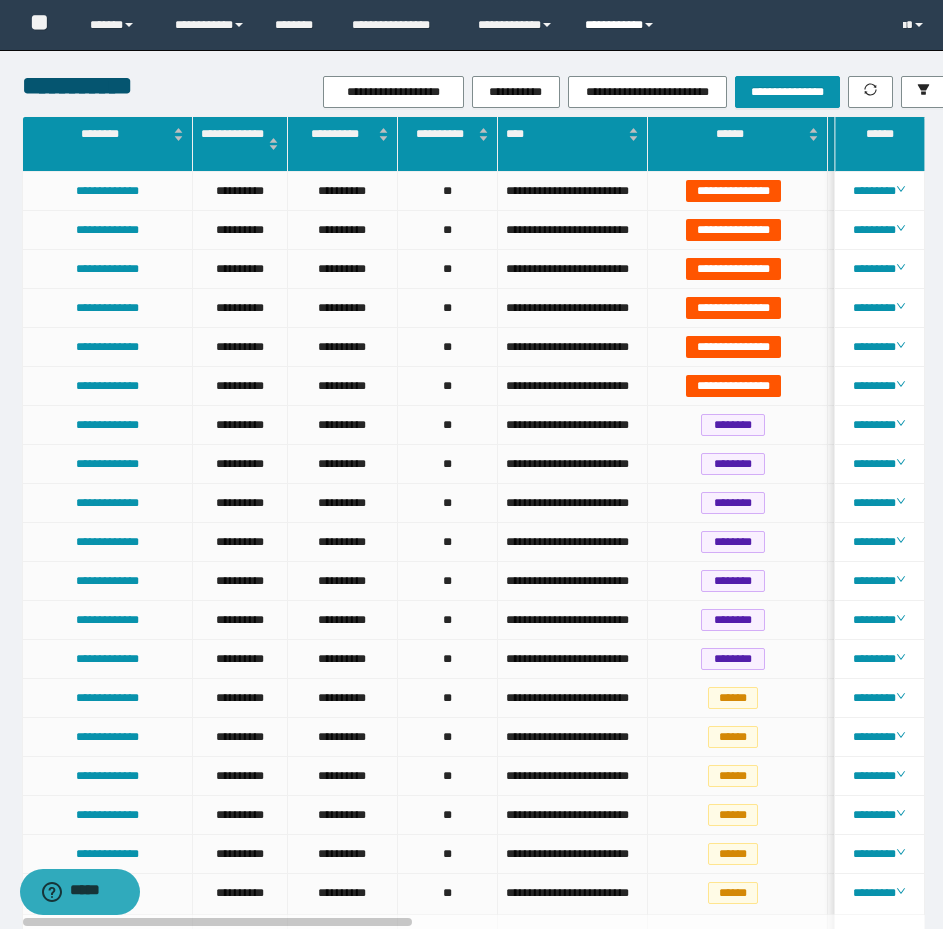 click on "**********" at bounding box center [622, 25] 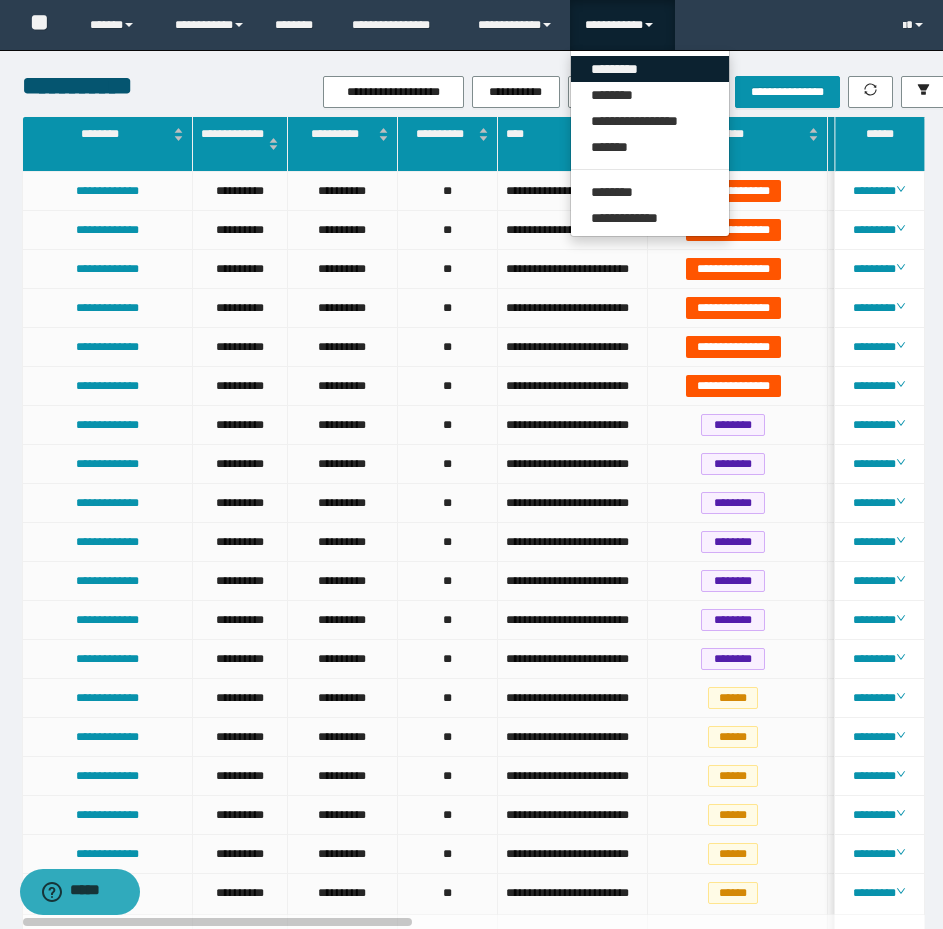 click on "*********" at bounding box center (650, 69) 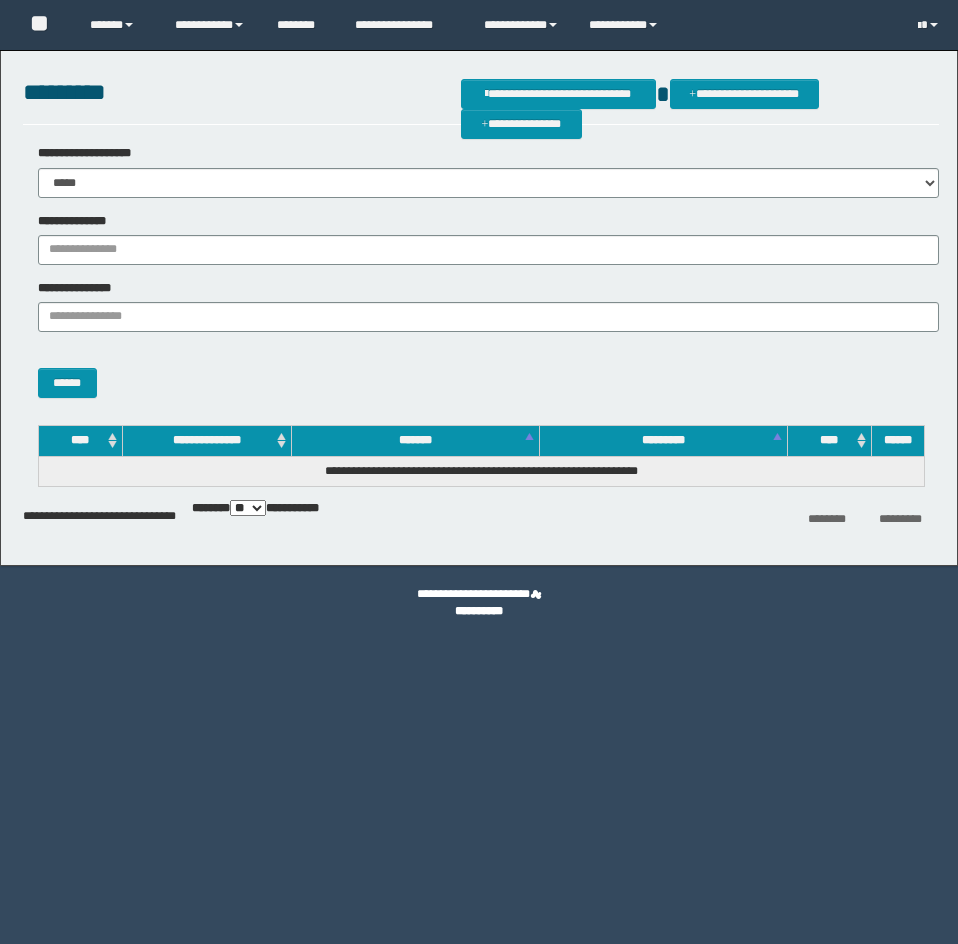 scroll, scrollTop: 0, scrollLeft: 0, axis: both 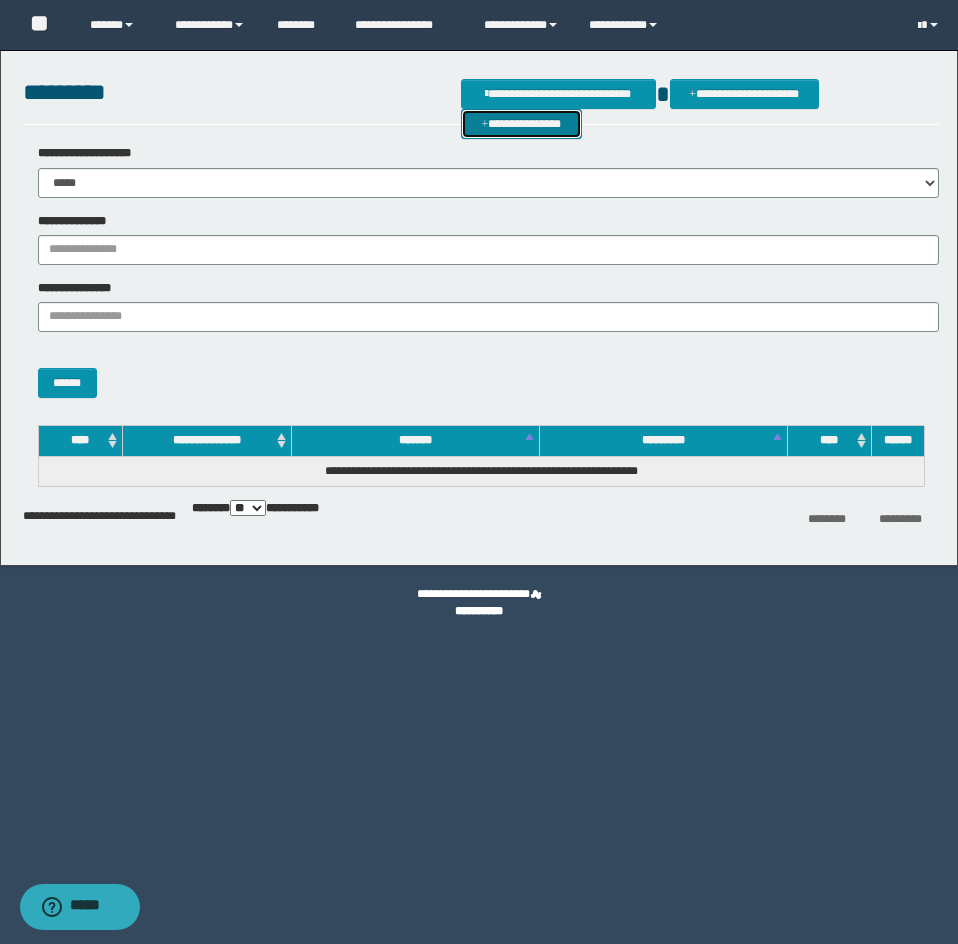 click on "**********" at bounding box center (521, 124) 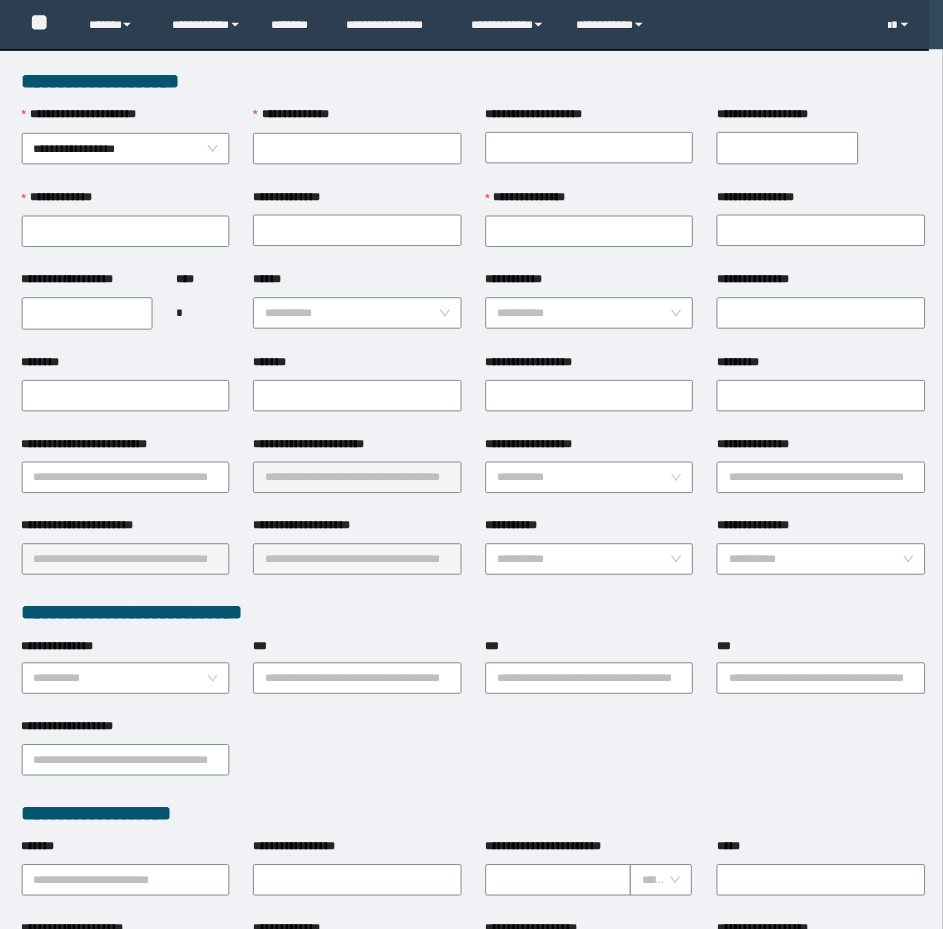 scroll, scrollTop: 0, scrollLeft: 0, axis: both 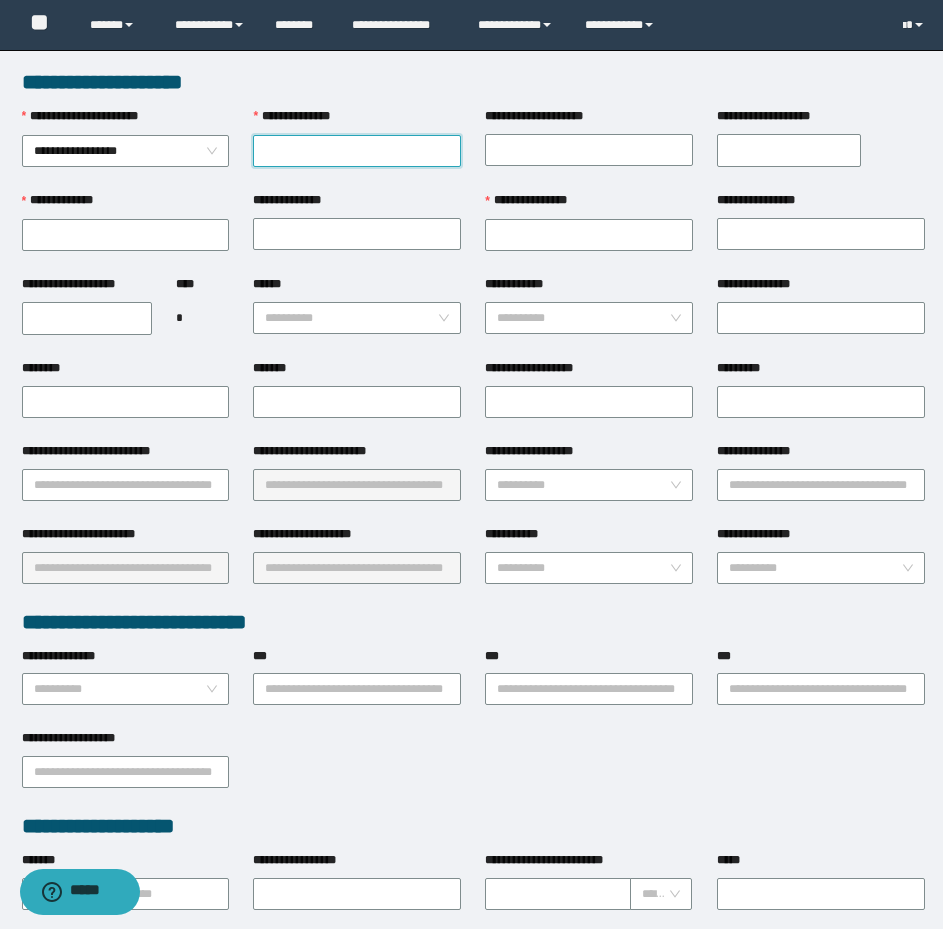 click on "**********" at bounding box center [357, 151] 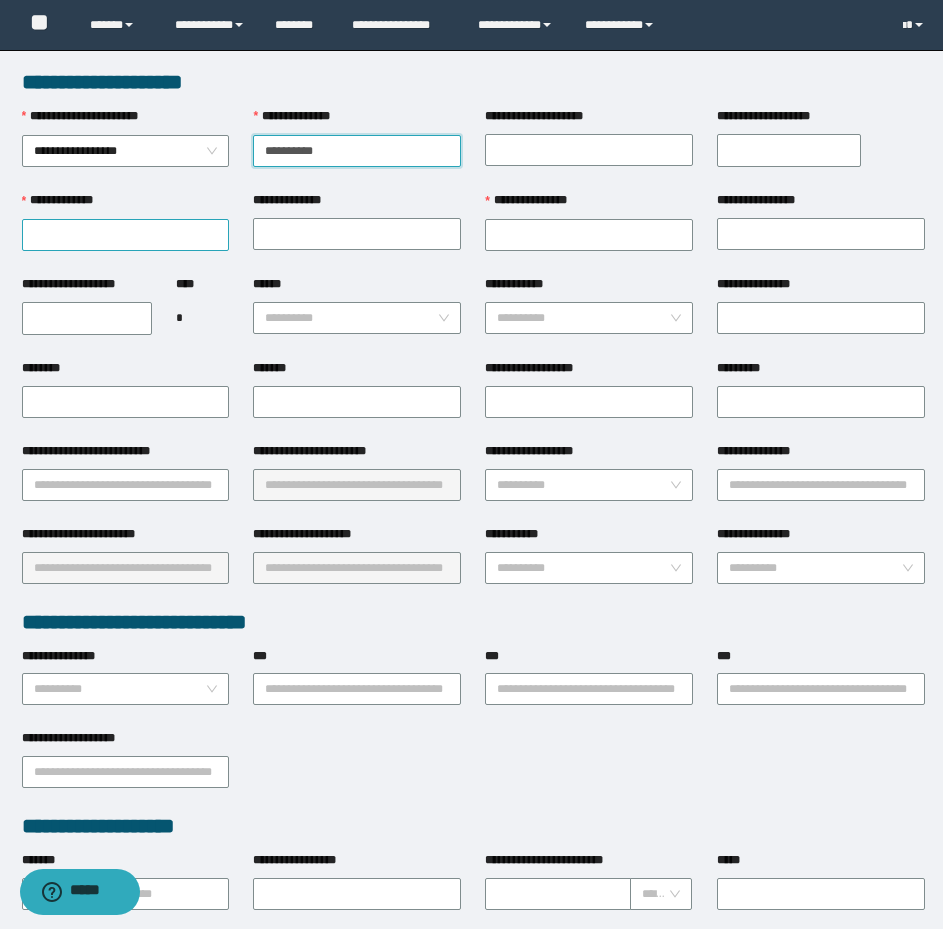 type on "**********" 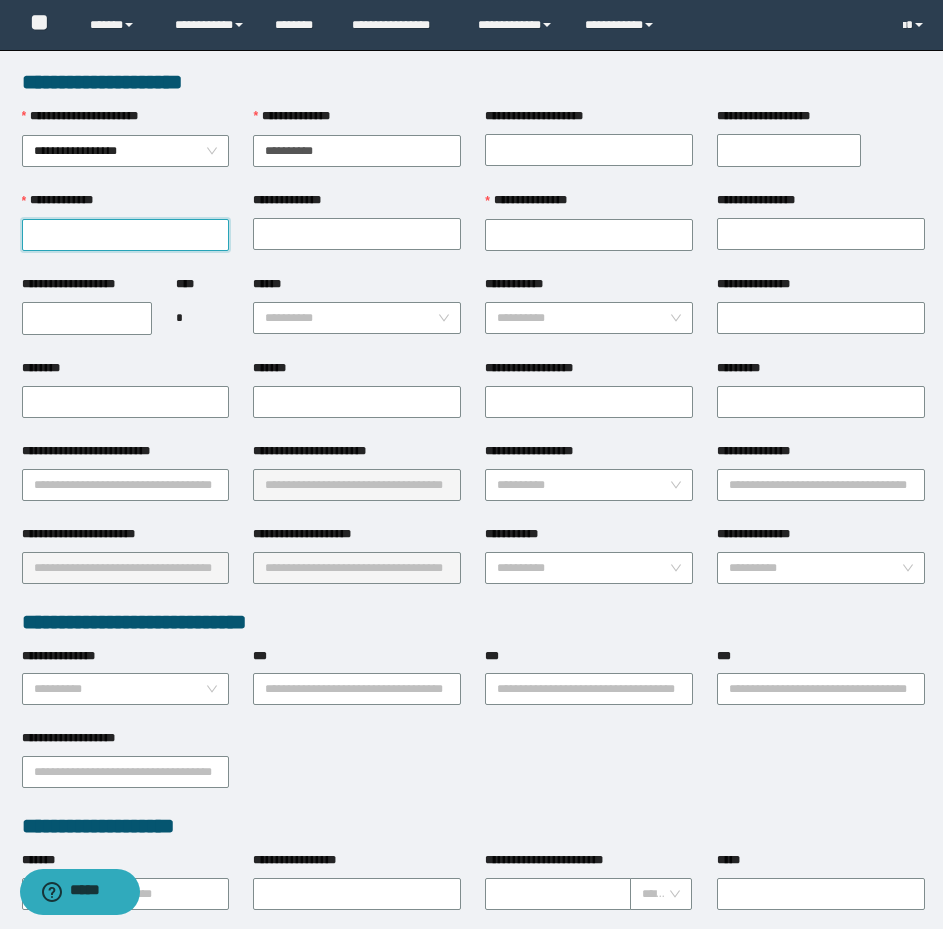 click on "**********" at bounding box center [126, 235] 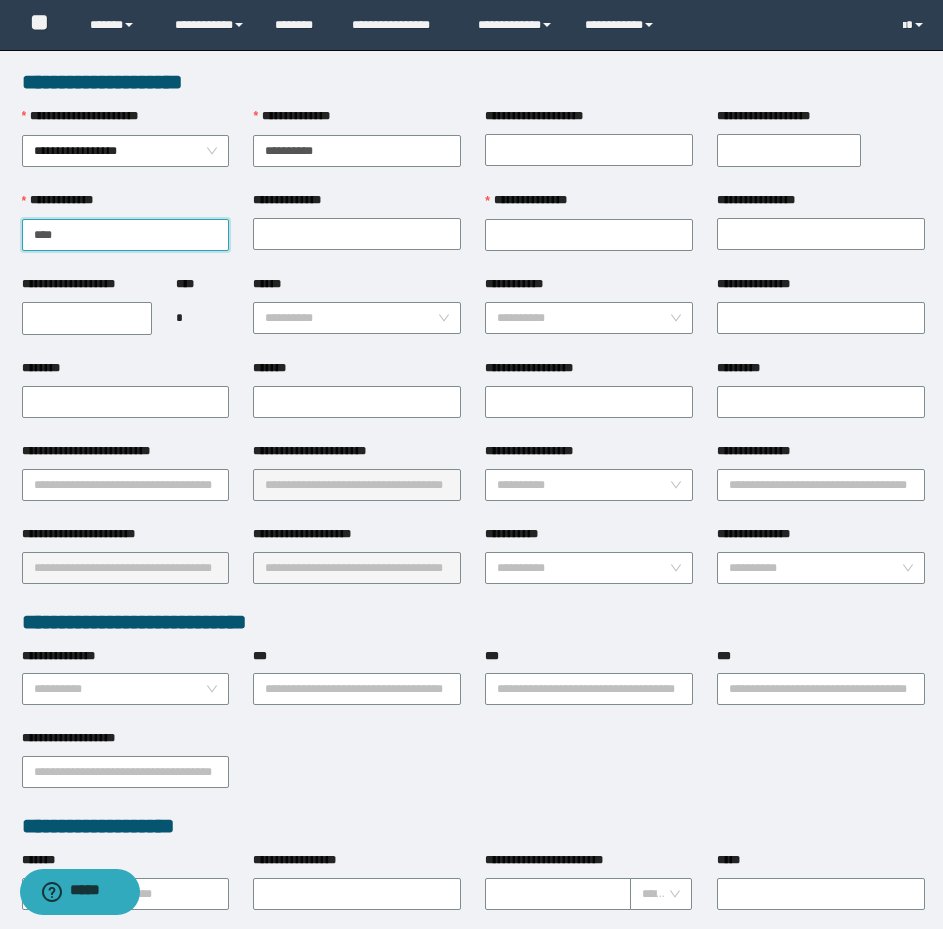 type on "****" 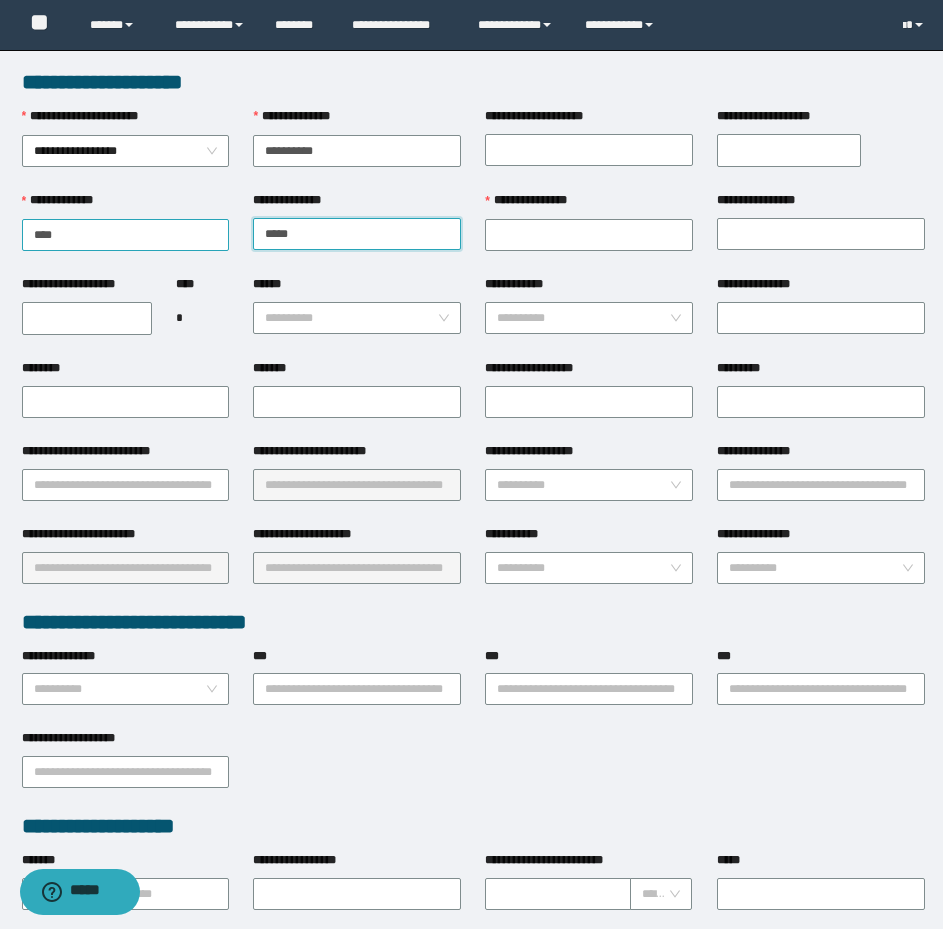 type on "*****" 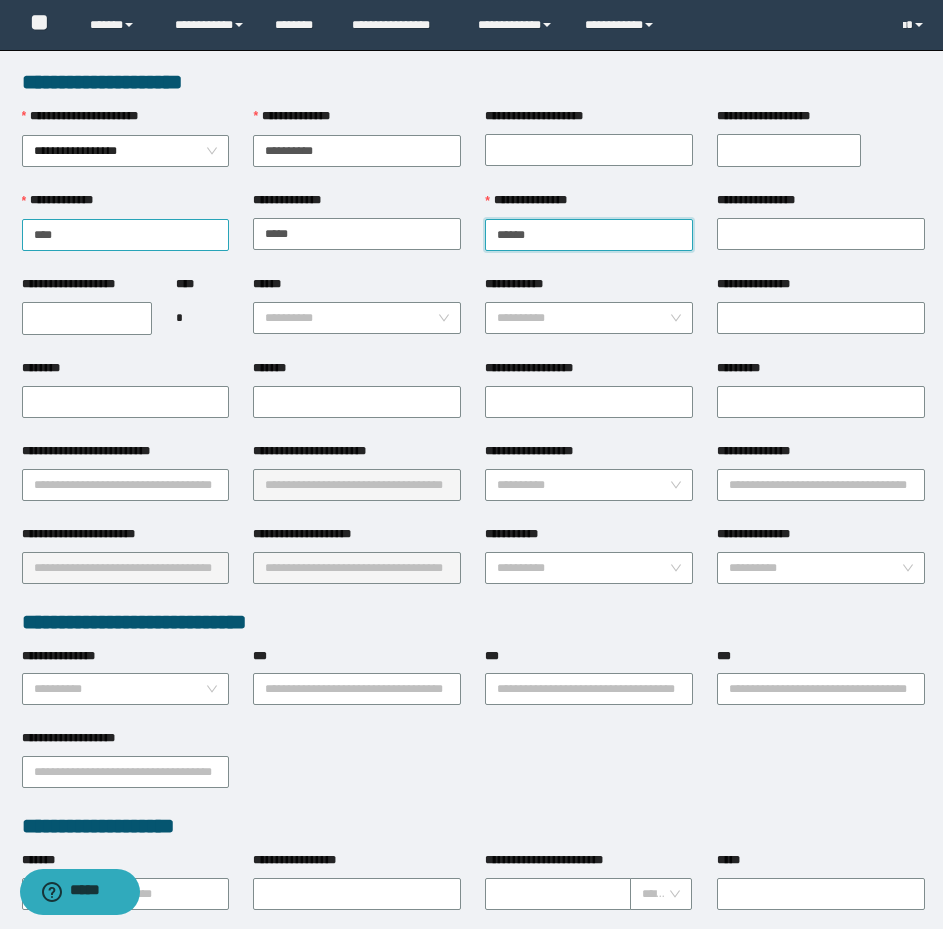type on "******" 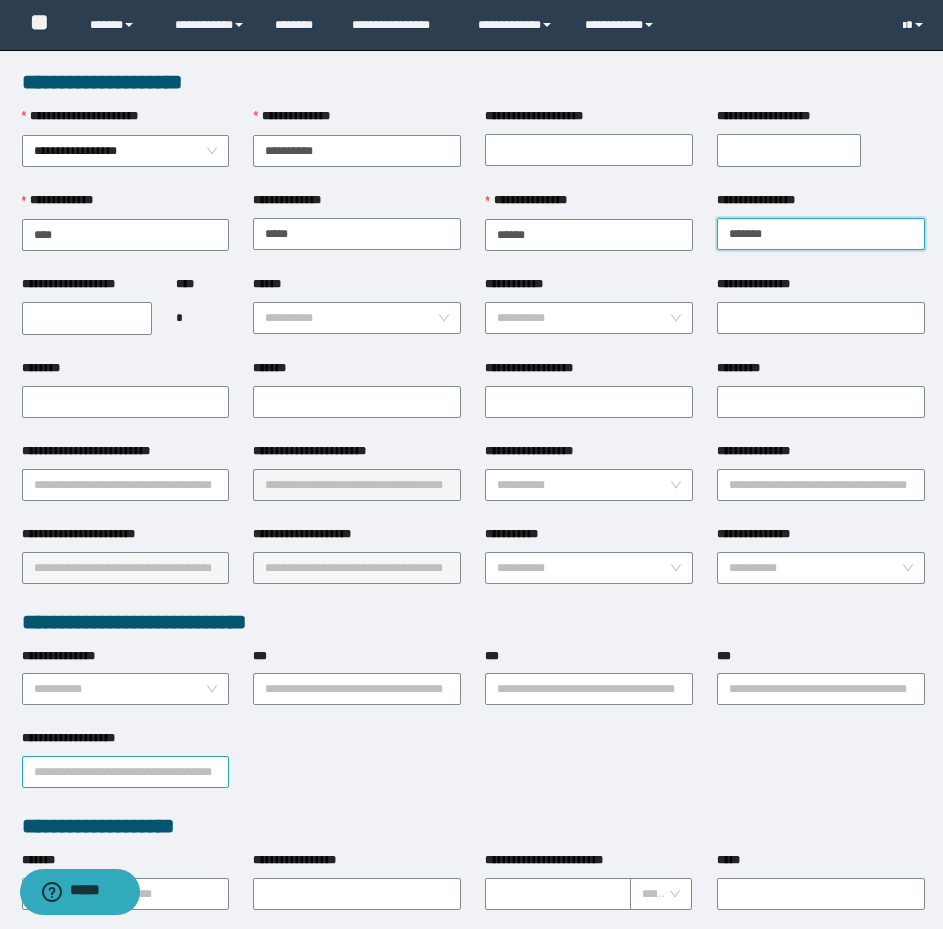 type on "*******" 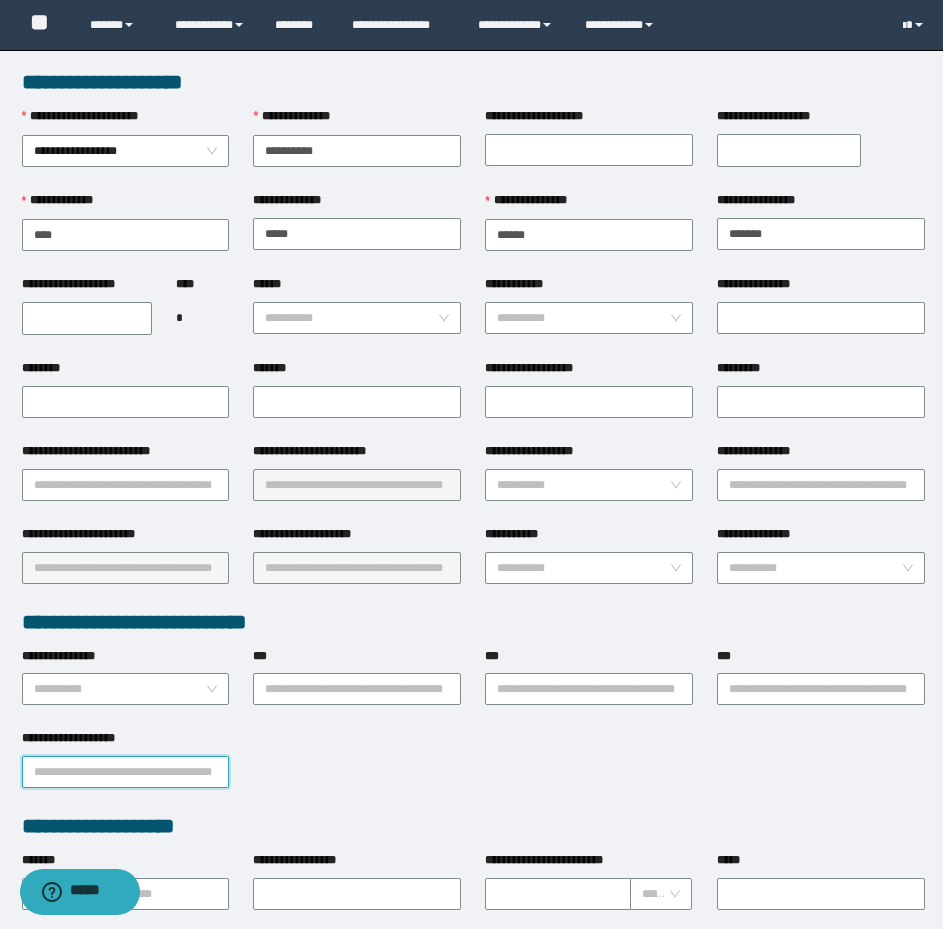click on "**********" at bounding box center (126, 772) 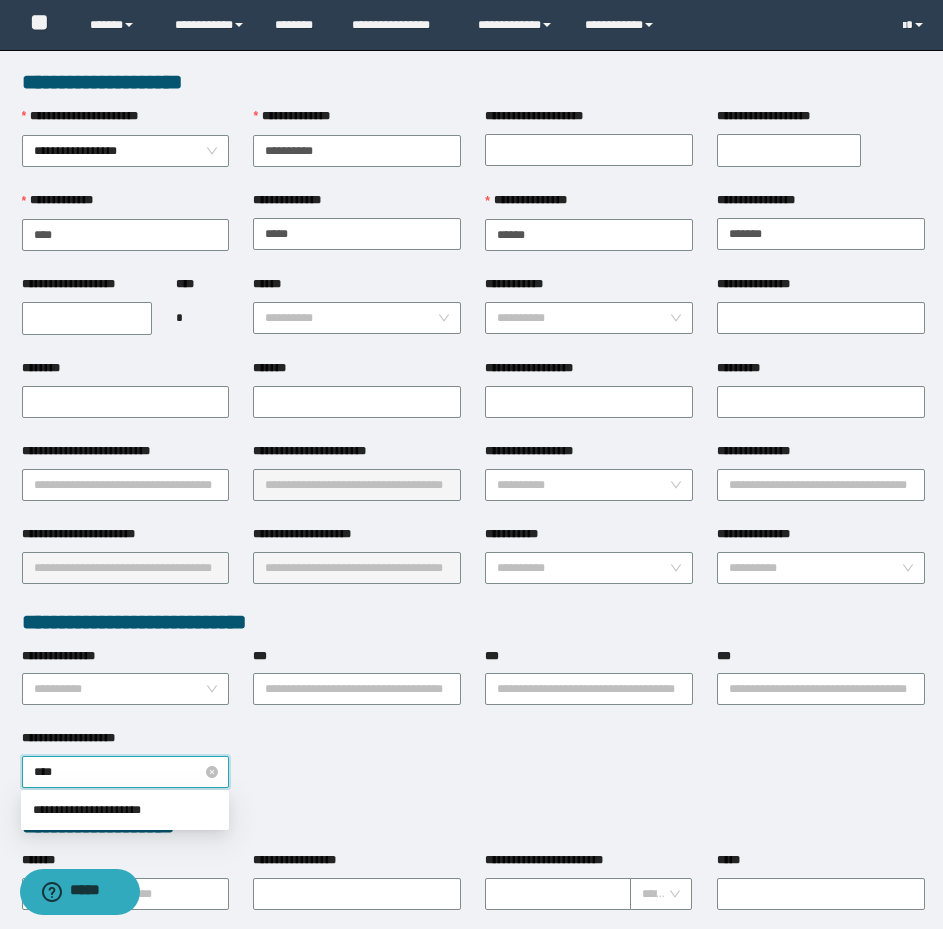 type on "*****" 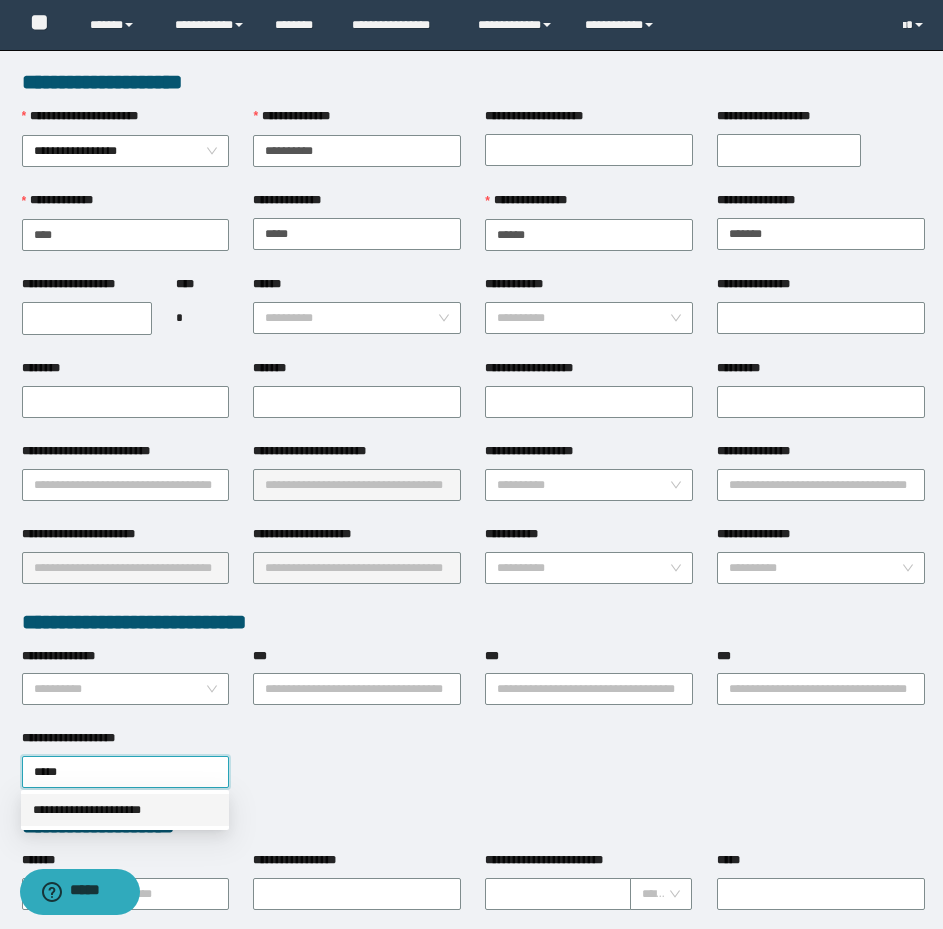 click on "**********" at bounding box center (125, 810) 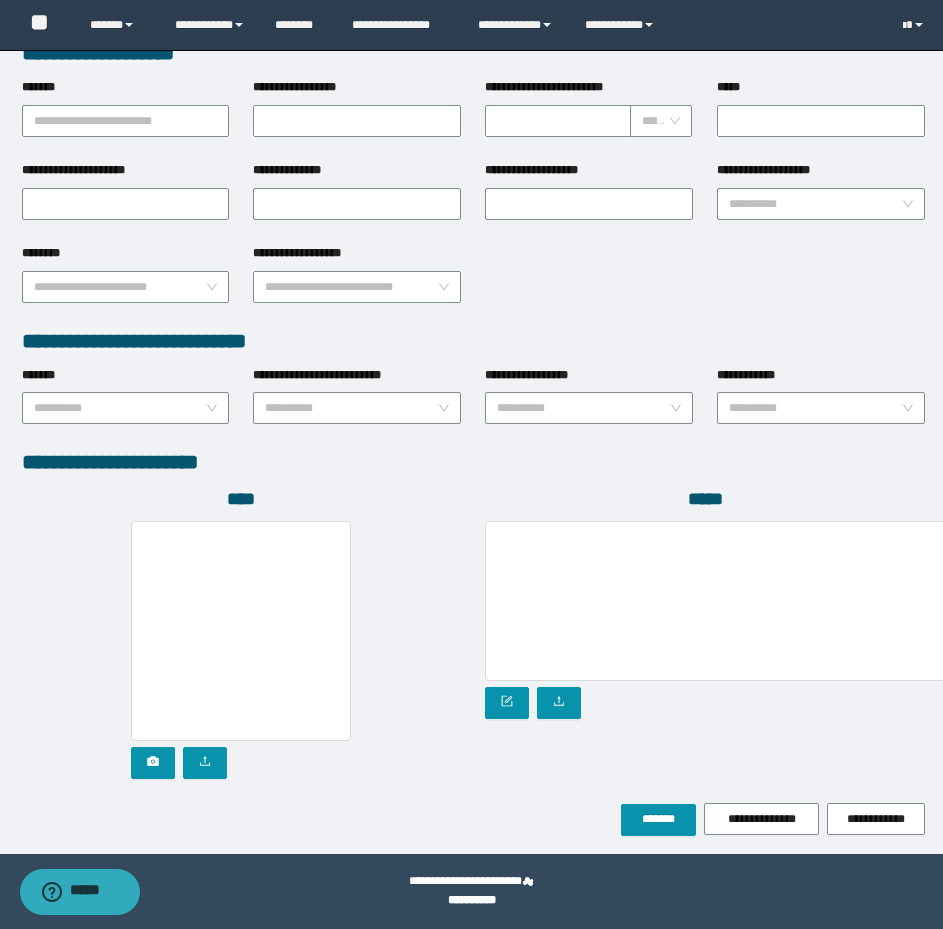 scroll, scrollTop: 774, scrollLeft: 0, axis: vertical 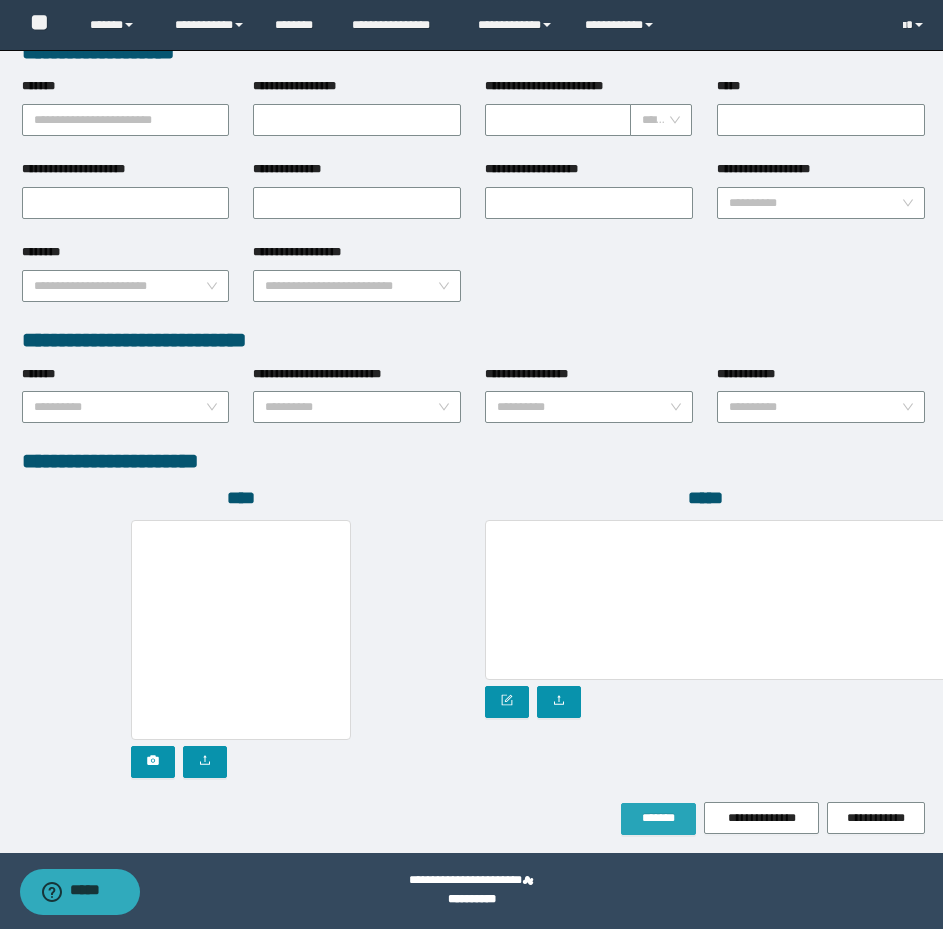 click on "*******" at bounding box center [658, 818] 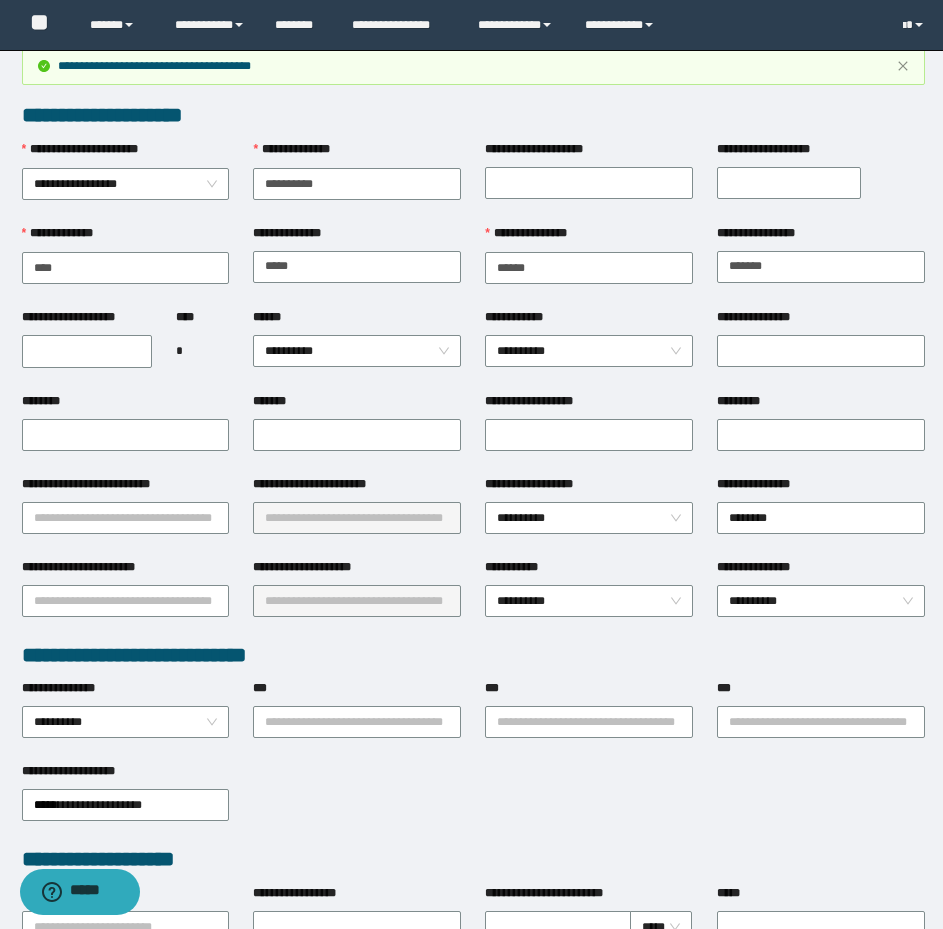 scroll, scrollTop: 0, scrollLeft: 0, axis: both 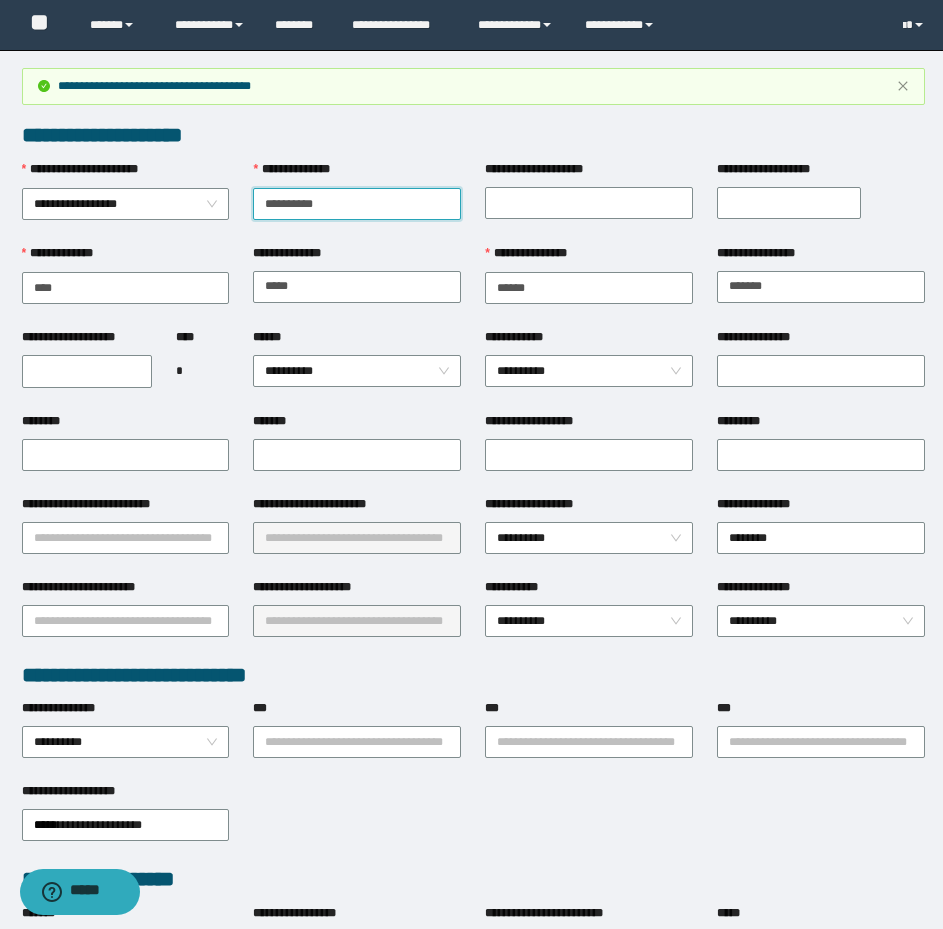 drag, startPoint x: 347, startPoint y: 203, endPoint x: 242, endPoint y: 189, distance: 105.92922 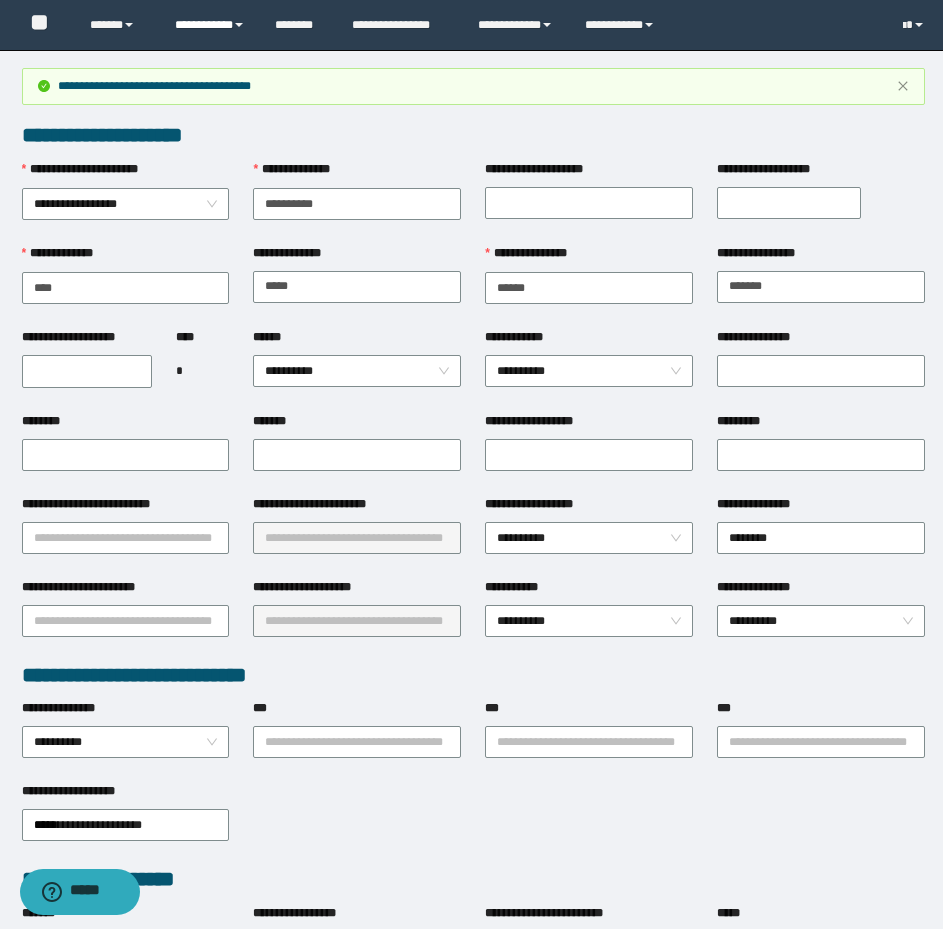 click on "**********" at bounding box center [210, 25] 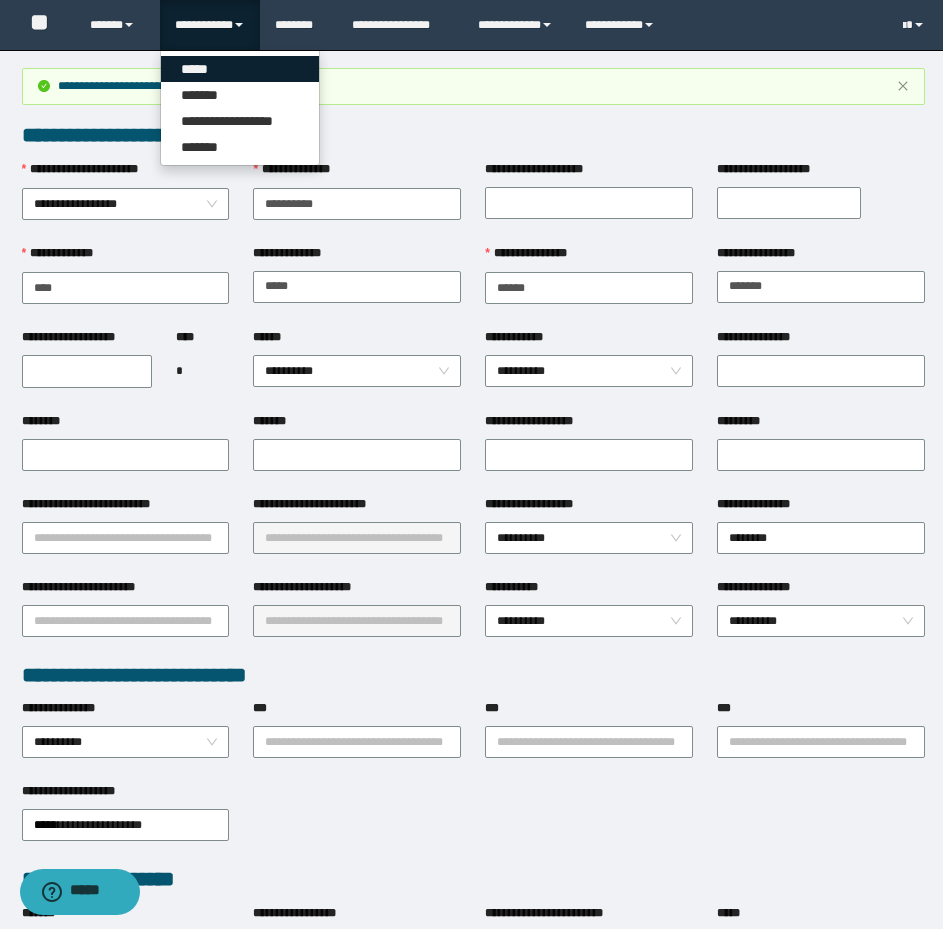 click on "*****" at bounding box center [240, 69] 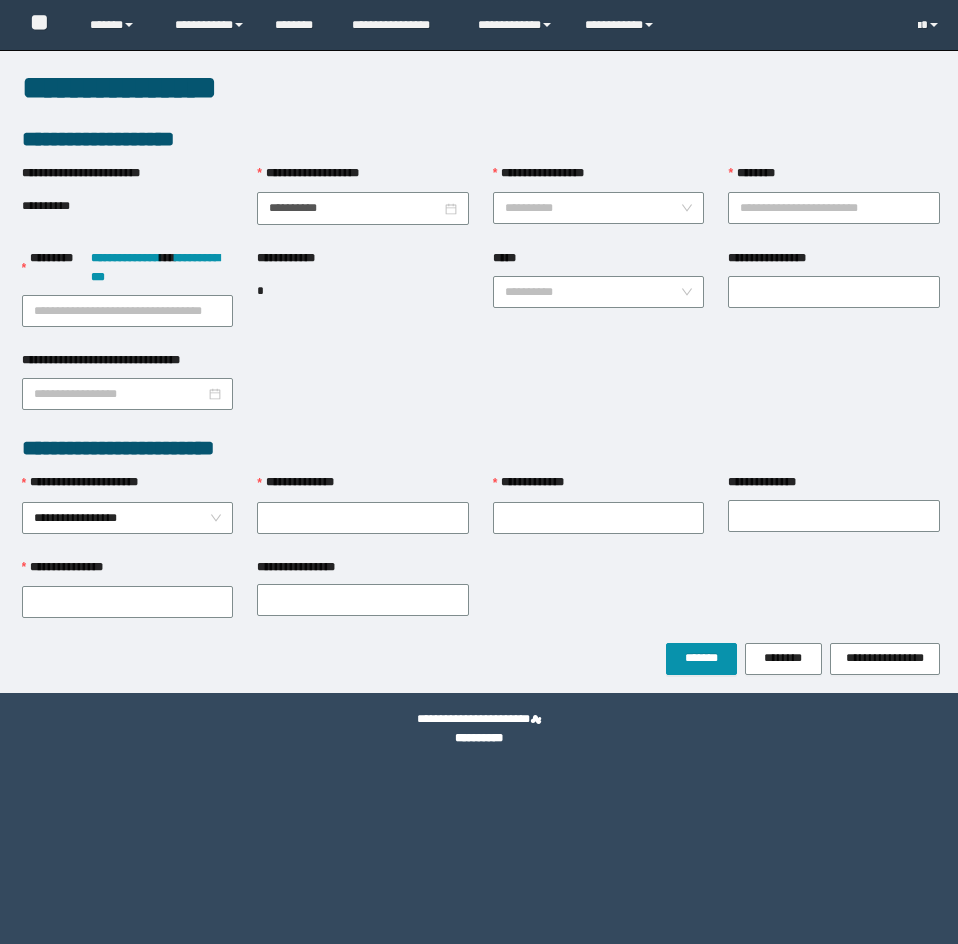 scroll, scrollTop: 0, scrollLeft: 0, axis: both 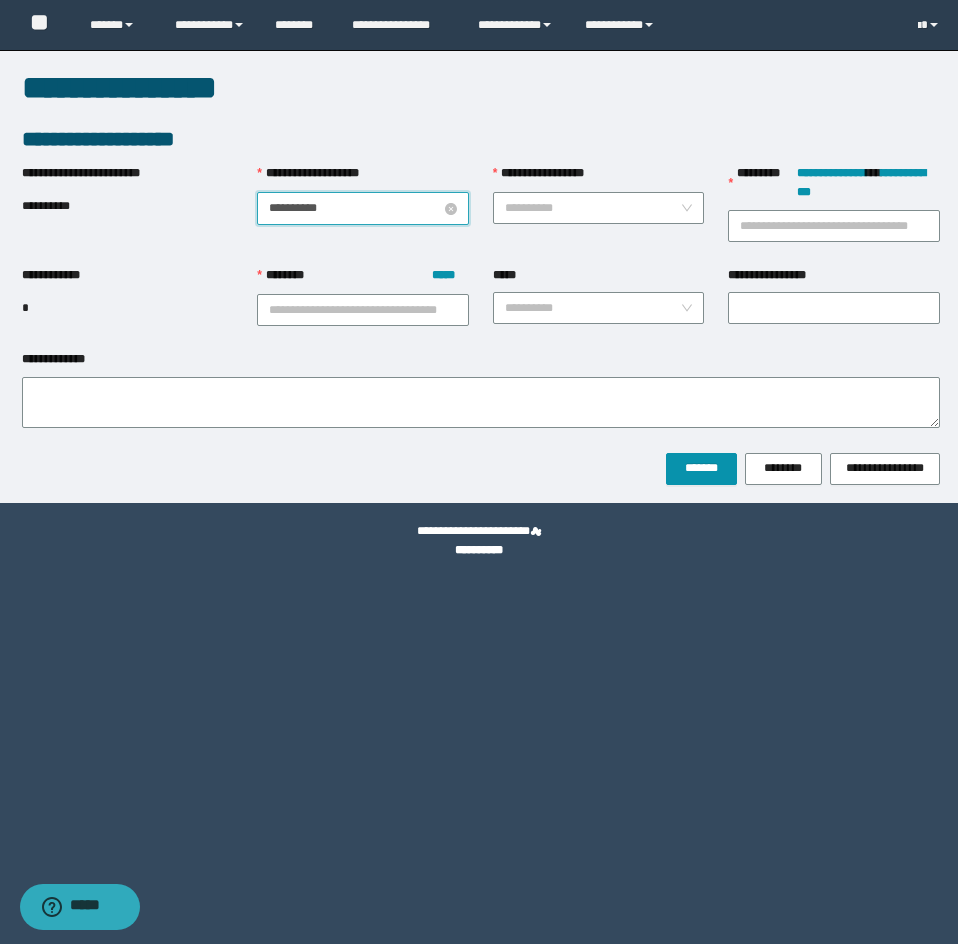 click on "**********" at bounding box center (355, 208) 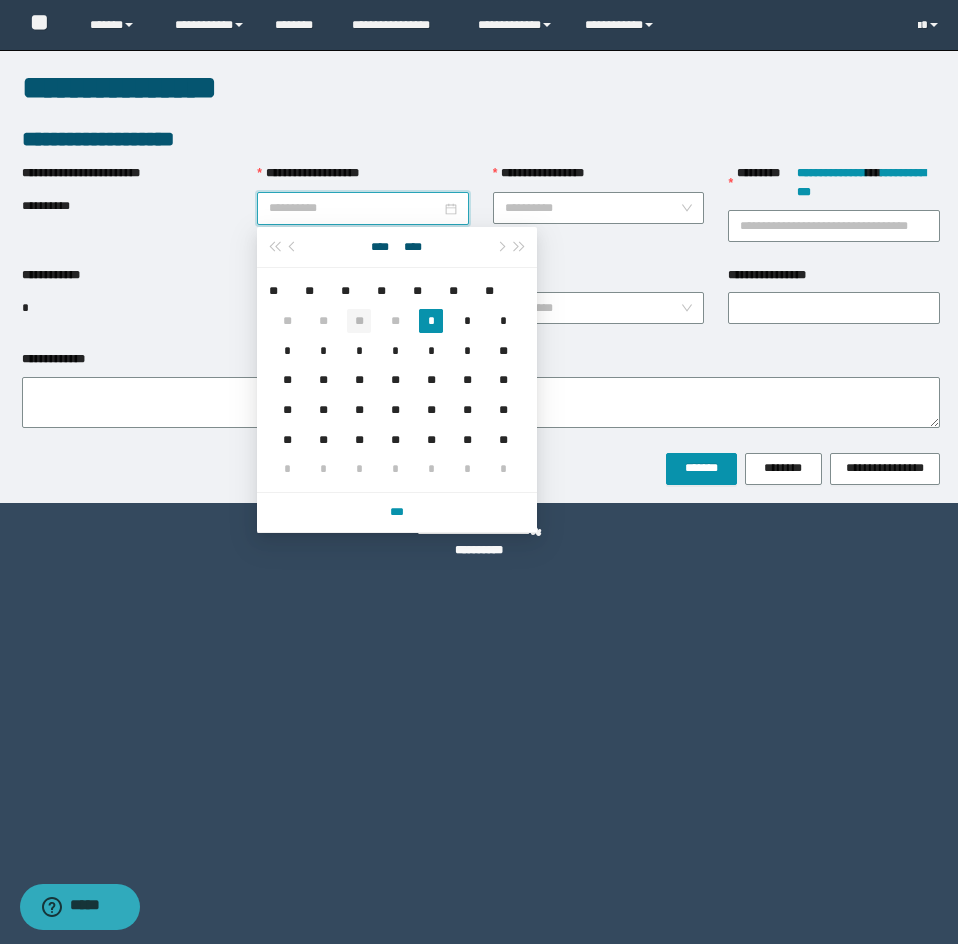 type on "**********" 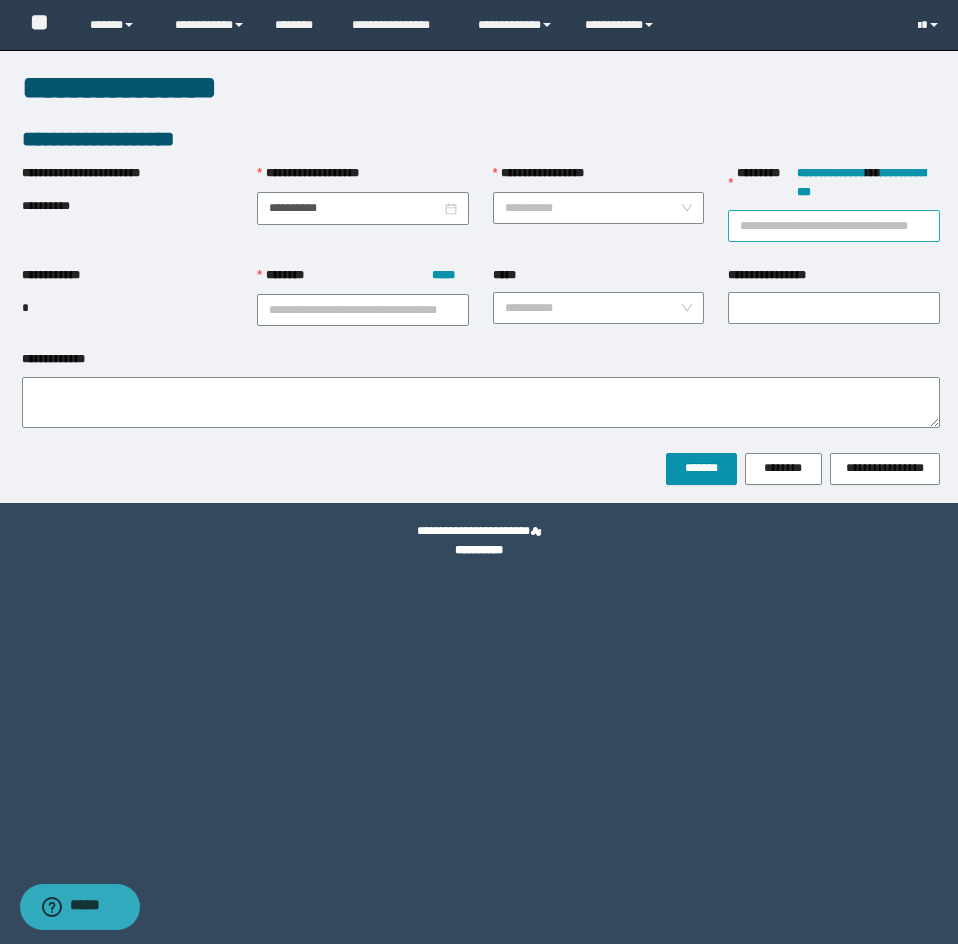 click on "**********" at bounding box center (834, 226) 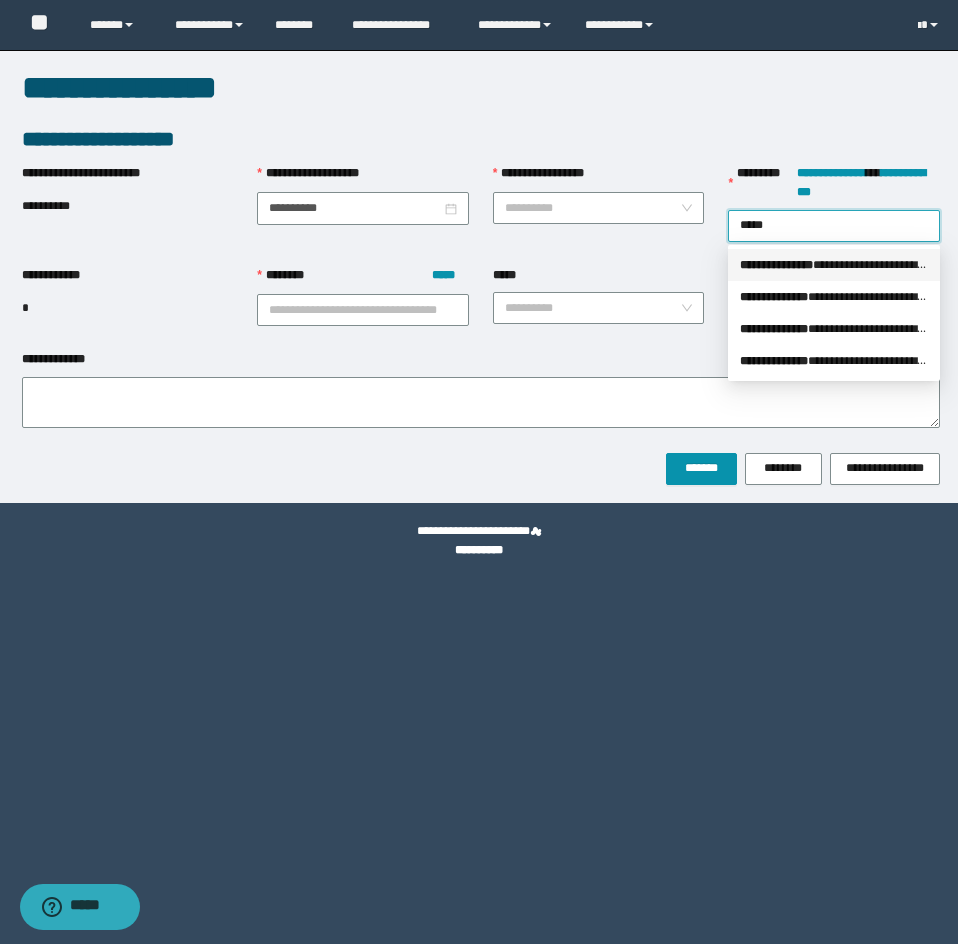 type on "******" 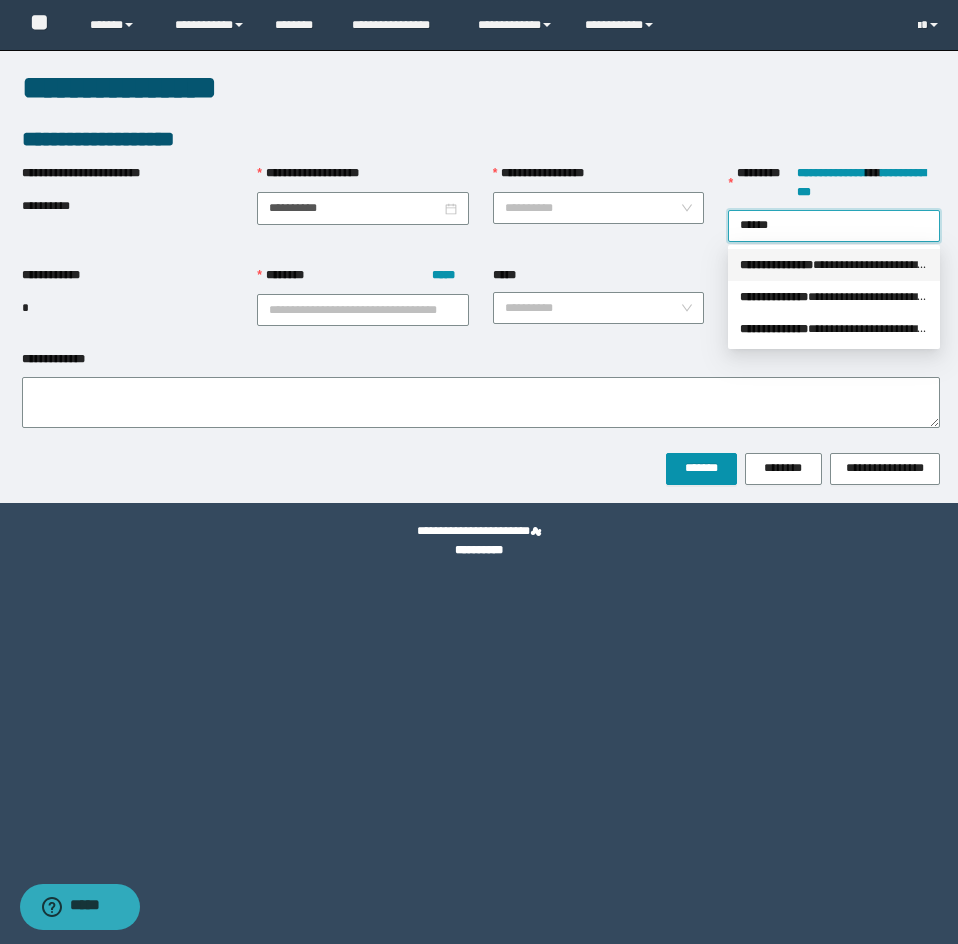 click on "**********" at bounding box center [834, 265] 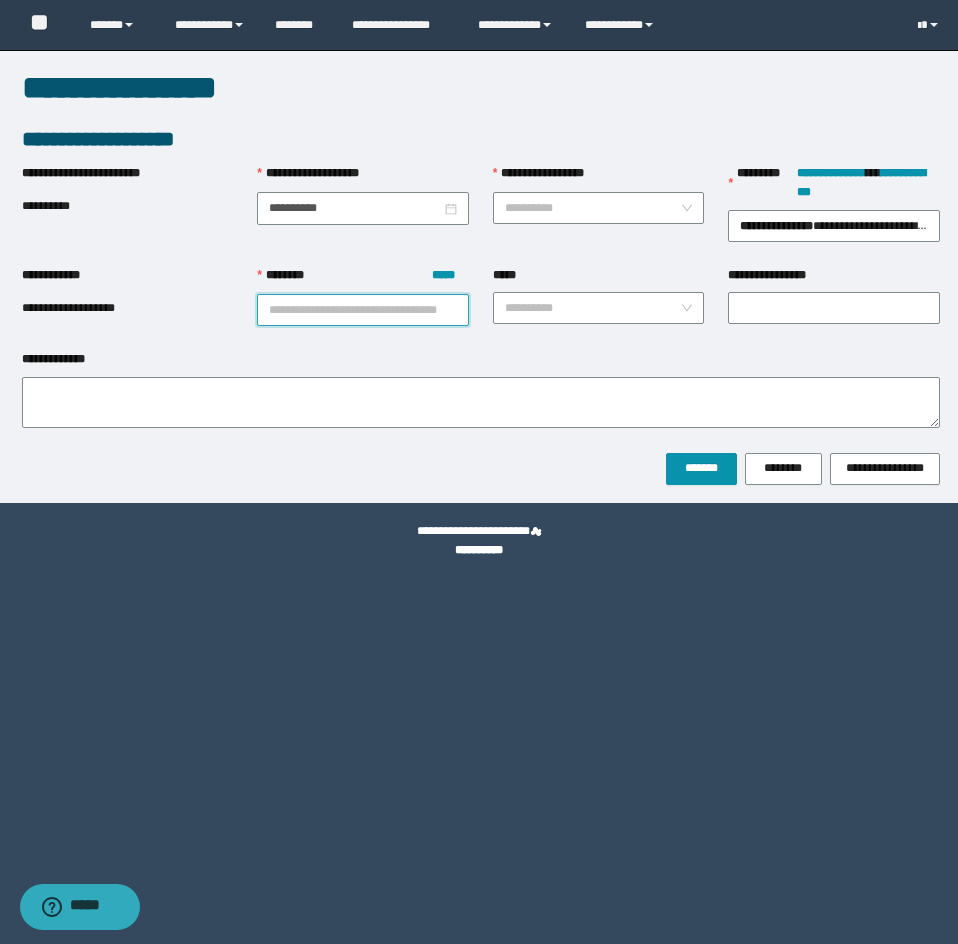 click on "******** *****" at bounding box center [363, 310] 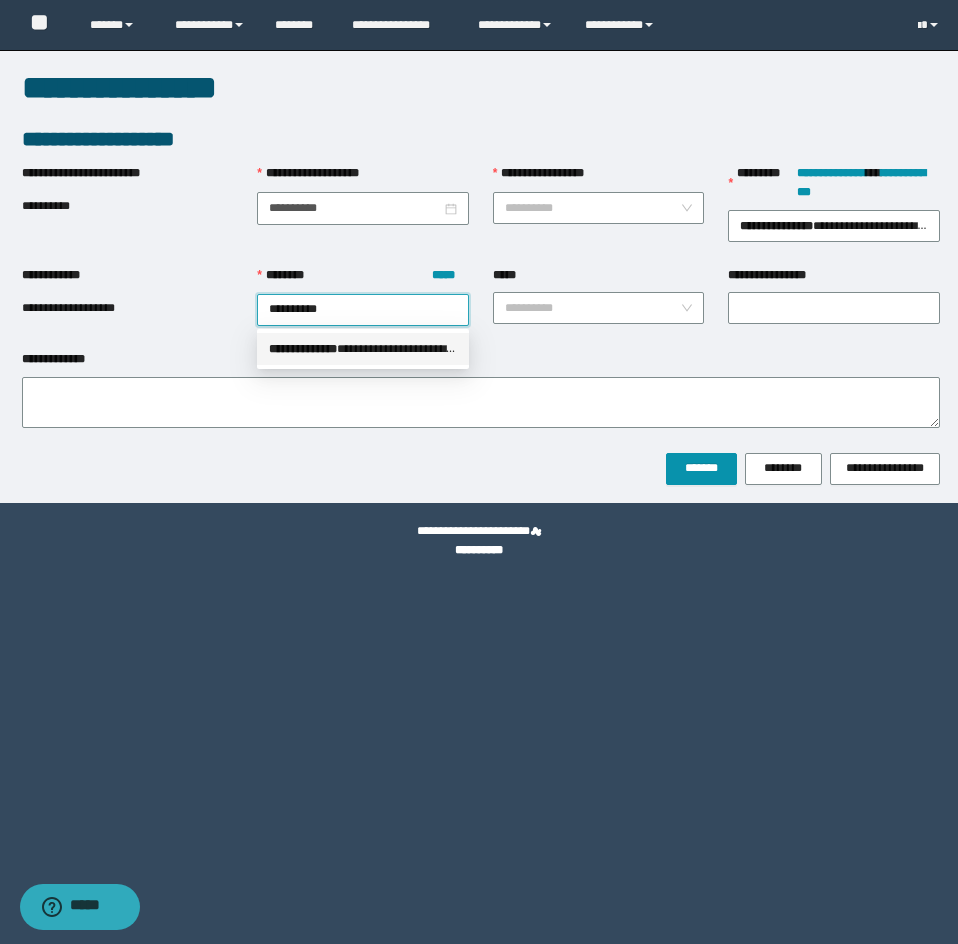 click on "**********" at bounding box center [363, 349] 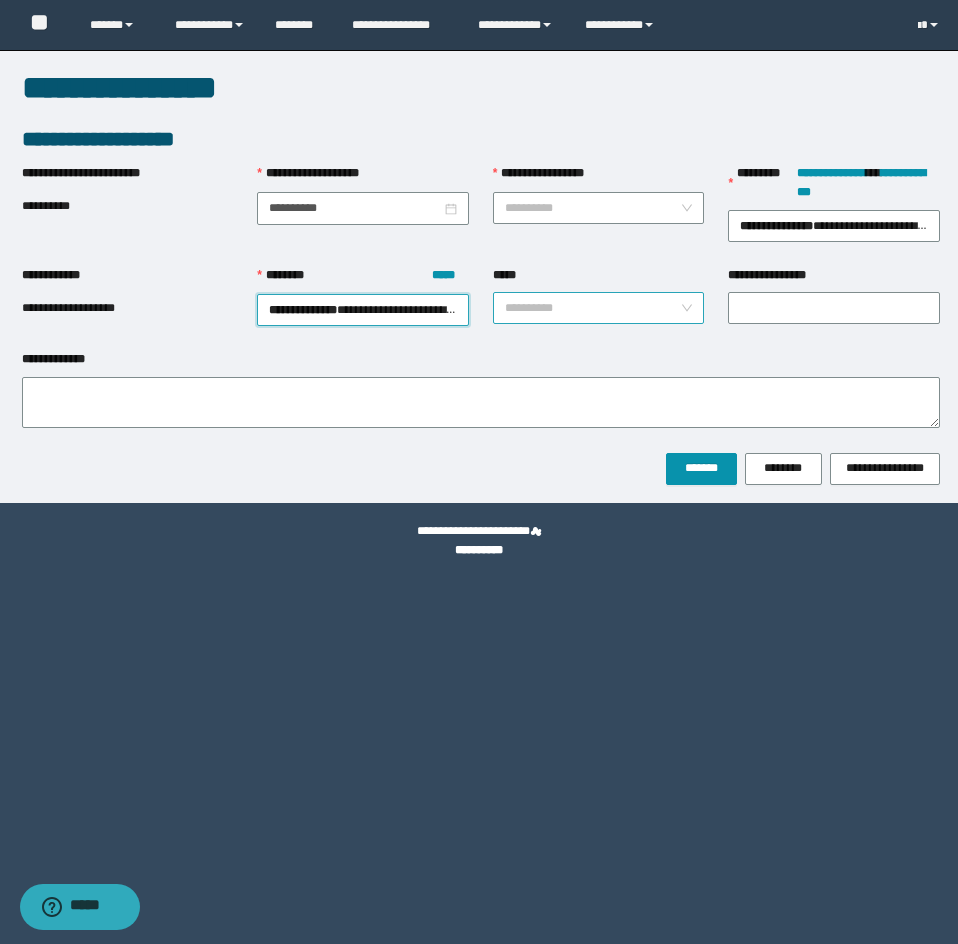 click on "*****" at bounding box center (593, 308) 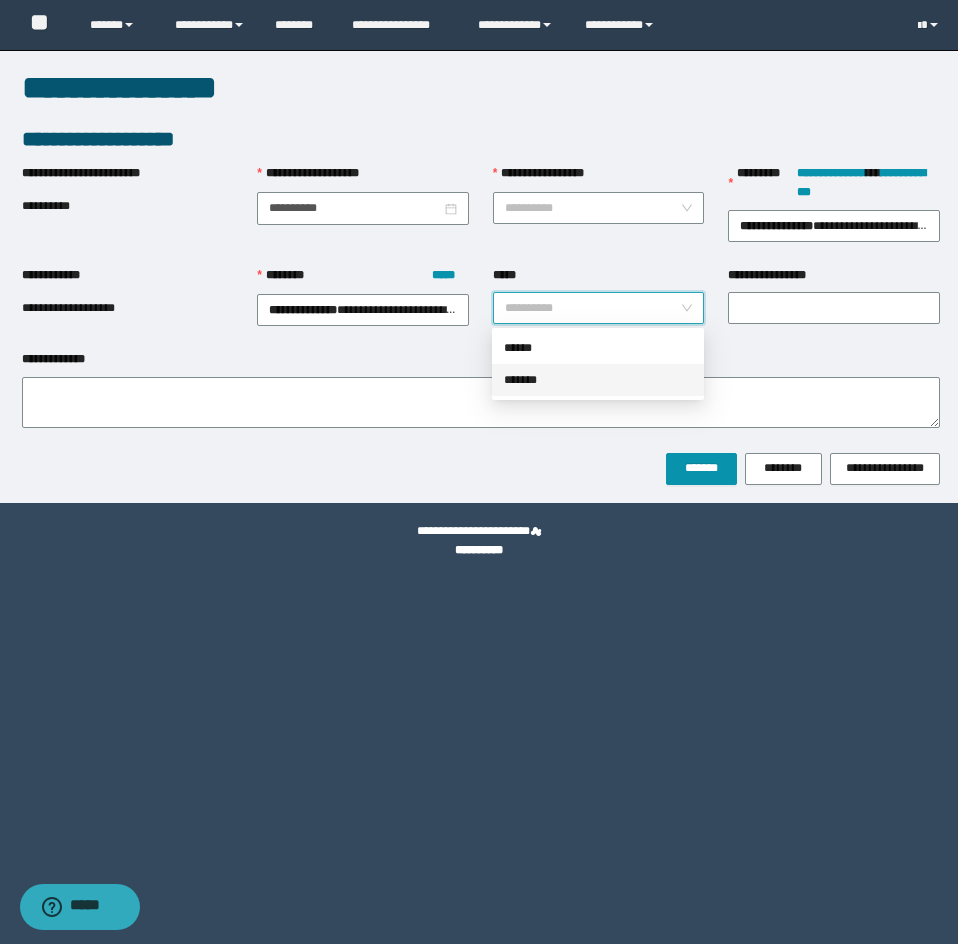 click on "*******" at bounding box center [598, 380] 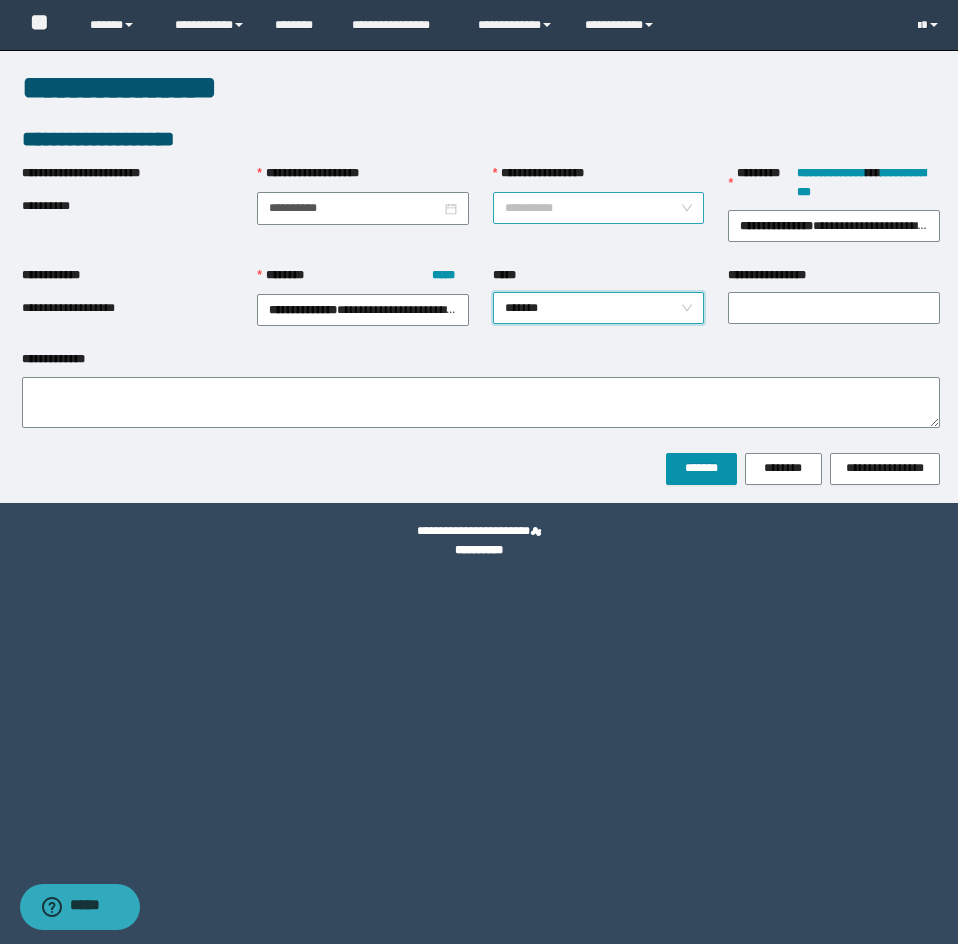click on "**********" at bounding box center (593, 208) 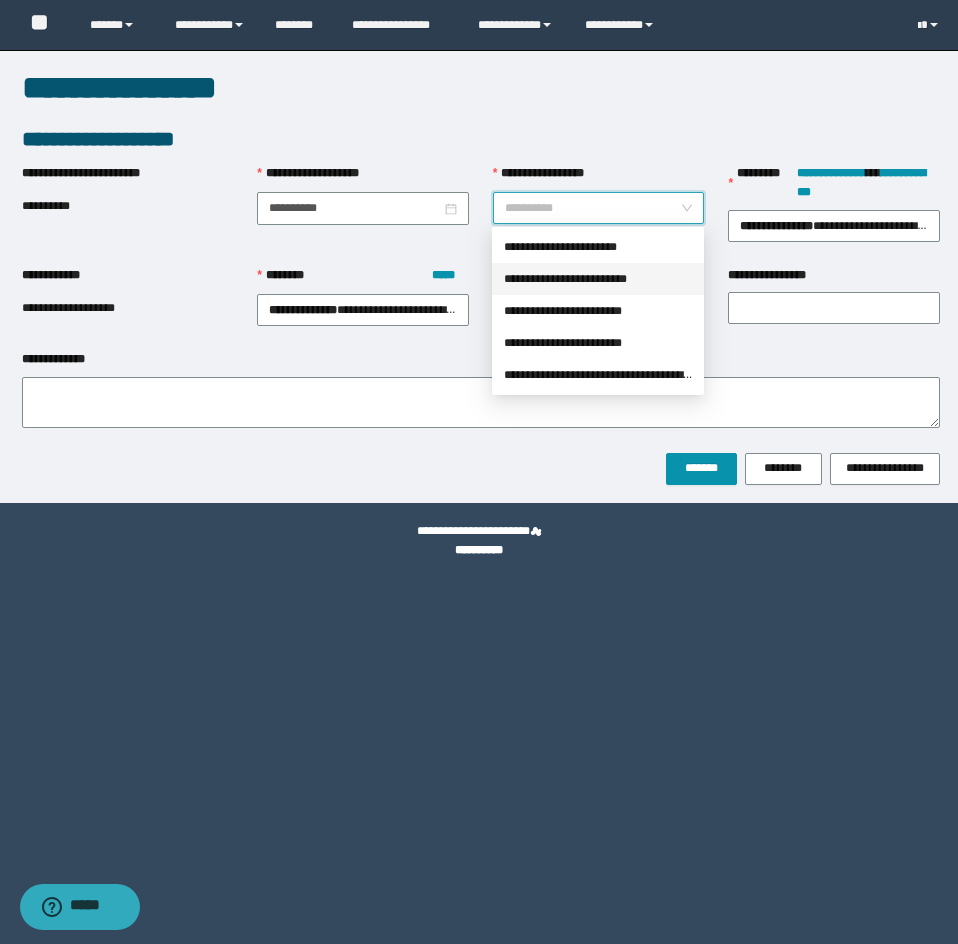 click on "**********" at bounding box center [598, 279] 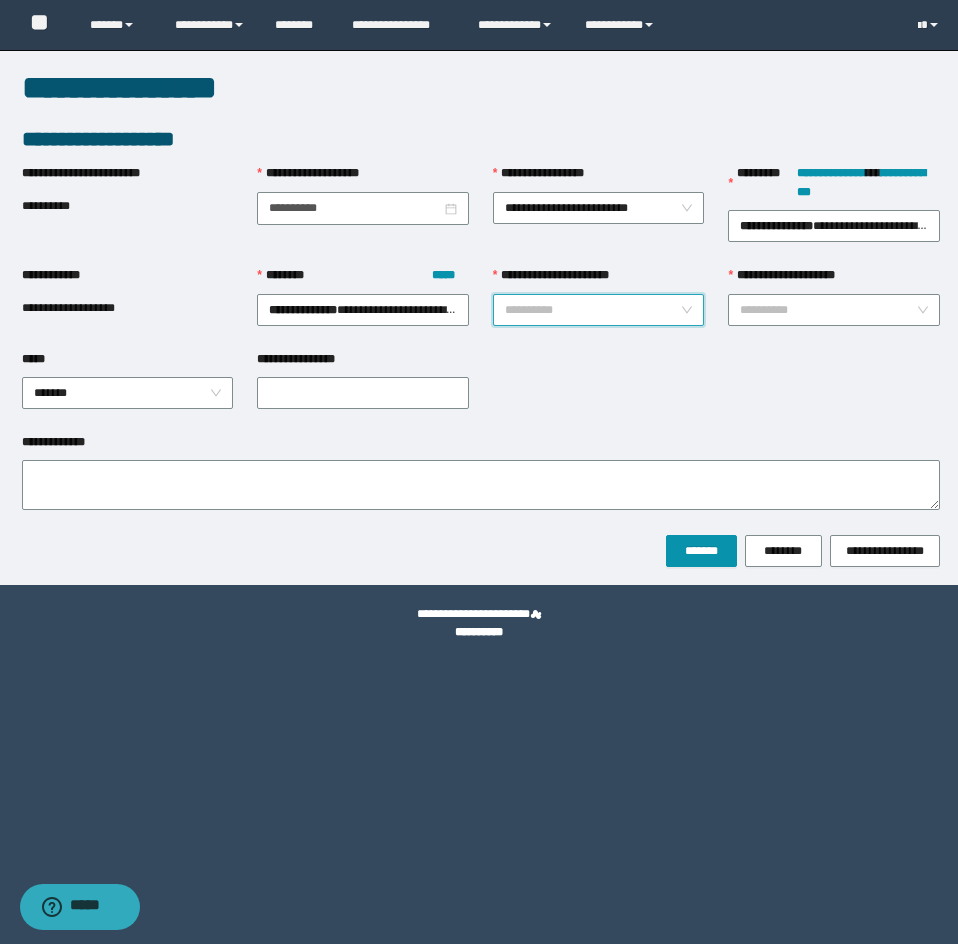 click on "**********" at bounding box center (593, 310) 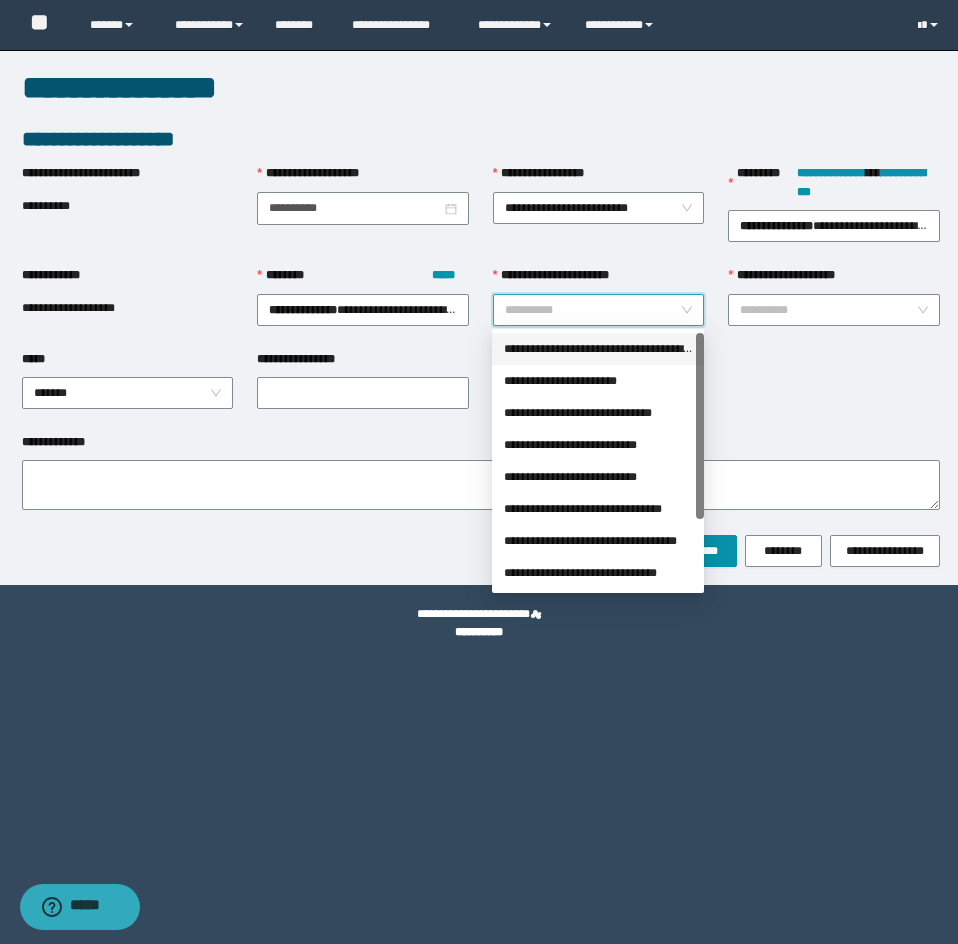 click on "**********" at bounding box center (598, 349) 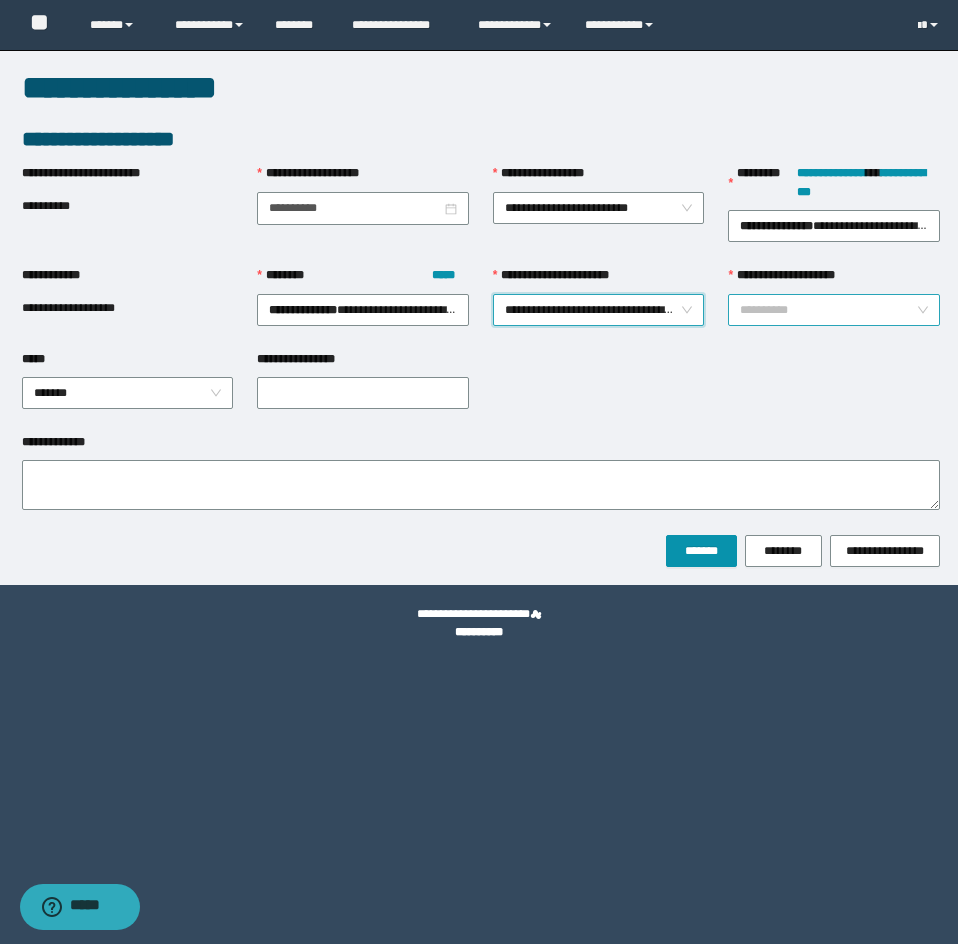 click on "**********" at bounding box center (828, 310) 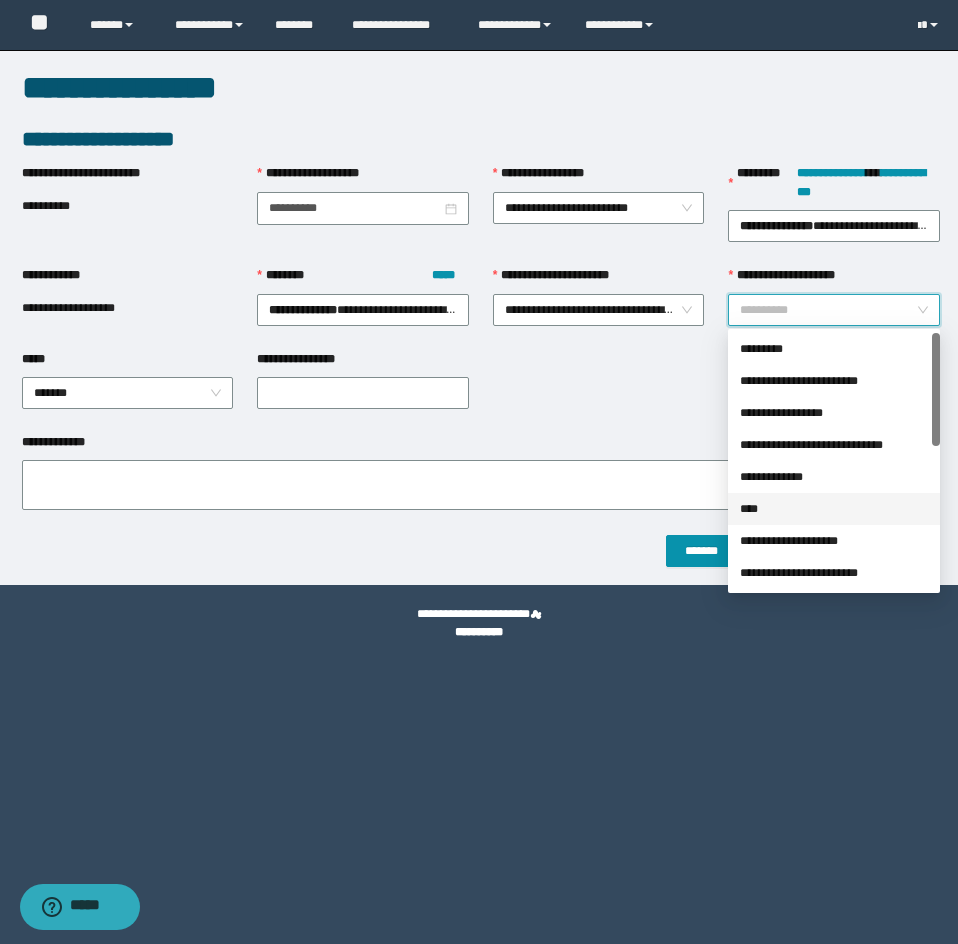 click on "****" at bounding box center [834, 509] 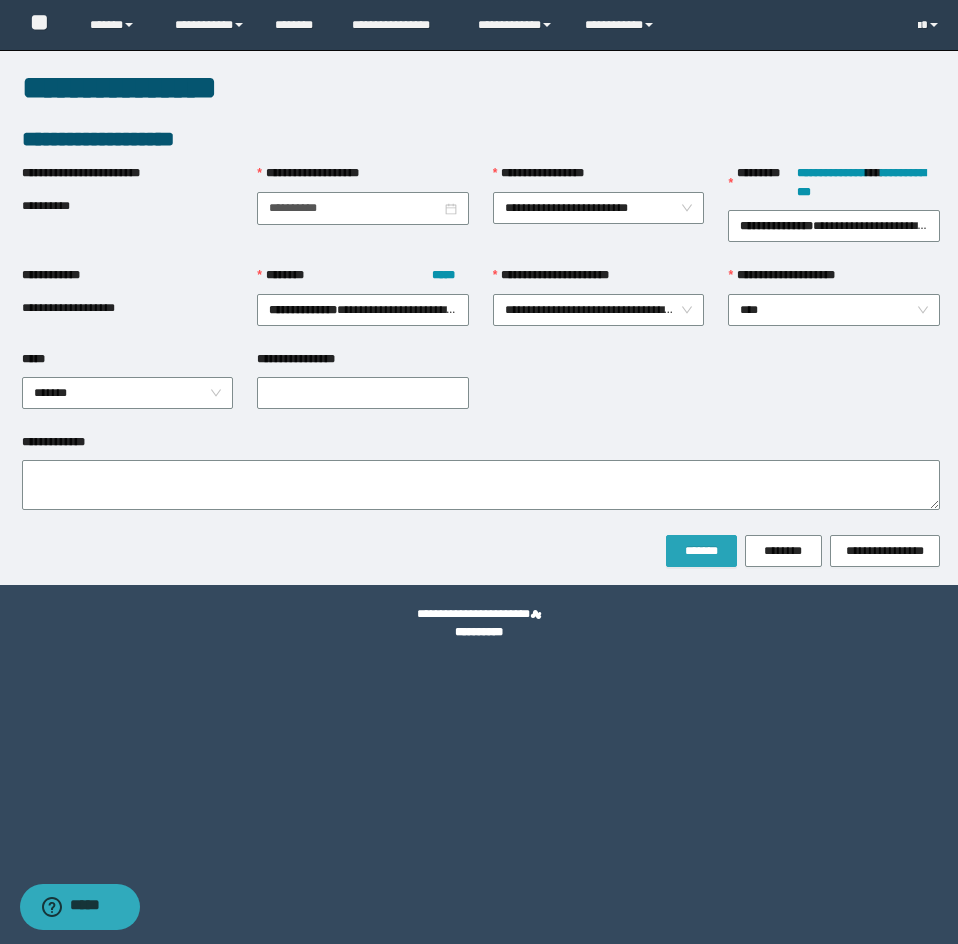 click on "*******" at bounding box center (701, 551) 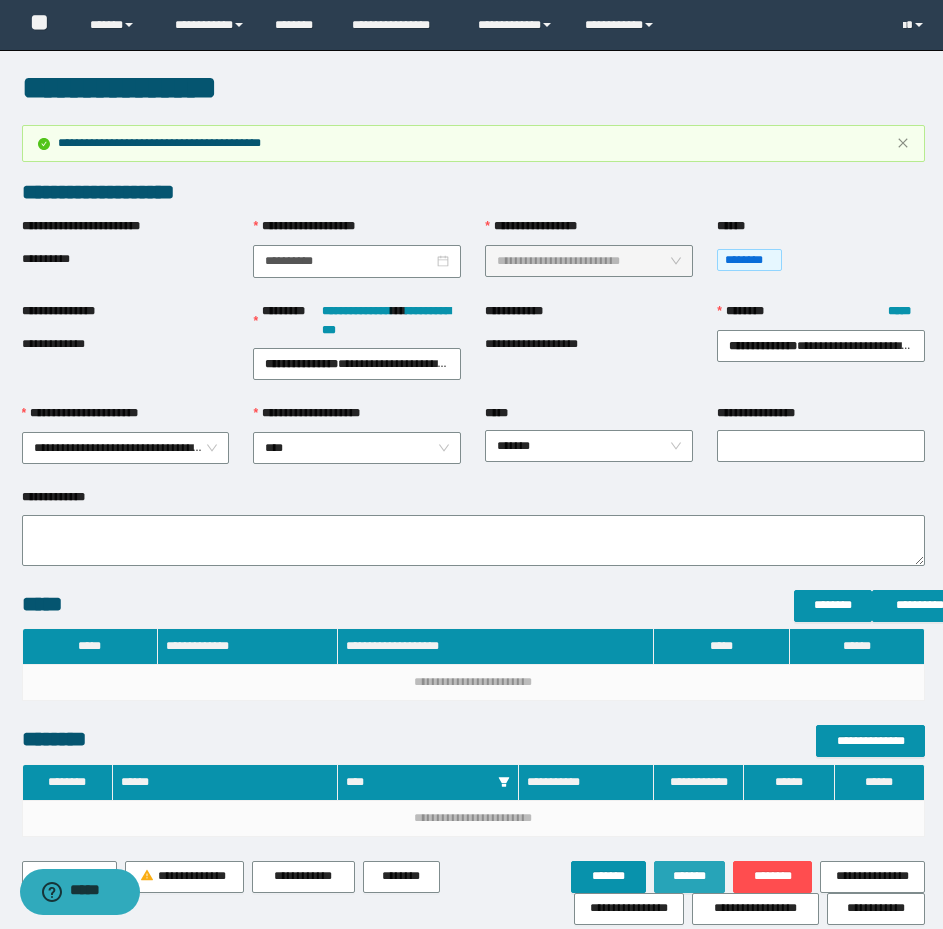 click on "*******" at bounding box center (690, 876) 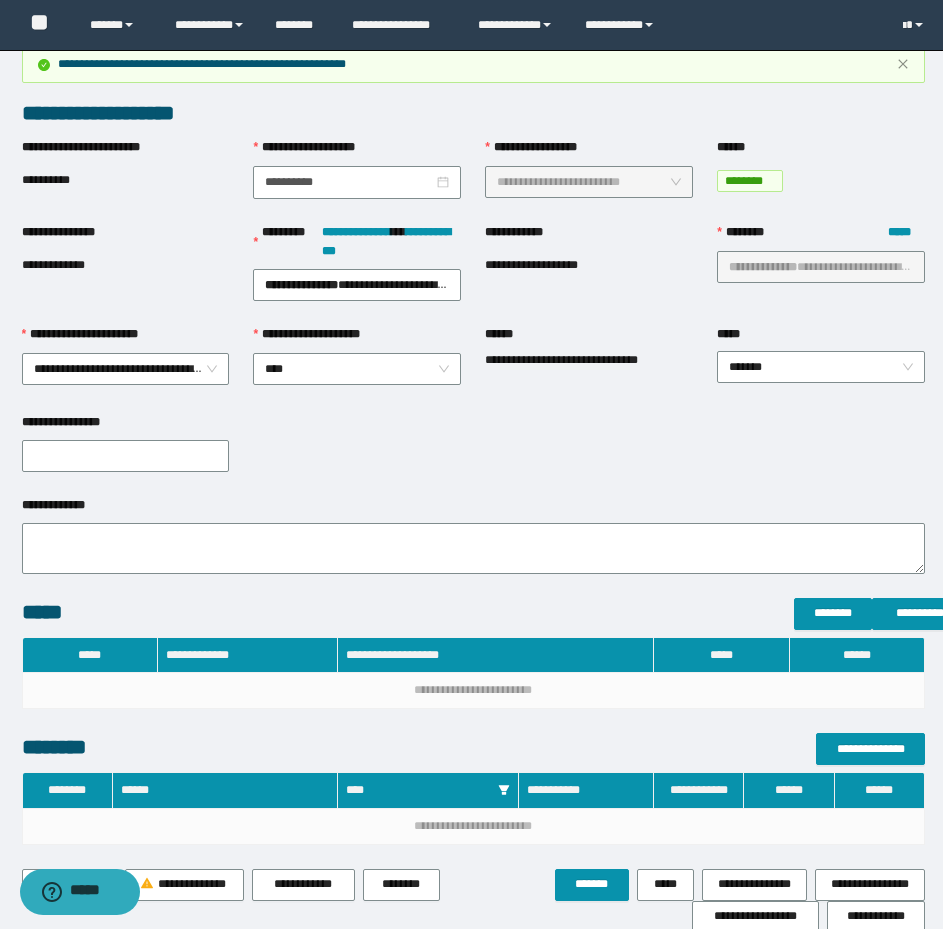 scroll, scrollTop: 0, scrollLeft: 0, axis: both 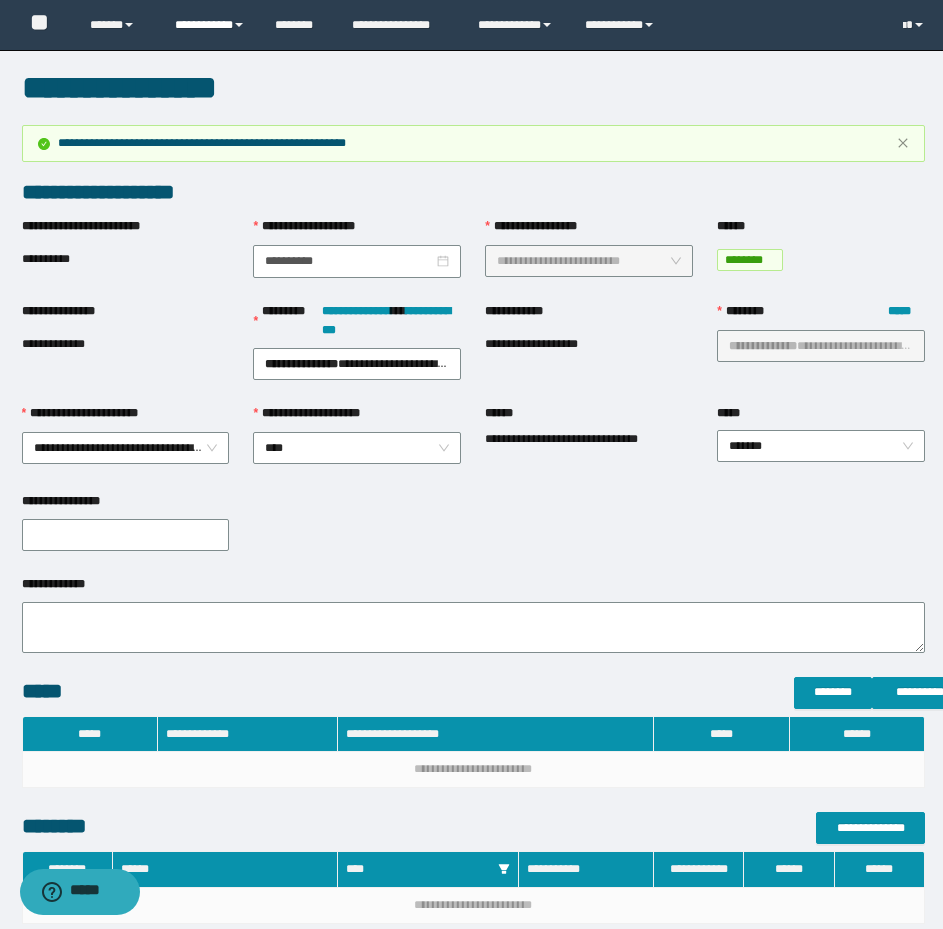 click on "**********" at bounding box center (210, 25) 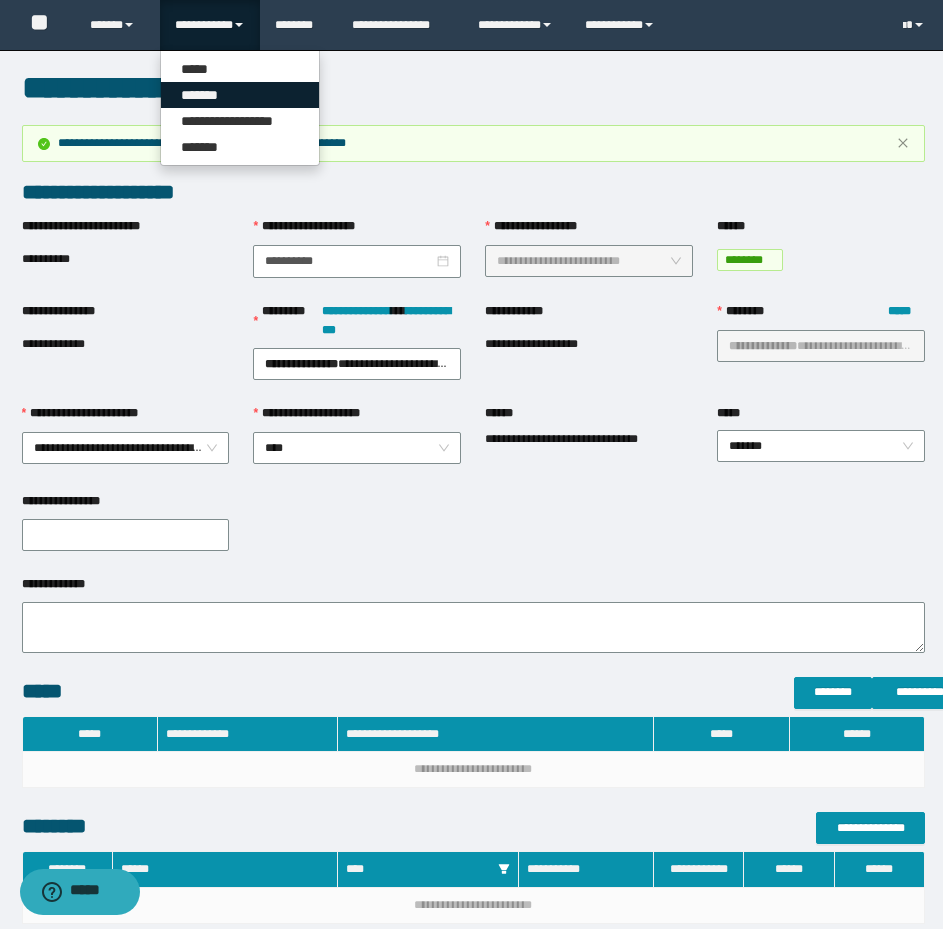 click on "*******" at bounding box center (240, 95) 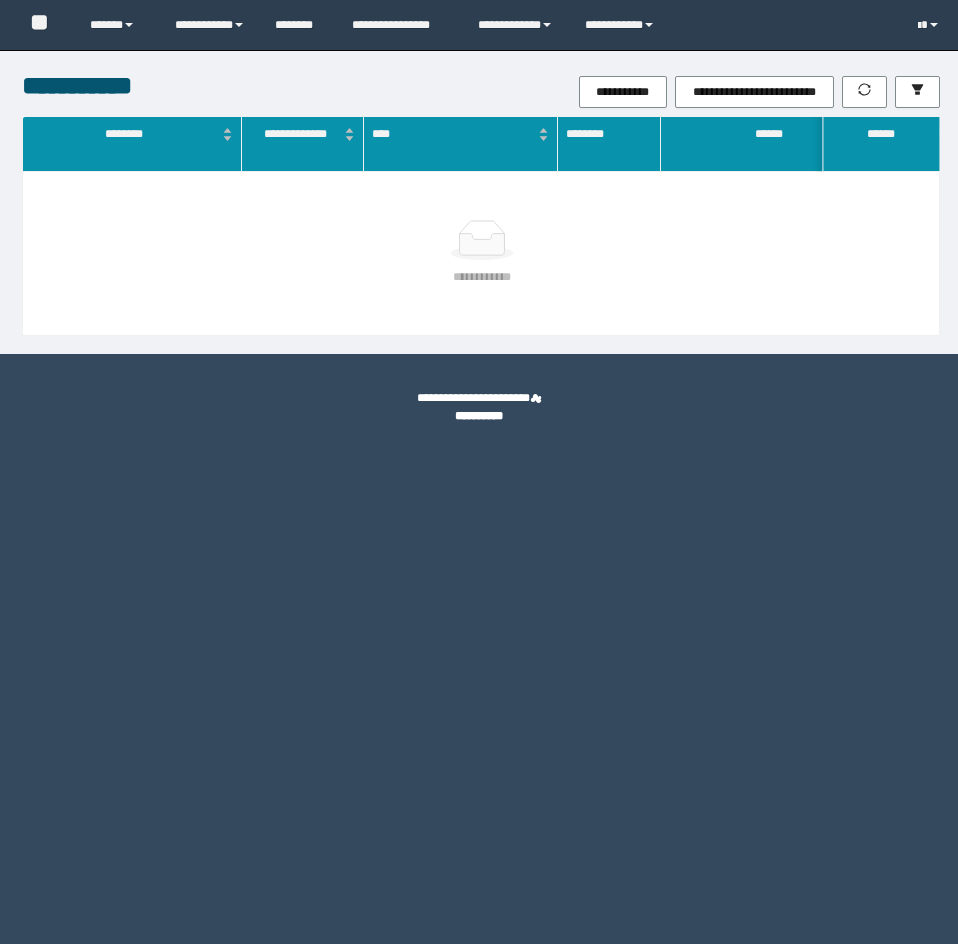 scroll, scrollTop: 0, scrollLeft: 0, axis: both 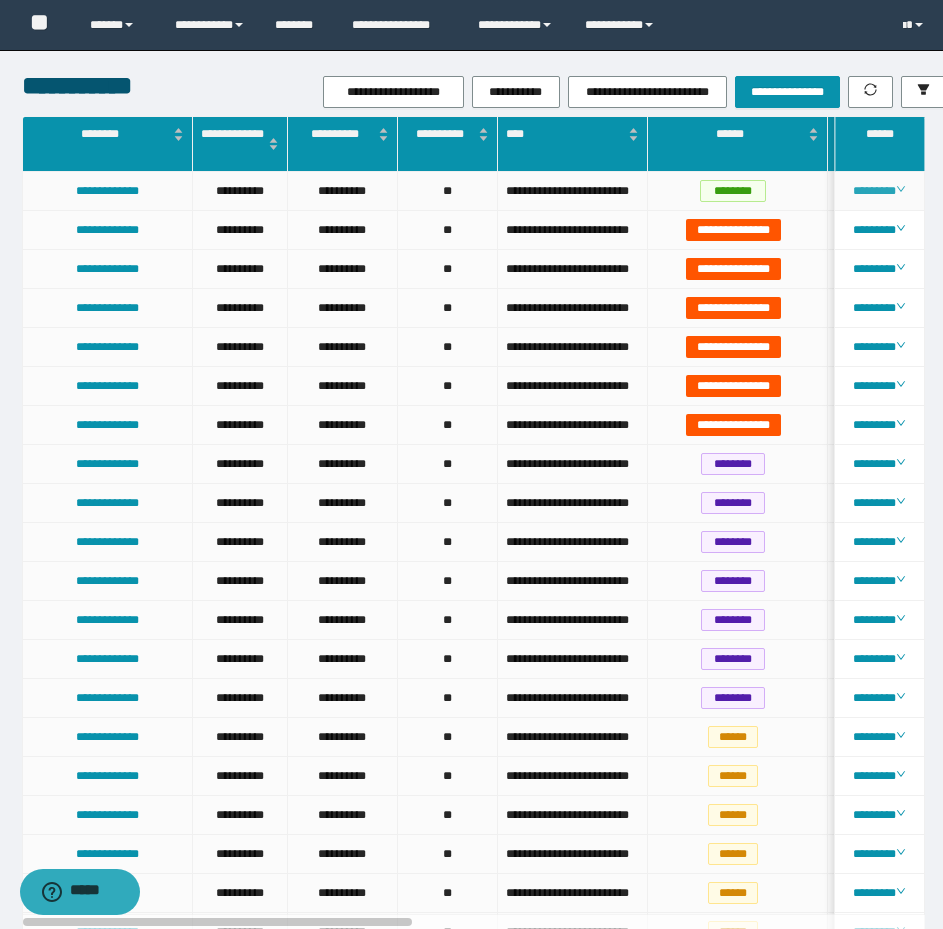 click on "********" at bounding box center [879, 191] 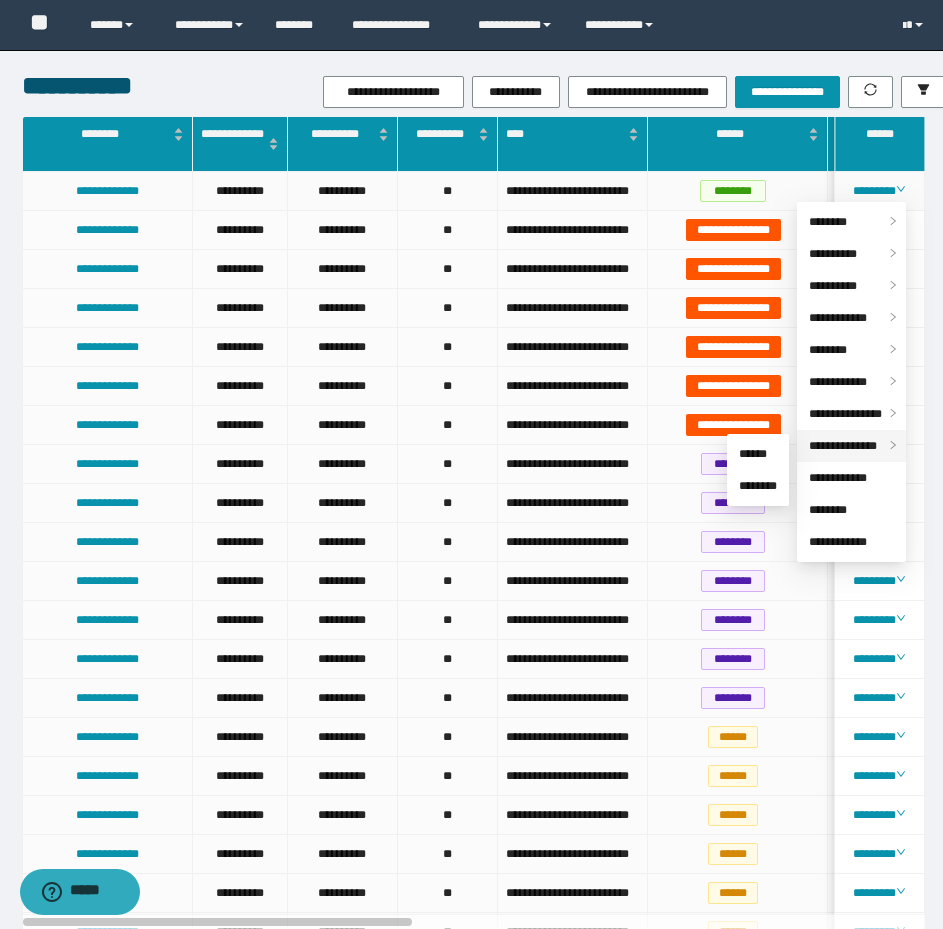 click on "**********" at bounding box center [843, 446] 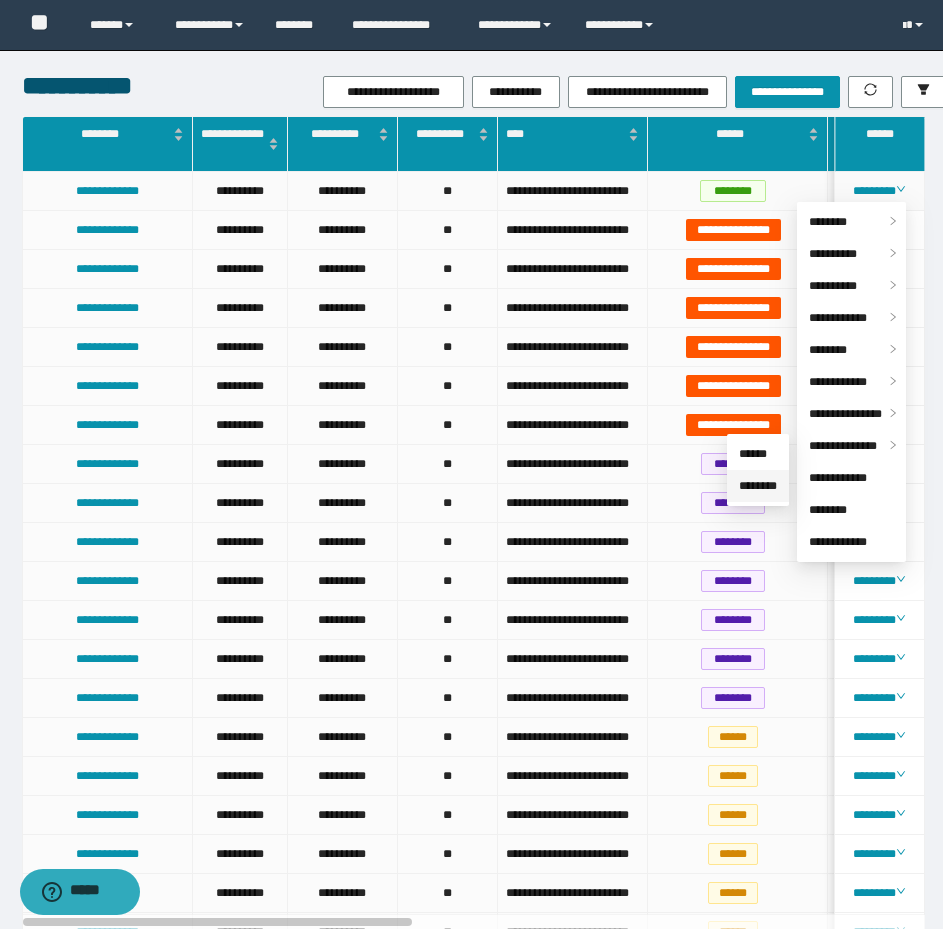 click on "********" at bounding box center [758, 486] 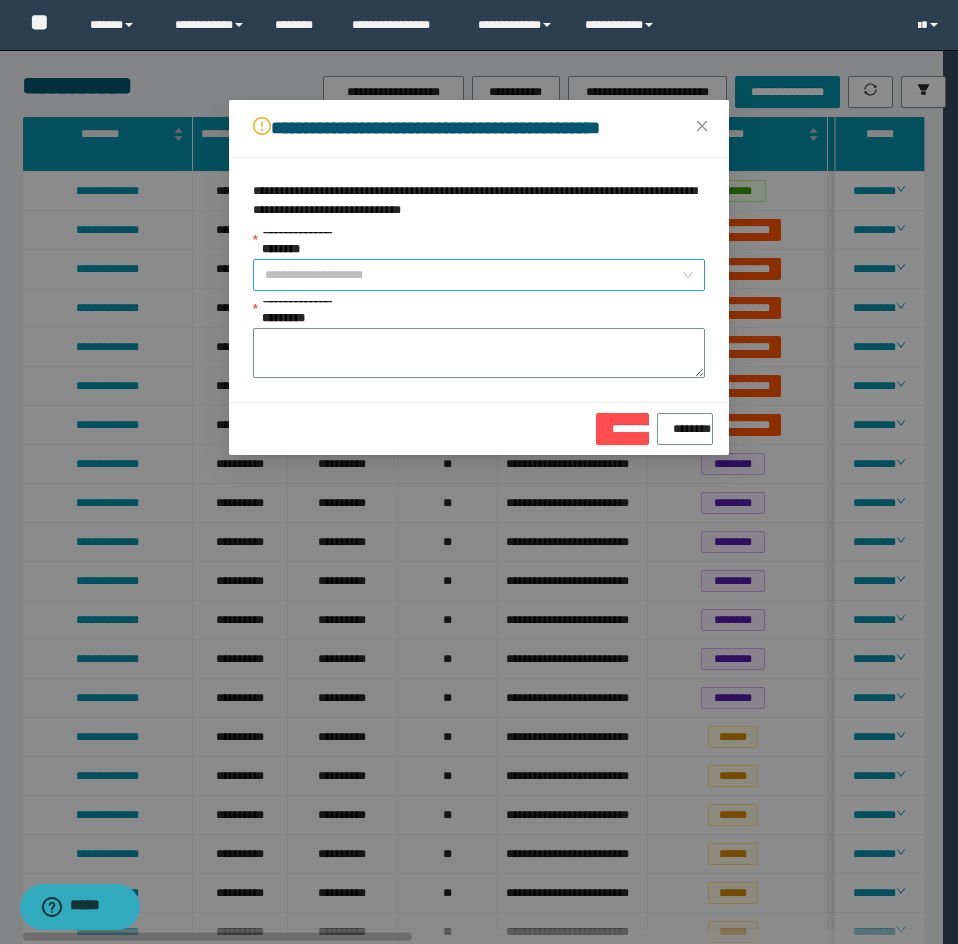 click on "**********" at bounding box center (473, 275) 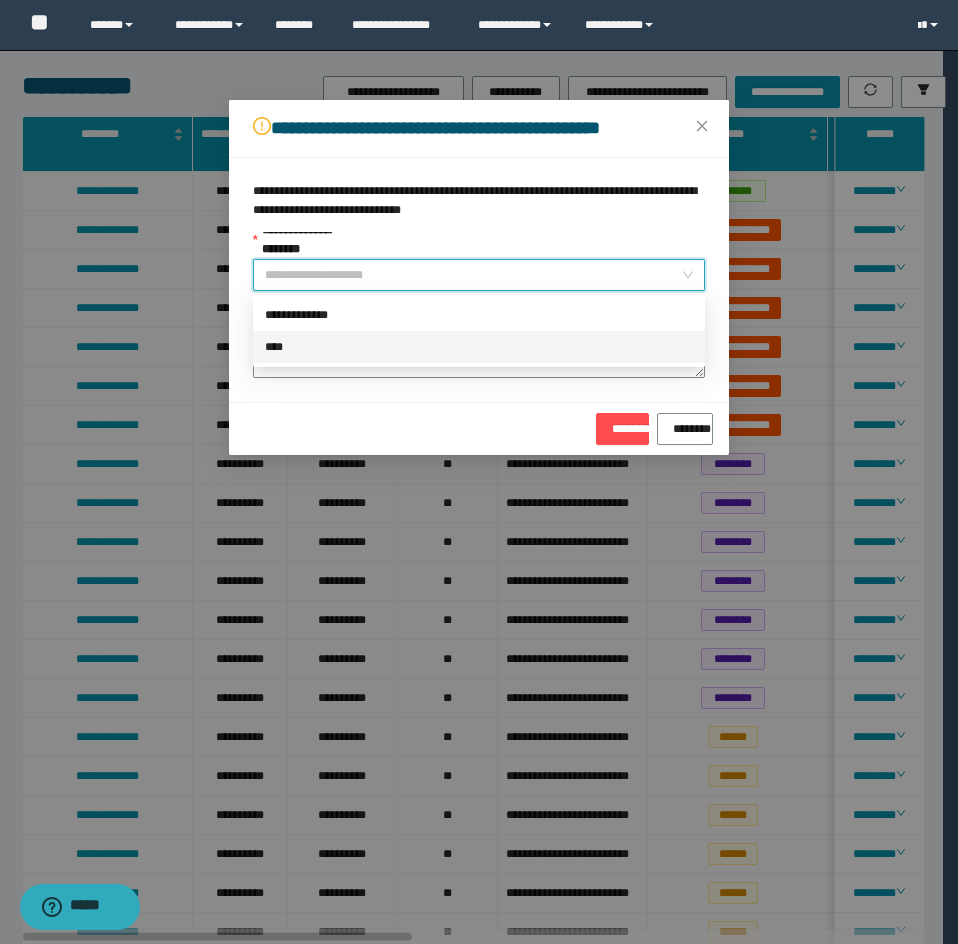 click on "****" at bounding box center (479, 347) 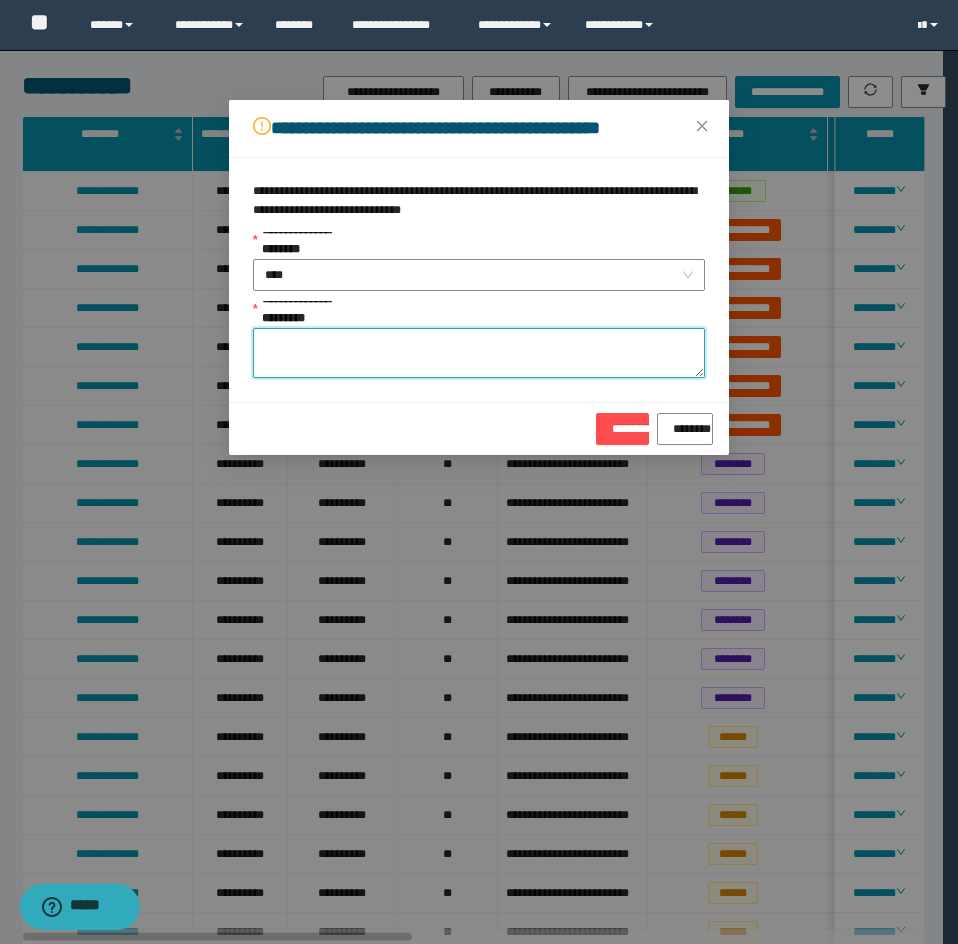 click on "**********" at bounding box center [479, 353] 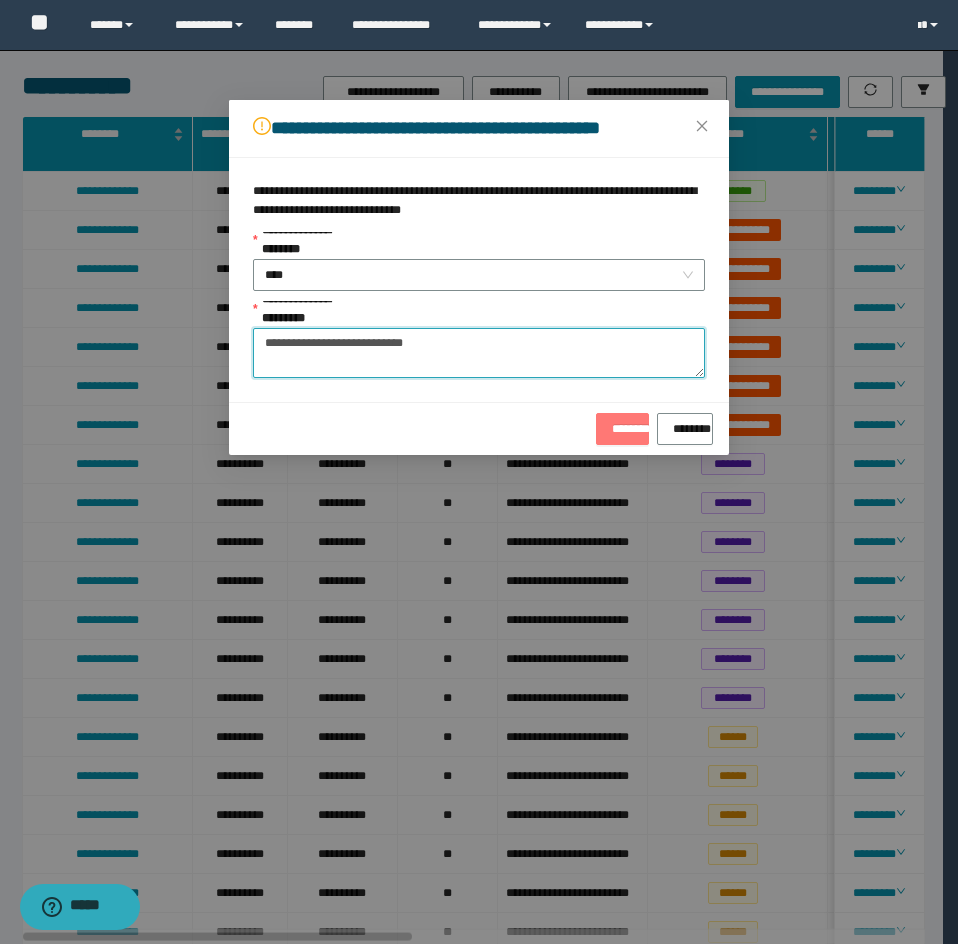 type on "**********" 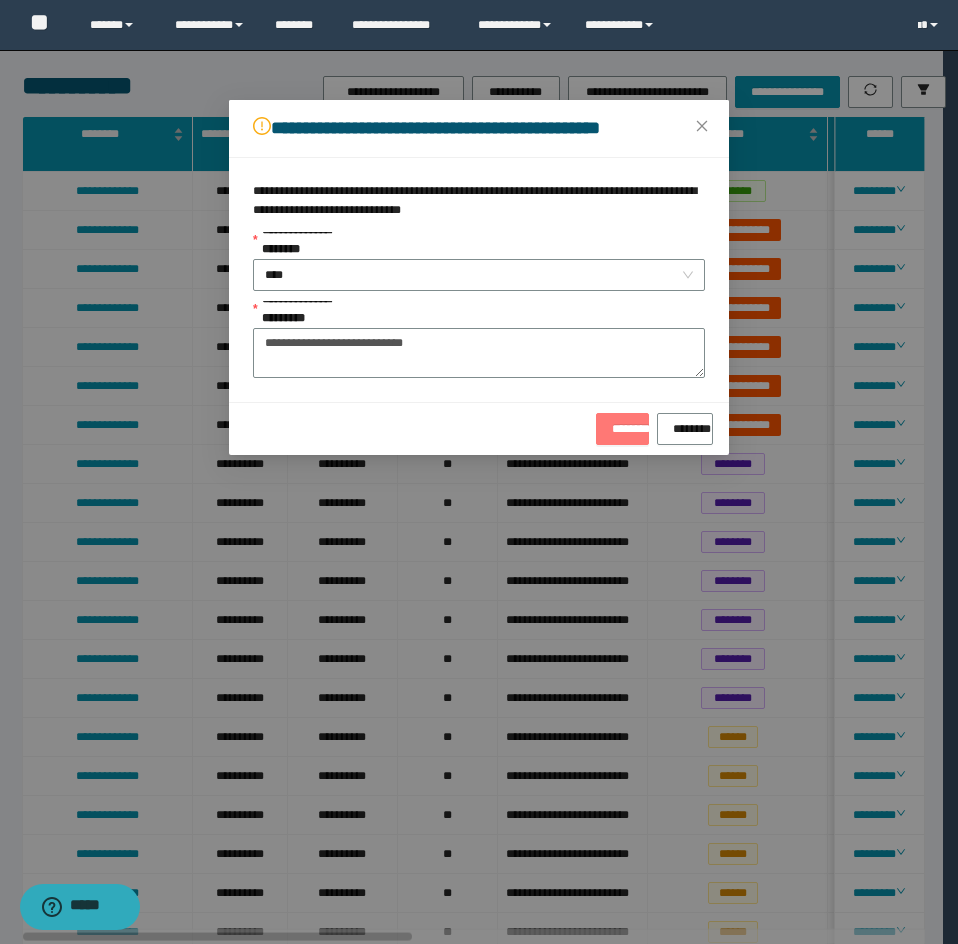 click on "********" at bounding box center [622, 425] 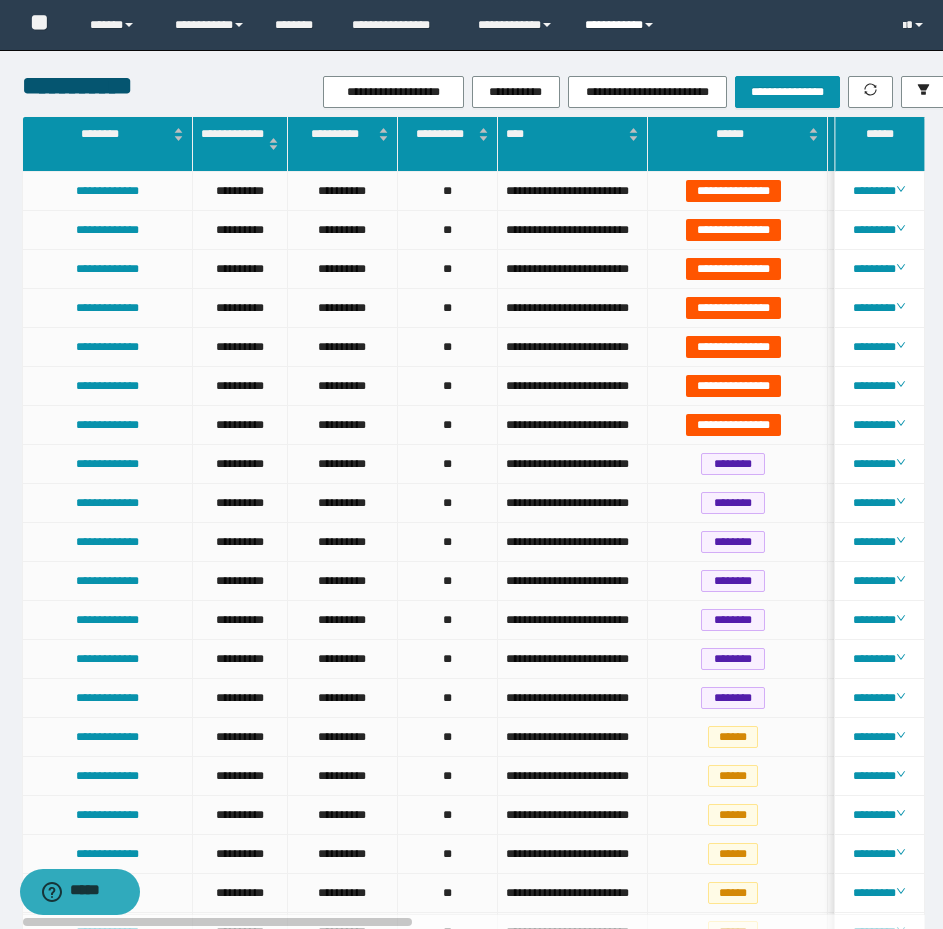 click on "**********" at bounding box center [622, 25] 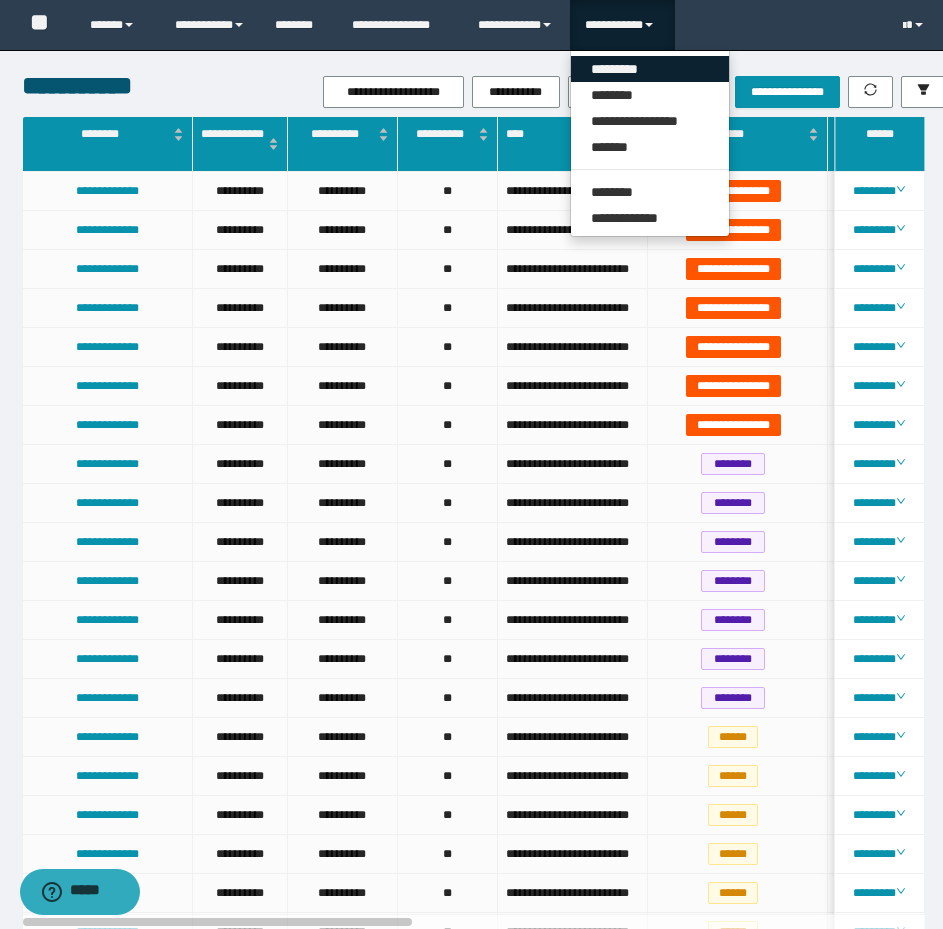 click on "*********" at bounding box center (650, 69) 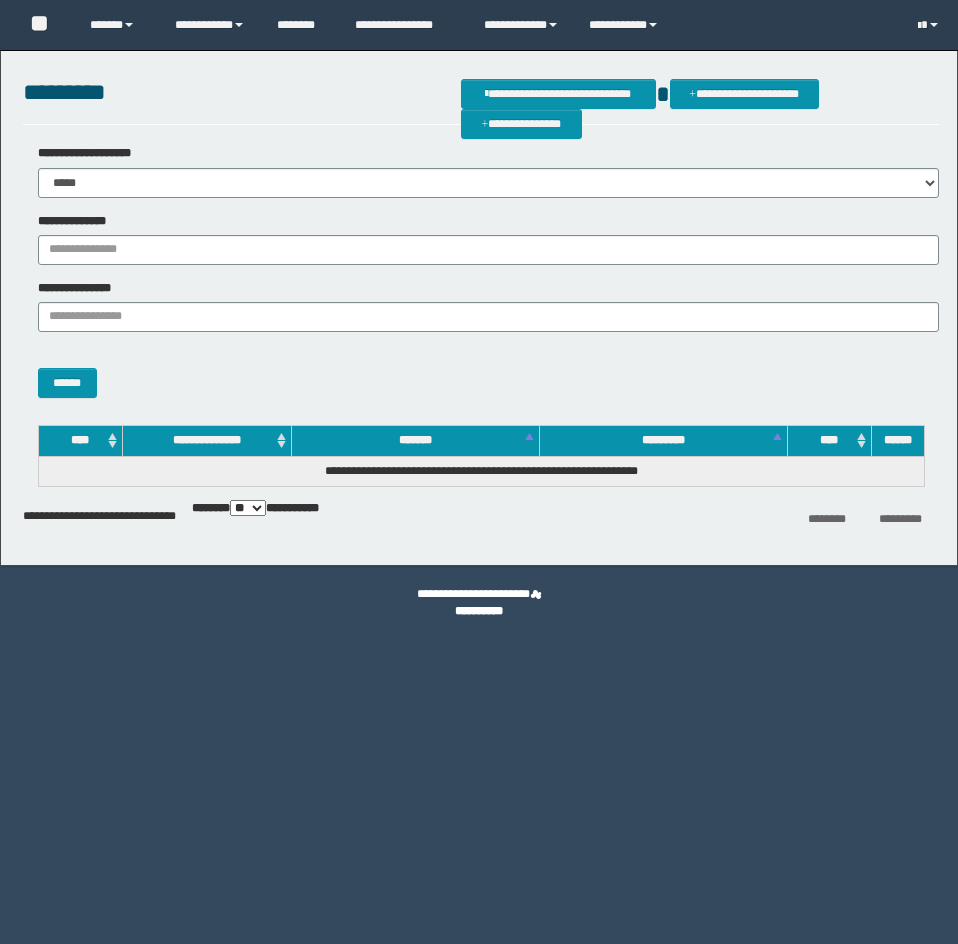scroll, scrollTop: 0, scrollLeft: 0, axis: both 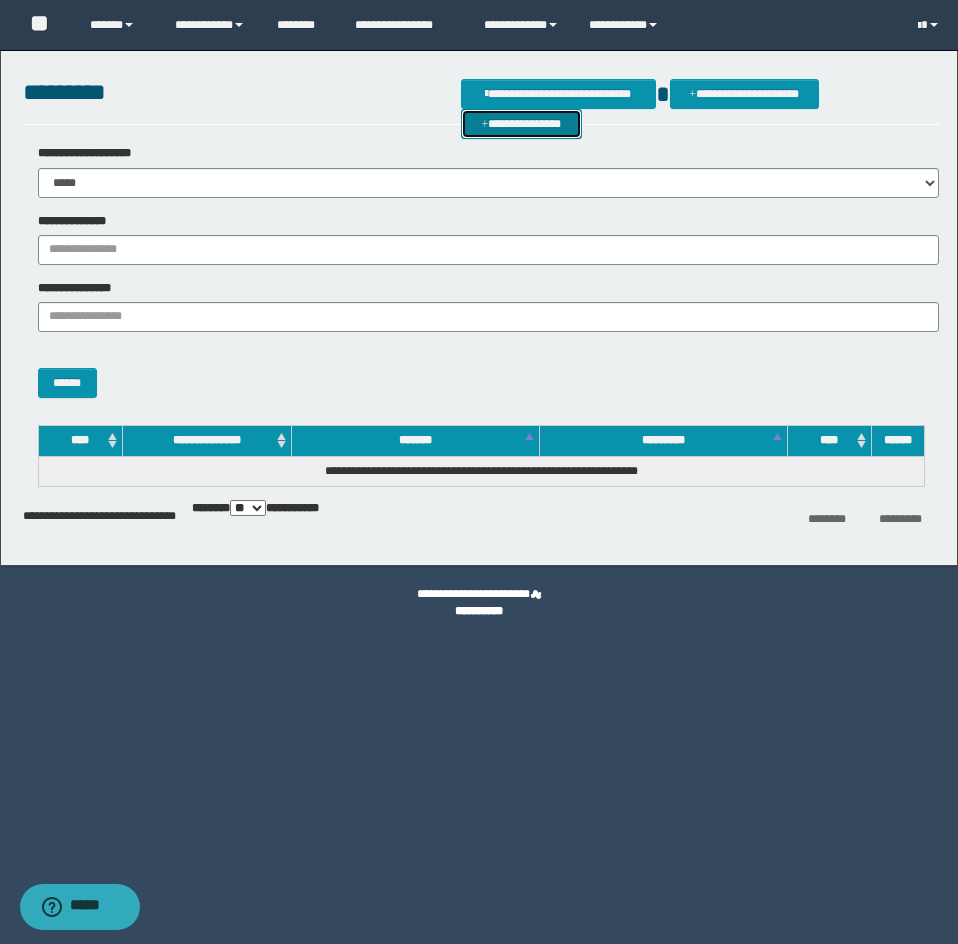 click on "**********" at bounding box center (521, 124) 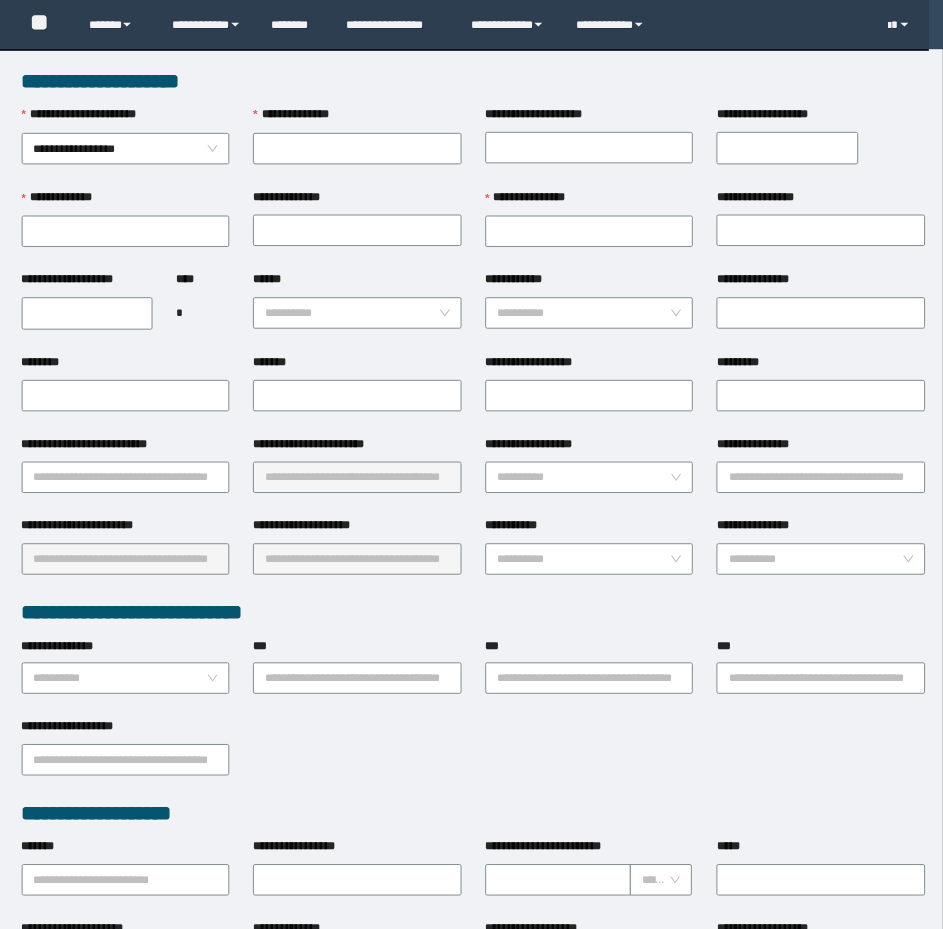 scroll, scrollTop: 0, scrollLeft: 0, axis: both 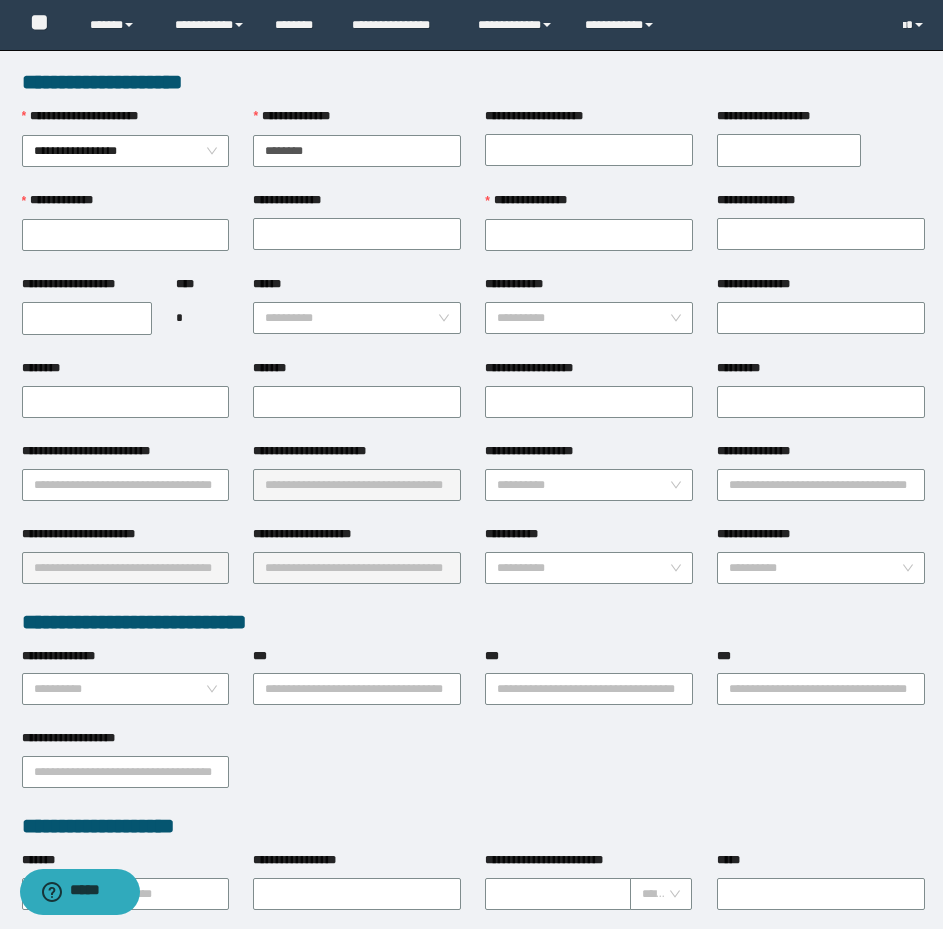 type on "********" 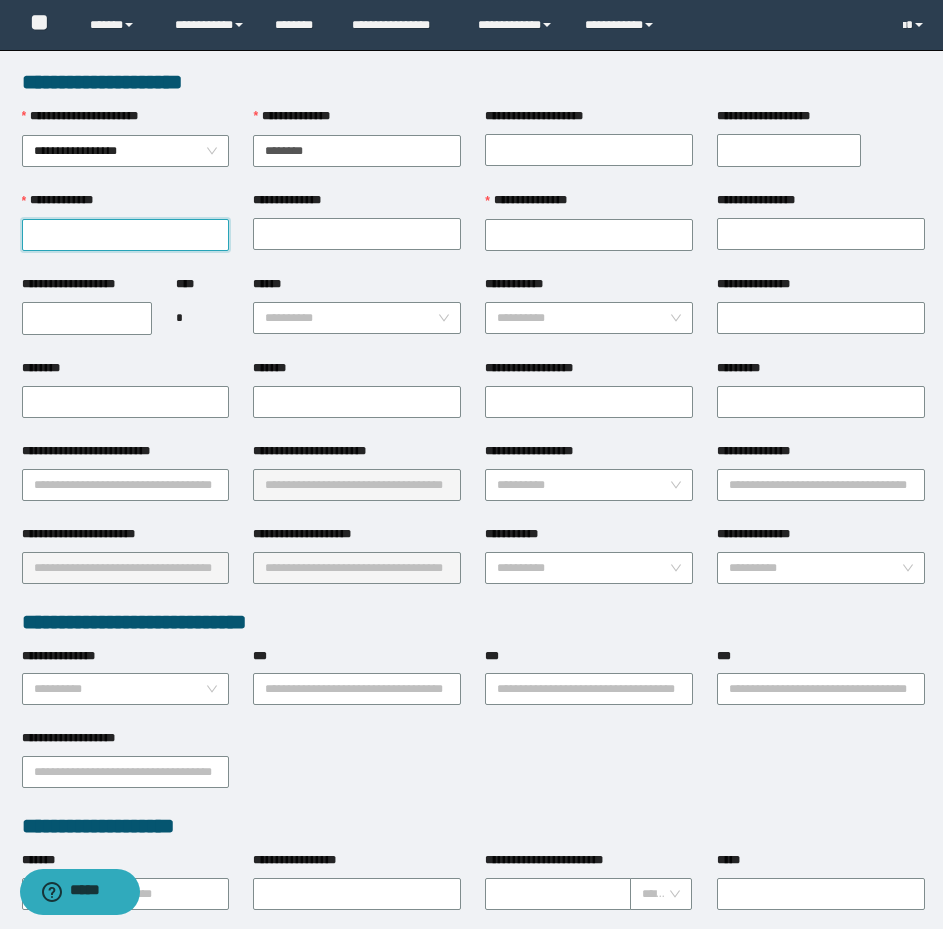 click on "**********" at bounding box center (126, 235) 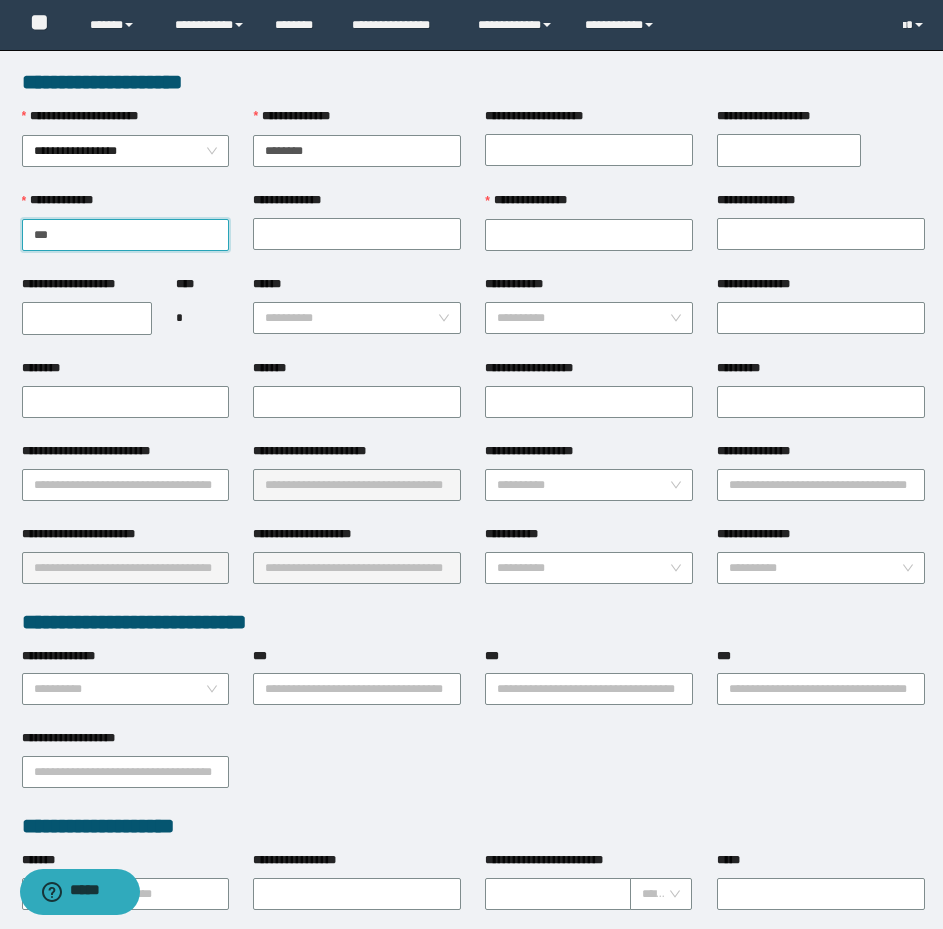 type on "***" 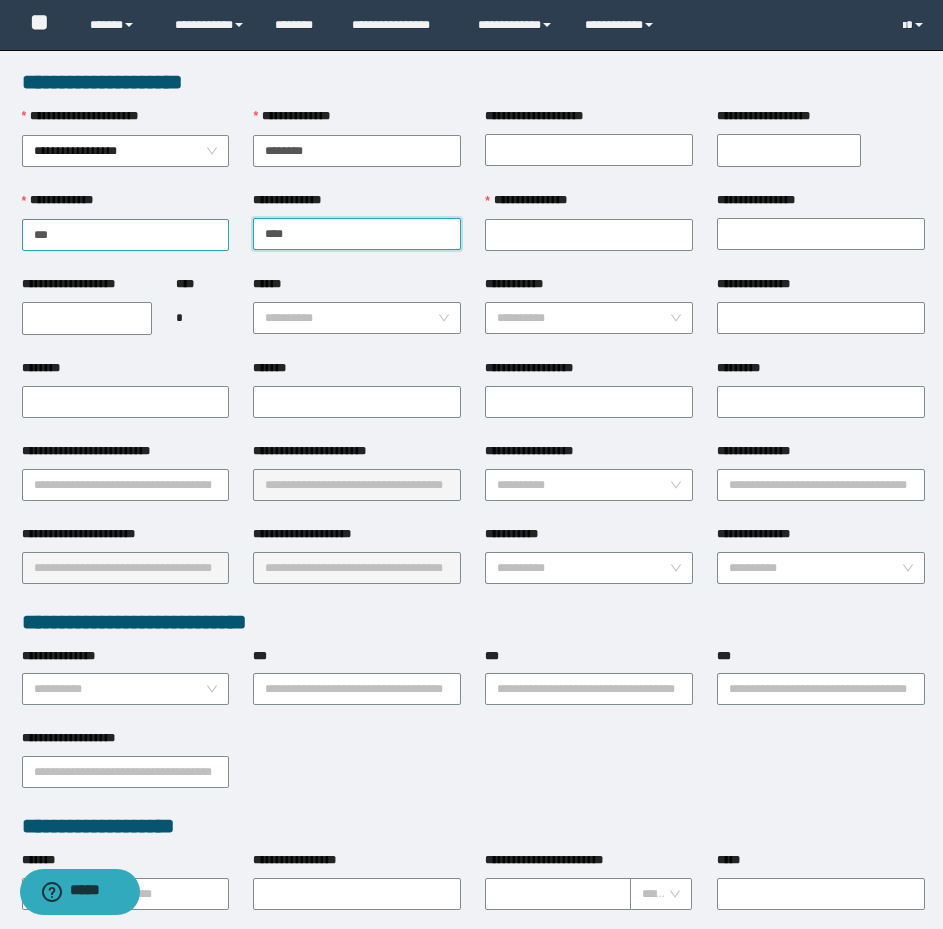 type on "****" 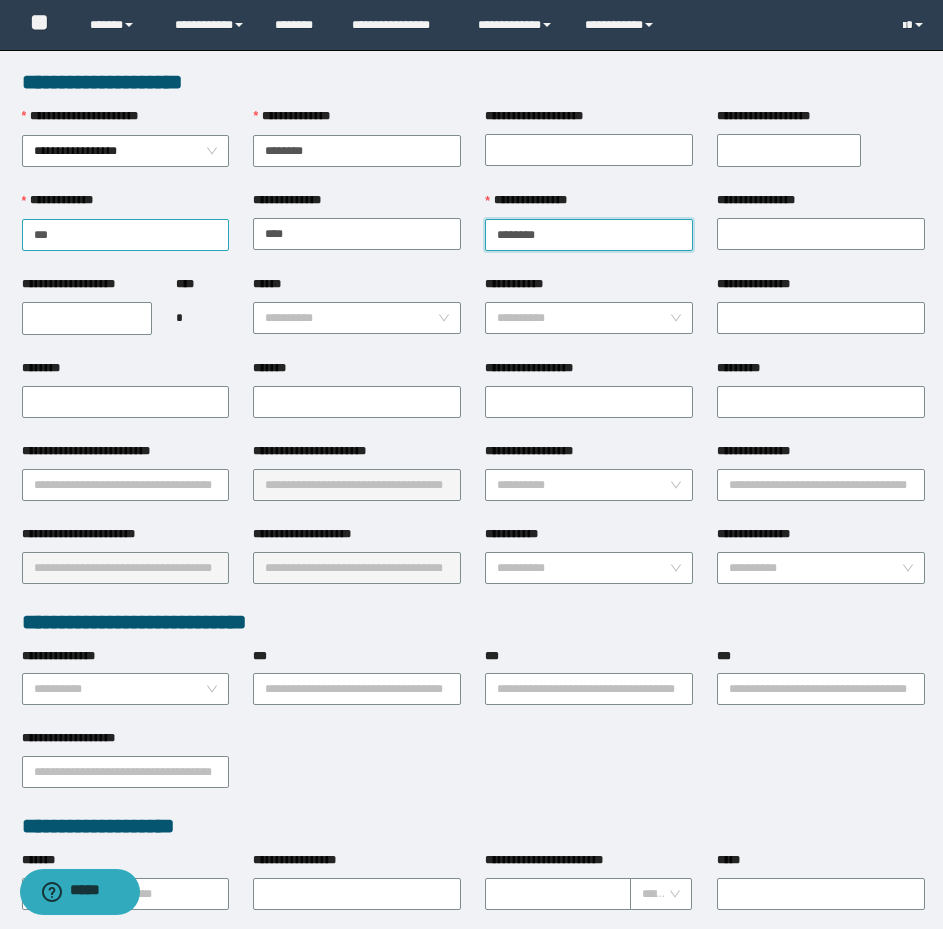 type on "********" 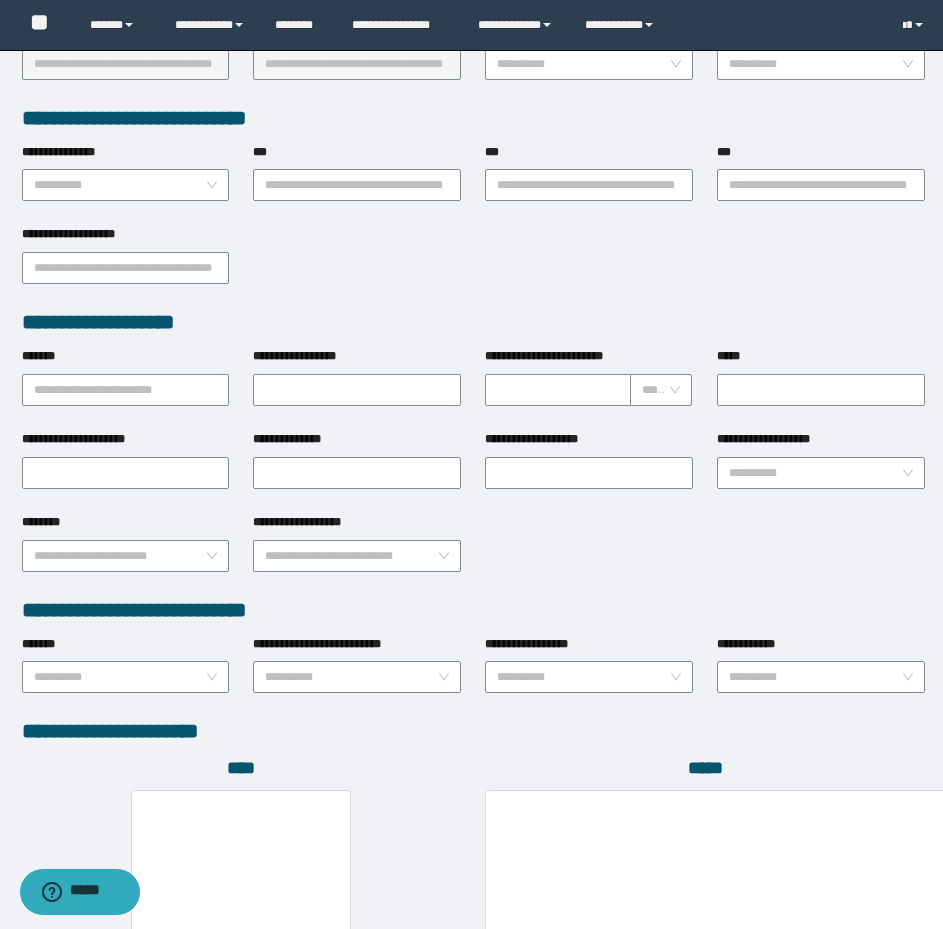 scroll, scrollTop: 700, scrollLeft: 0, axis: vertical 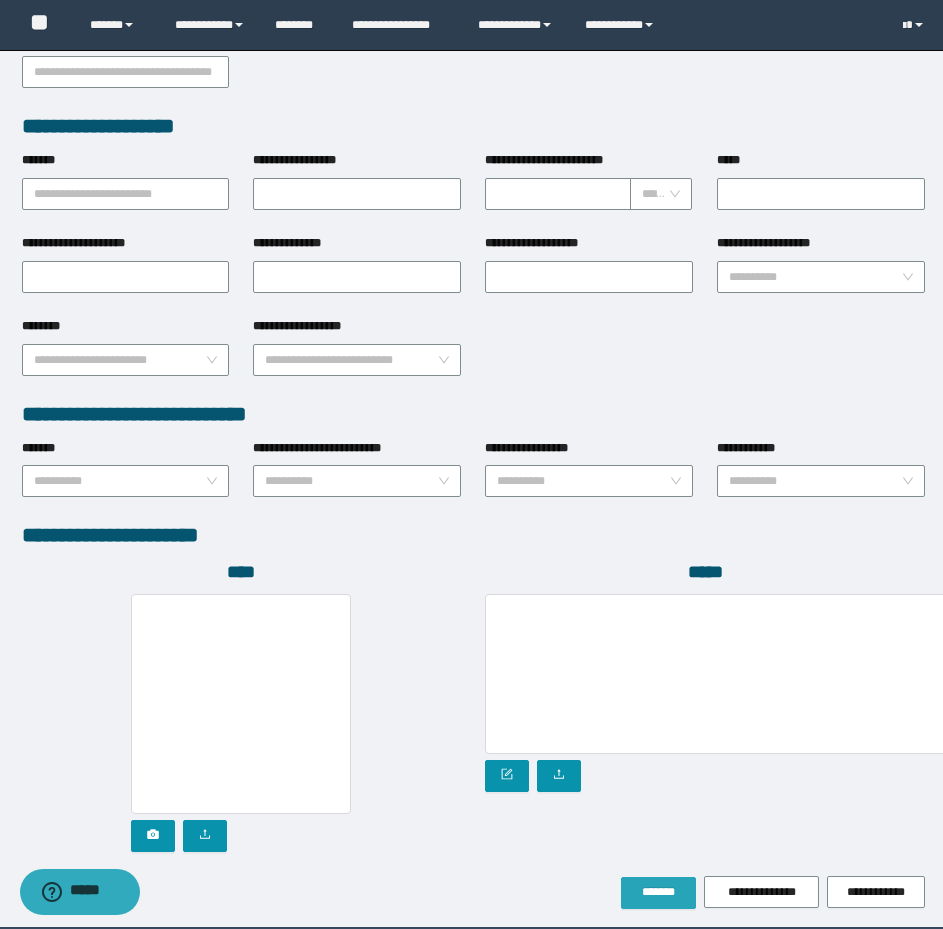 type on "******" 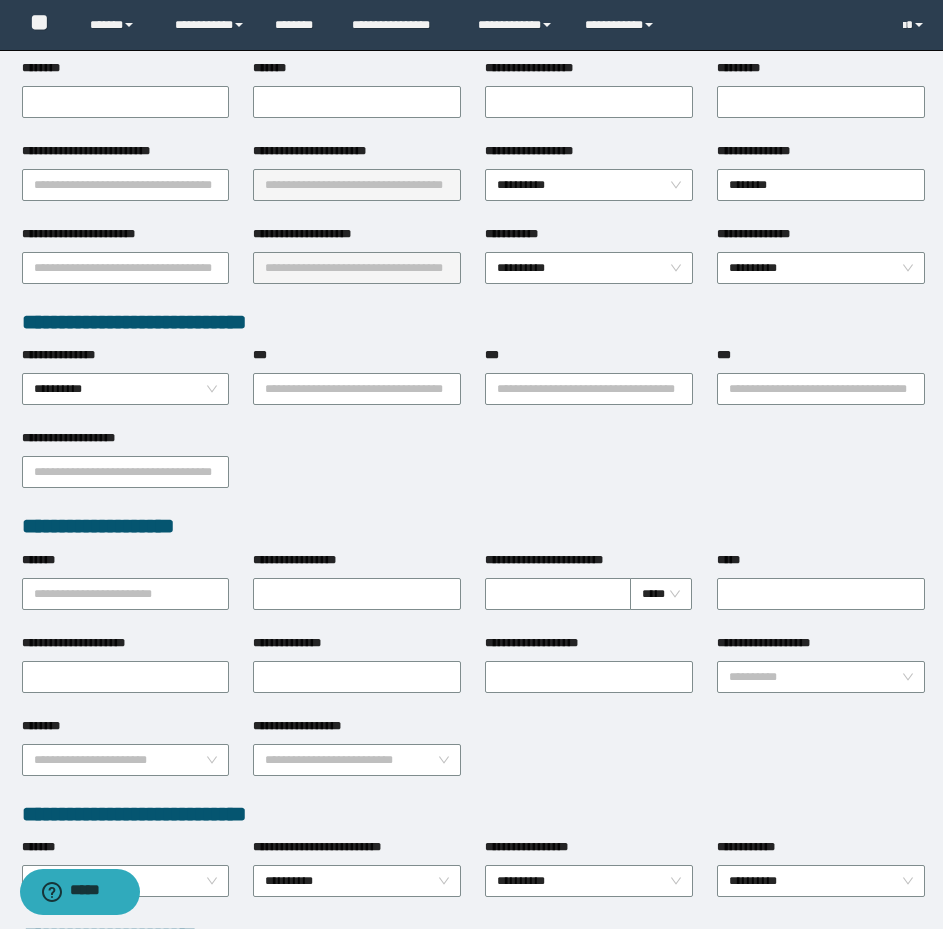 scroll, scrollTop: 0, scrollLeft: 0, axis: both 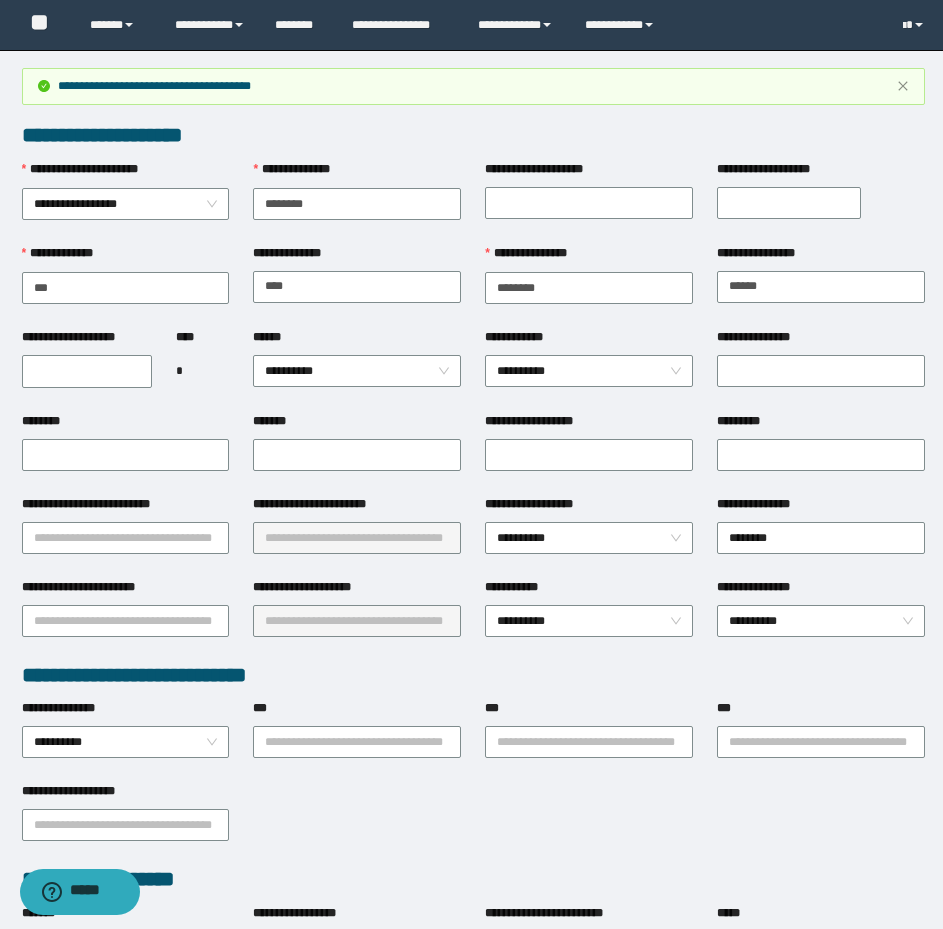 type 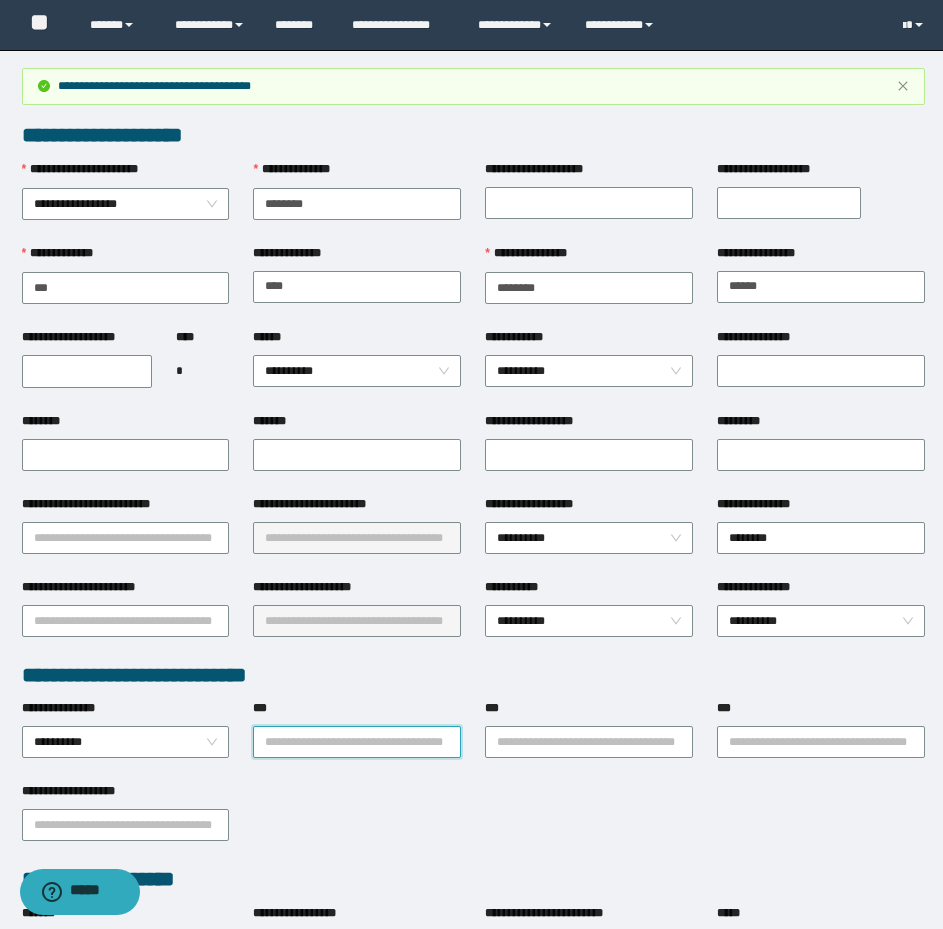 click on "***" at bounding box center (357, 742) 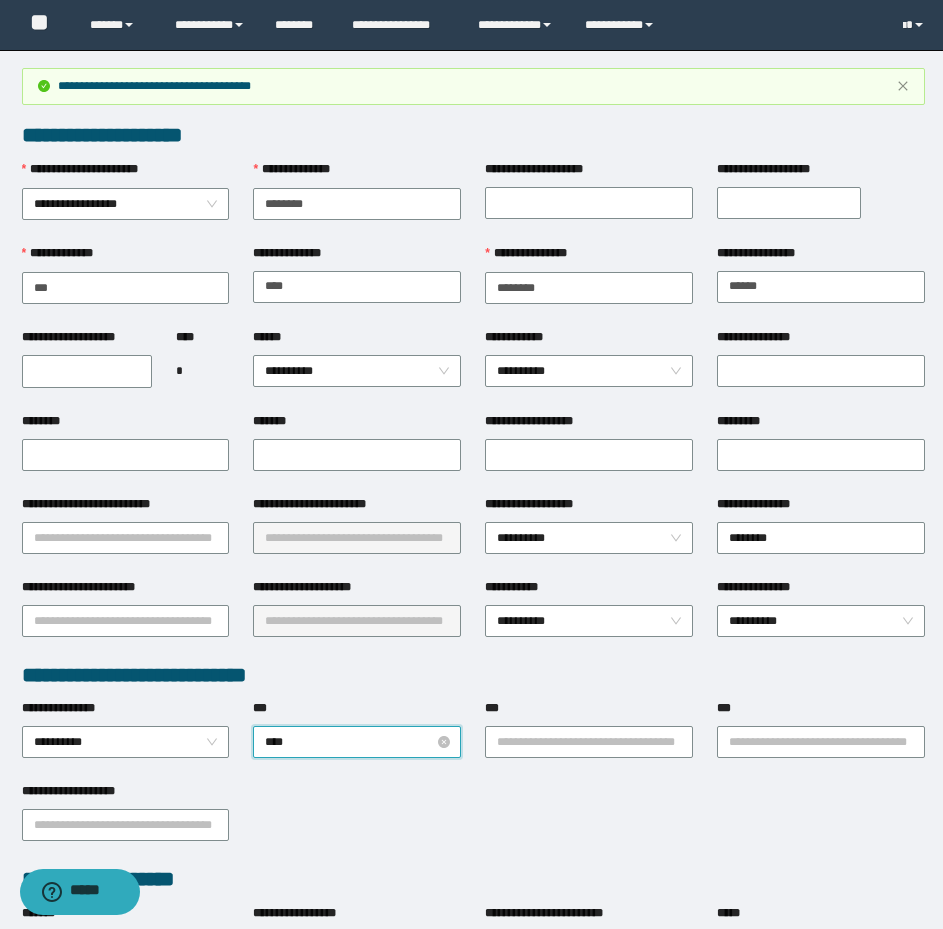 type on "*****" 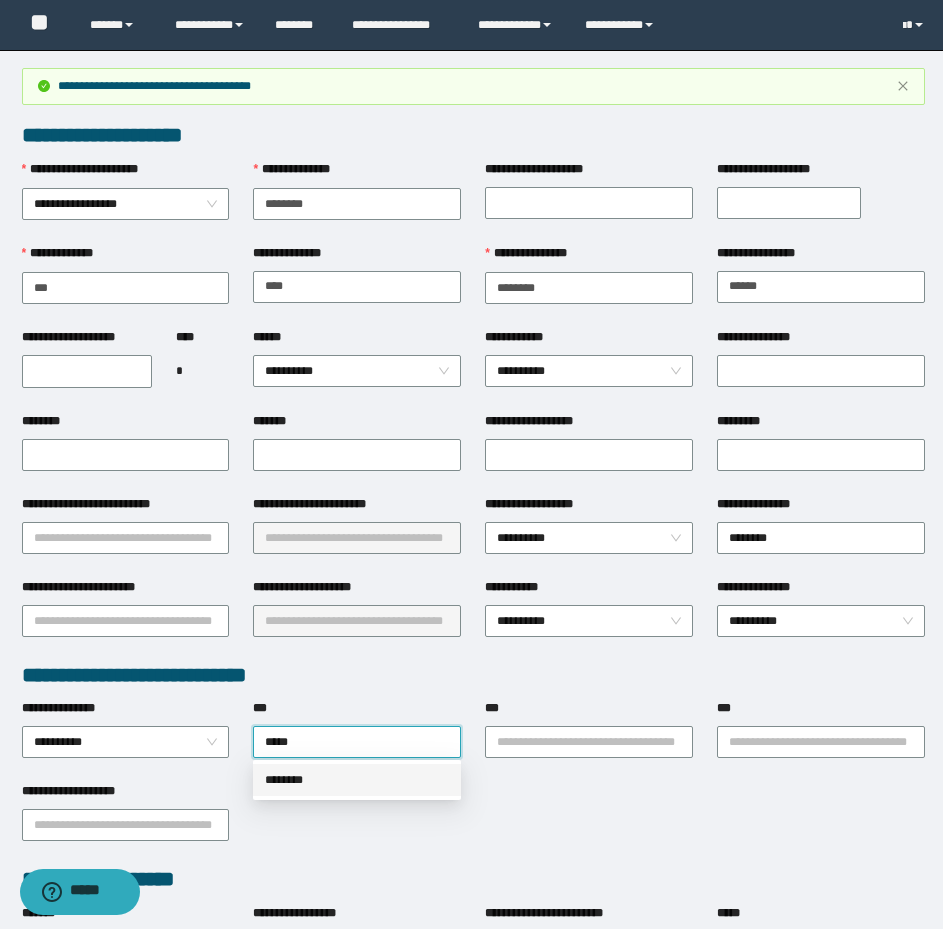 click on "********" at bounding box center [357, 780] 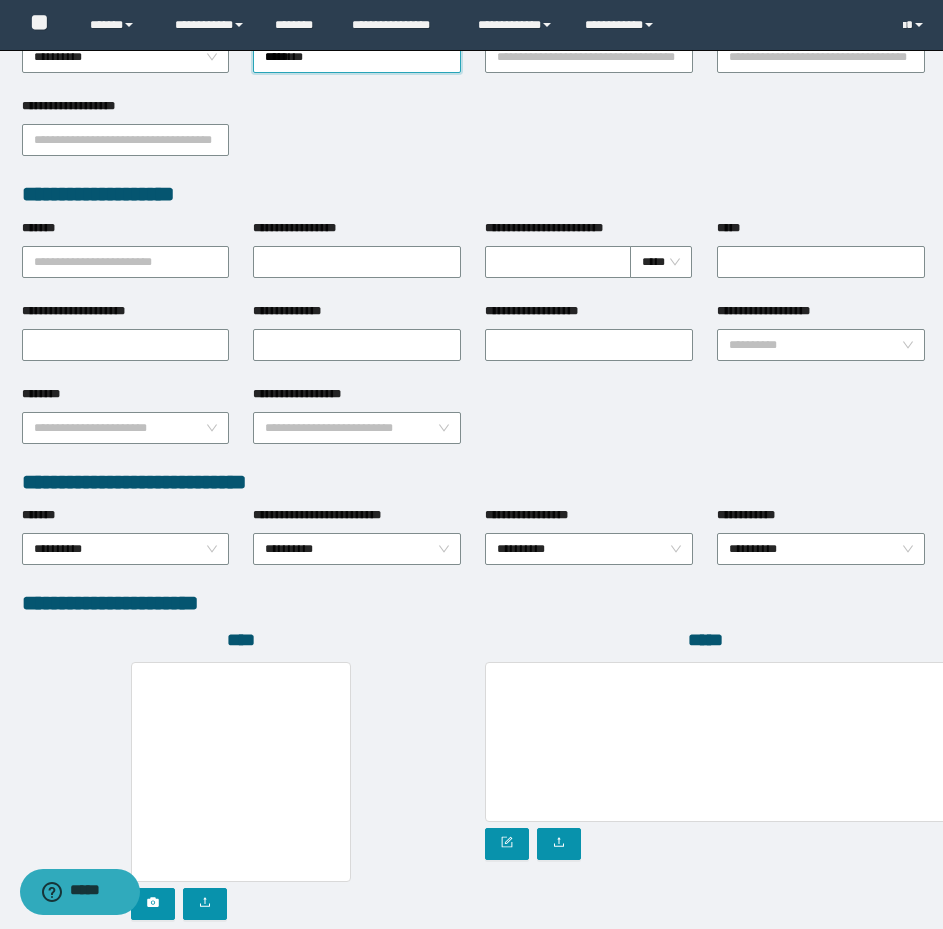 scroll, scrollTop: 880, scrollLeft: 0, axis: vertical 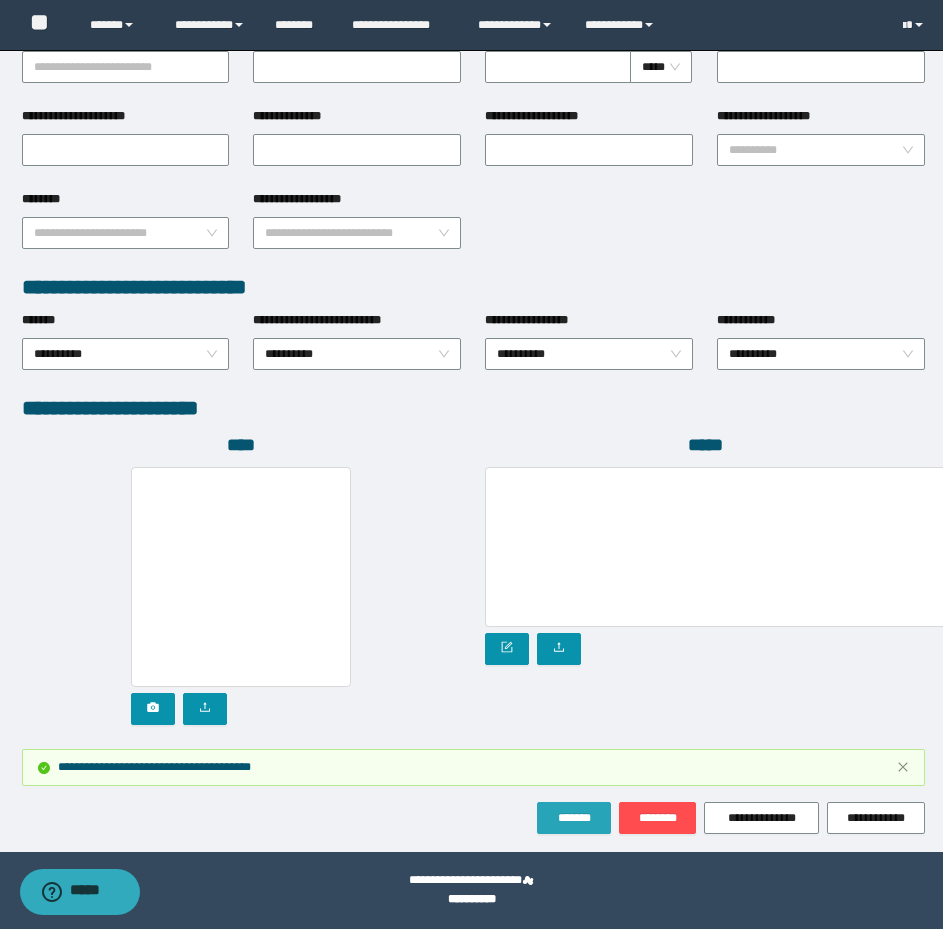 click on "*******" at bounding box center (574, 818) 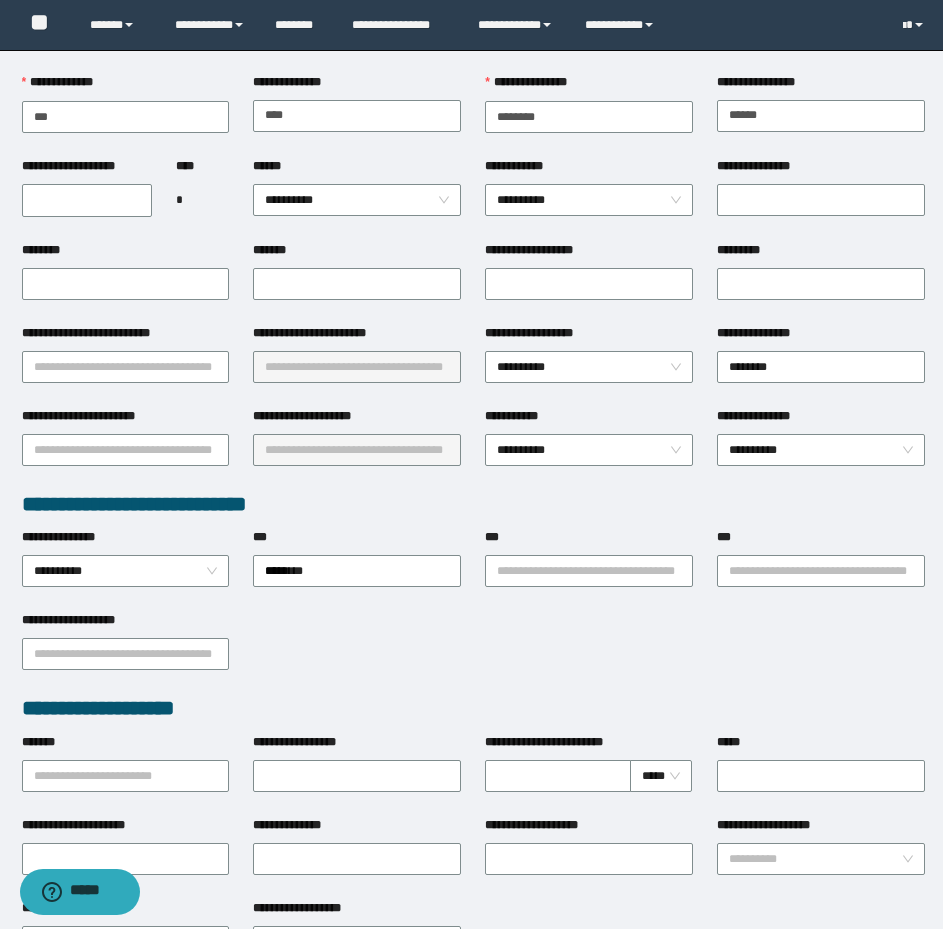 scroll, scrollTop: 0, scrollLeft: 0, axis: both 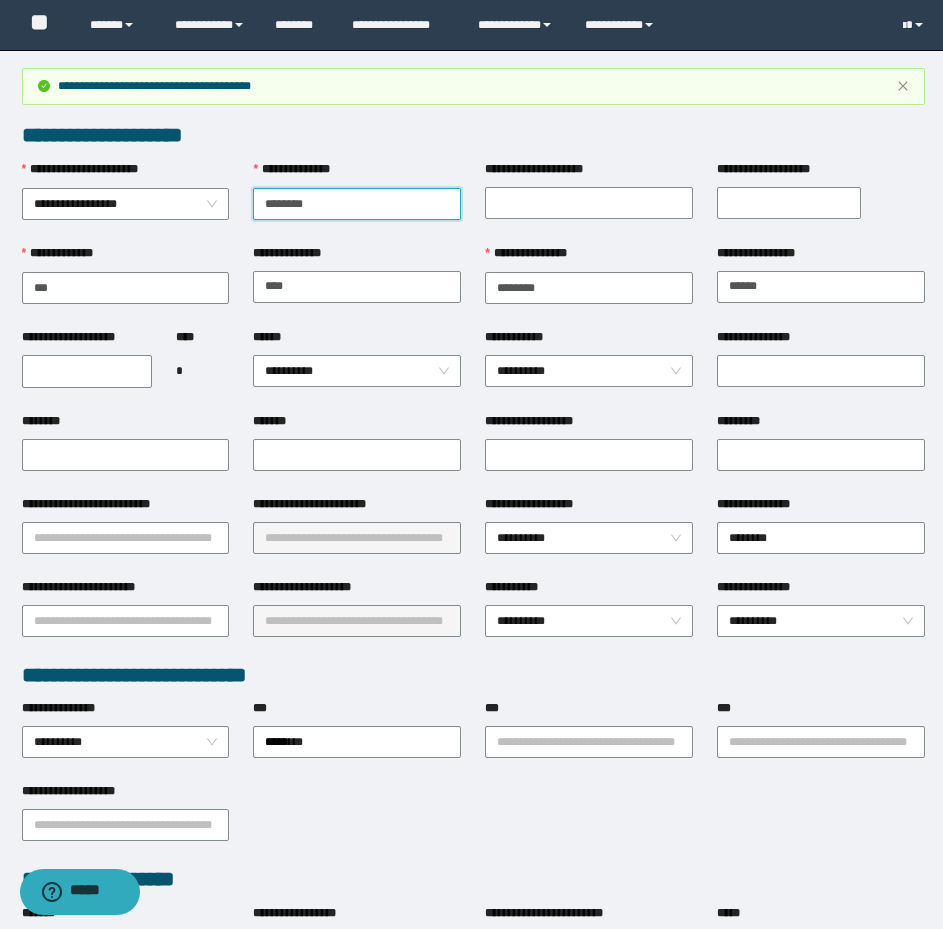 drag, startPoint x: 388, startPoint y: 196, endPoint x: 245, endPoint y: 194, distance: 143.01399 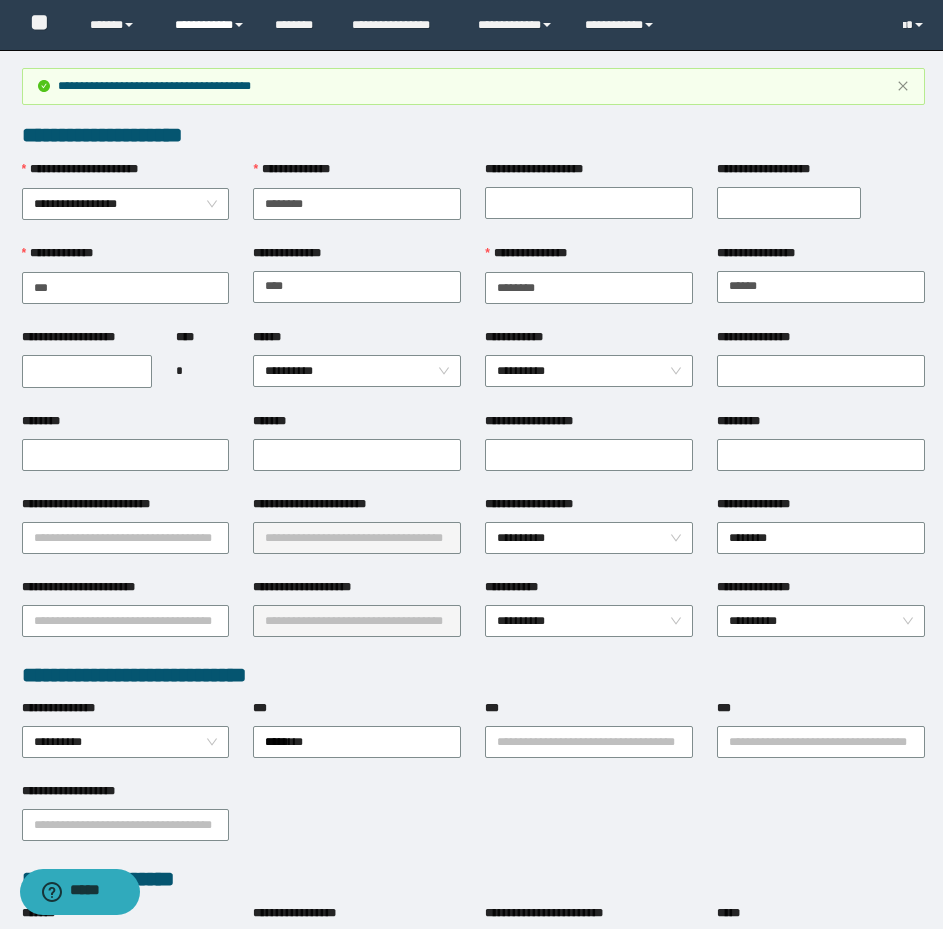 click on "**********" at bounding box center [210, 25] 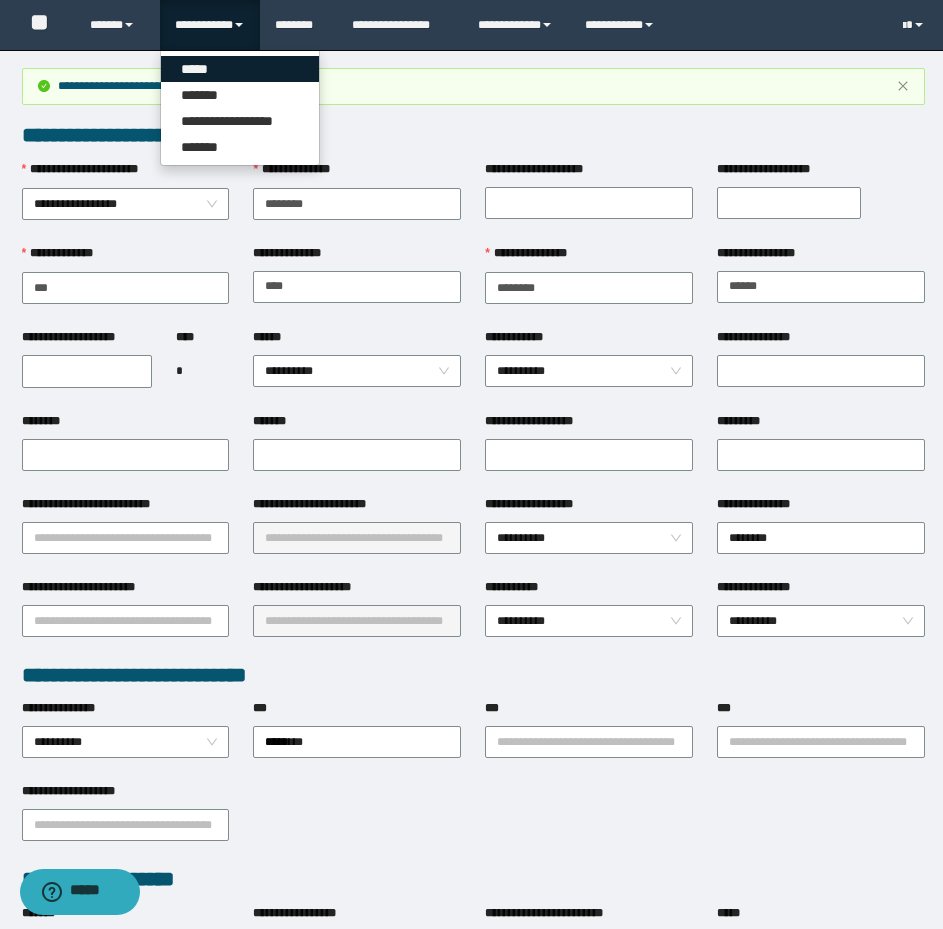click on "*****" at bounding box center (240, 69) 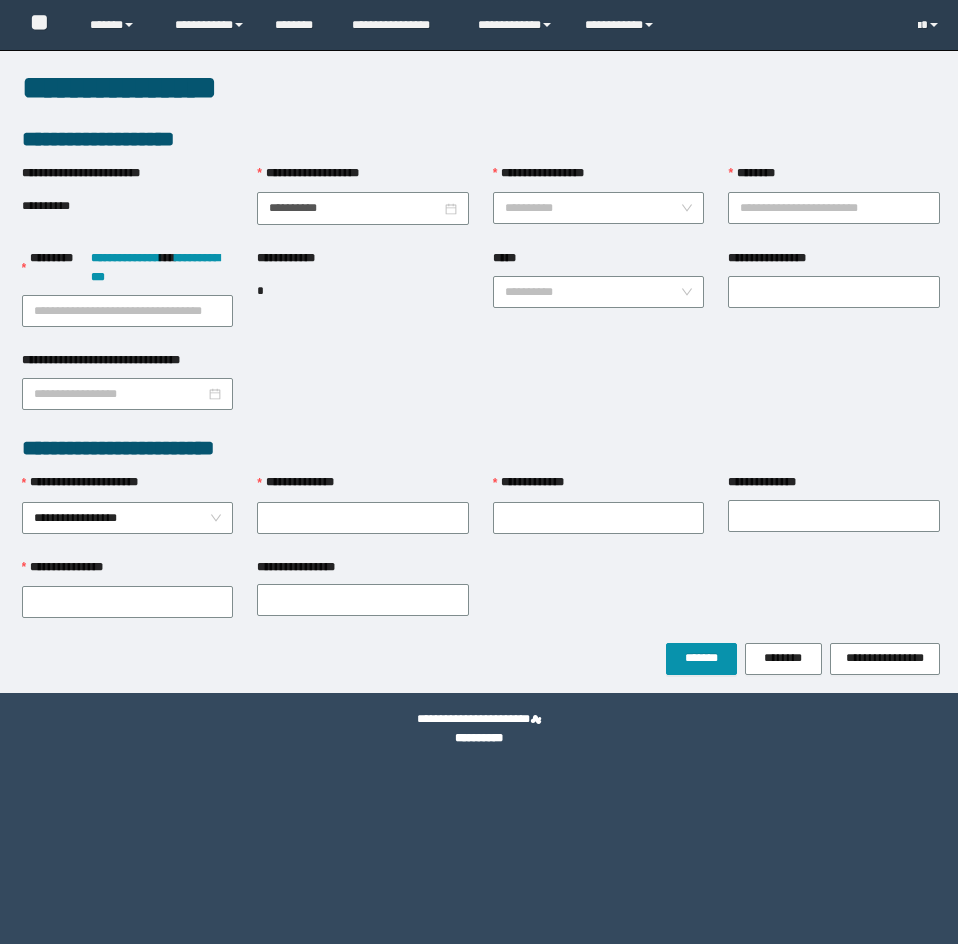 scroll, scrollTop: 0, scrollLeft: 0, axis: both 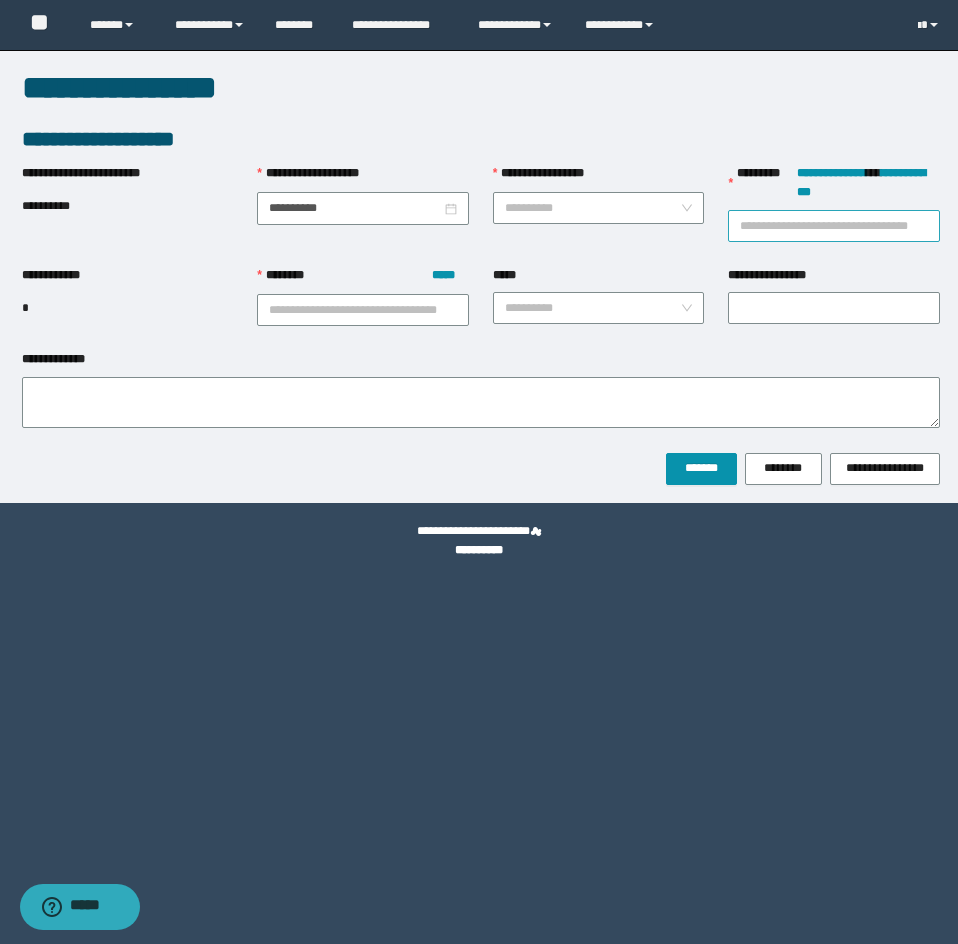 click on "**********" at bounding box center (834, 226) 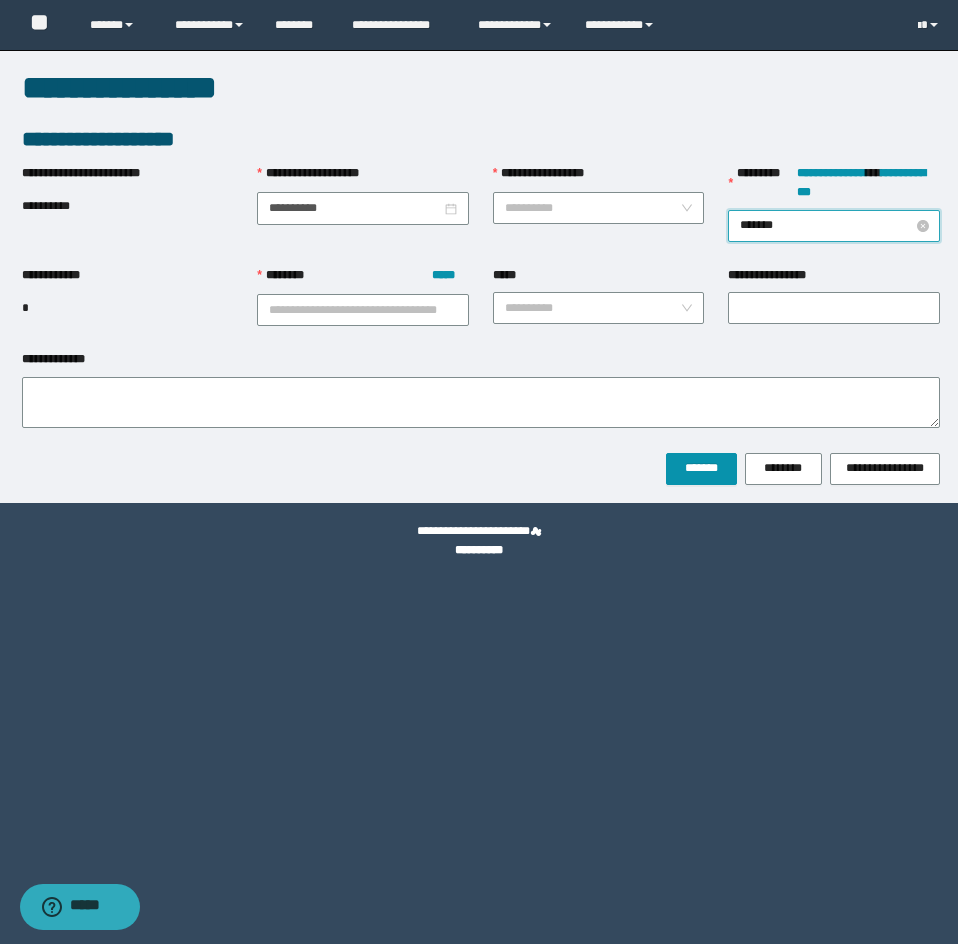 type on "********" 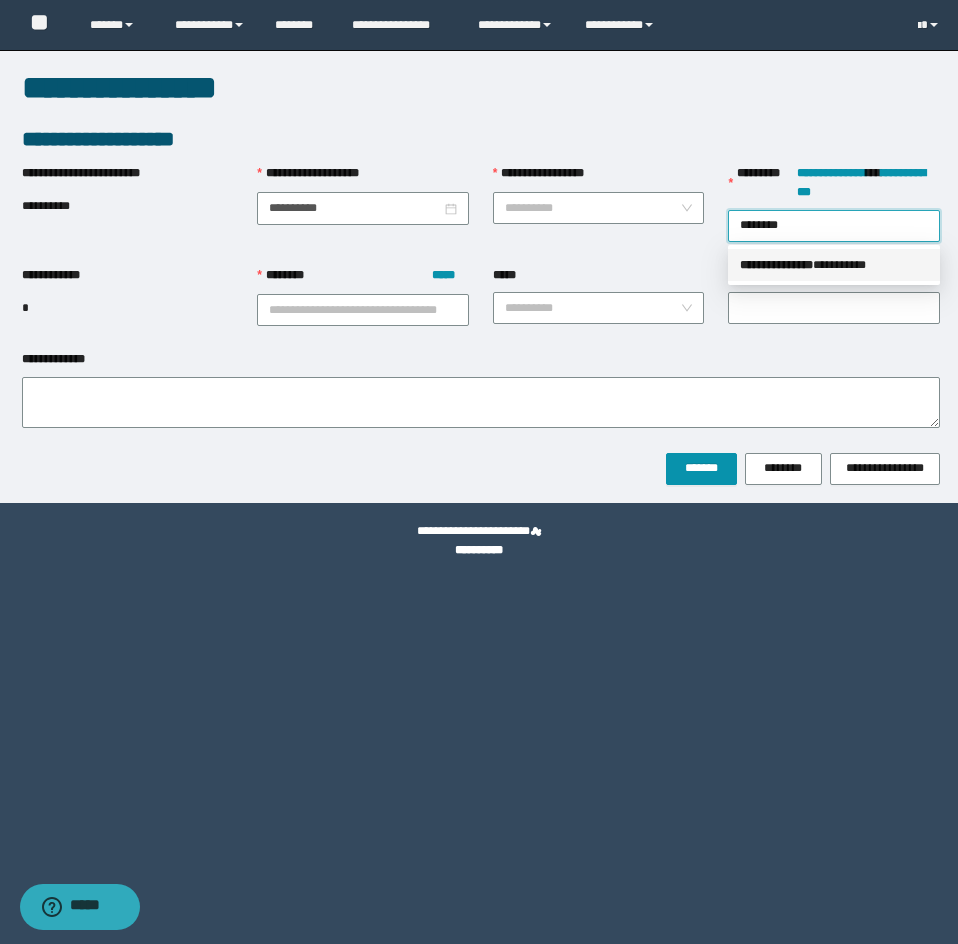 click on "**********" at bounding box center [776, 265] 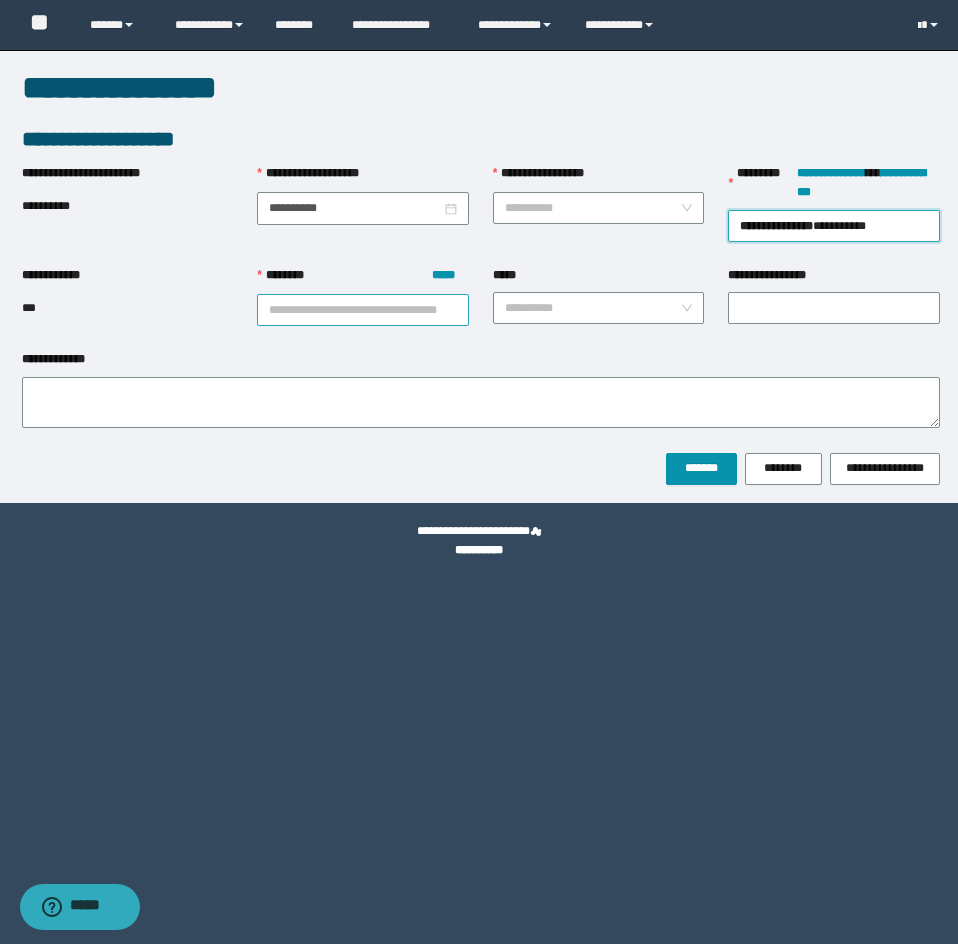 click on "******** *****" at bounding box center (363, 310) 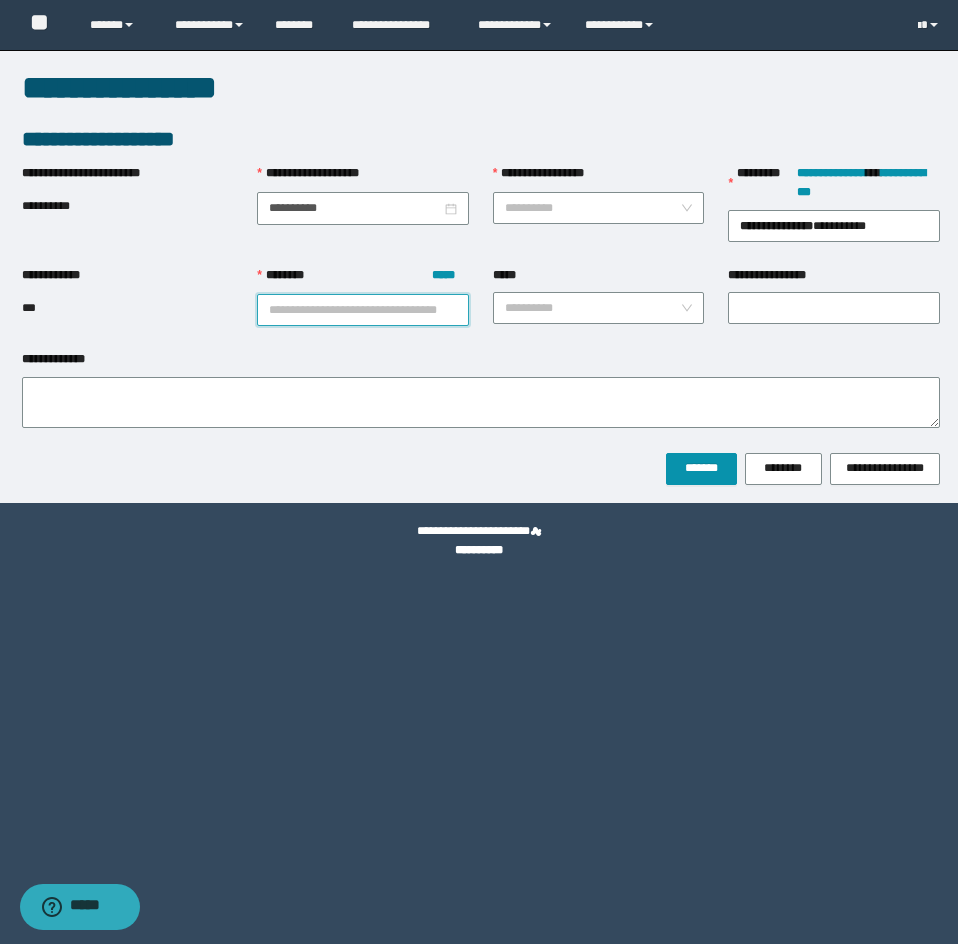 paste on "********" 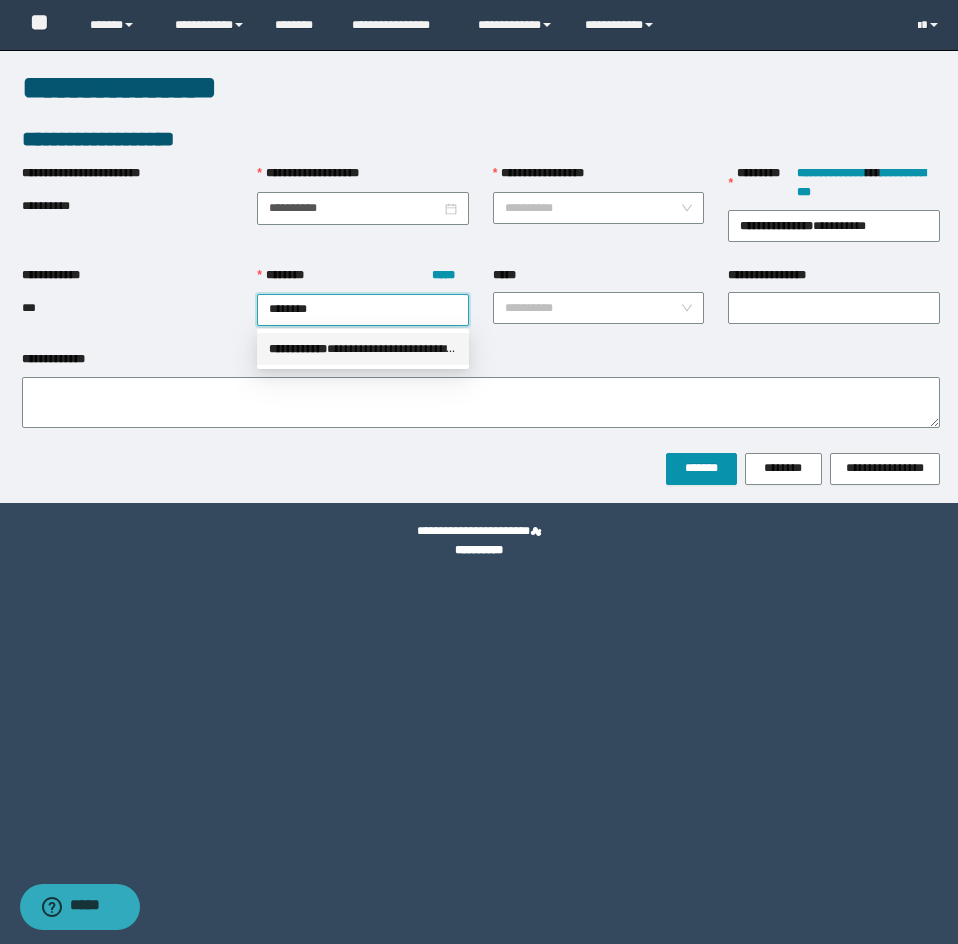 click on "** * ********" at bounding box center [298, 349] 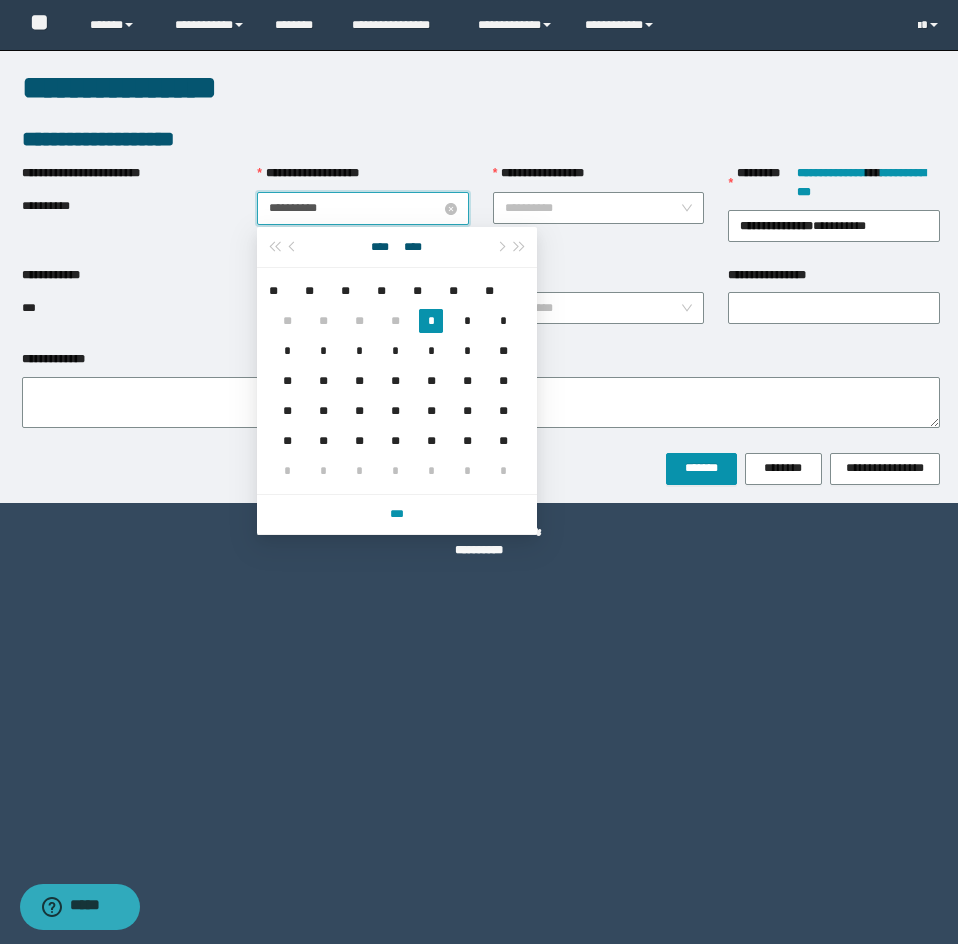 click on "**********" at bounding box center [355, 208] 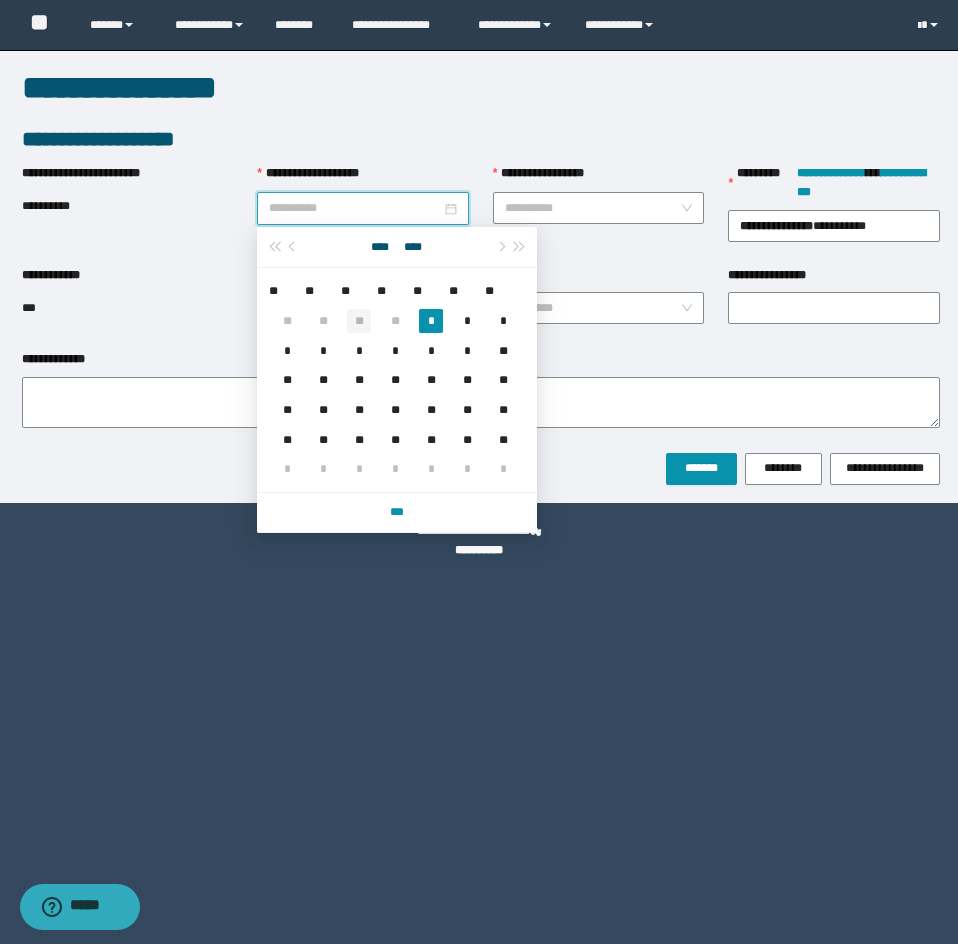 type on "**********" 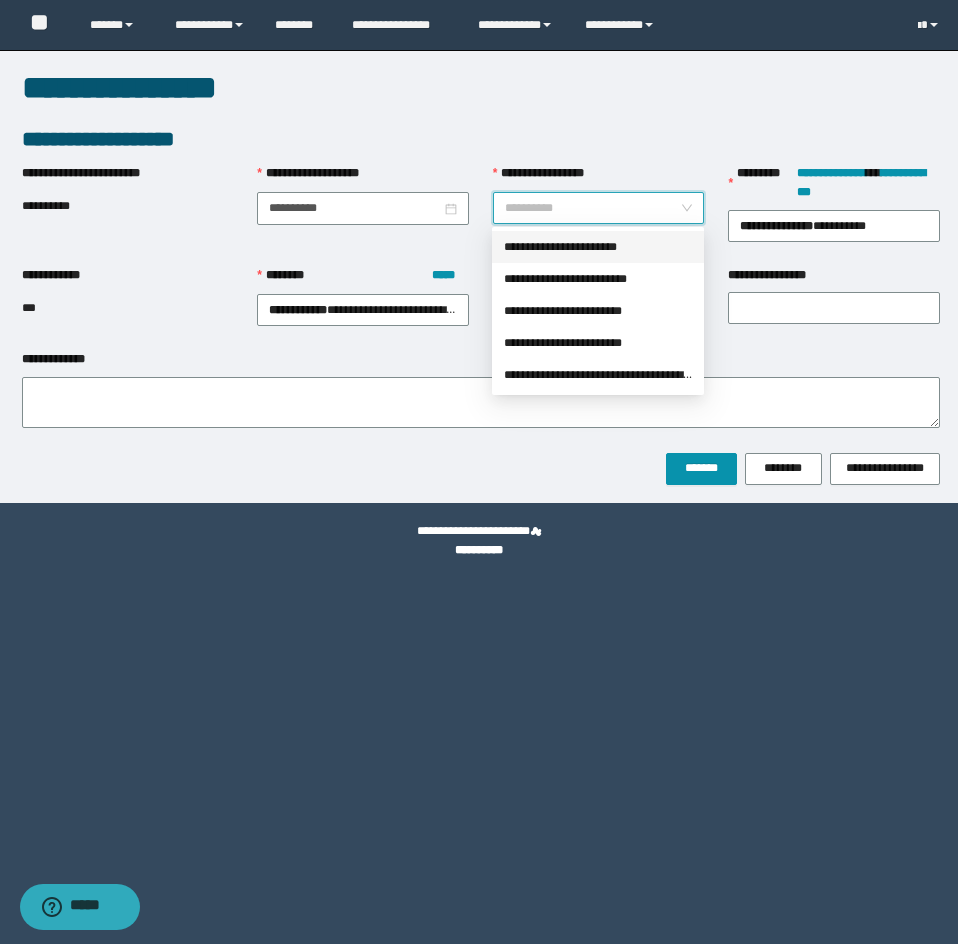click on "**********" at bounding box center (593, 208) 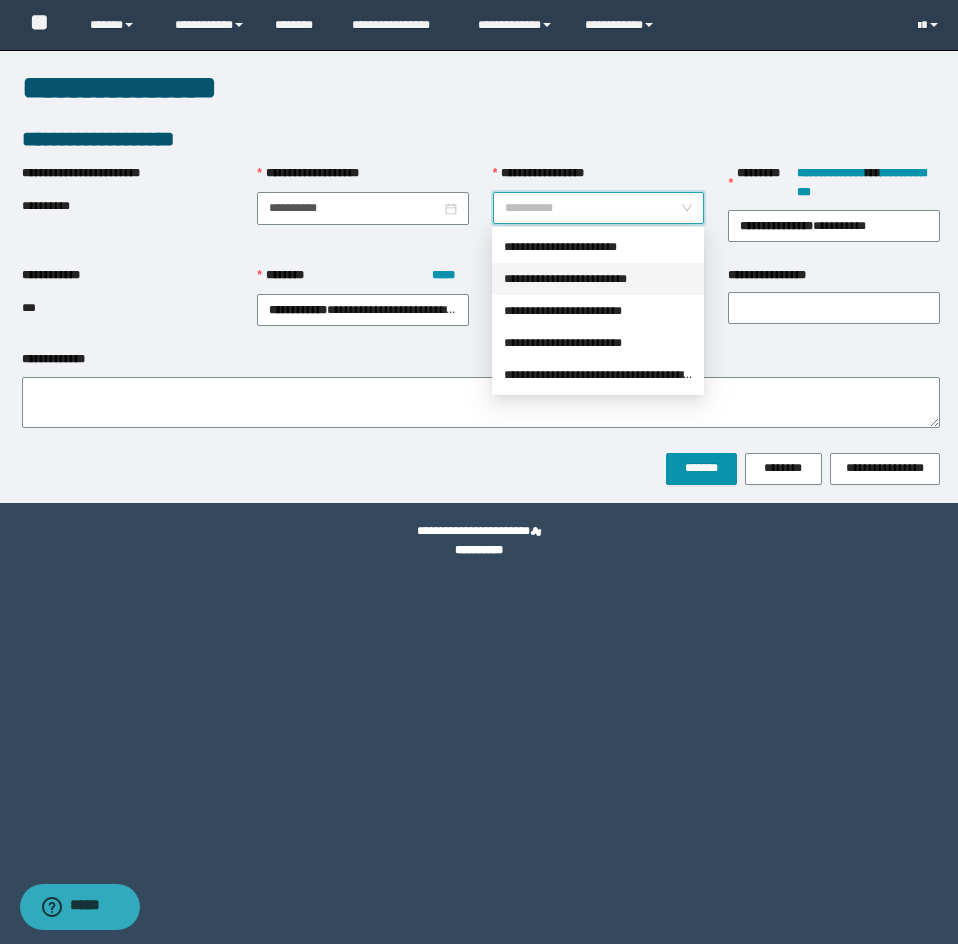 click on "**********" at bounding box center [598, 279] 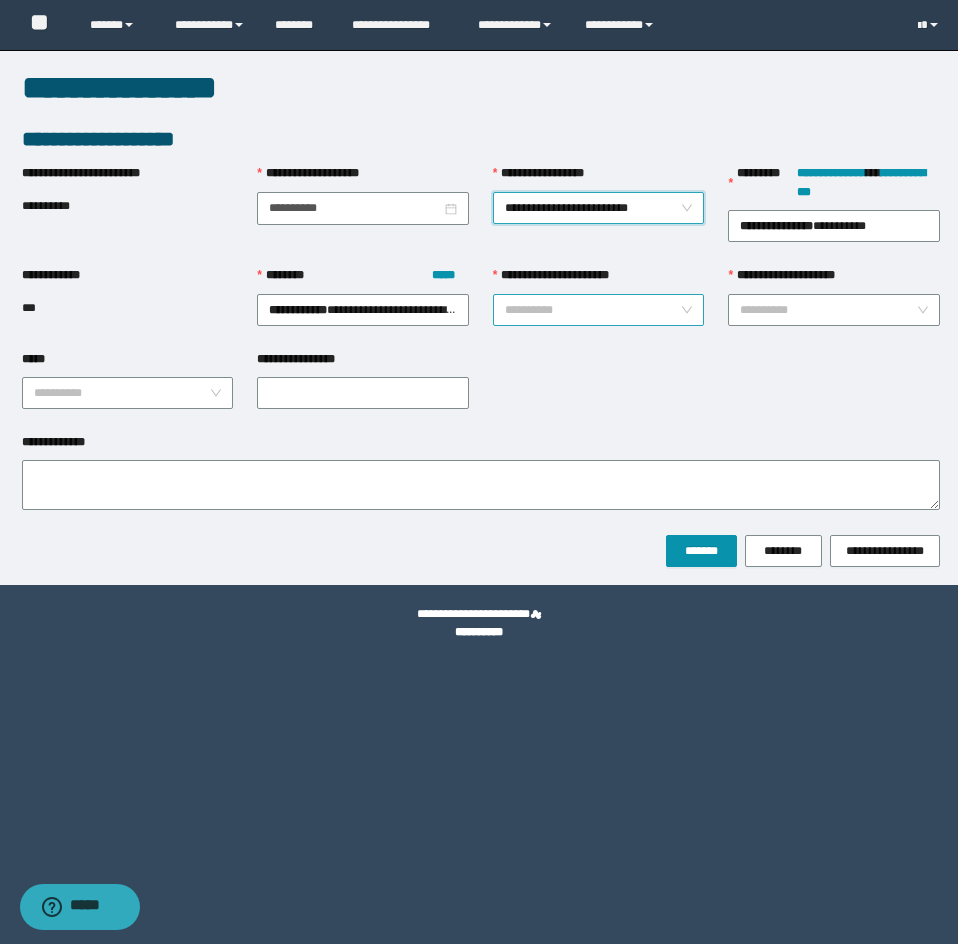 click on "**********" at bounding box center [593, 310] 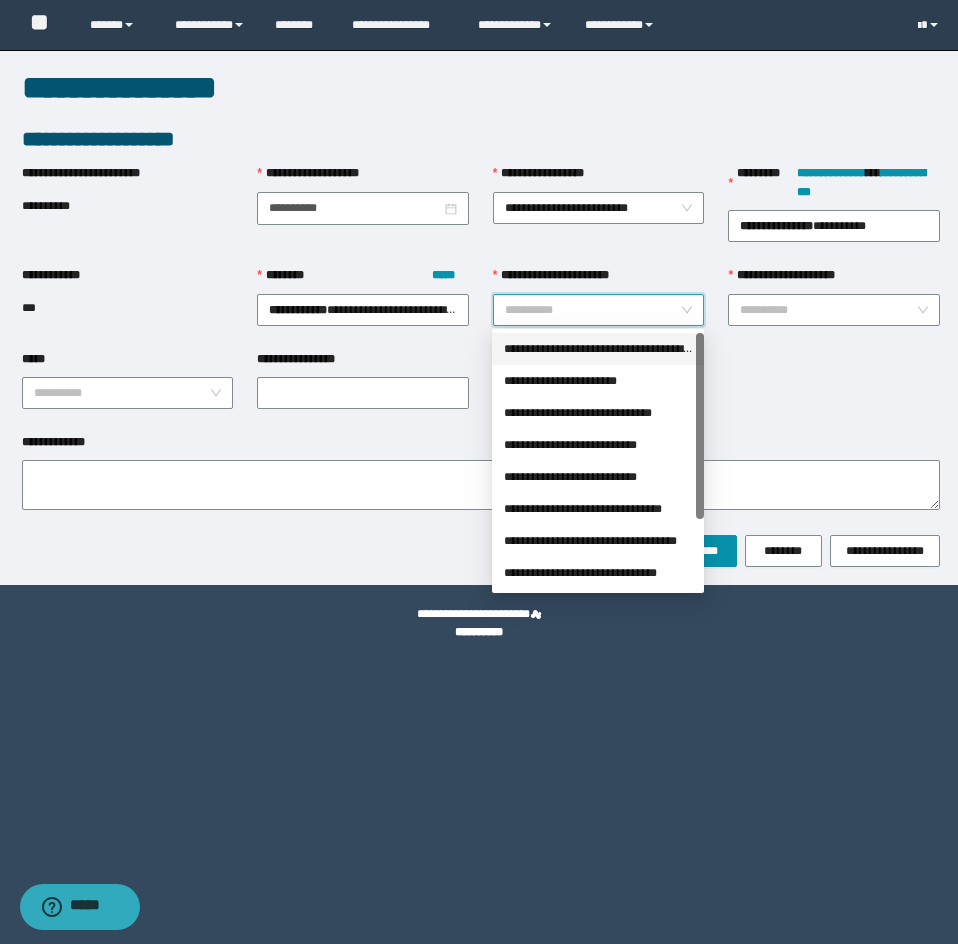 click on "**********" at bounding box center (598, 349) 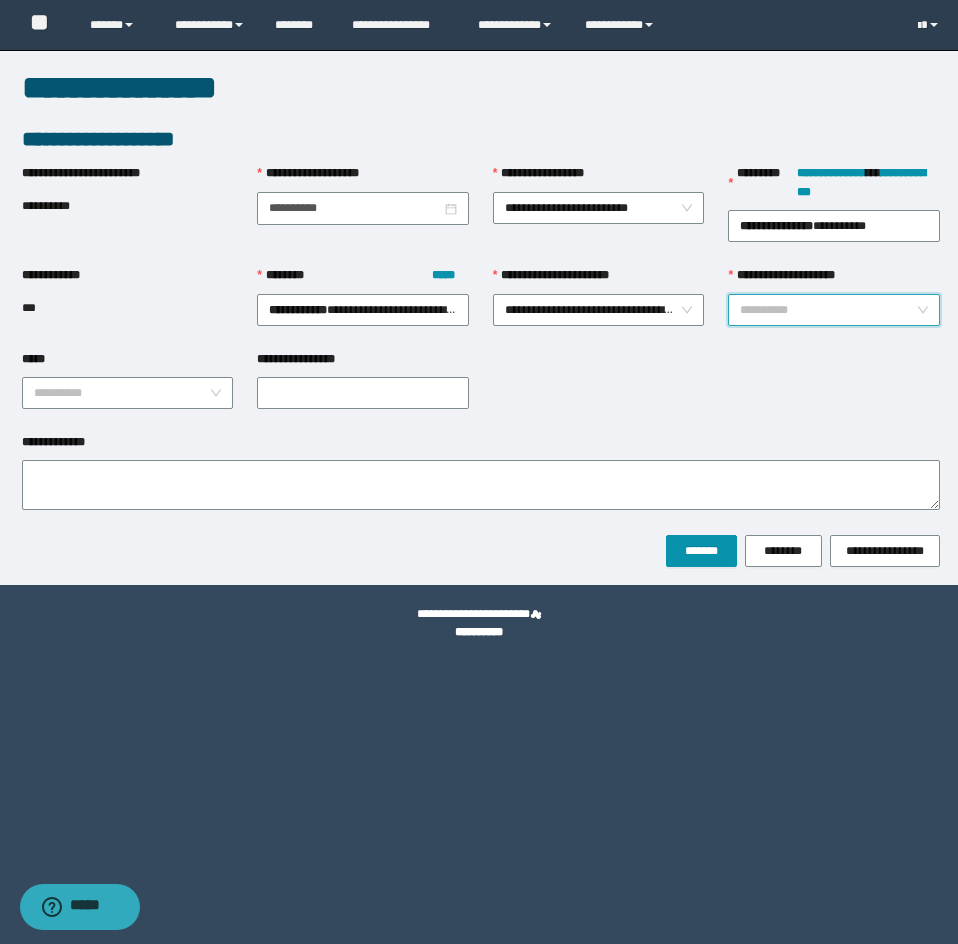 click on "**********" at bounding box center [828, 310] 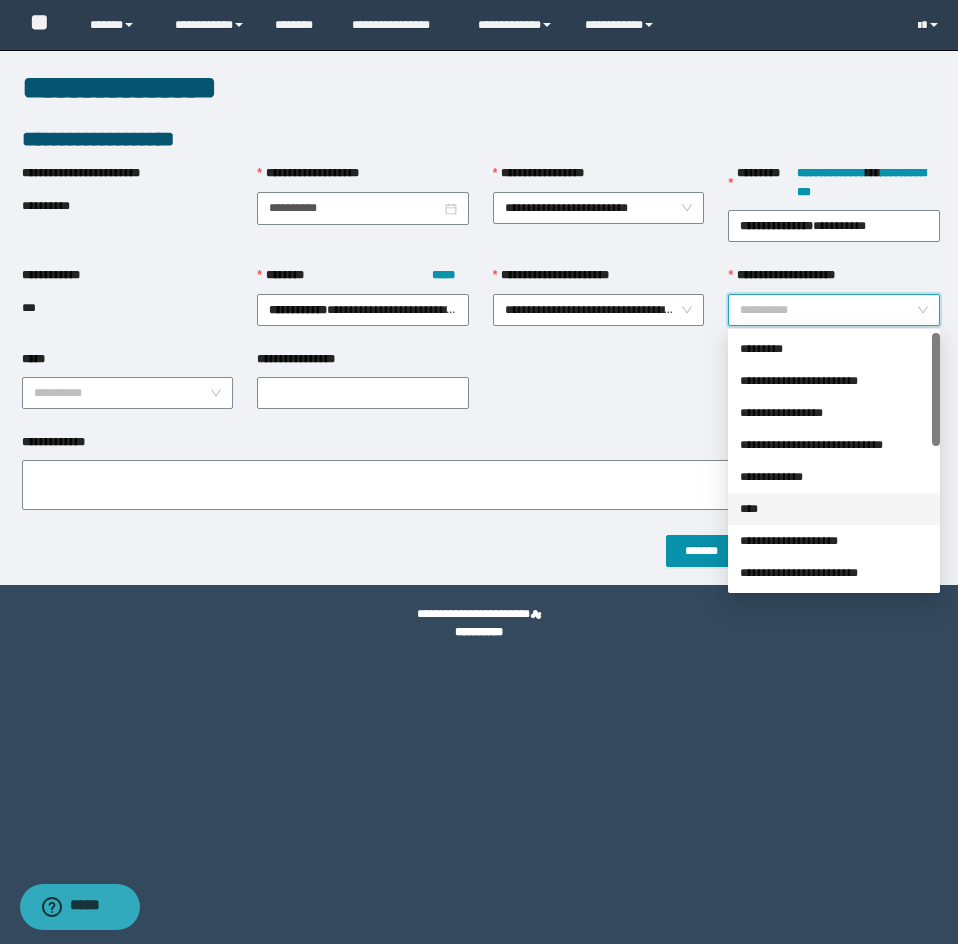 click on "****" at bounding box center [834, 509] 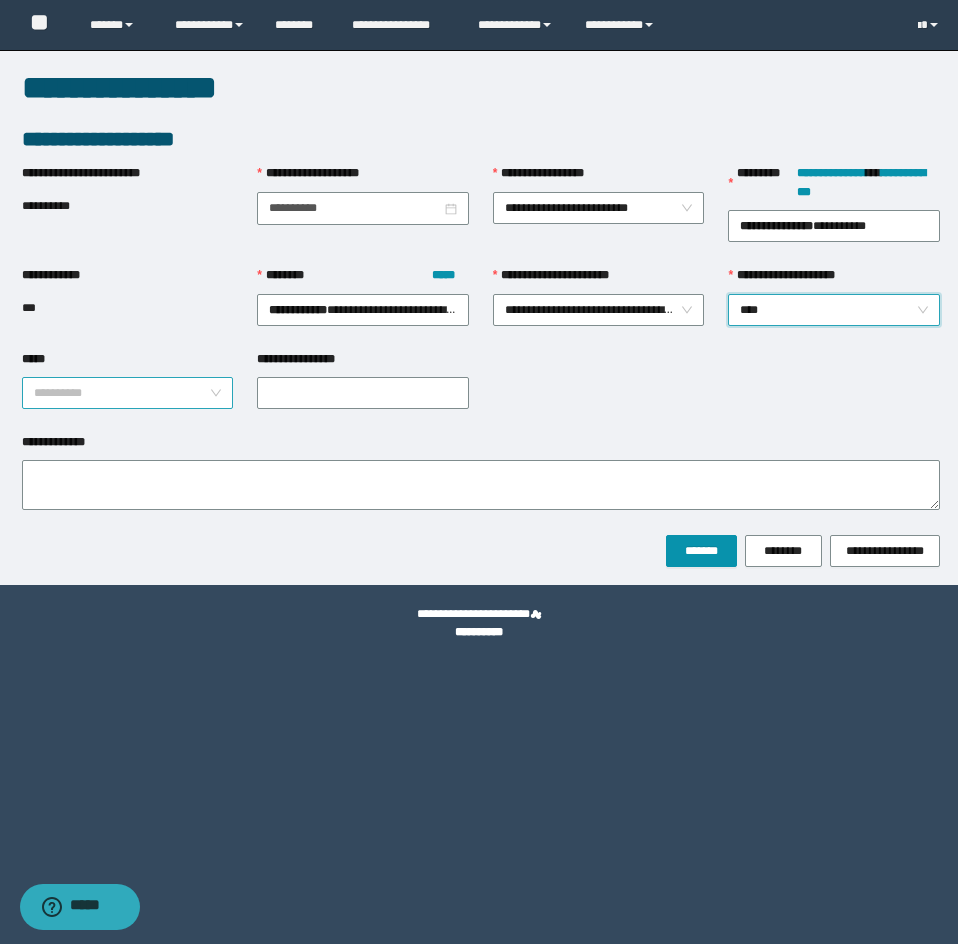 click on "*****" at bounding box center [122, 393] 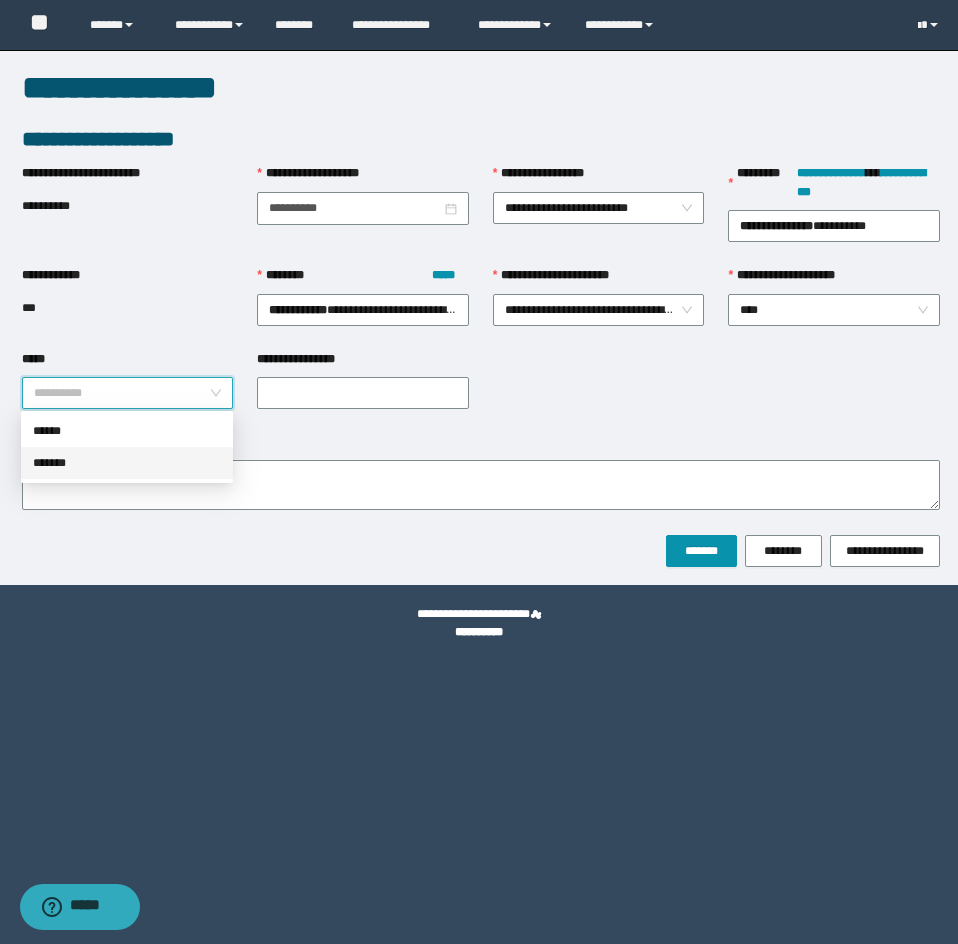 click on "*******" at bounding box center (127, 463) 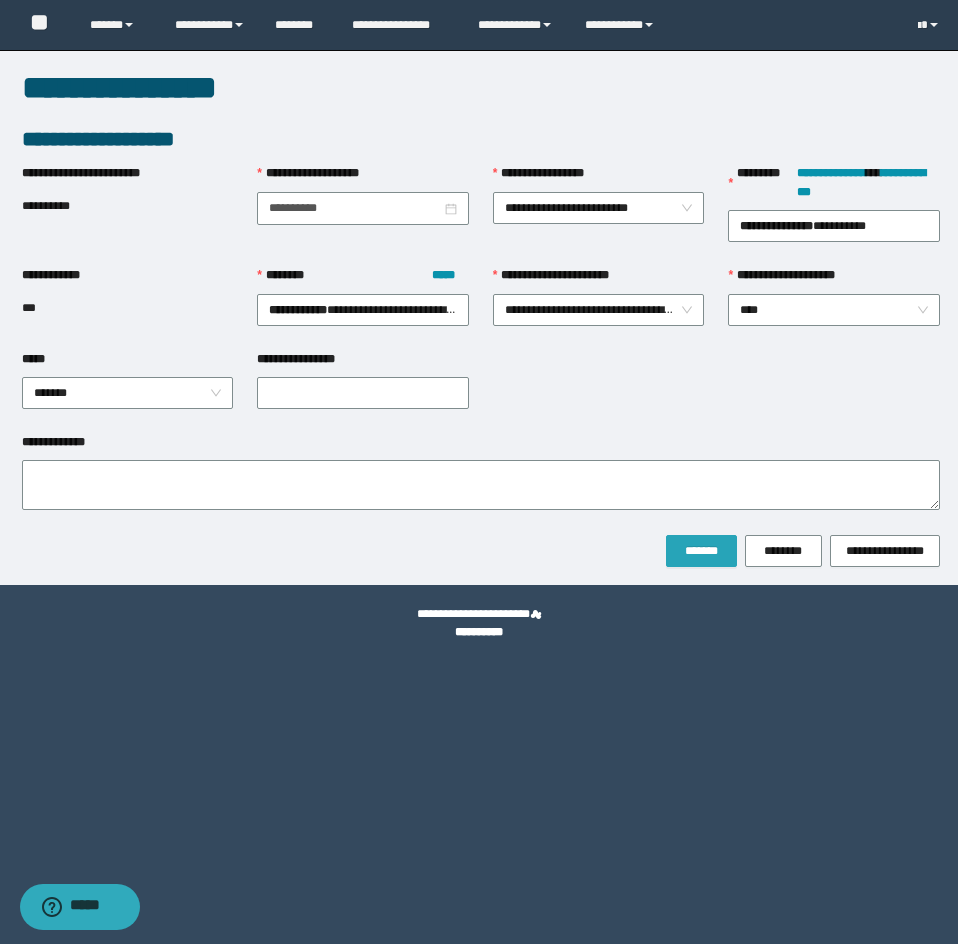 click on "*******" at bounding box center [701, 551] 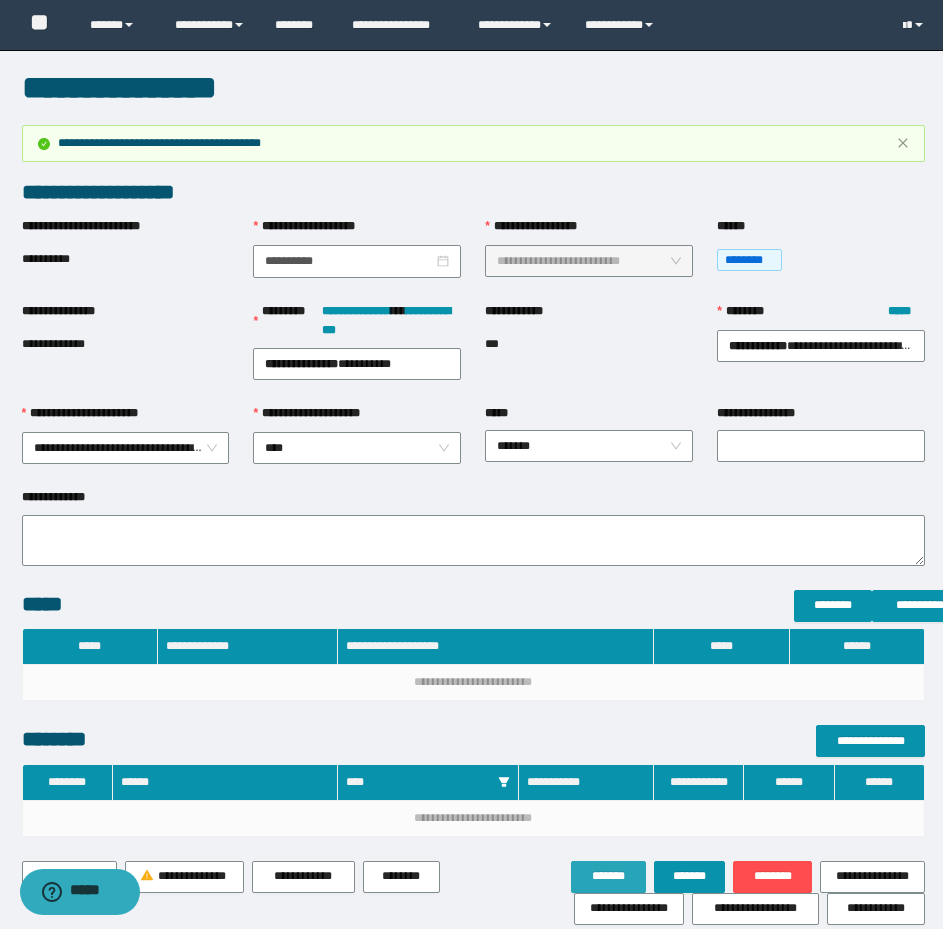 type 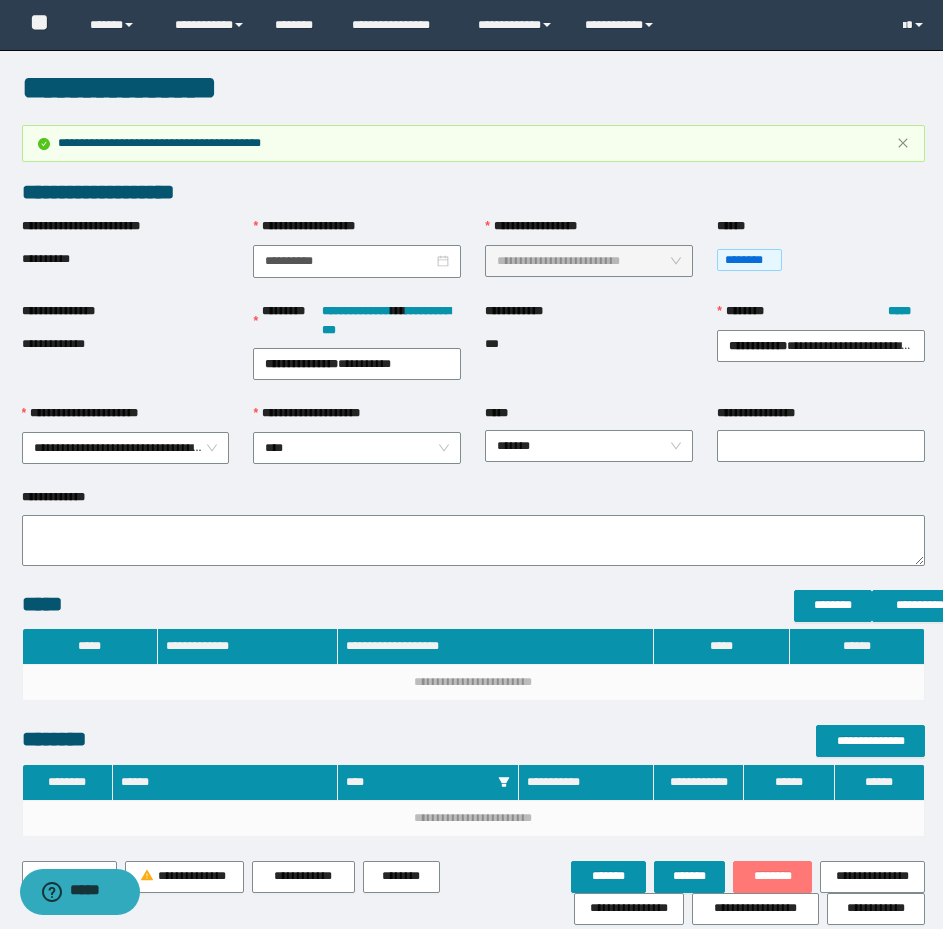 click on "********" at bounding box center (772, 876) 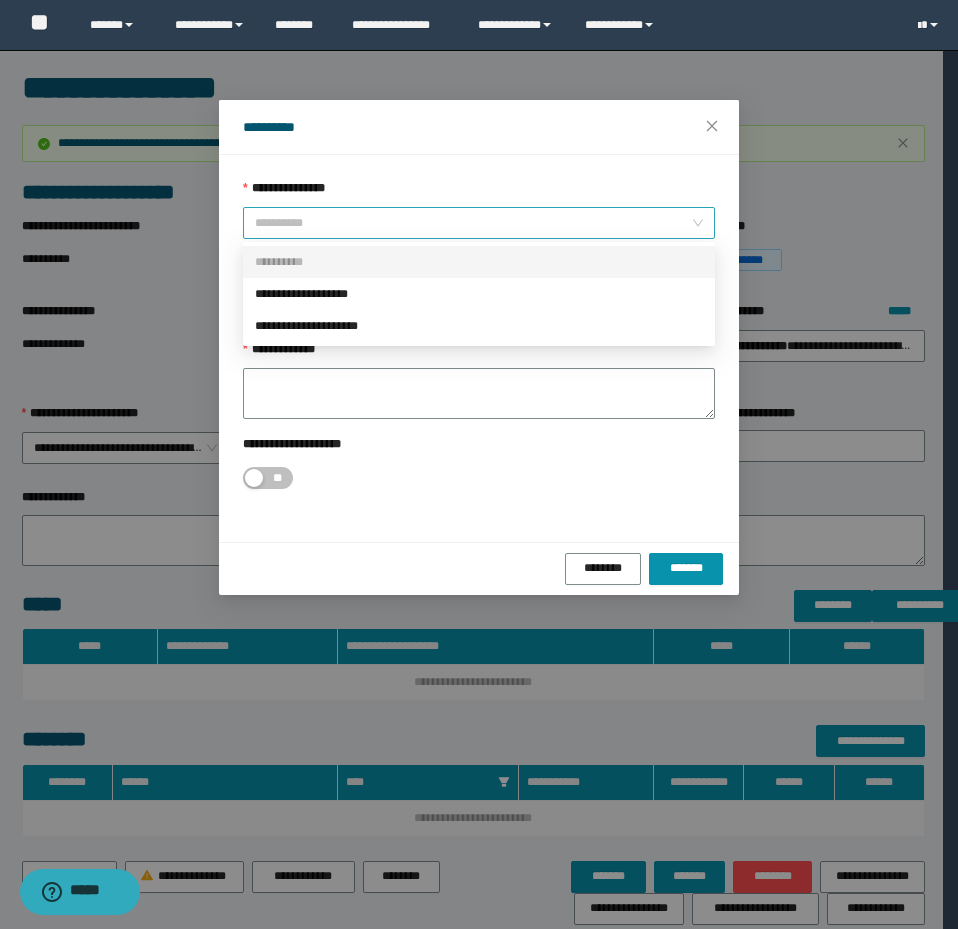 click on "**********" at bounding box center (479, 223) 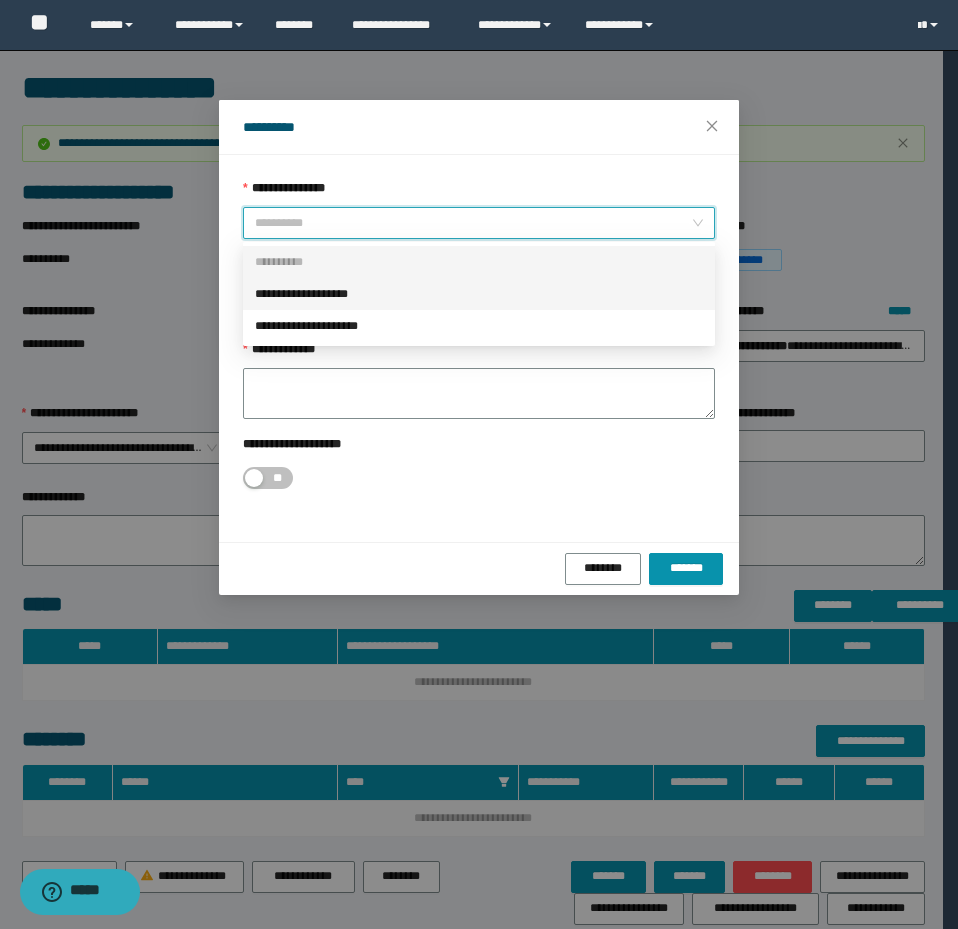 click on "**********" at bounding box center [479, 294] 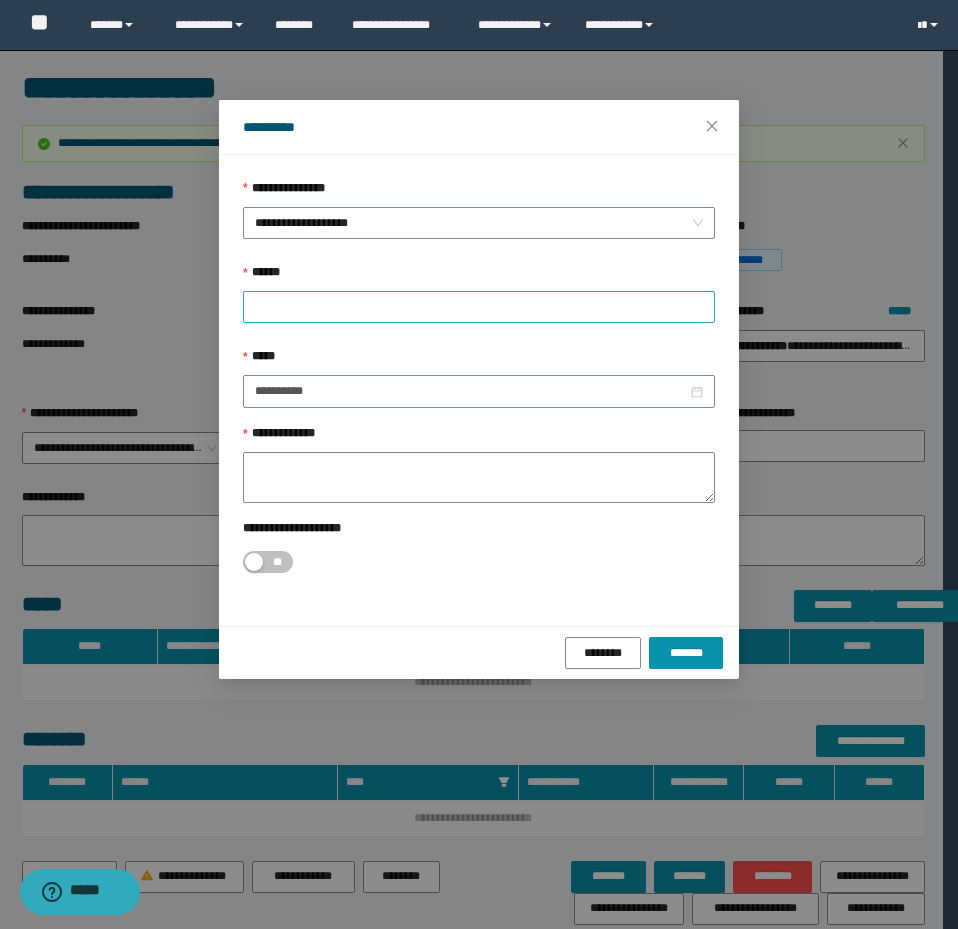 click at bounding box center (479, 307) 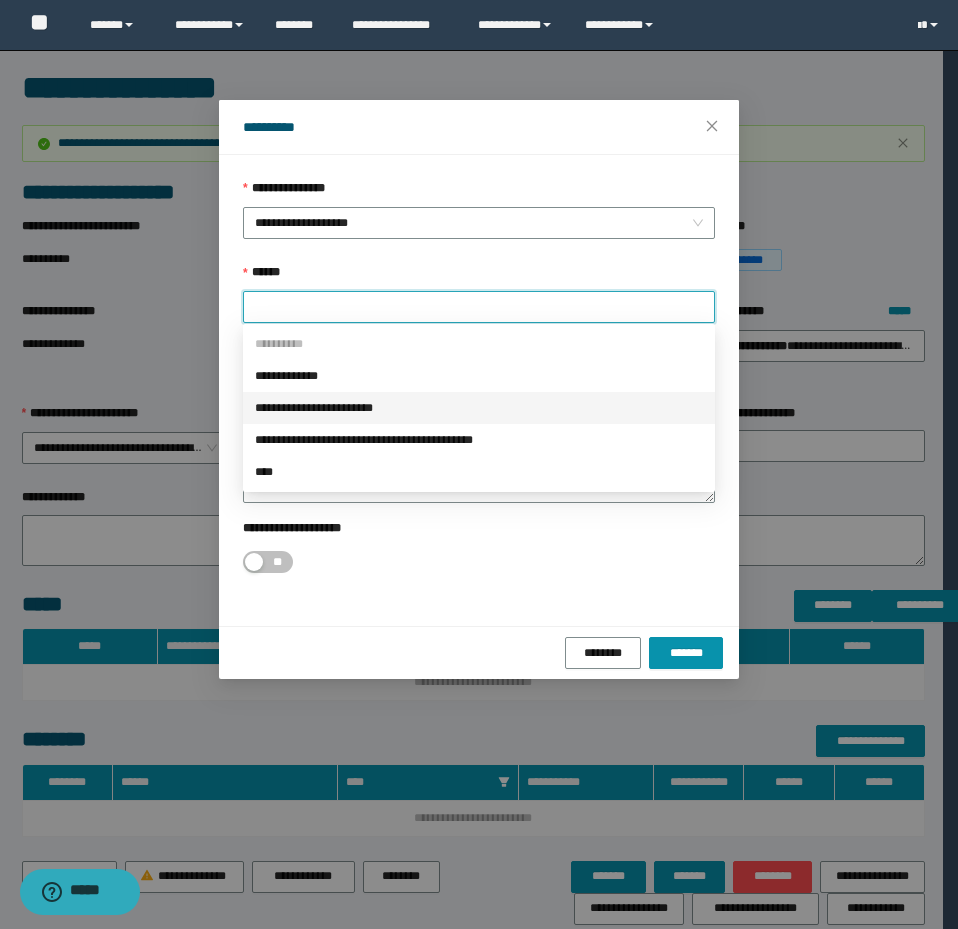 click on "**********" at bounding box center (479, 408) 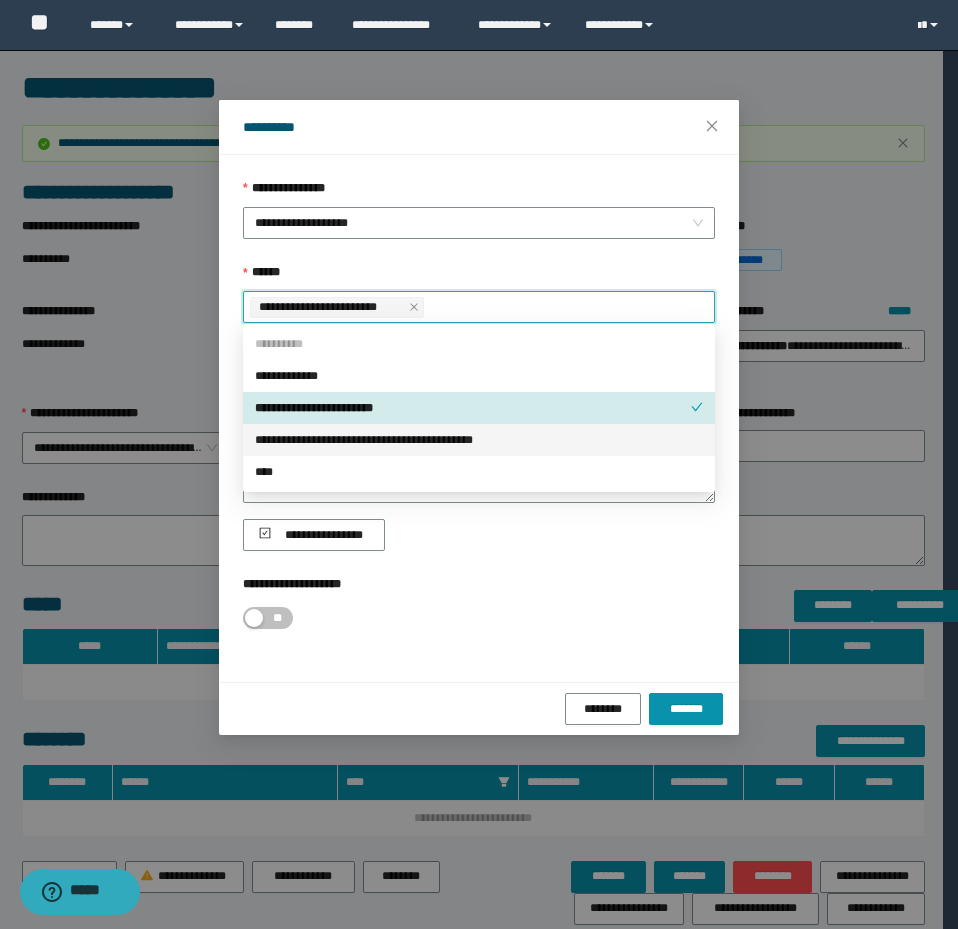 click on "**********" at bounding box center (479, 440) 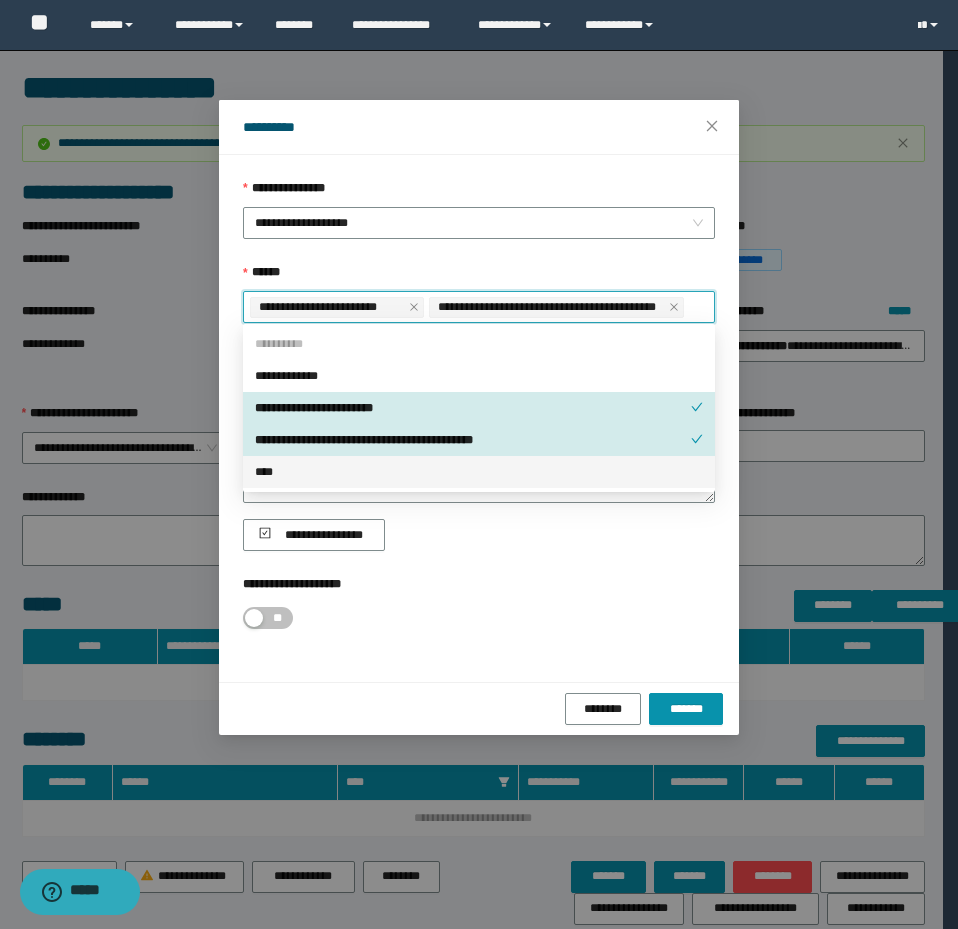click on "**********" at bounding box center [479, 406] 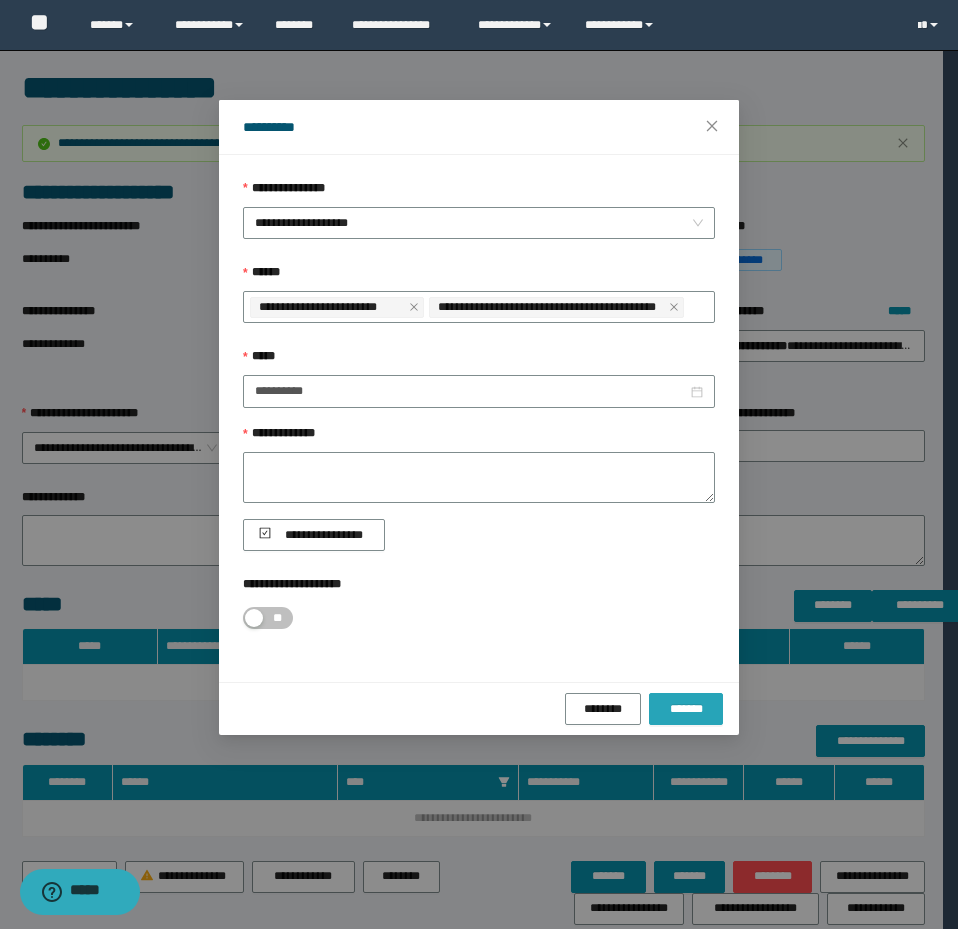 click on "*******" at bounding box center (686, 709) 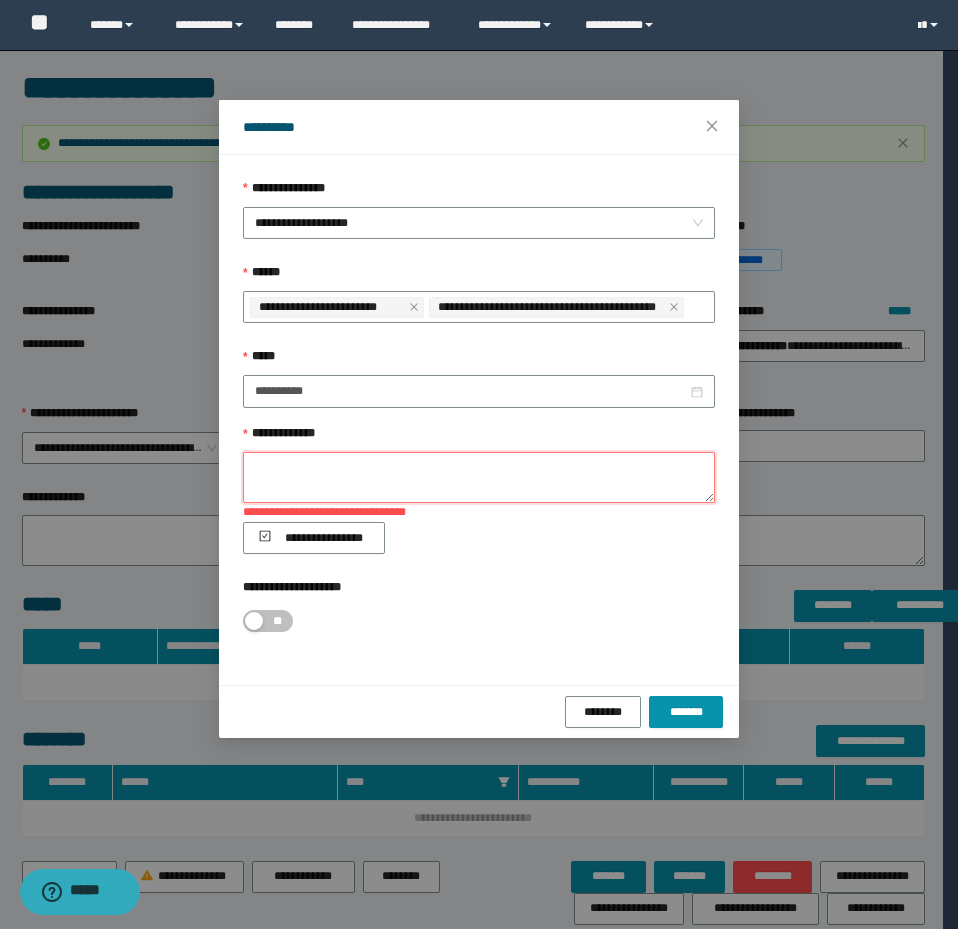 click on "**********" at bounding box center [479, 477] 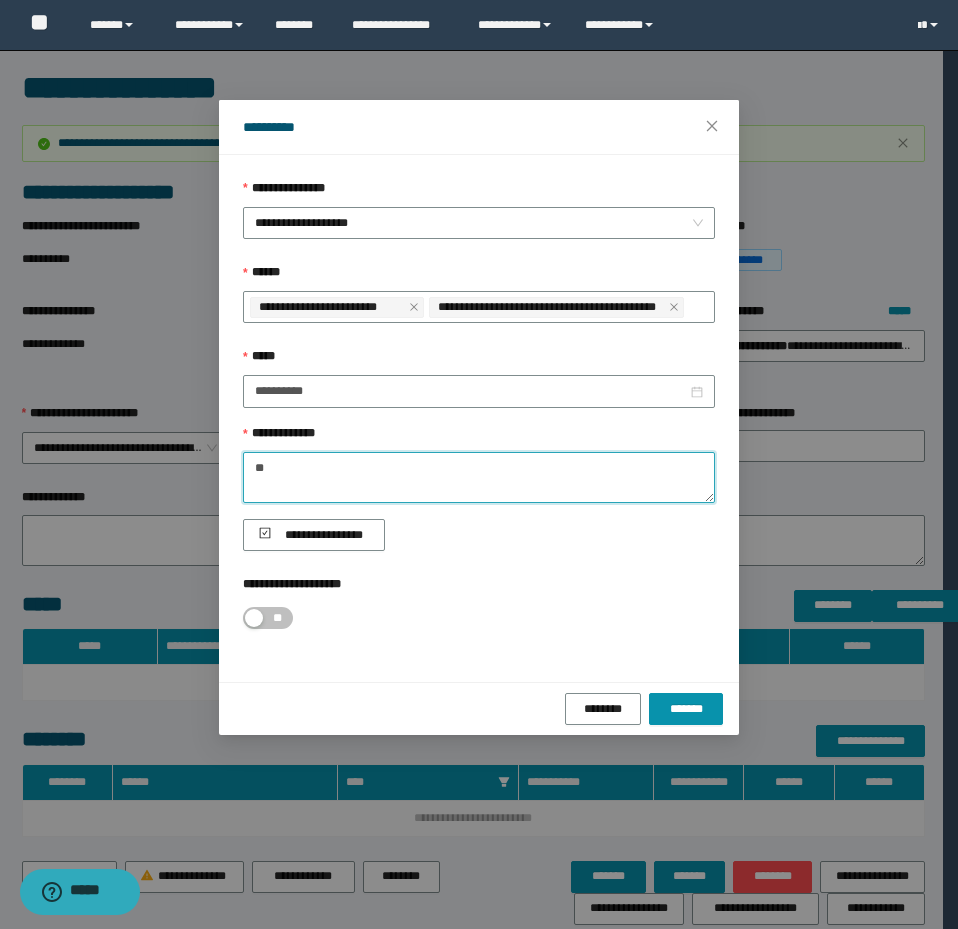 type on "*" 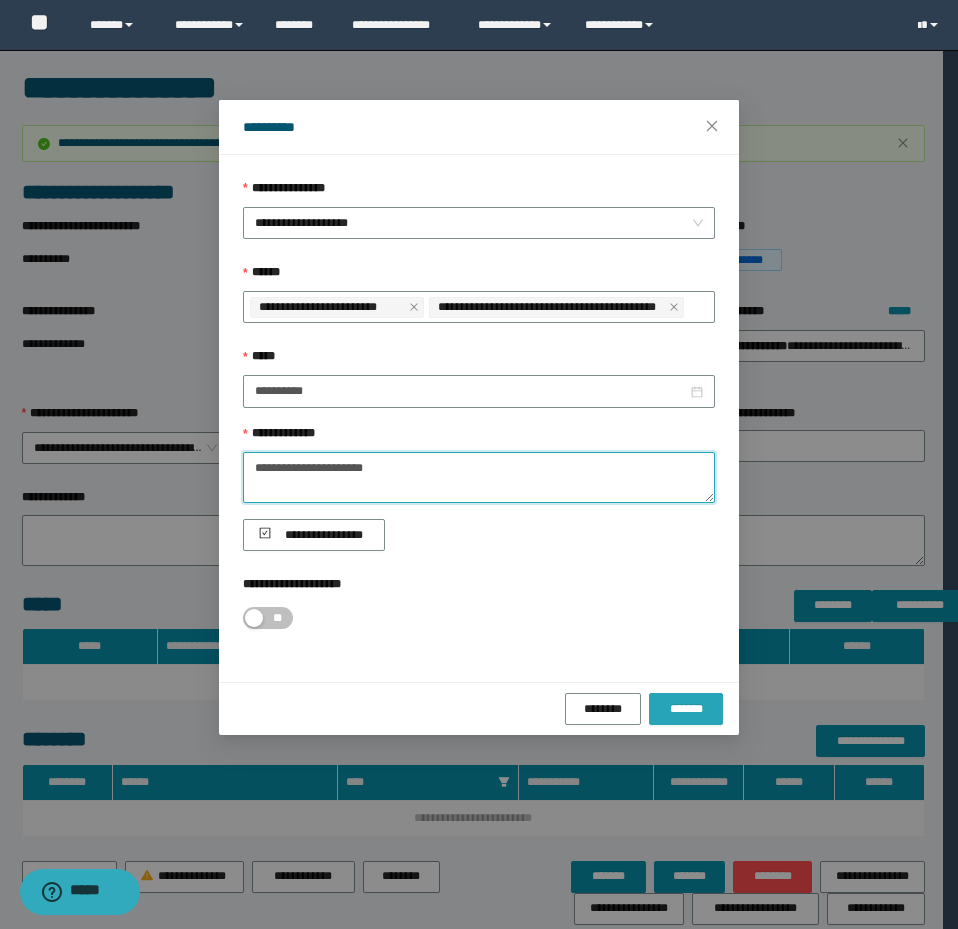 type on "**********" 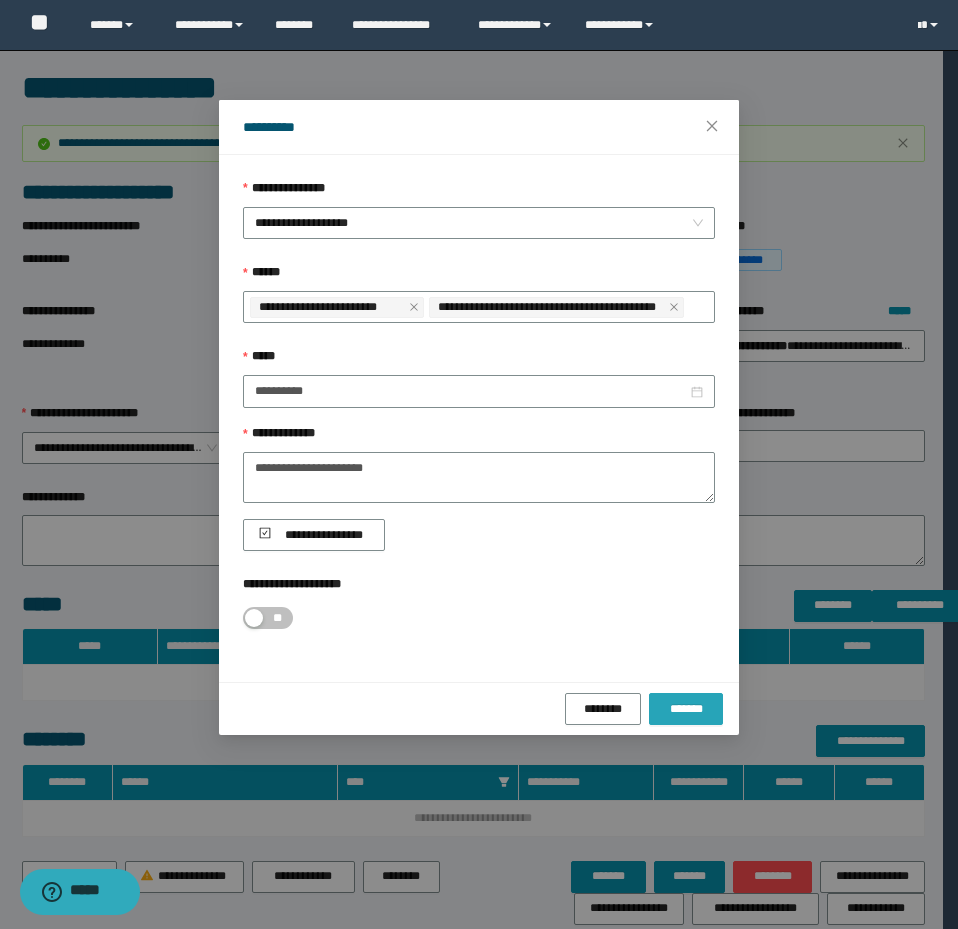 click on "*******" at bounding box center (686, 709) 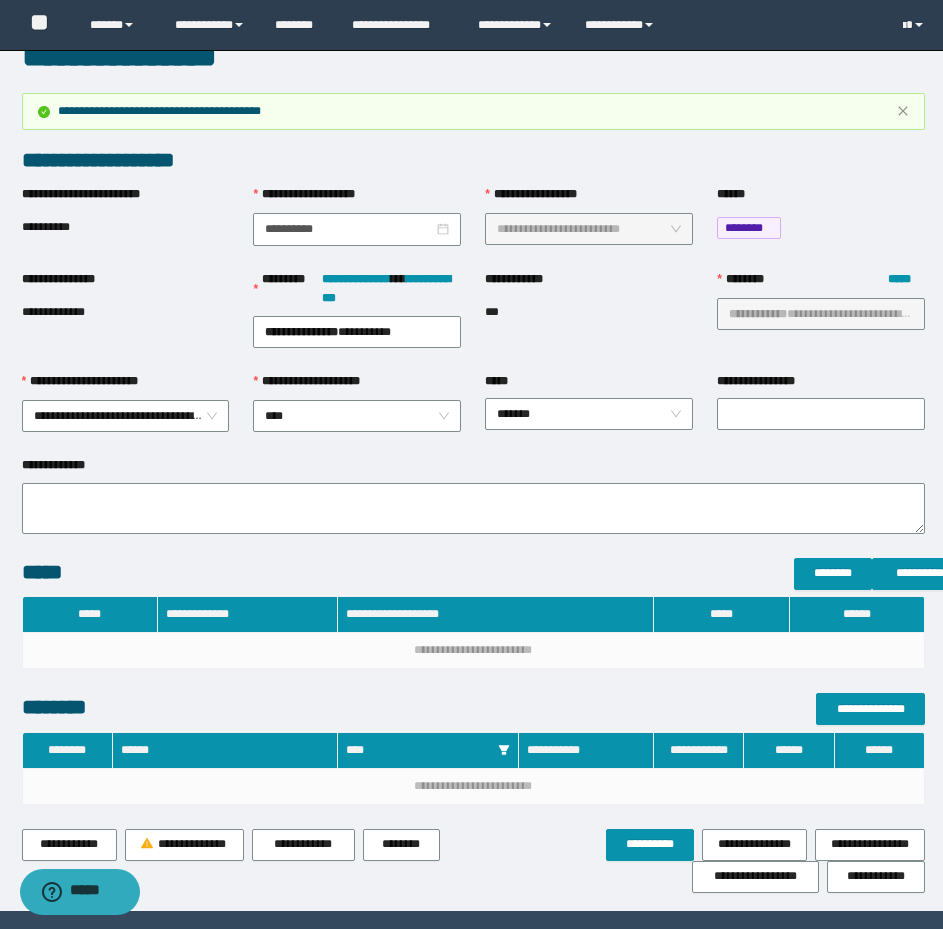 scroll, scrollTop: 0, scrollLeft: 0, axis: both 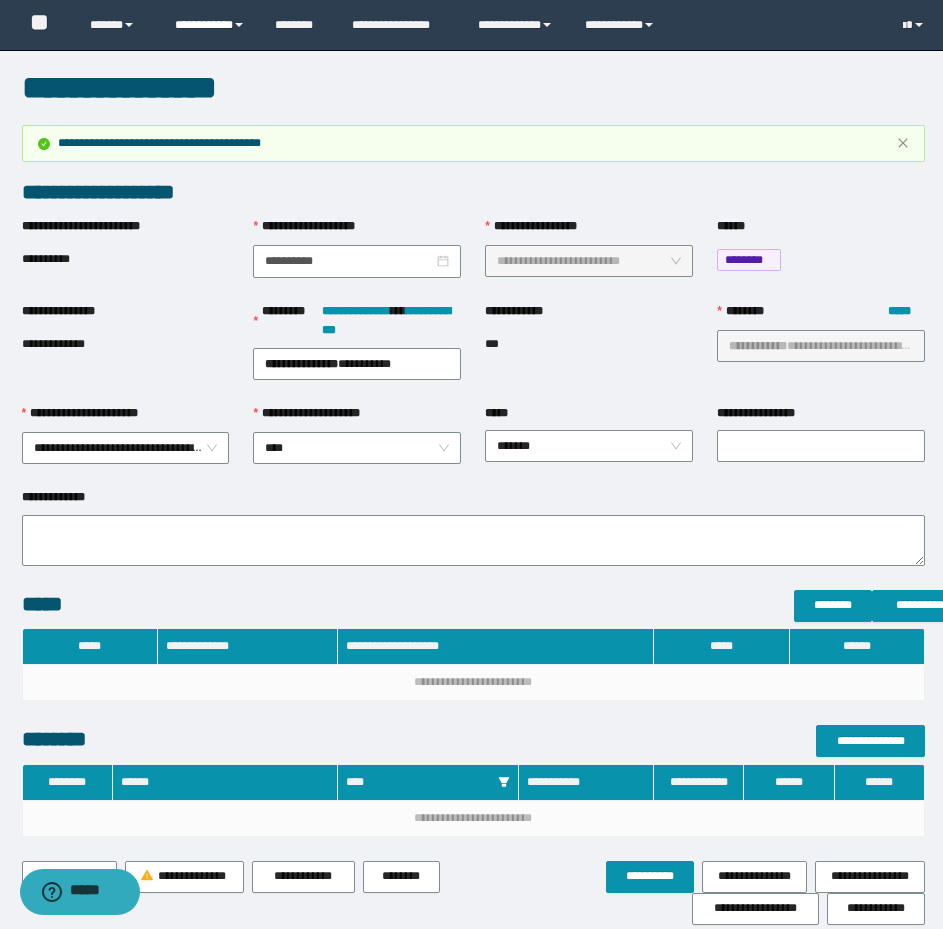 click on "**********" at bounding box center [210, 25] 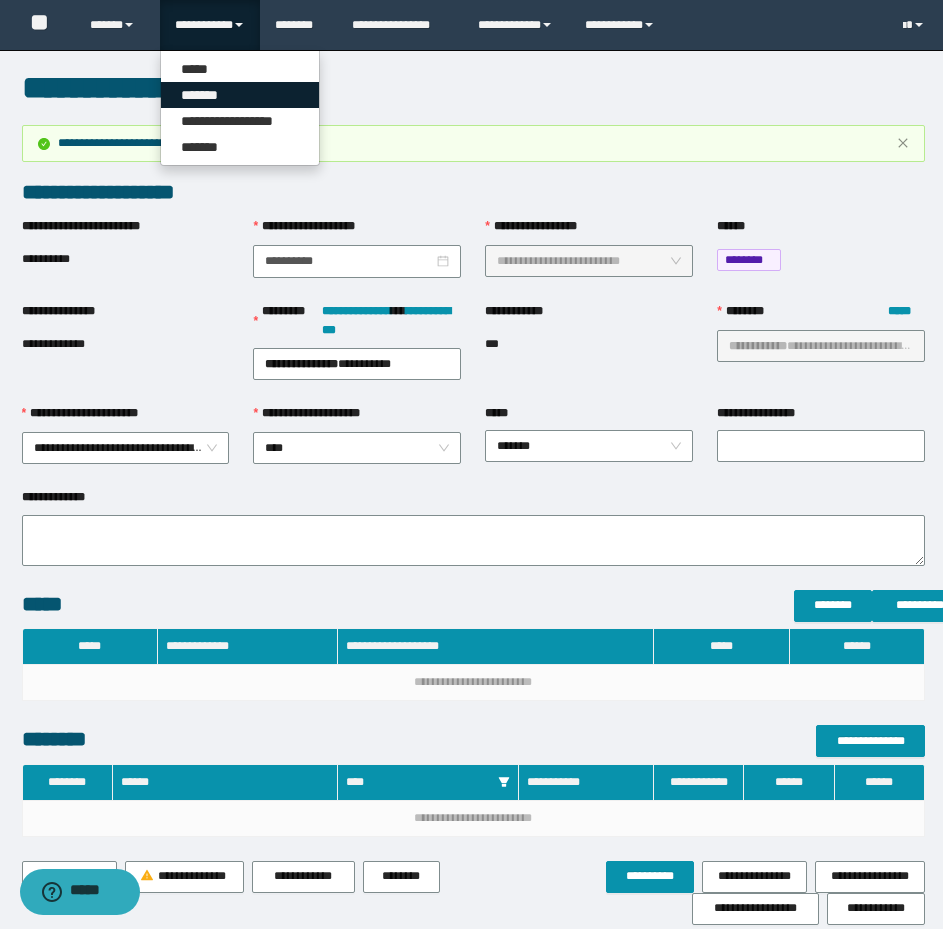 click on "*******" at bounding box center (240, 95) 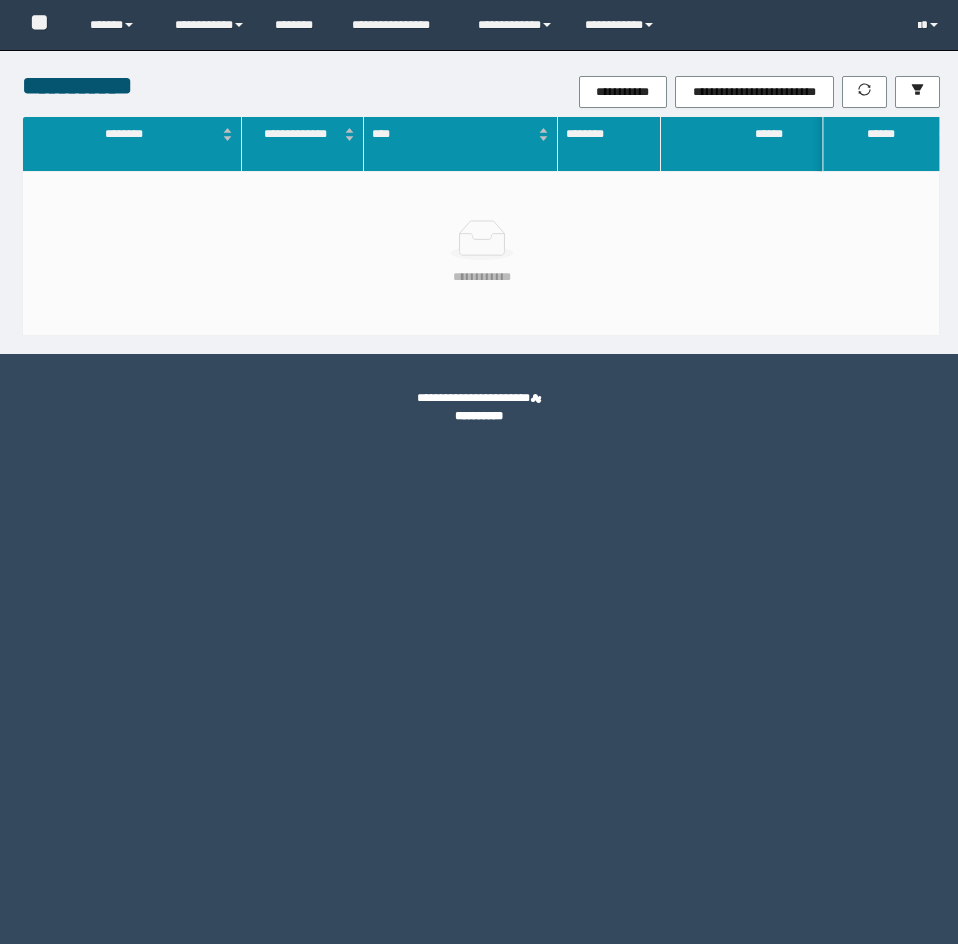 scroll, scrollTop: 0, scrollLeft: 0, axis: both 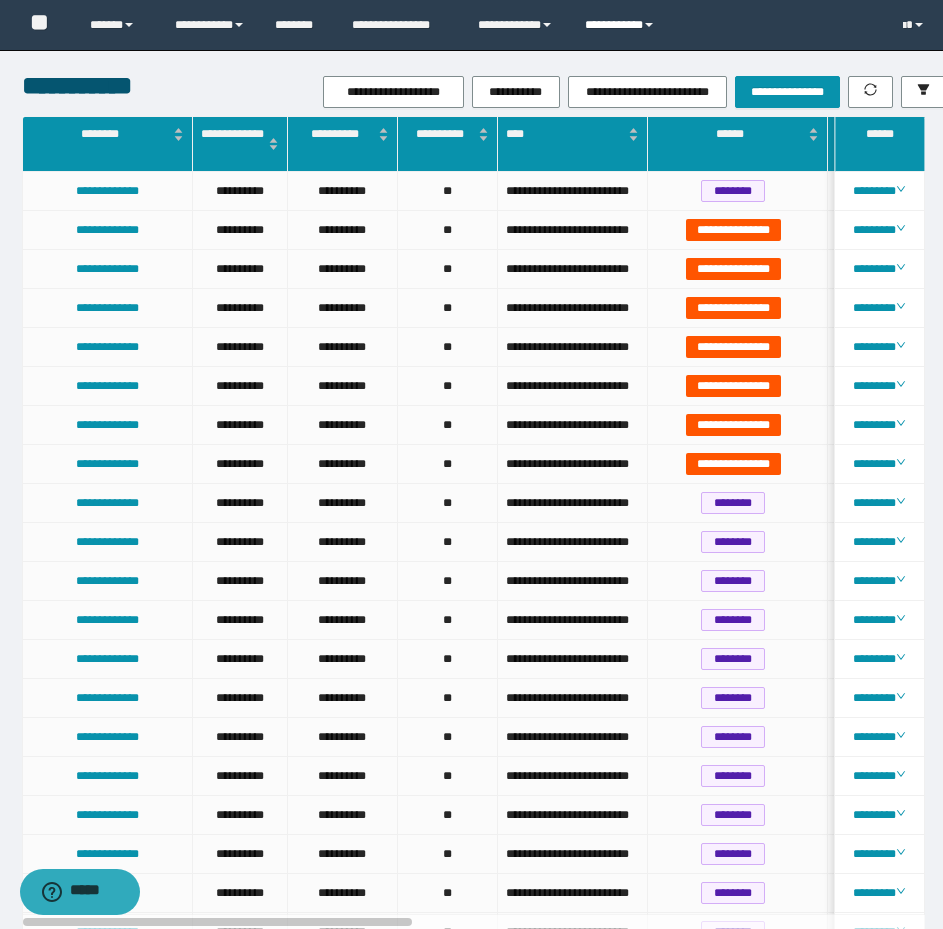 click on "**********" at bounding box center [622, 25] 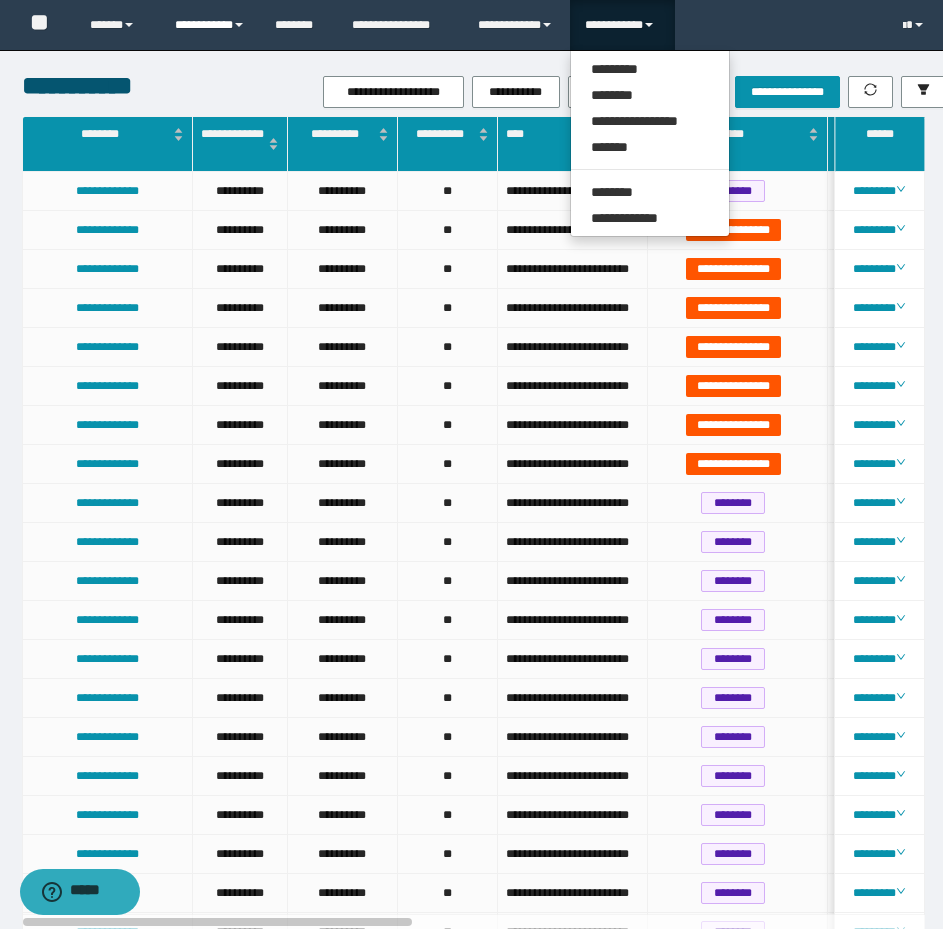 click on "**********" at bounding box center (210, 25) 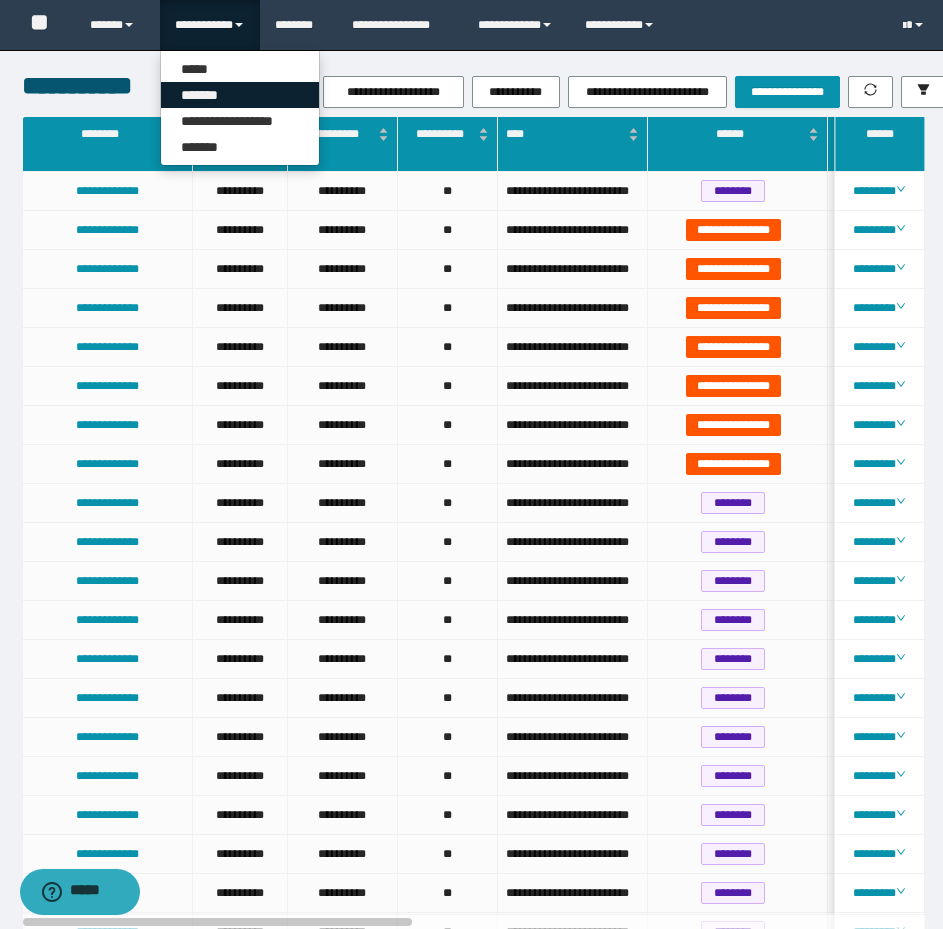 click on "*******" at bounding box center (240, 95) 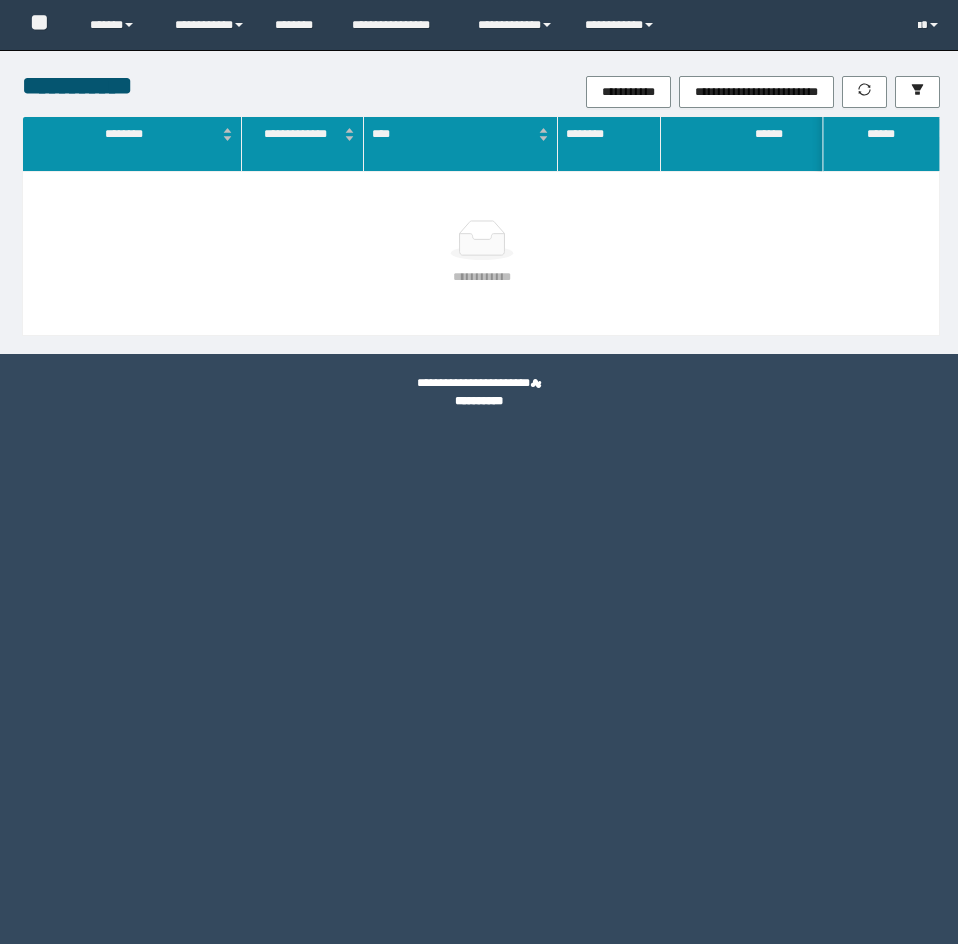 scroll, scrollTop: 0, scrollLeft: 0, axis: both 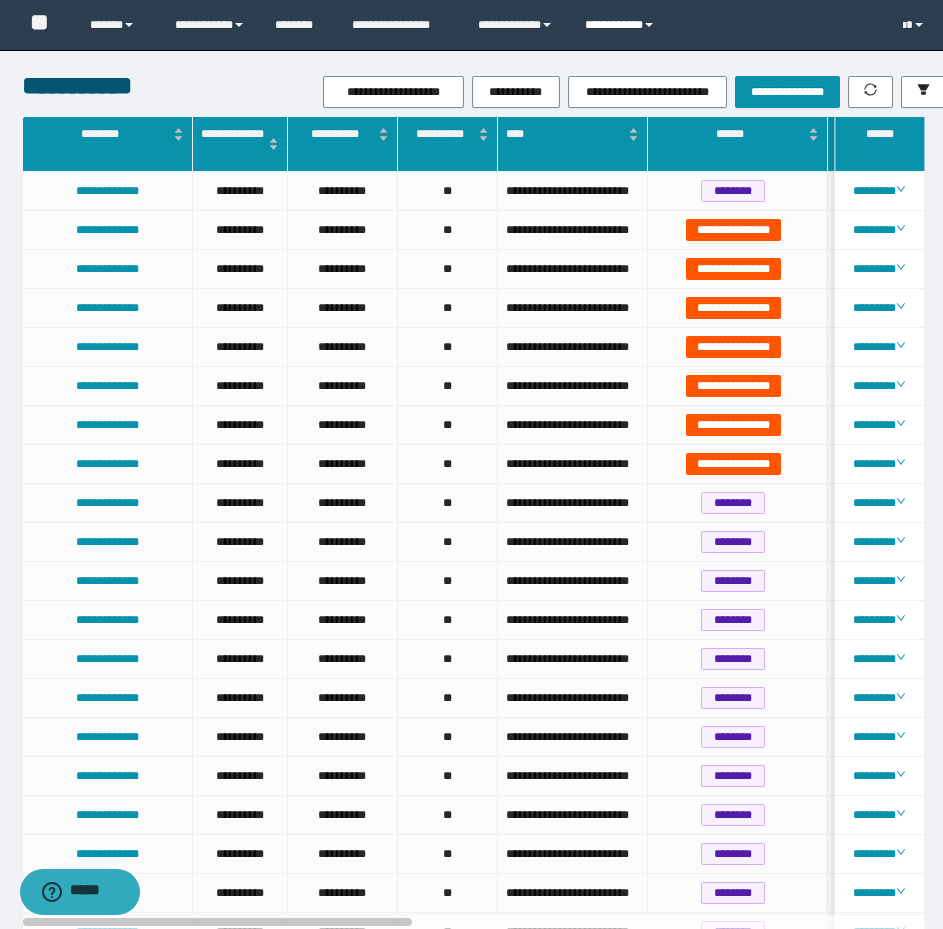 click on "**********" at bounding box center (622, 25) 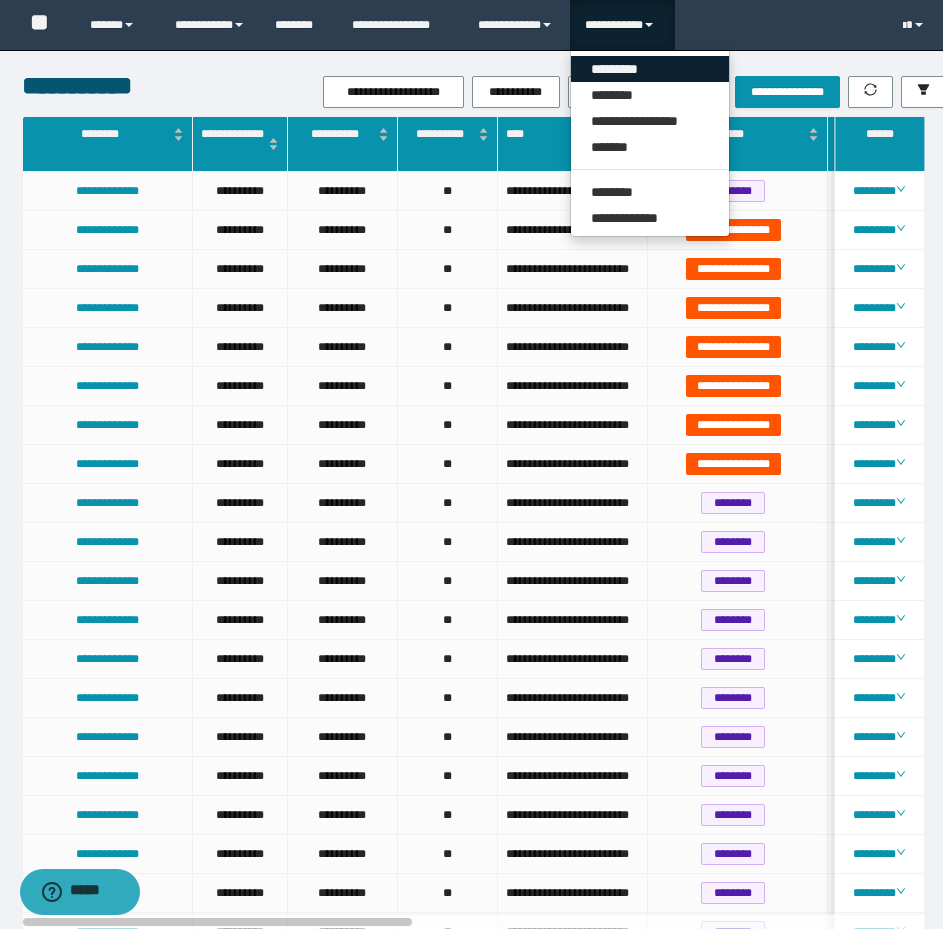 click on "*********" at bounding box center (650, 69) 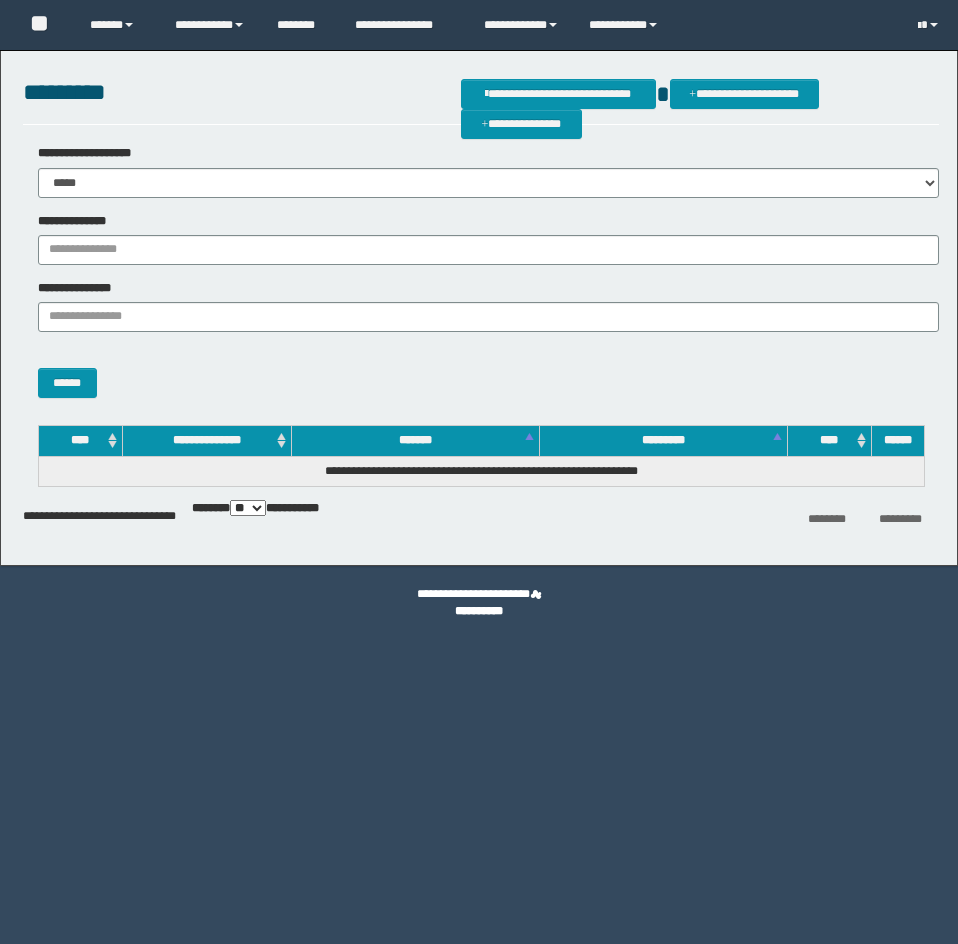 scroll, scrollTop: 0, scrollLeft: 0, axis: both 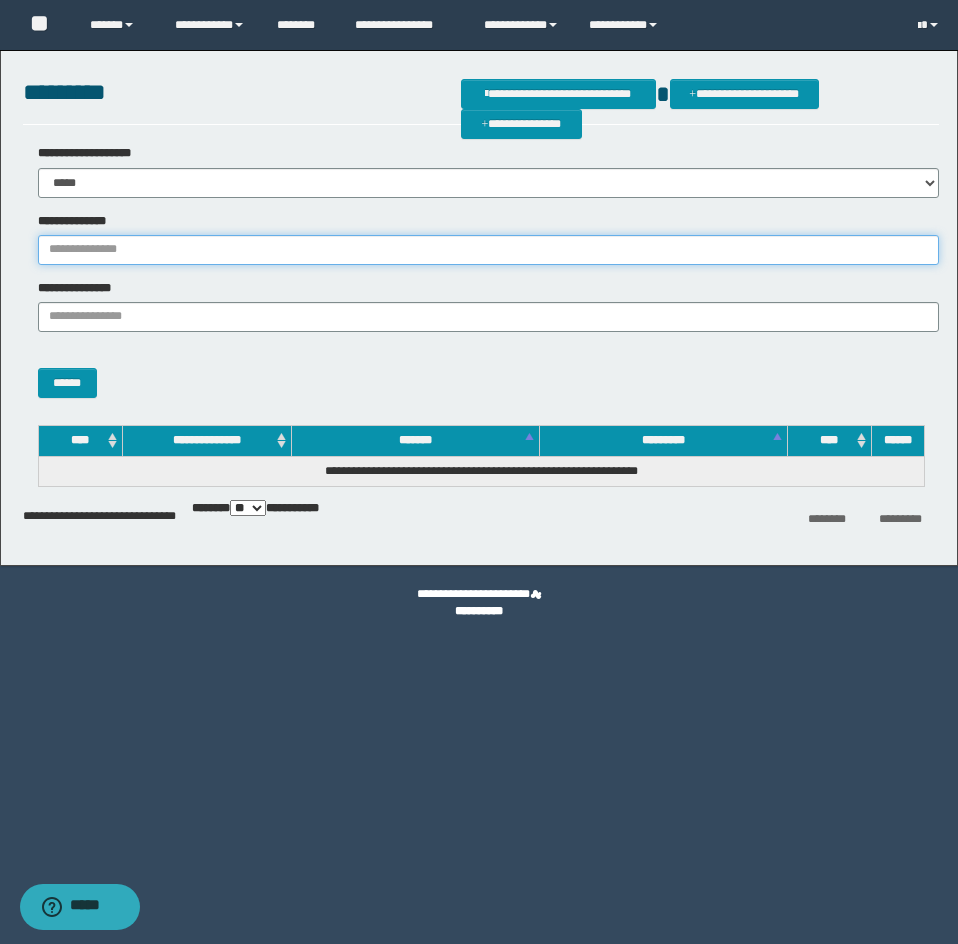 click on "**********" at bounding box center (488, 250) 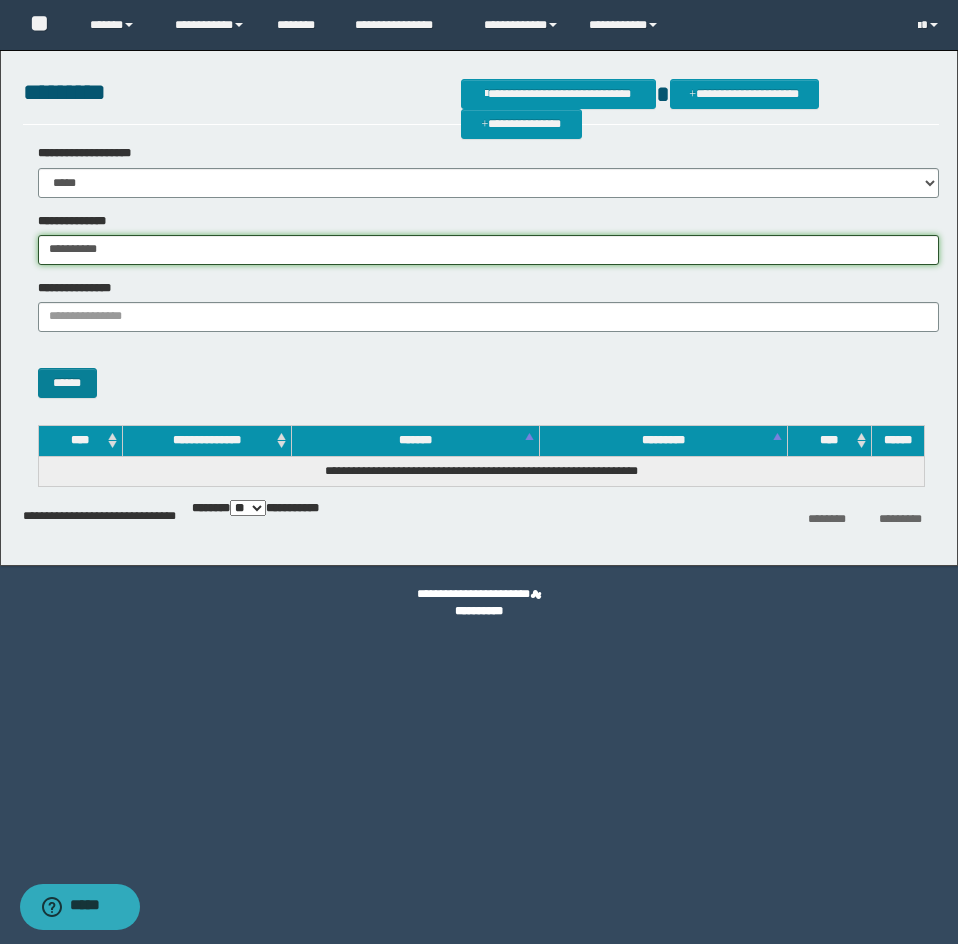 type on "**********" 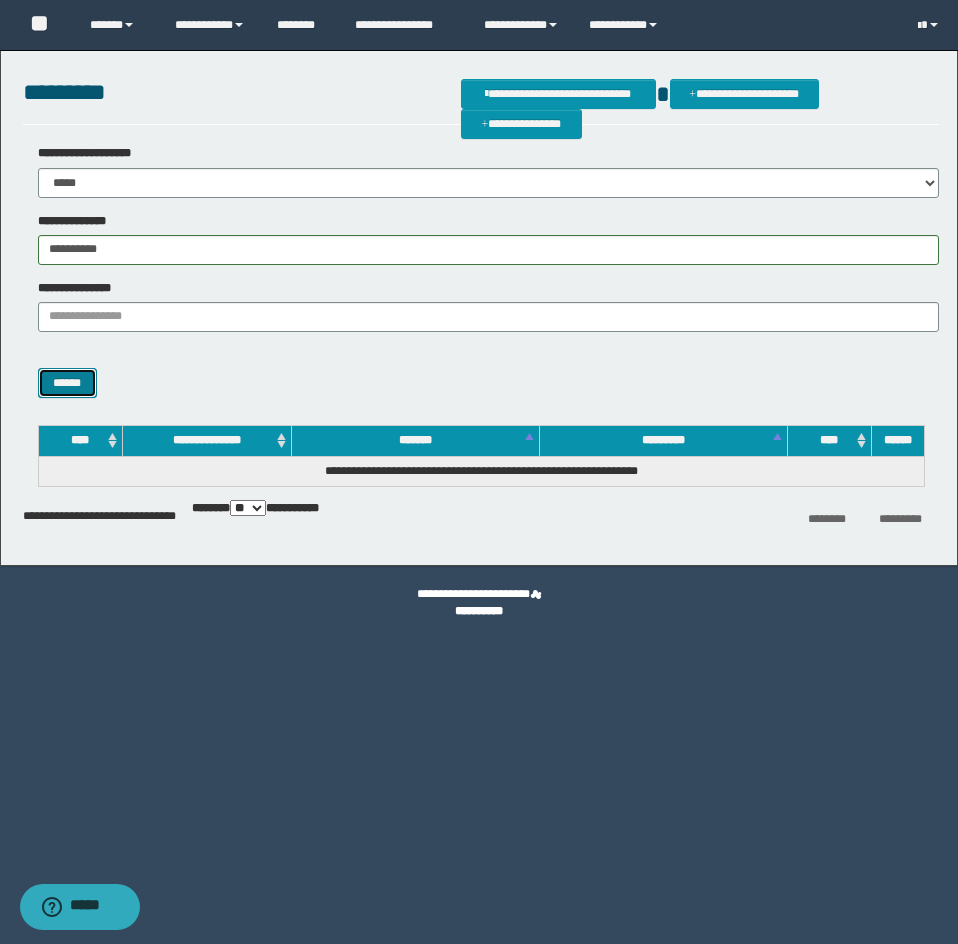 click on "******" at bounding box center [67, 383] 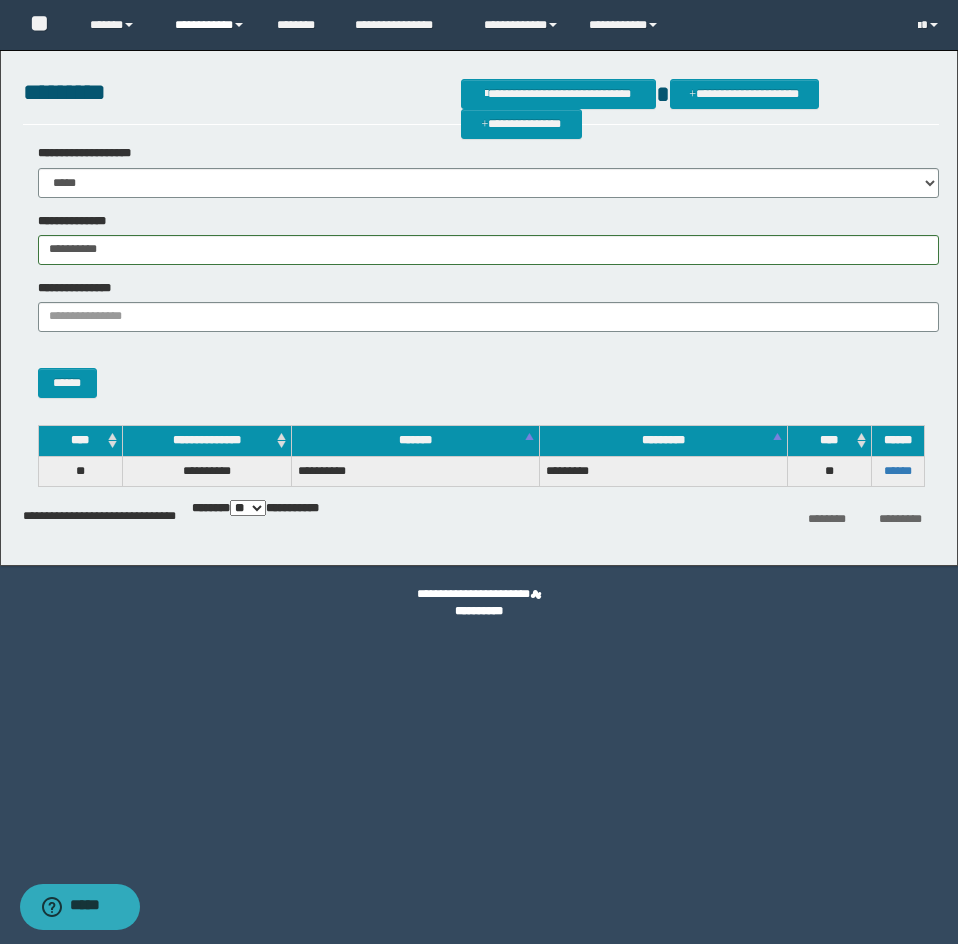 click on "**********" at bounding box center (210, 25) 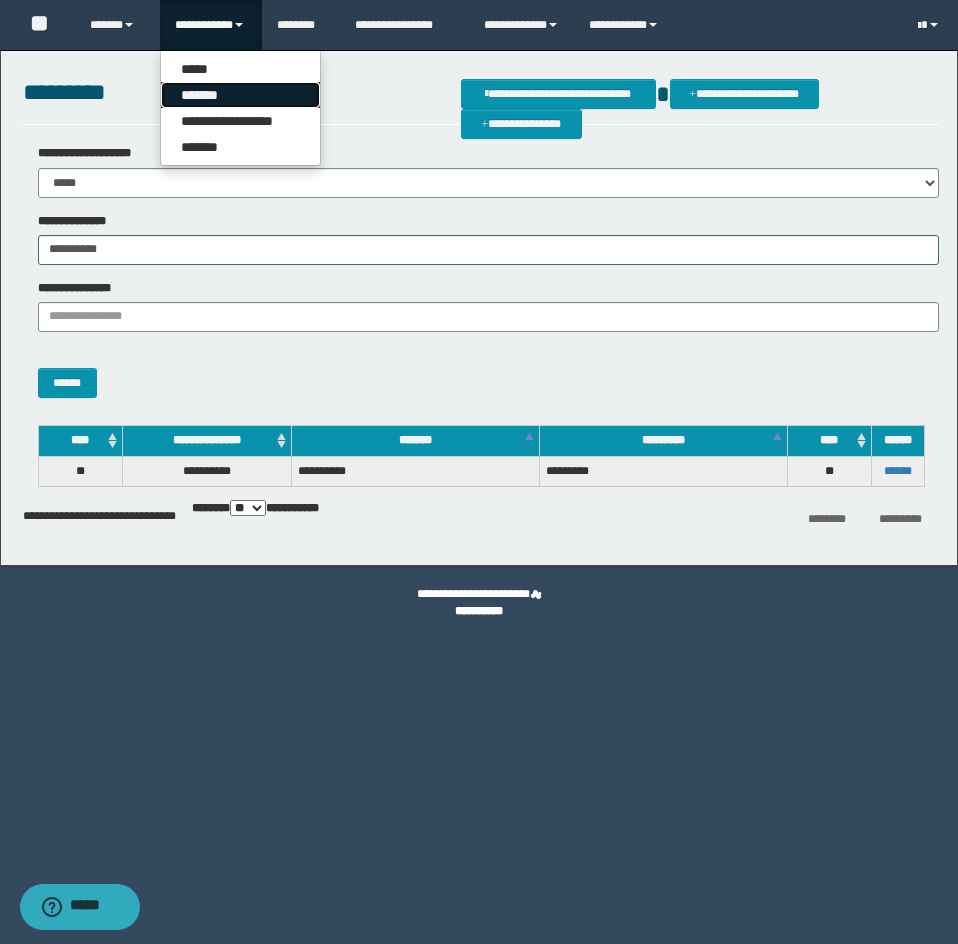 click on "*******" at bounding box center (240, 95) 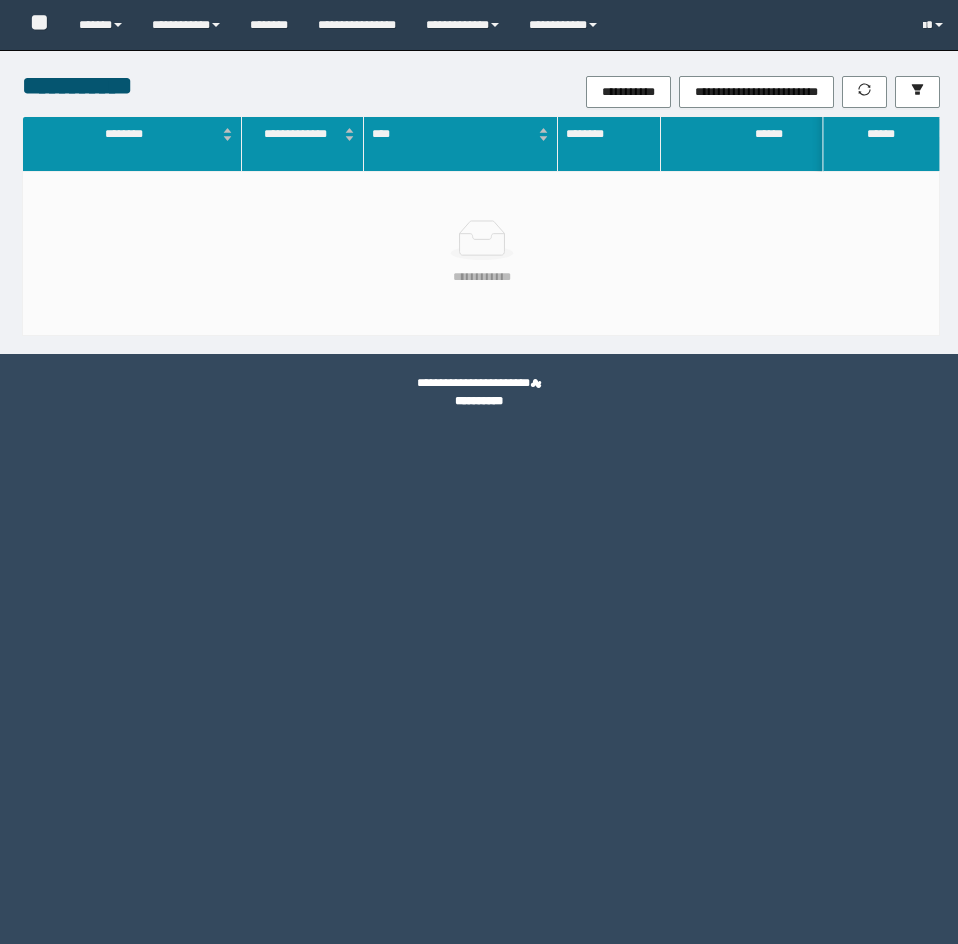 scroll, scrollTop: 0, scrollLeft: 0, axis: both 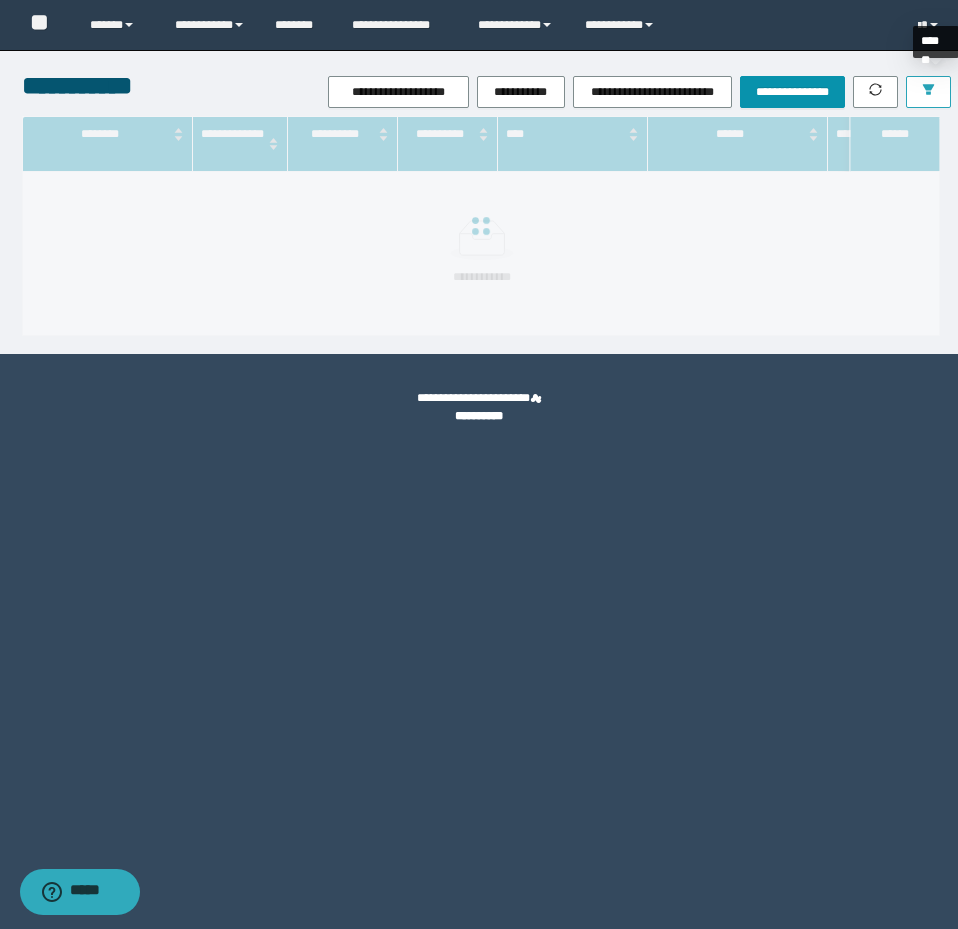 click 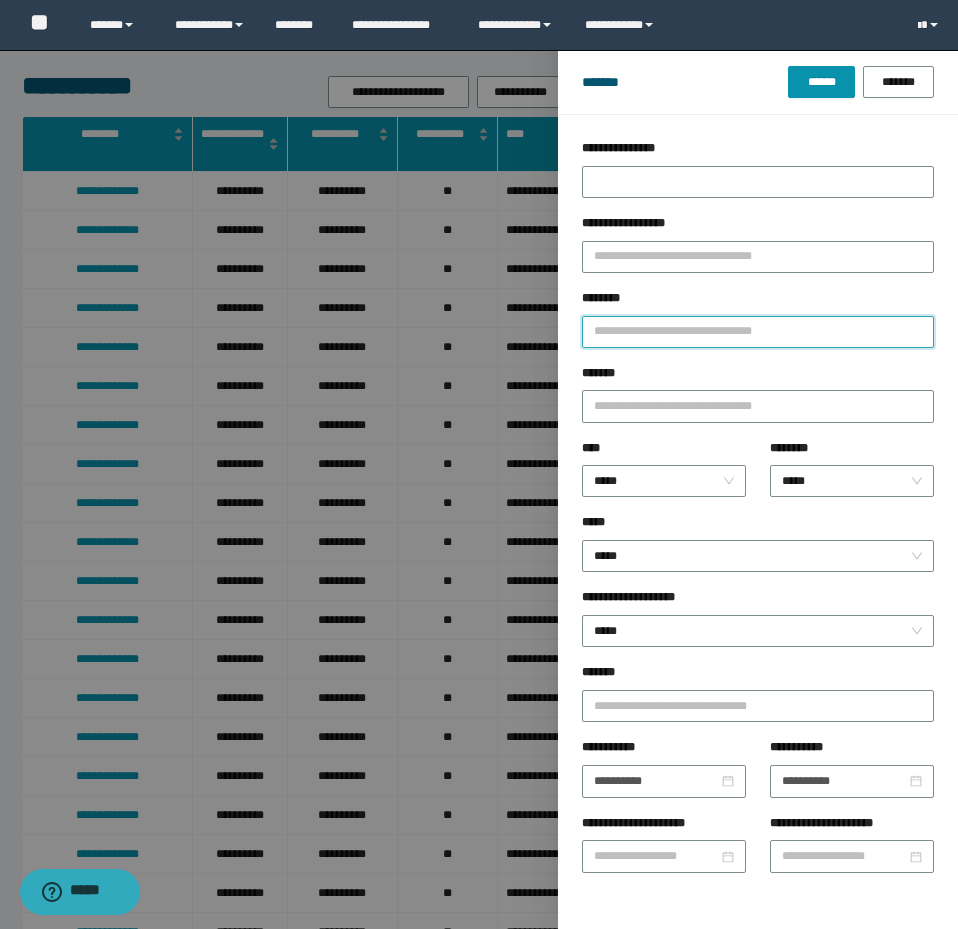 click on "********" at bounding box center (758, 332) 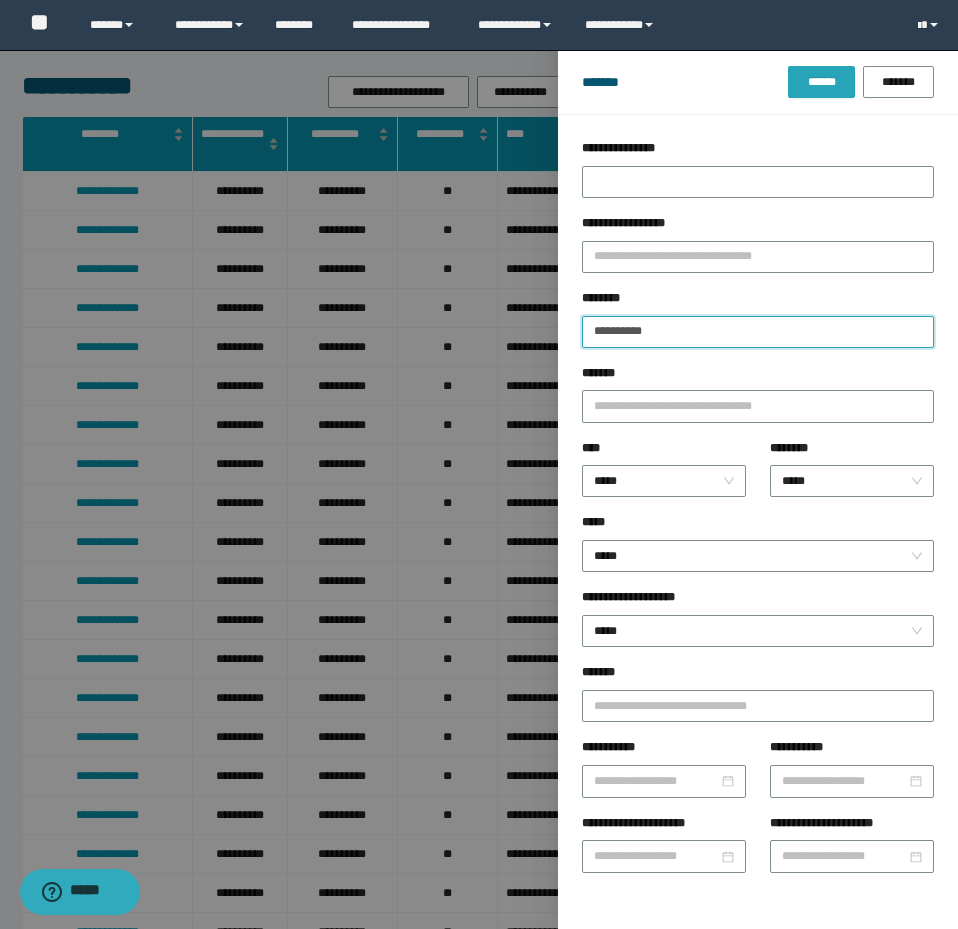 type on "**********" 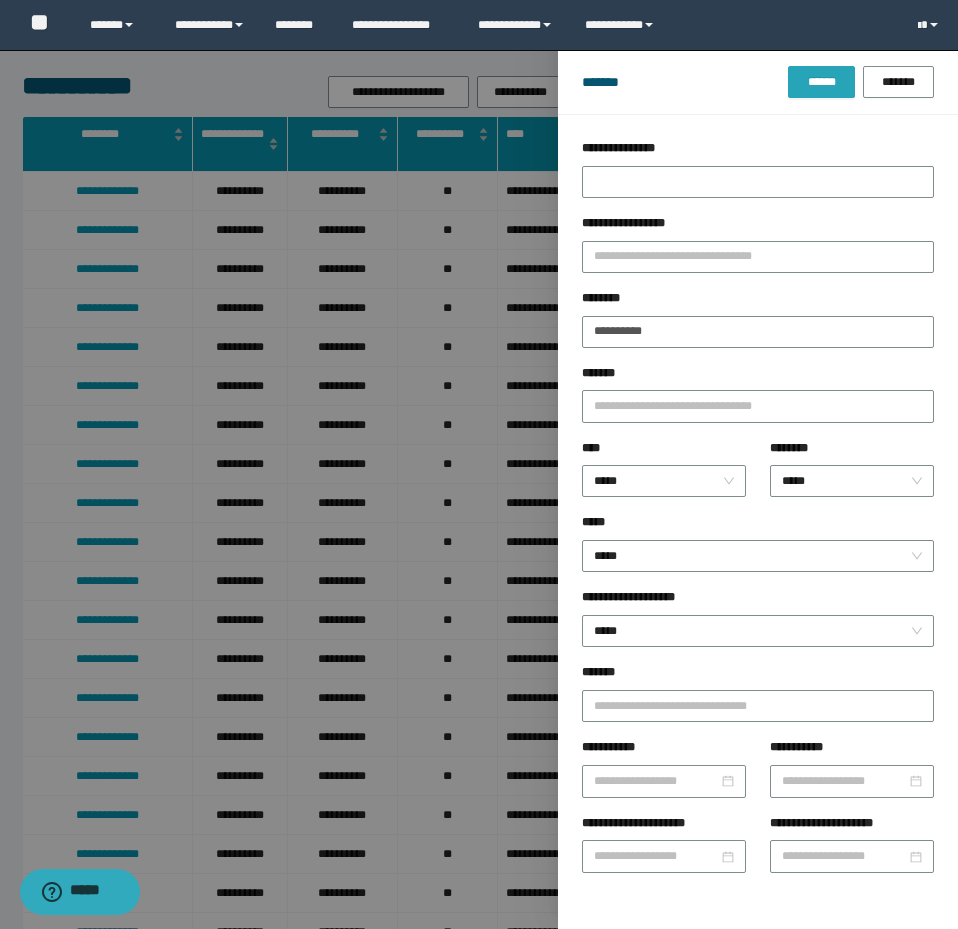 click on "******" at bounding box center [821, 82] 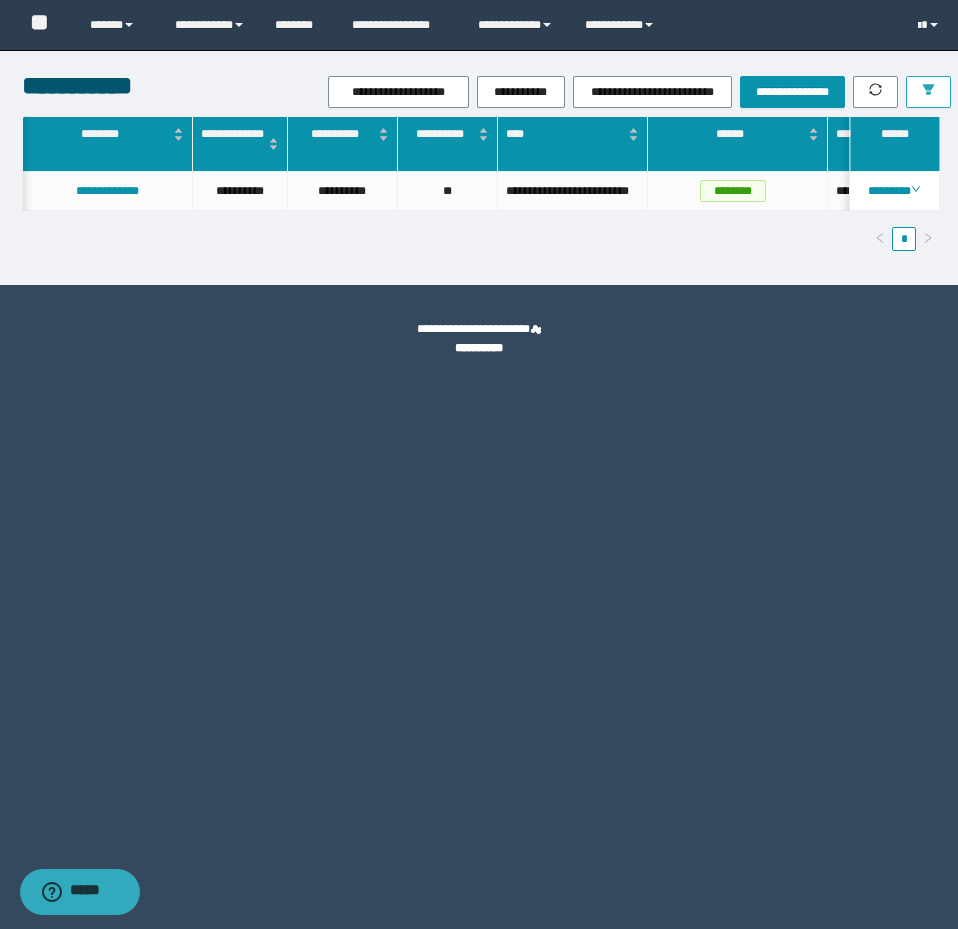 scroll, scrollTop: 0, scrollLeft: 216, axis: horizontal 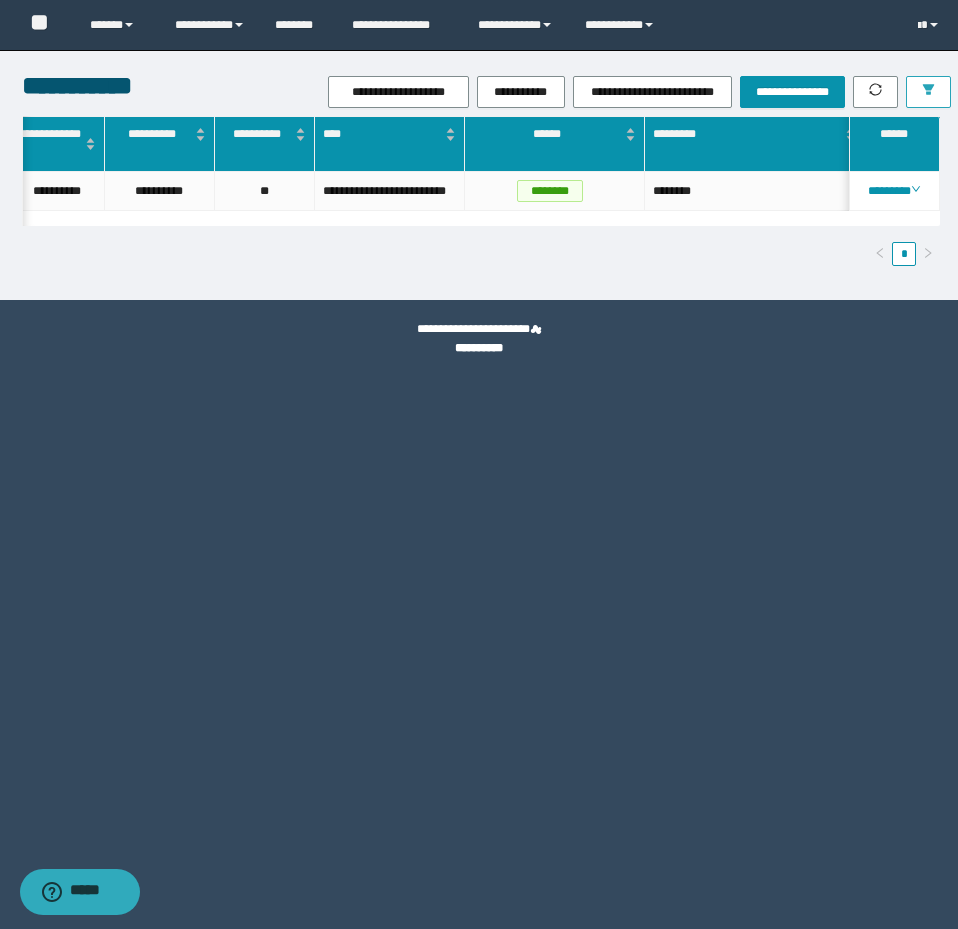 type 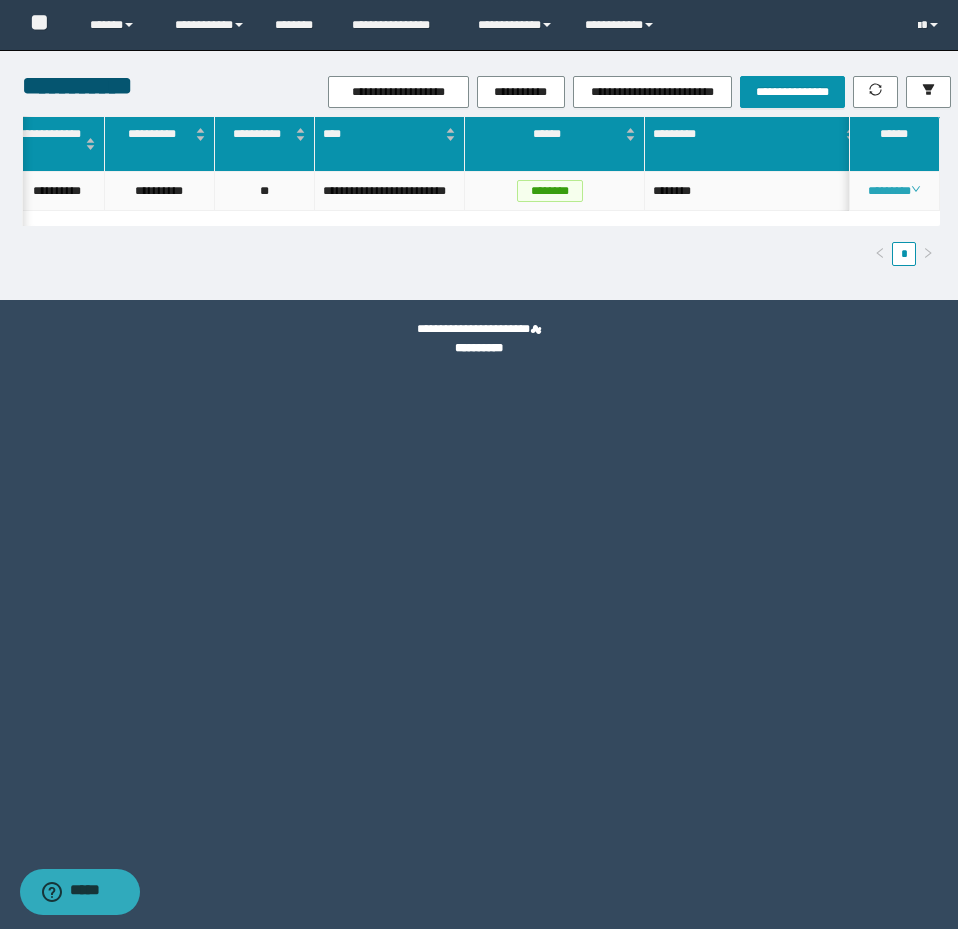 click on "********" at bounding box center [894, 191] 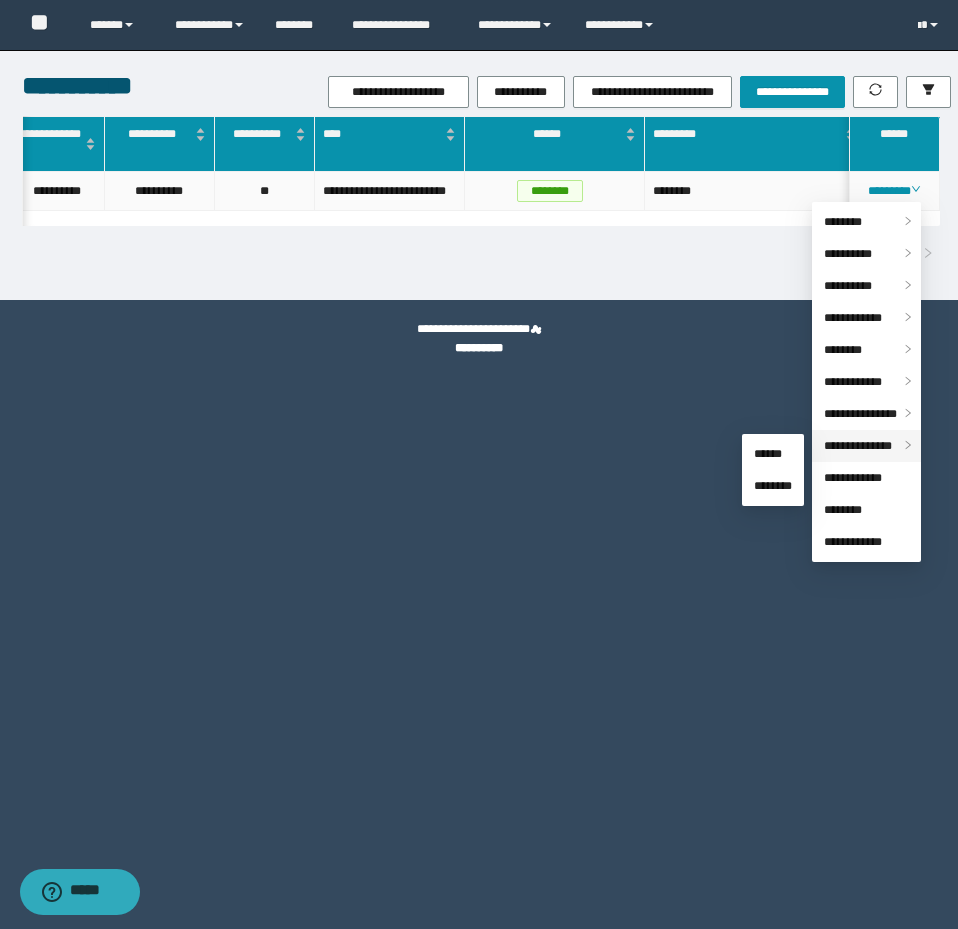 click on "**********" at bounding box center [858, 446] 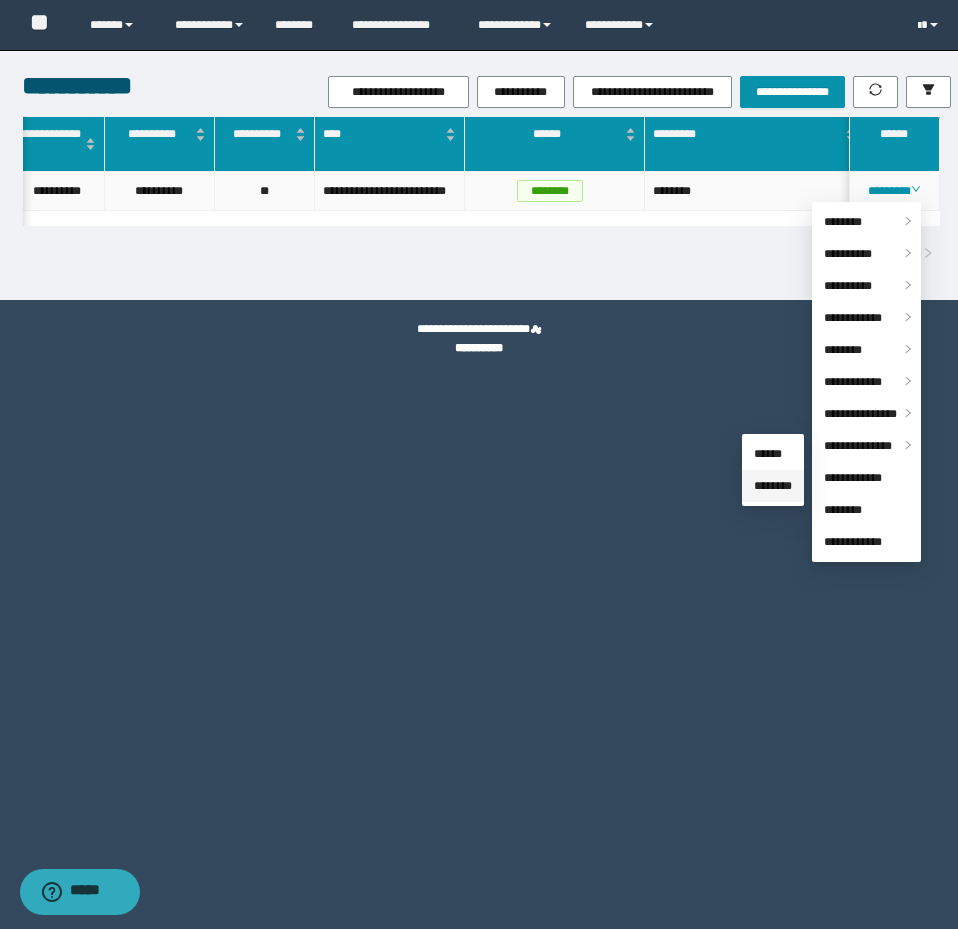 click on "********" at bounding box center [773, 486] 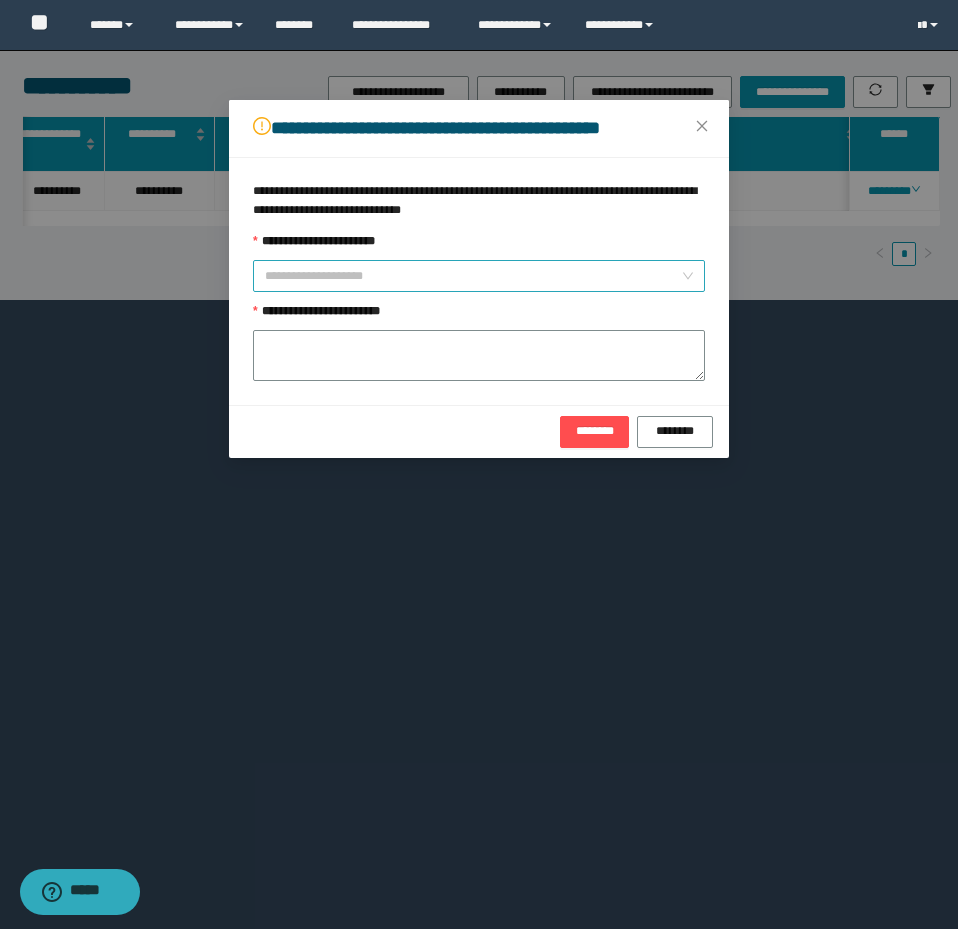 click on "**********" at bounding box center (473, 276) 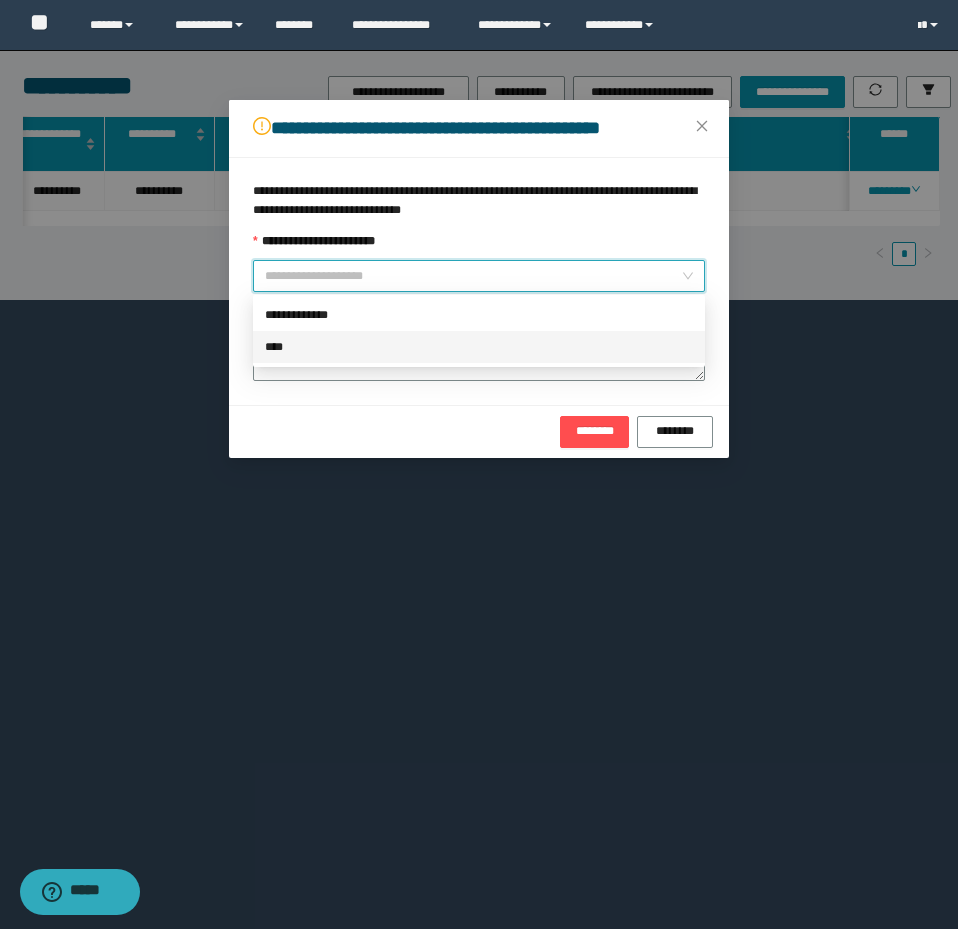click on "****" at bounding box center (479, 347) 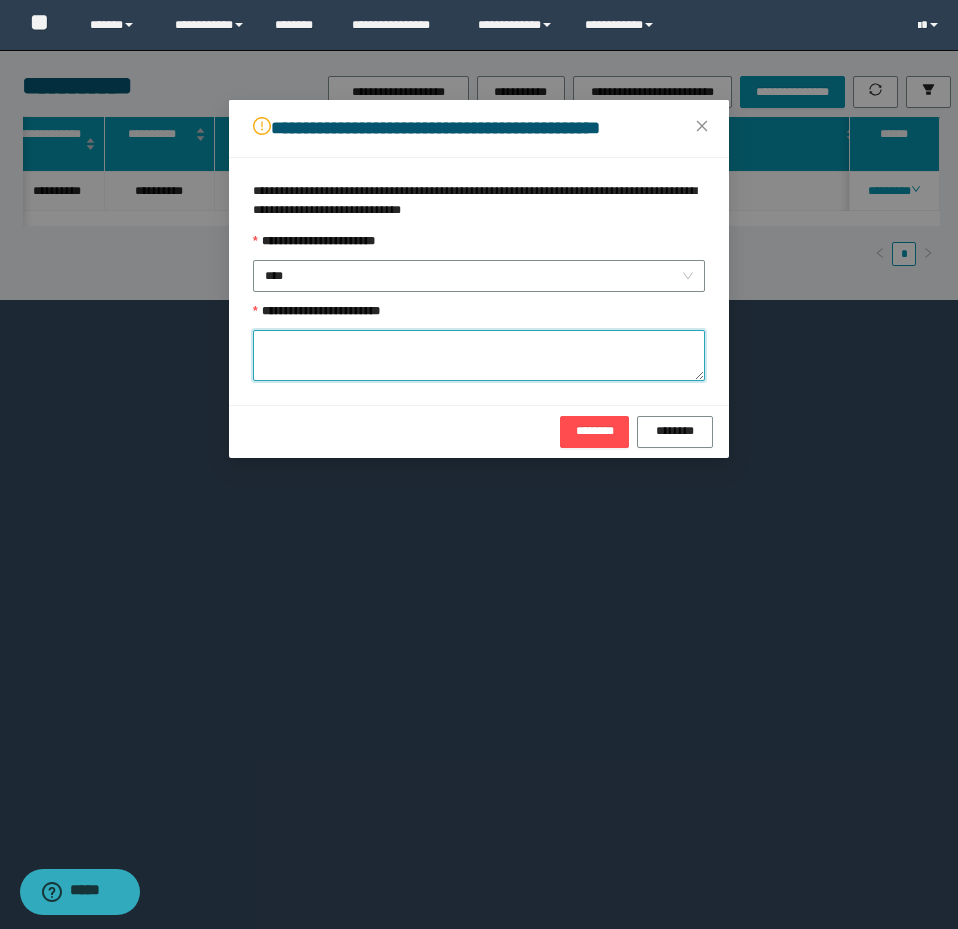 click on "**********" at bounding box center (479, 355) 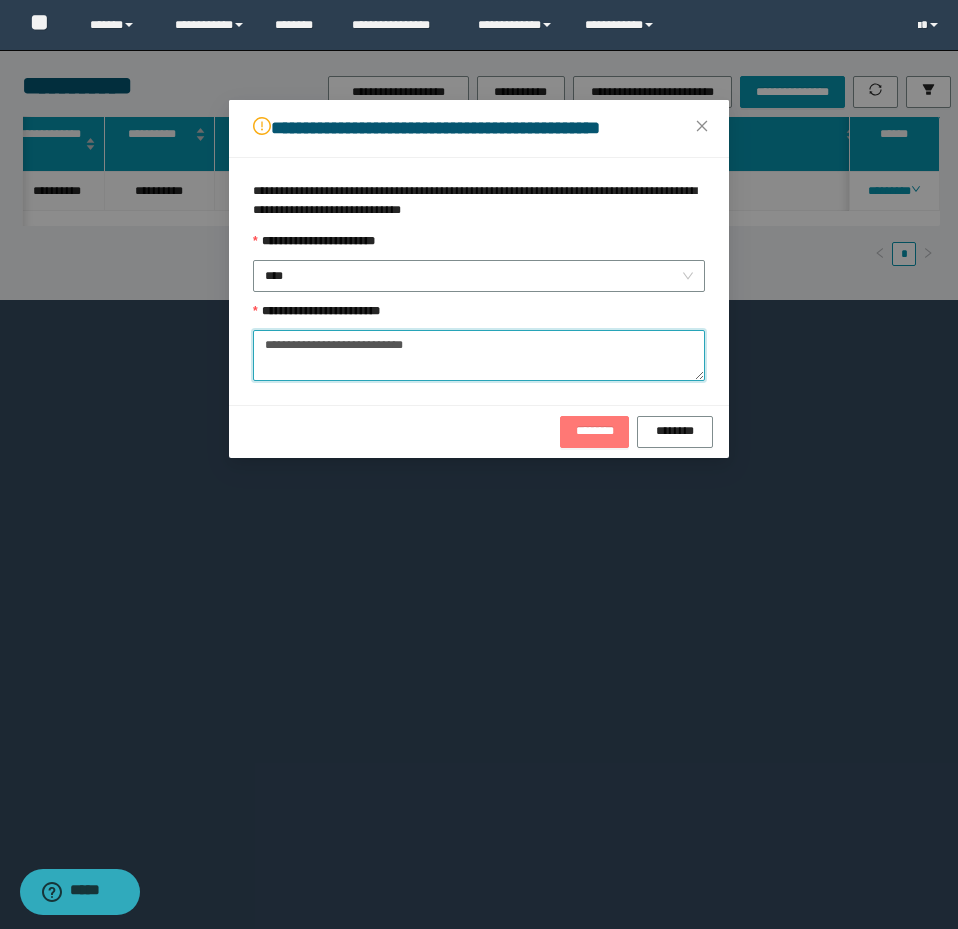 type on "**********" 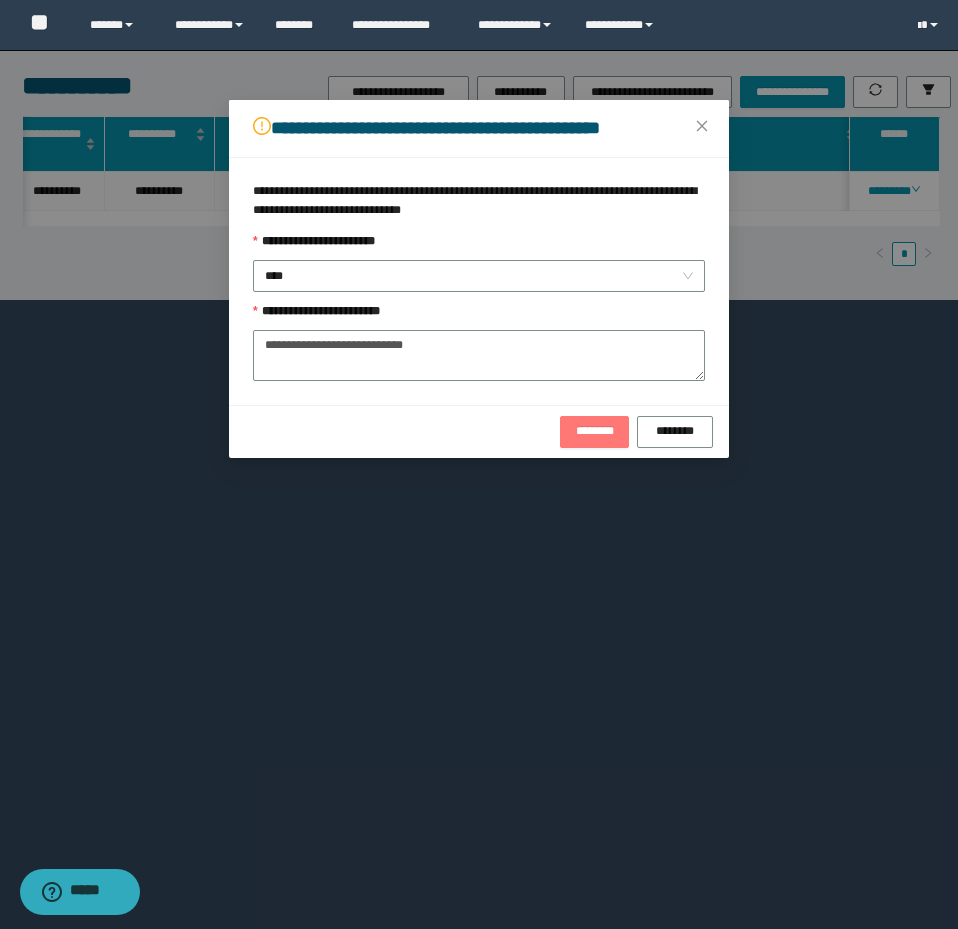 click on "********" at bounding box center (595, 431) 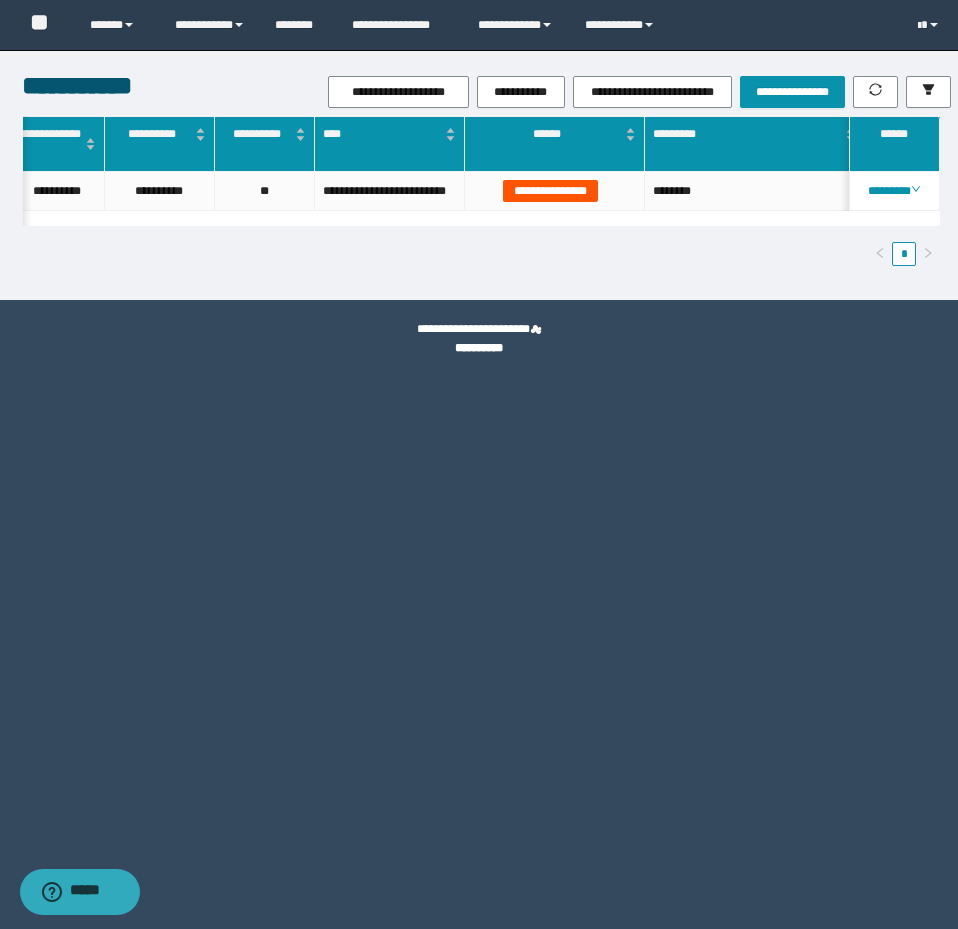 scroll, scrollTop: 0, scrollLeft: 0, axis: both 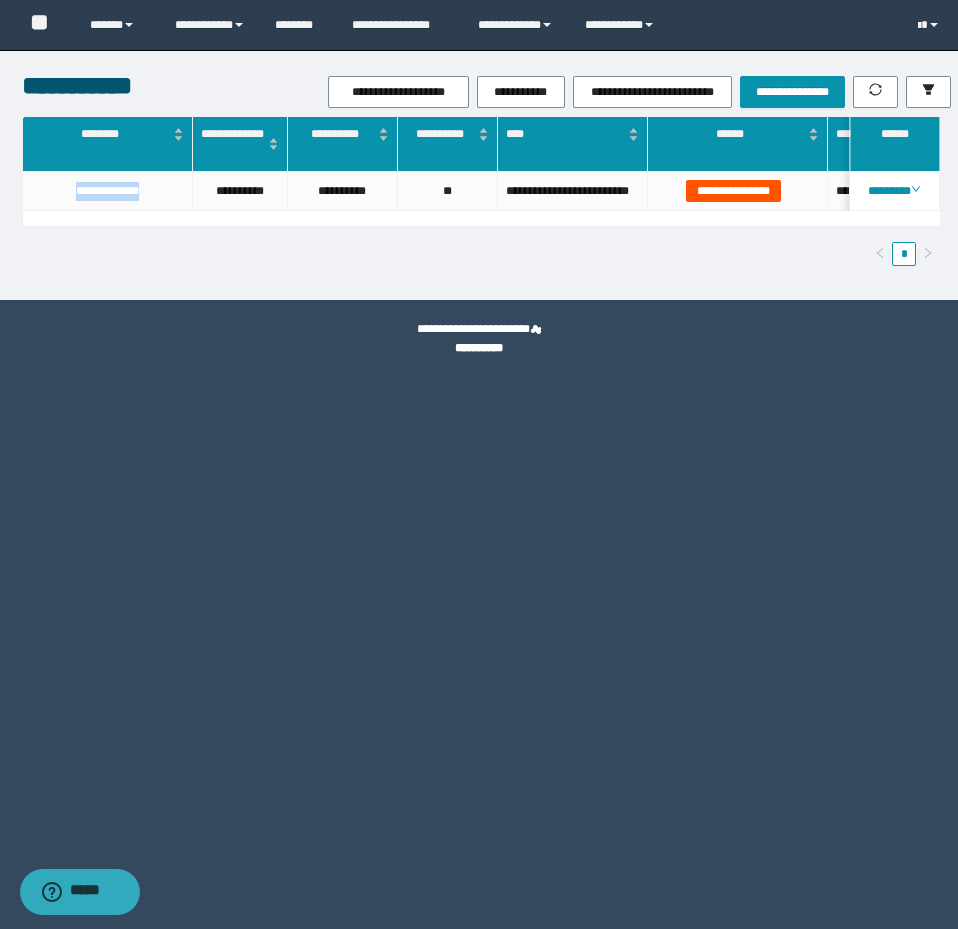 drag, startPoint x: 178, startPoint y: 189, endPoint x: 13, endPoint y: 210, distance: 166.331 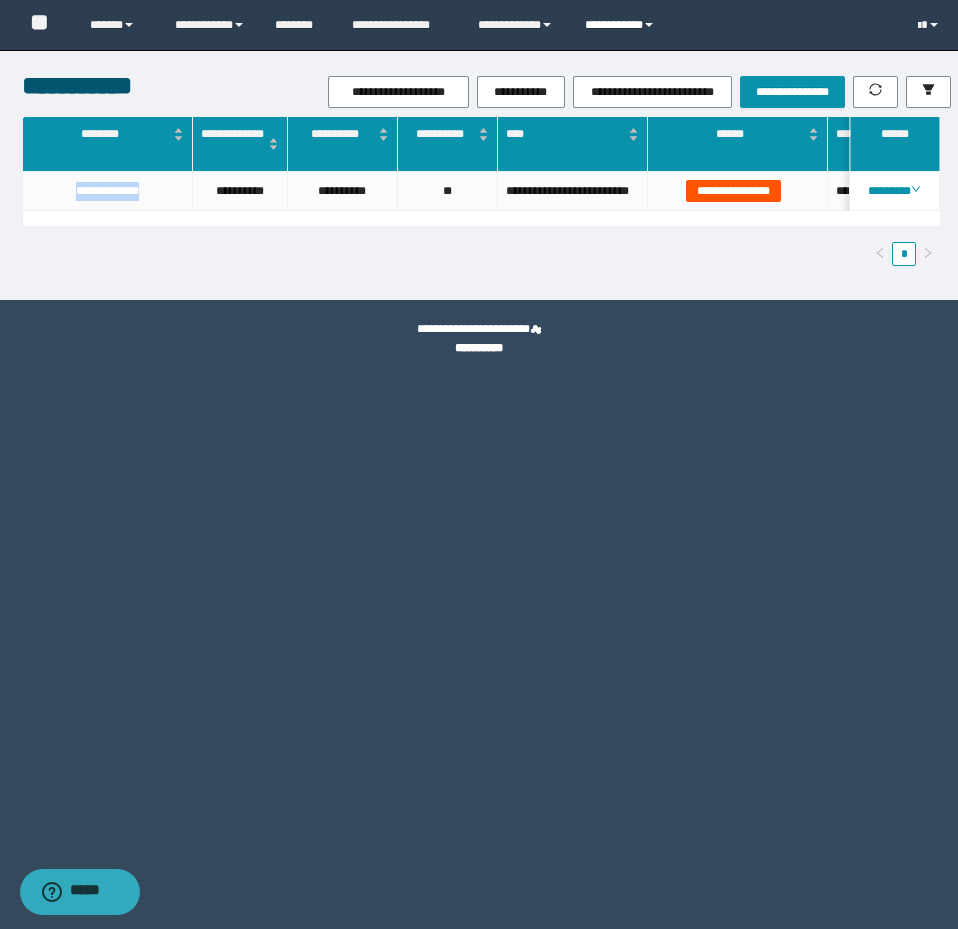 click on "**********" at bounding box center (622, 25) 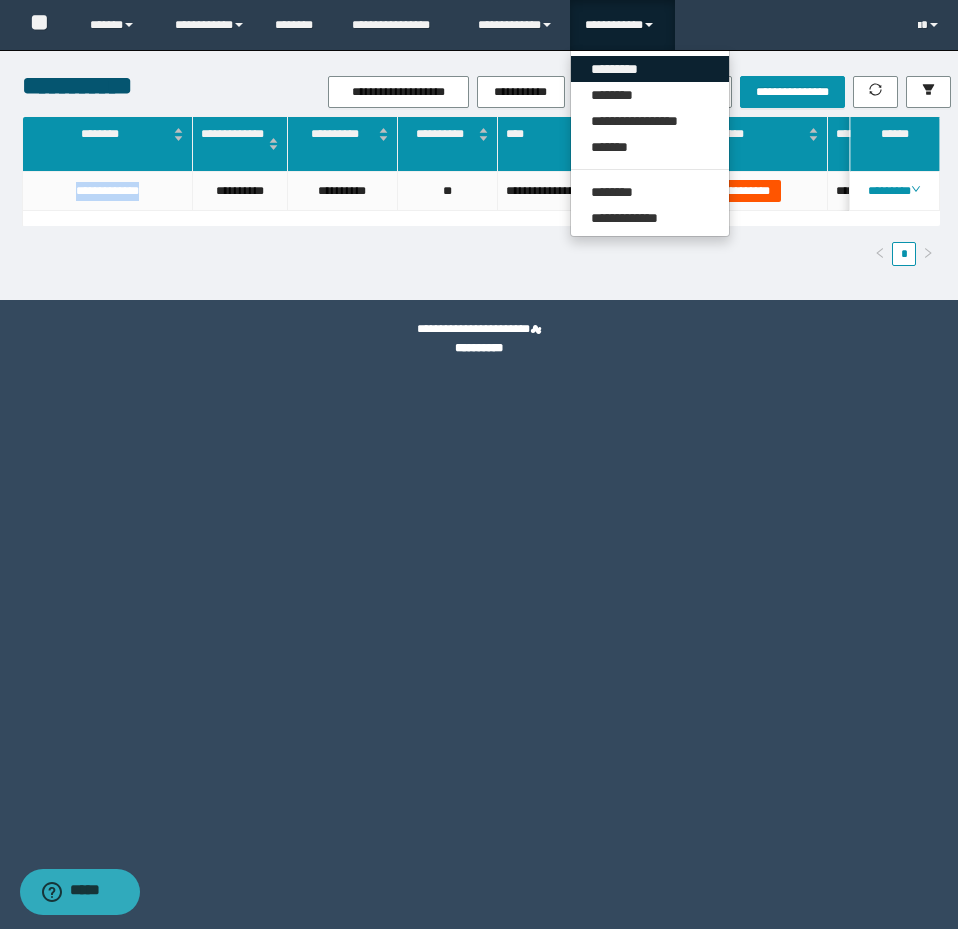 click on "*********" at bounding box center [650, 69] 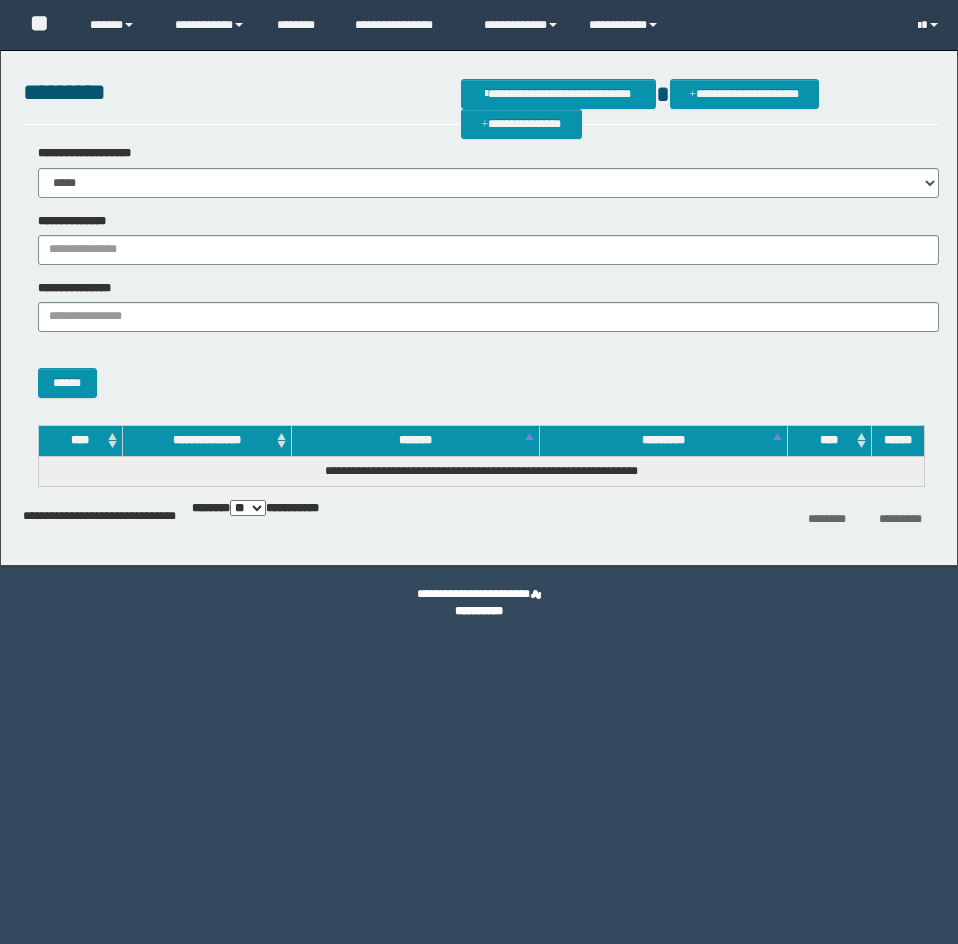 scroll, scrollTop: 0, scrollLeft: 0, axis: both 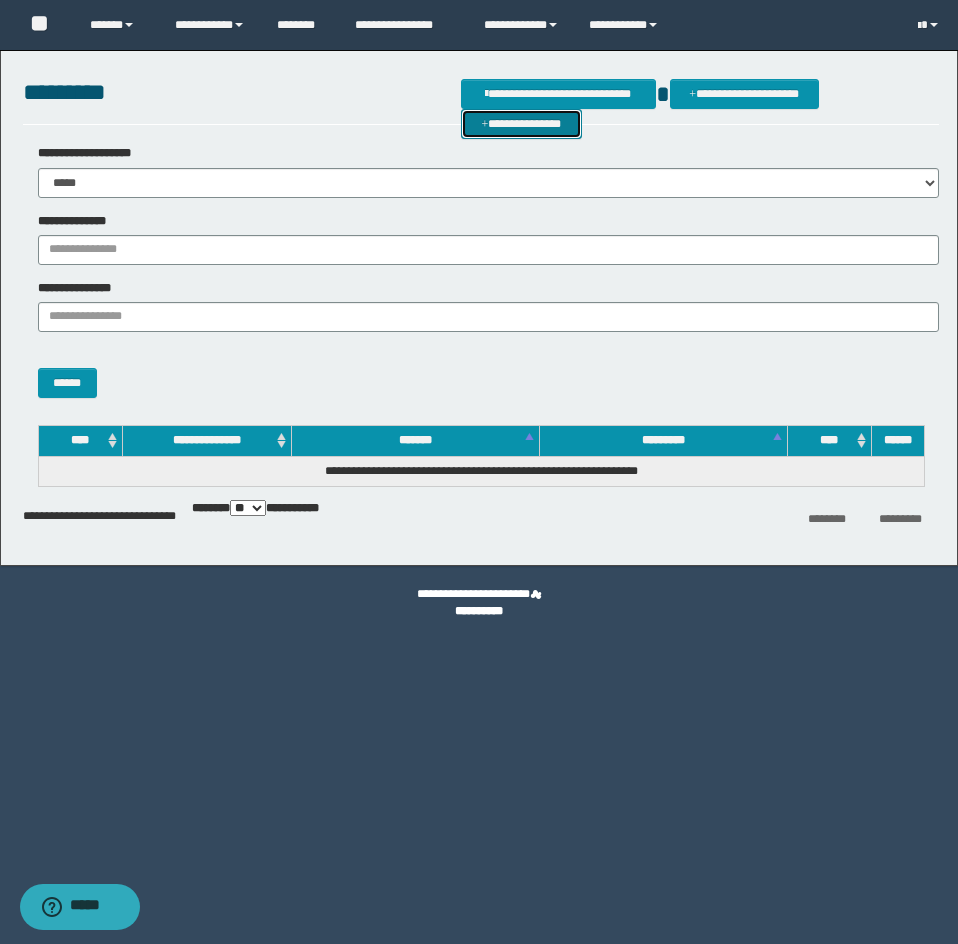 click on "**********" at bounding box center (521, 124) 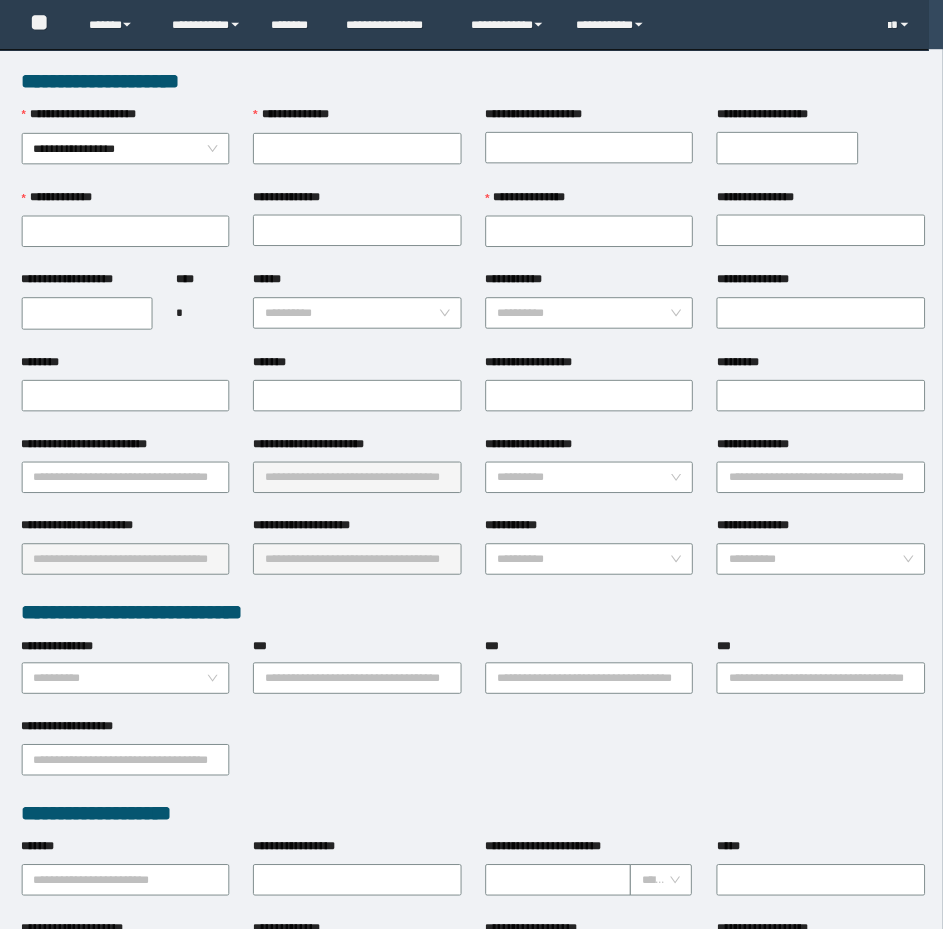scroll, scrollTop: 0, scrollLeft: 0, axis: both 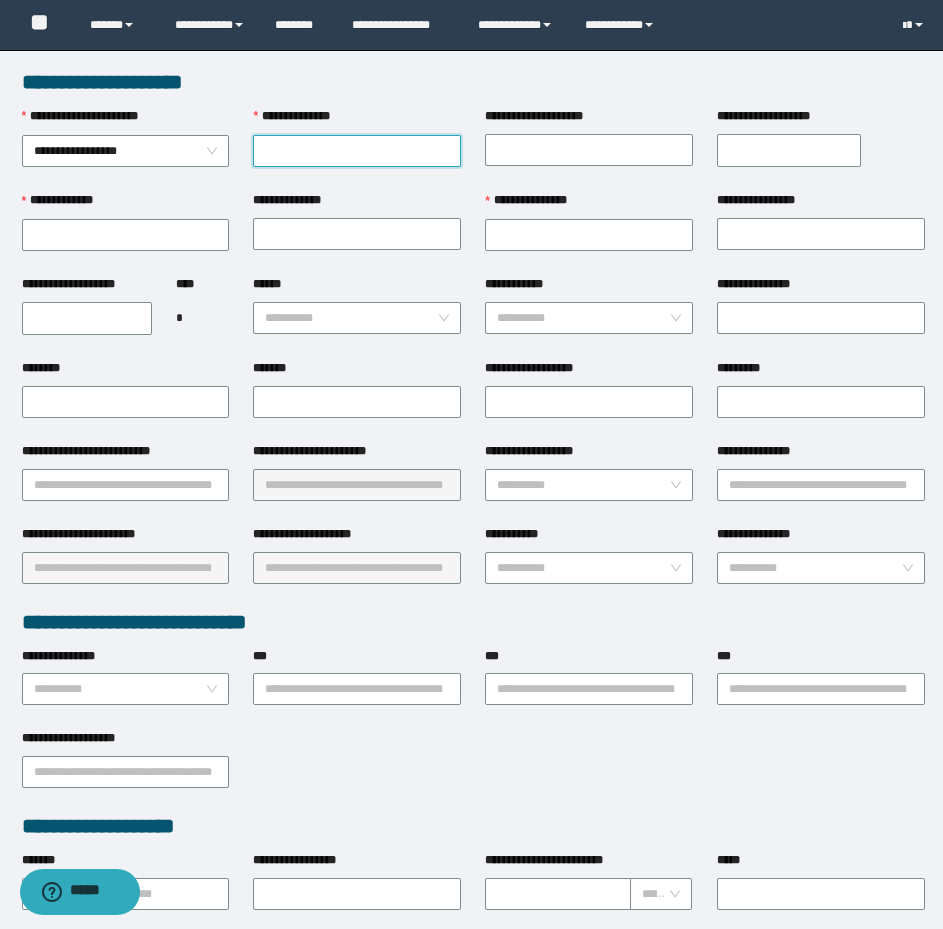 click on "**********" at bounding box center [357, 151] 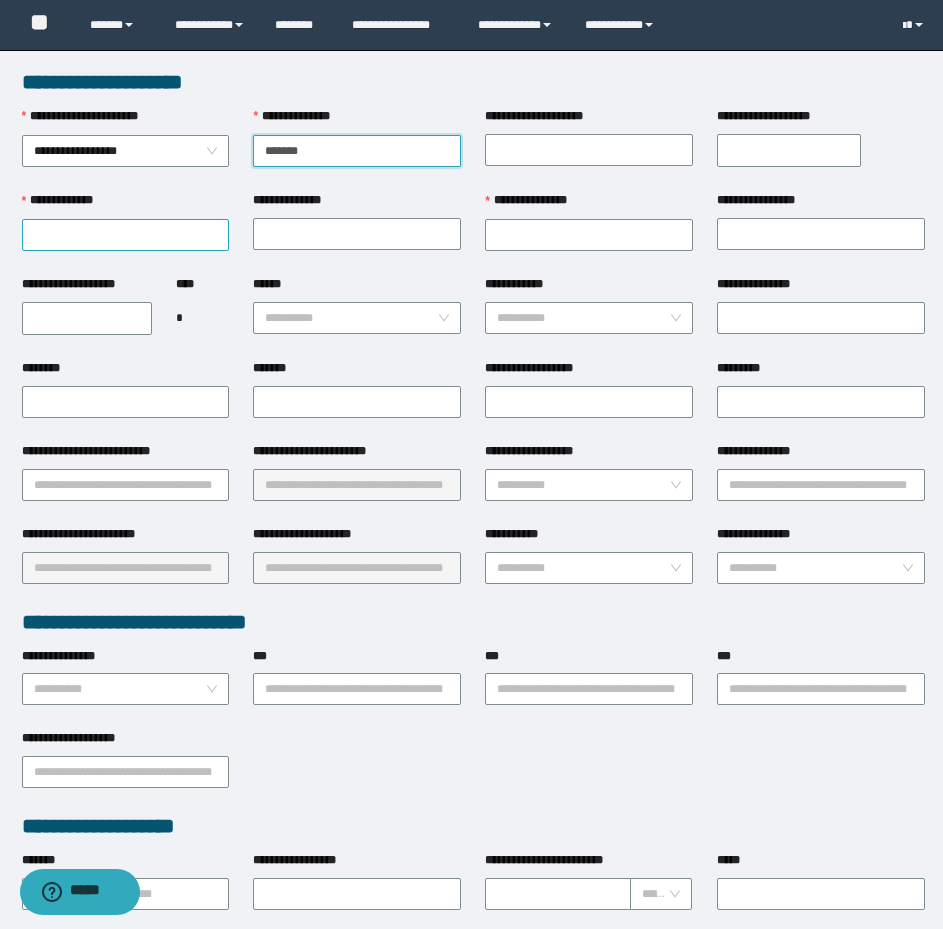type on "*******" 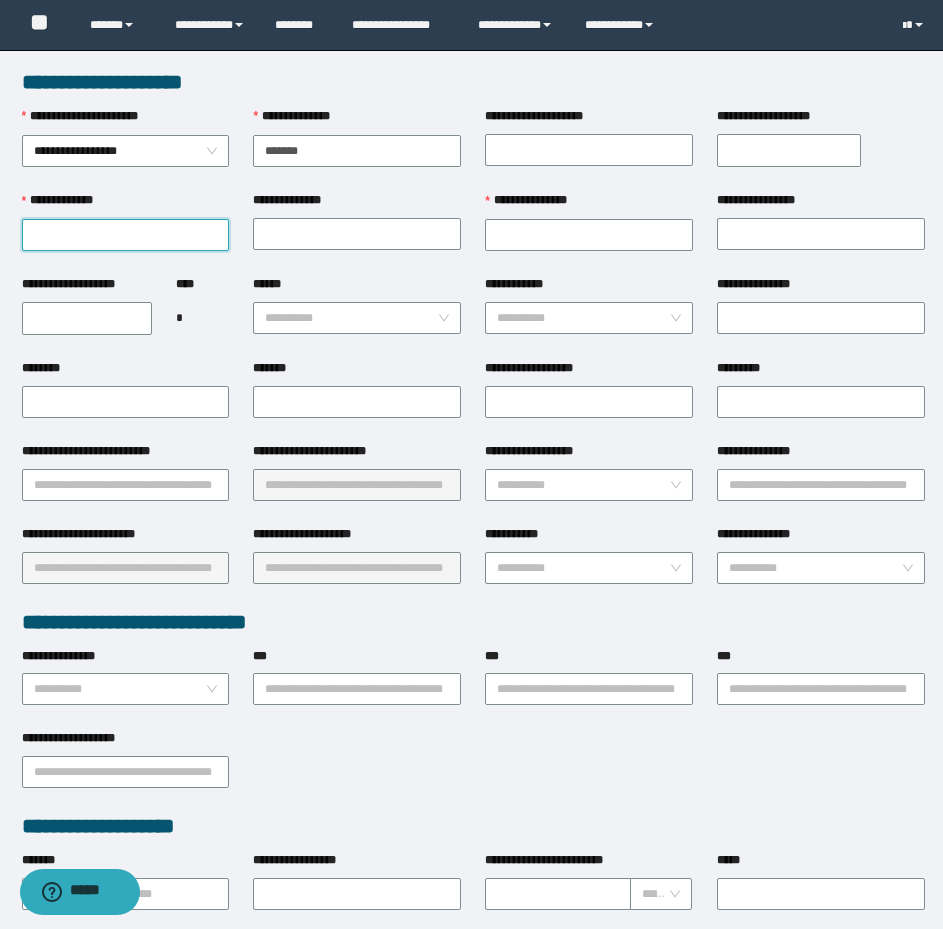 click on "**********" at bounding box center (126, 235) 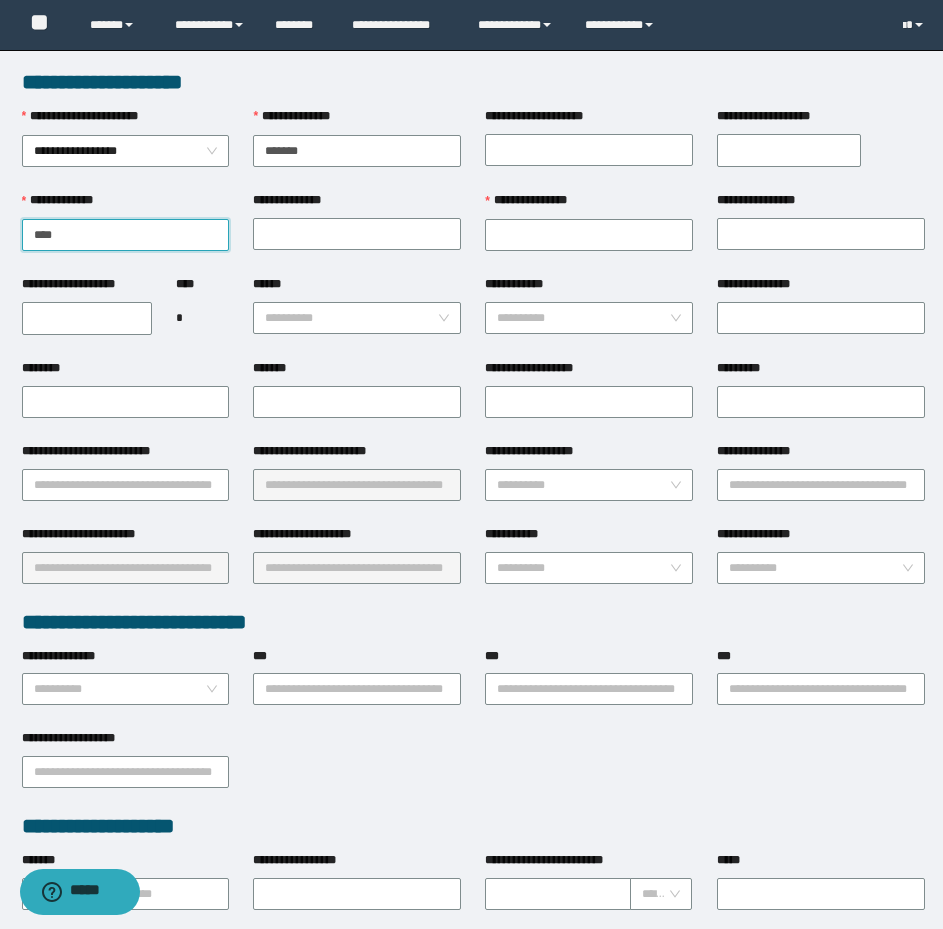 type on "****" 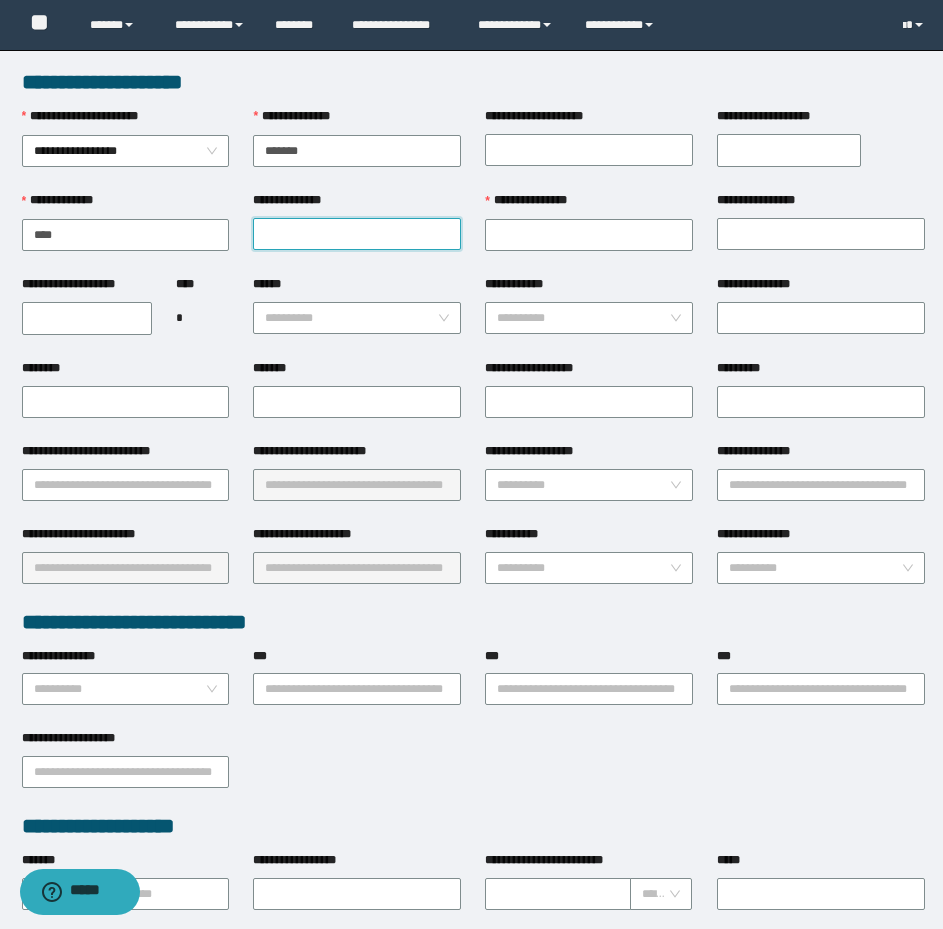click on "**********" at bounding box center (357, 234) 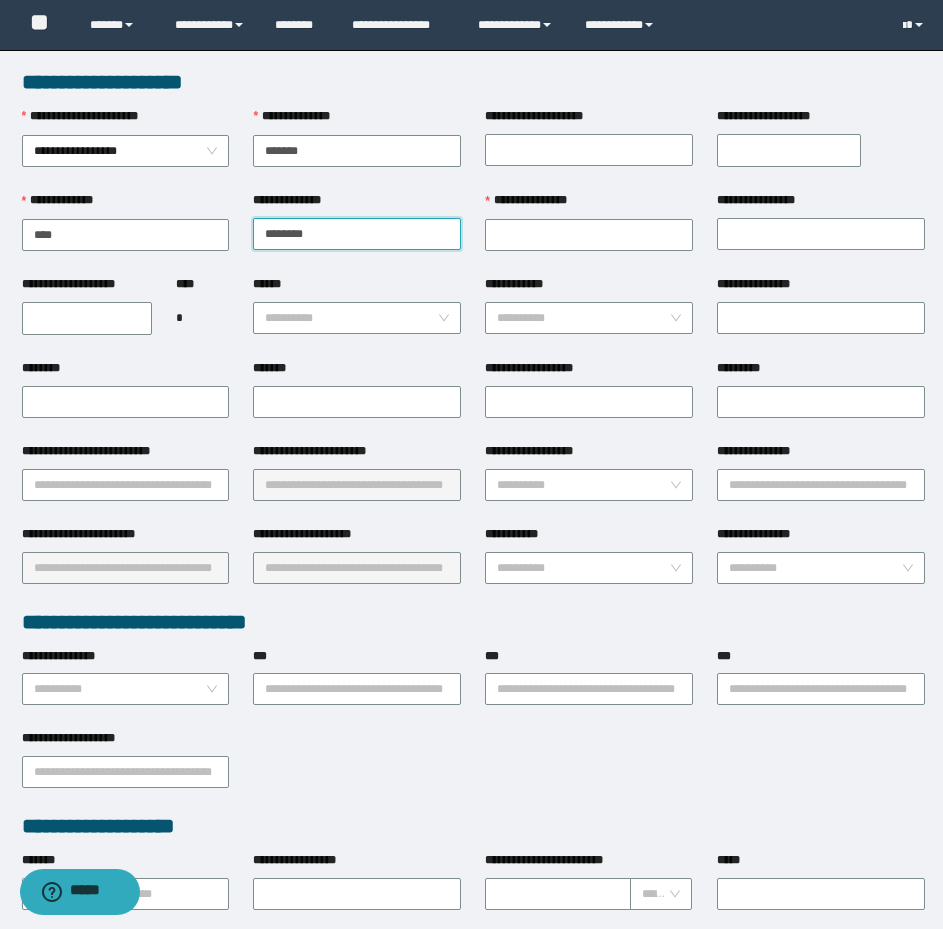 type on "********" 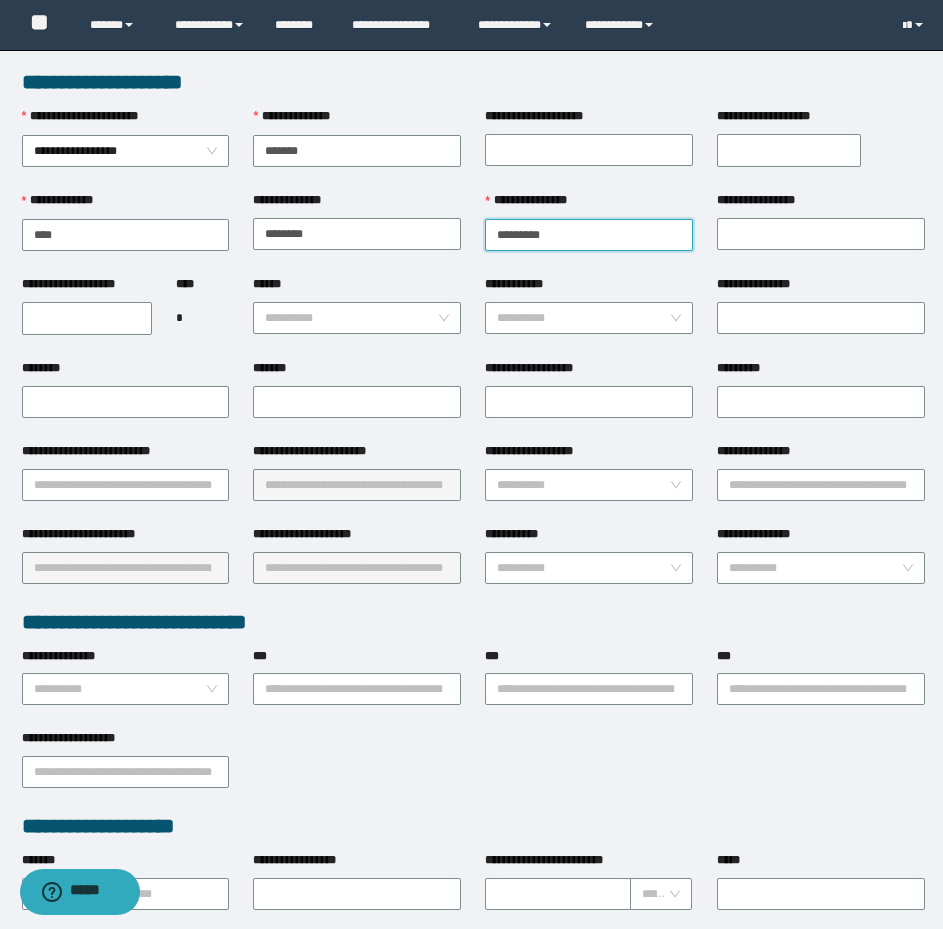 type on "*********" 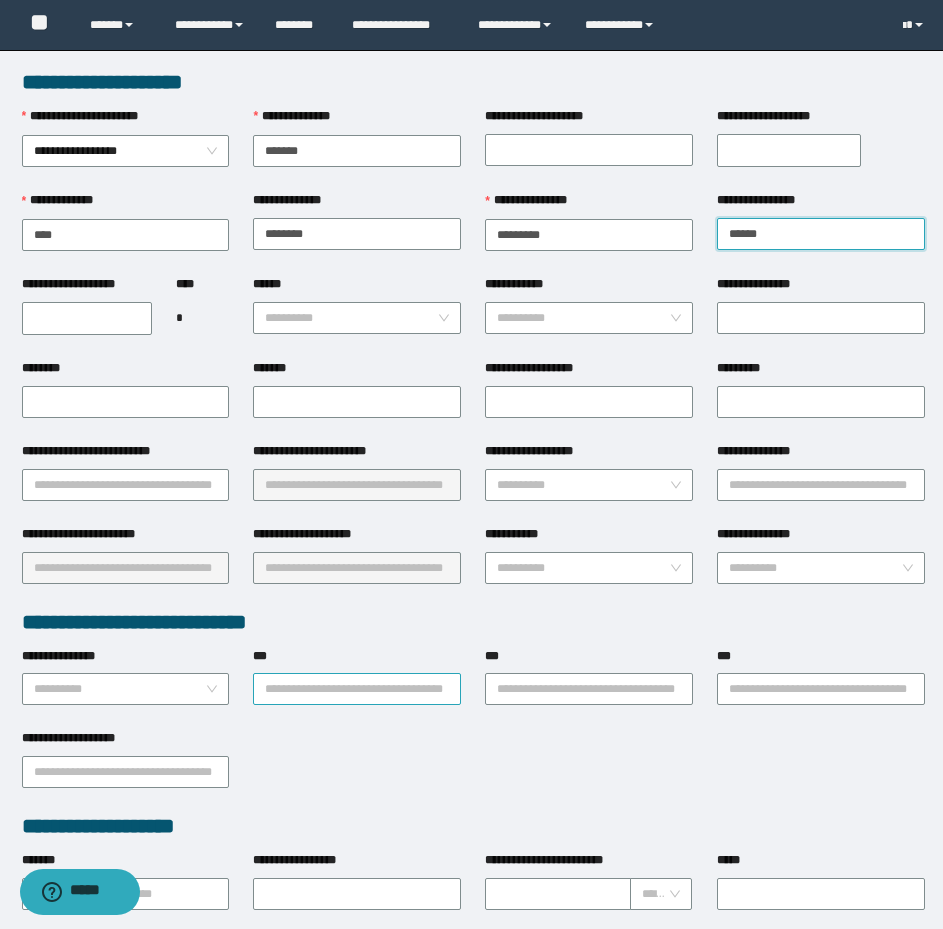 type on "******" 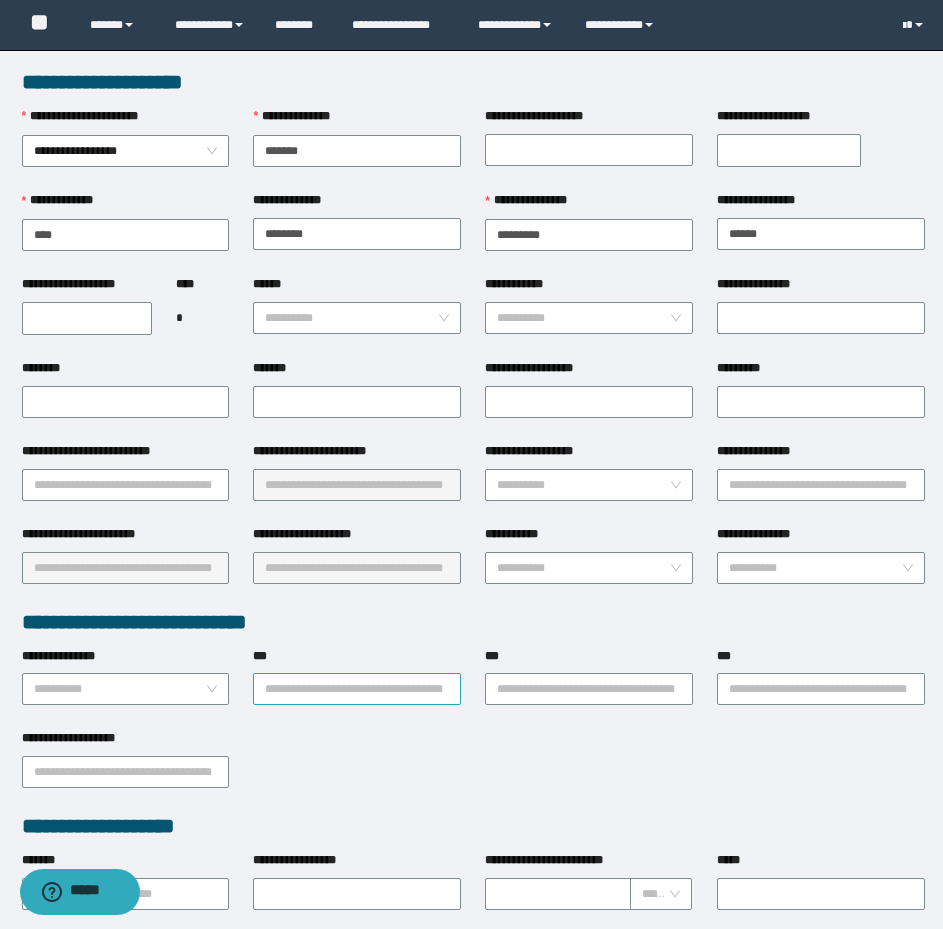 click on "***" at bounding box center [357, 689] 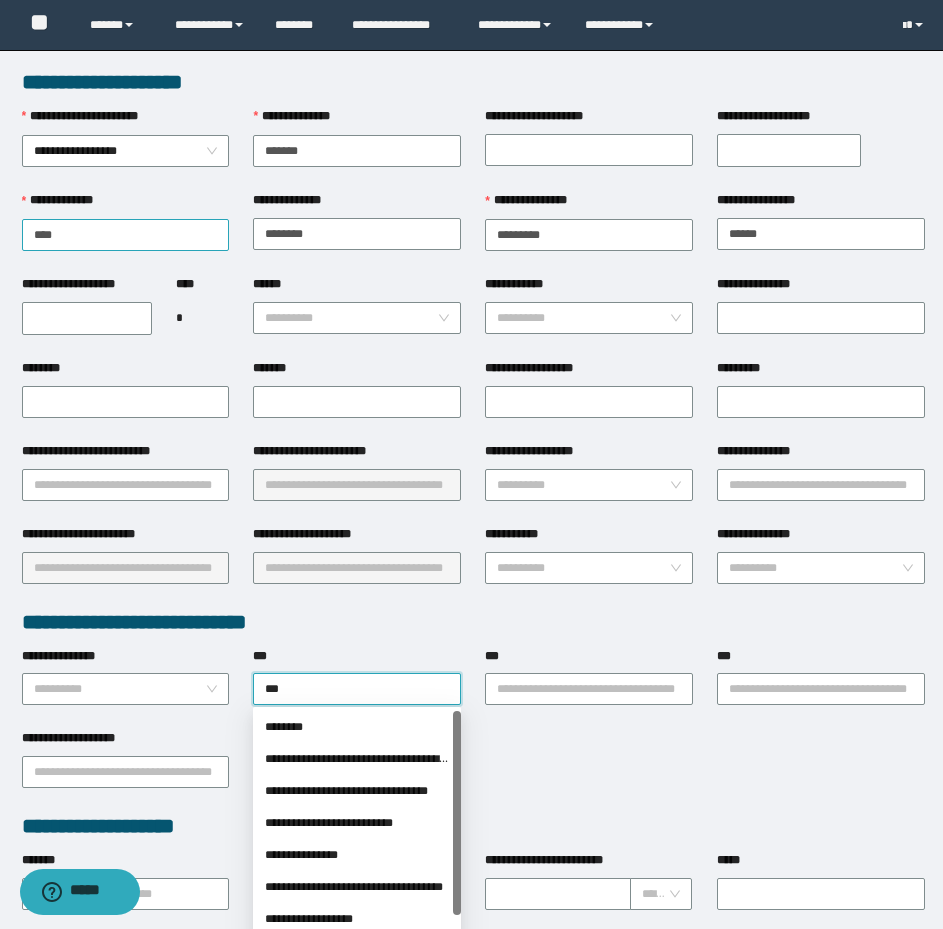 type on "****" 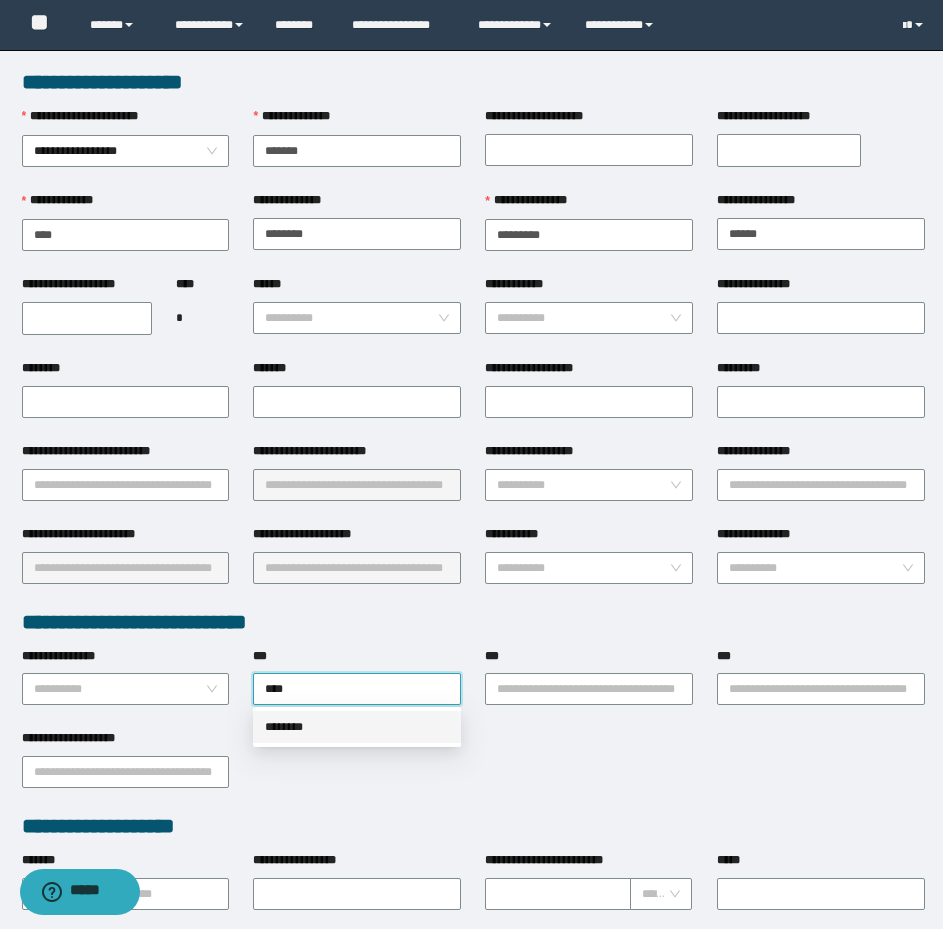 click on "********" at bounding box center (357, 727) 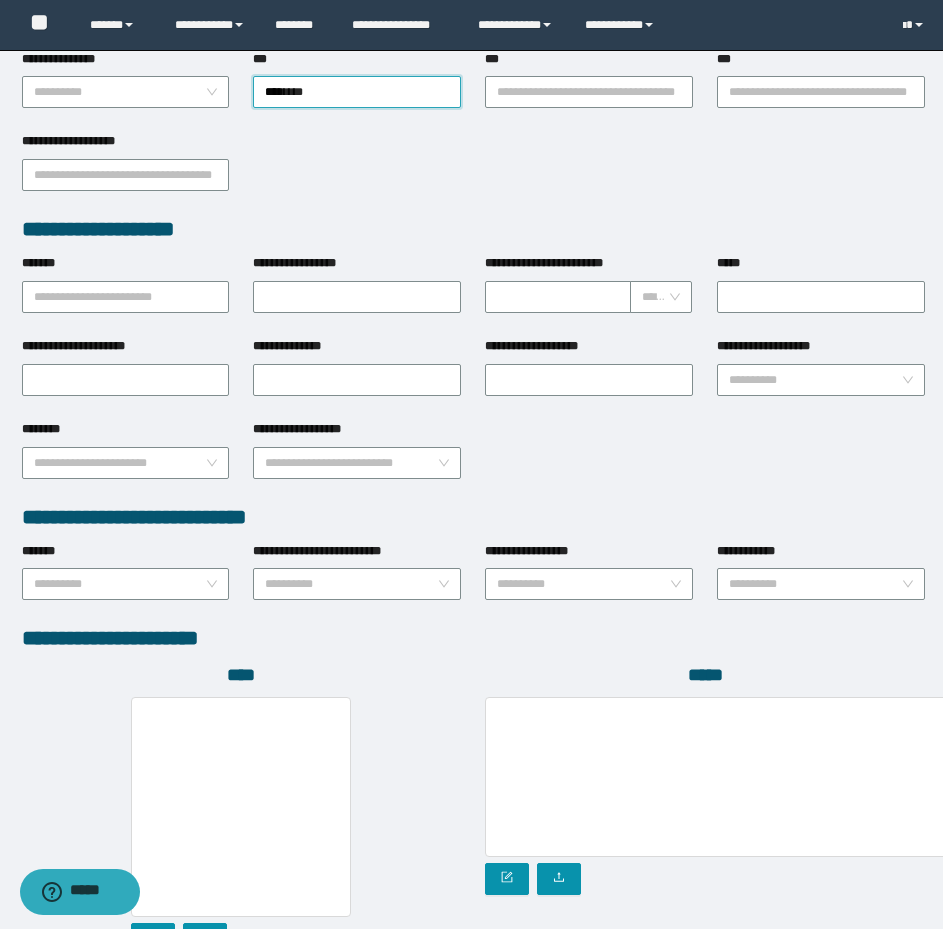 scroll, scrollTop: 774, scrollLeft: 0, axis: vertical 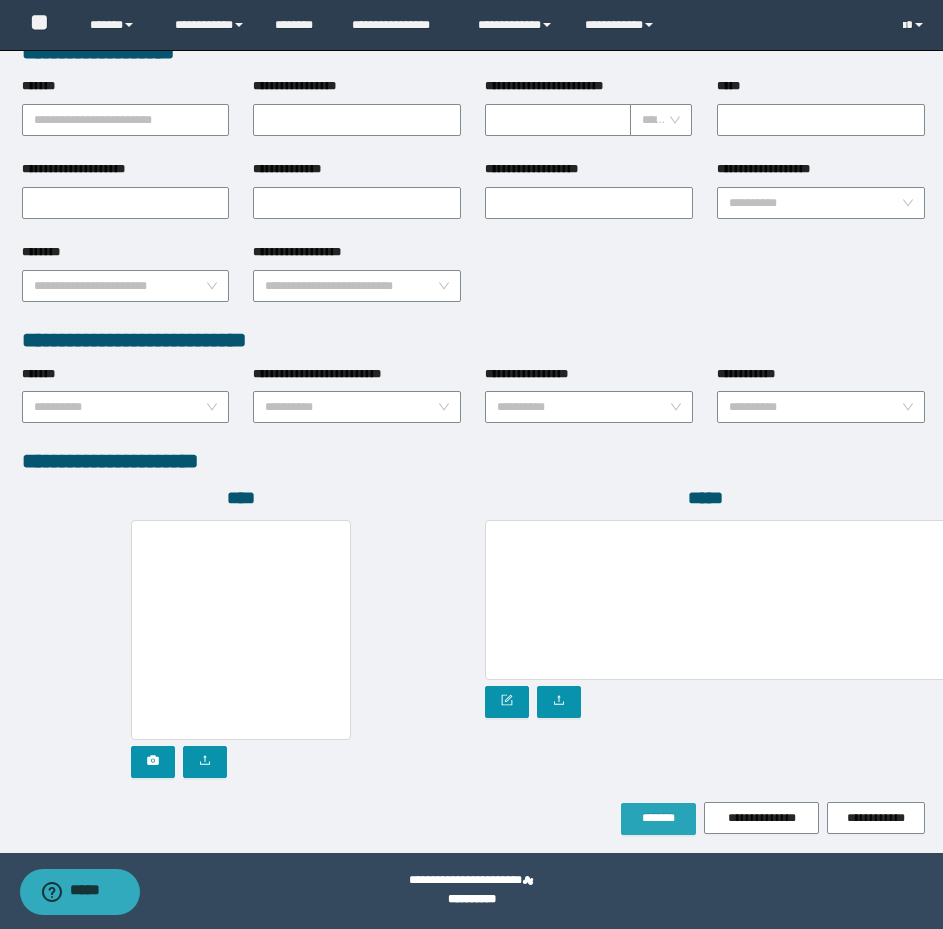 click on "*******" at bounding box center (658, 818) 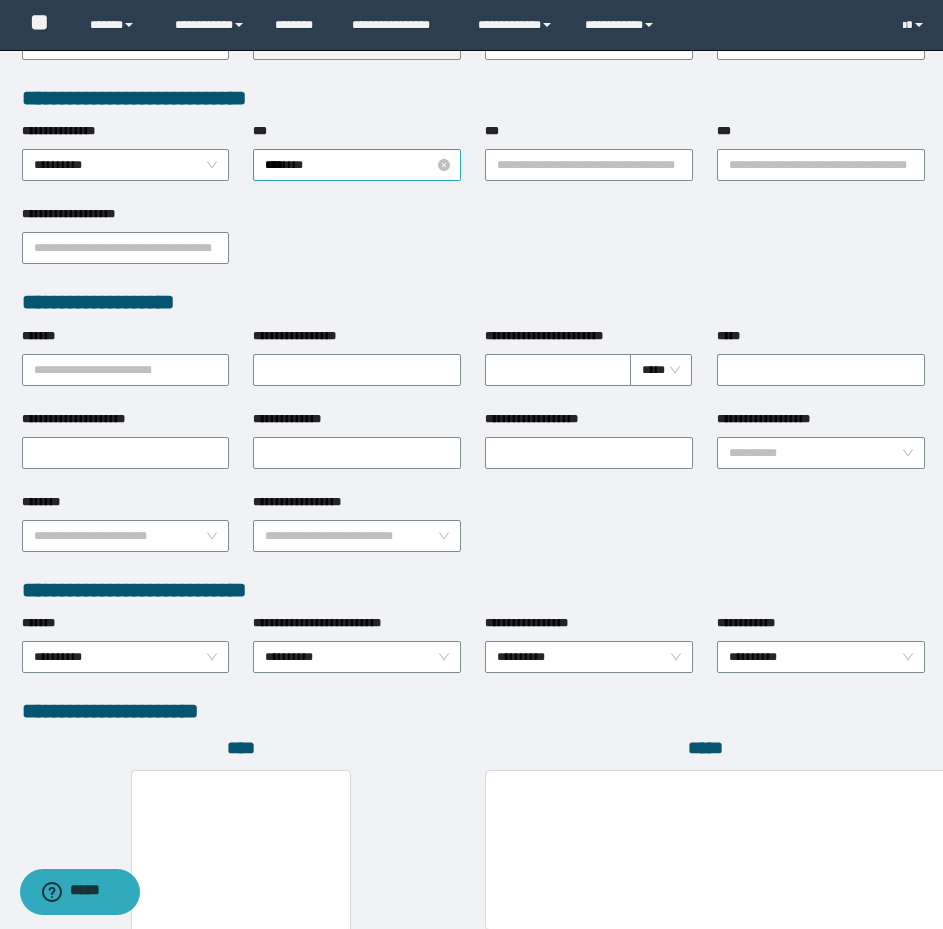 scroll, scrollTop: 427, scrollLeft: 0, axis: vertical 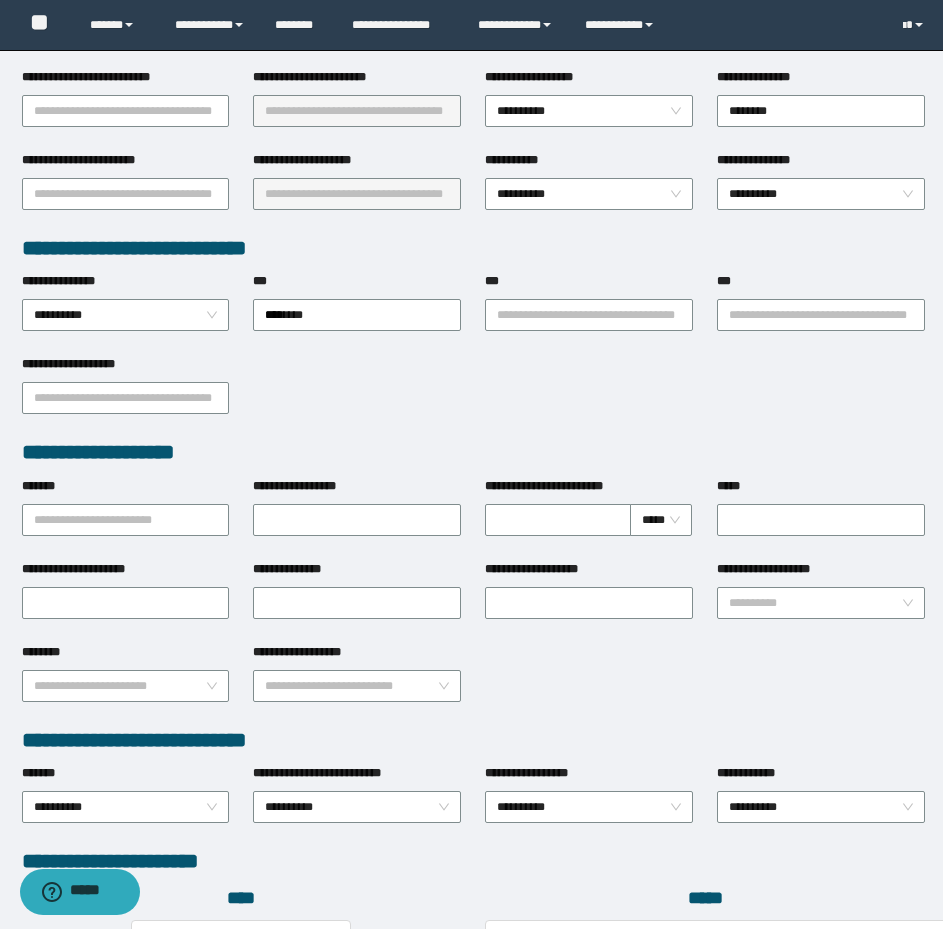 type 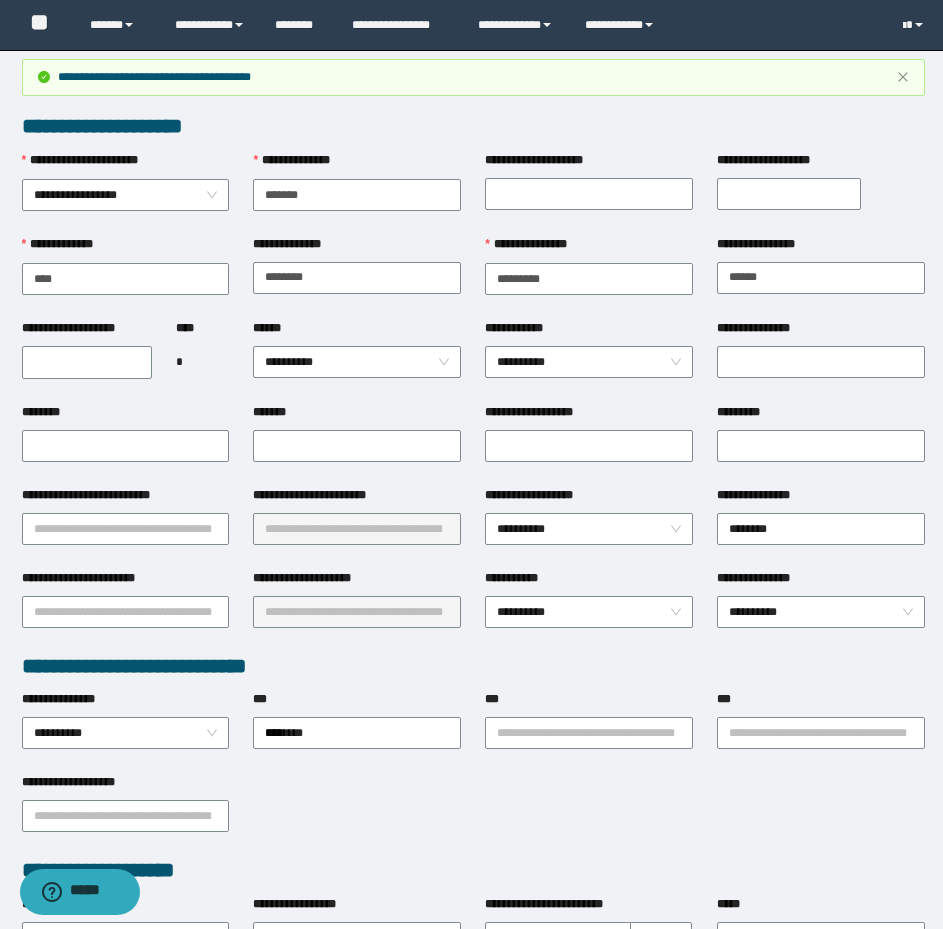 scroll, scrollTop: 0, scrollLeft: 0, axis: both 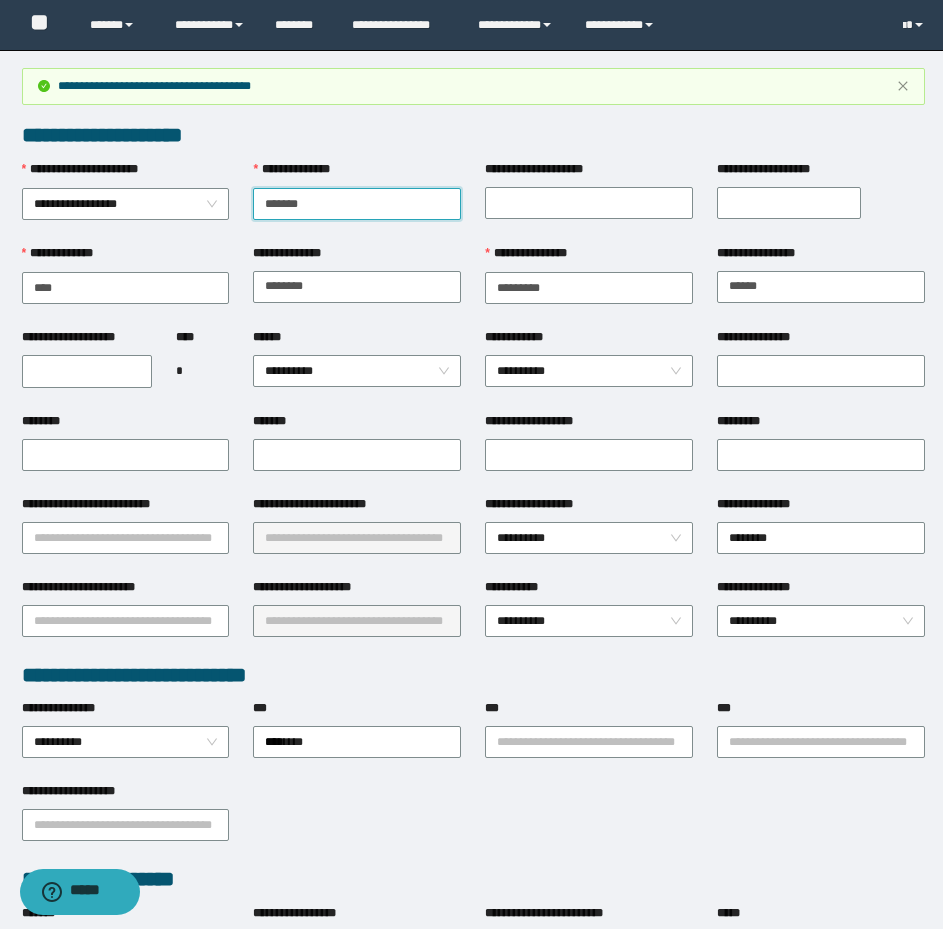 drag, startPoint x: 384, startPoint y: 204, endPoint x: 247, endPoint y: 199, distance: 137.09122 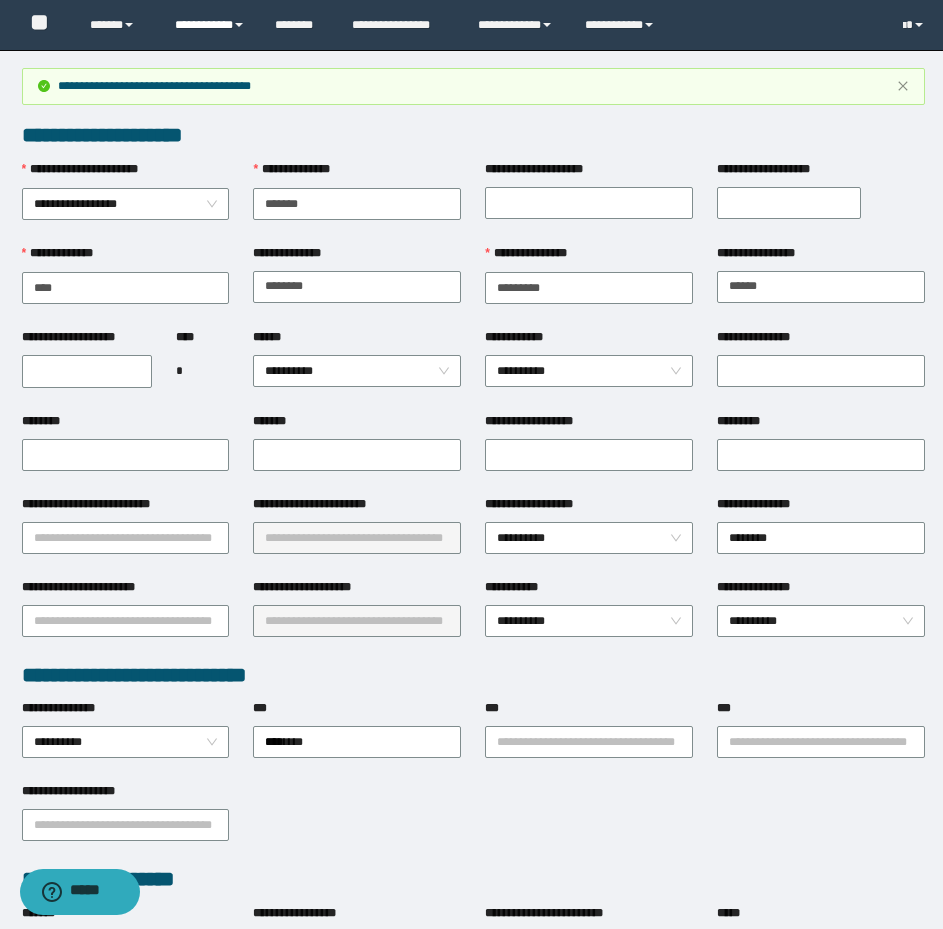 click on "**********" at bounding box center (210, 25) 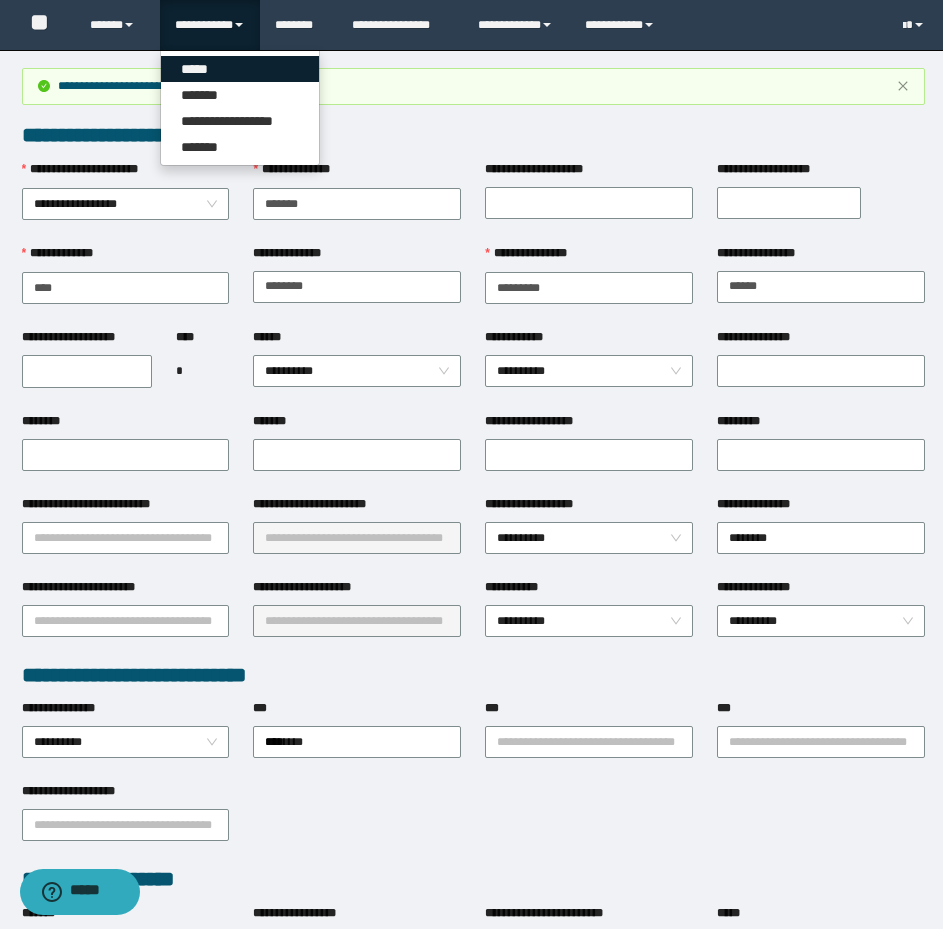 click on "*****" at bounding box center (240, 69) 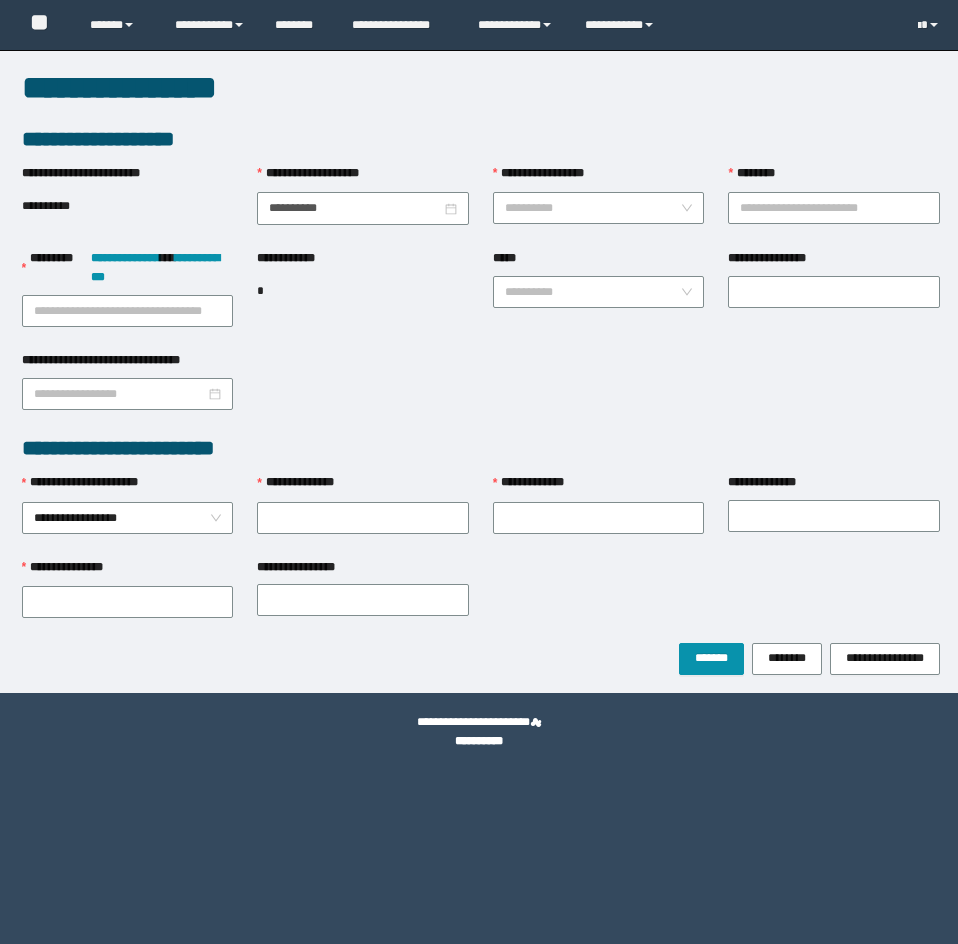 scroll, scrollTop: 0, scrollLeft: 0, axis: both 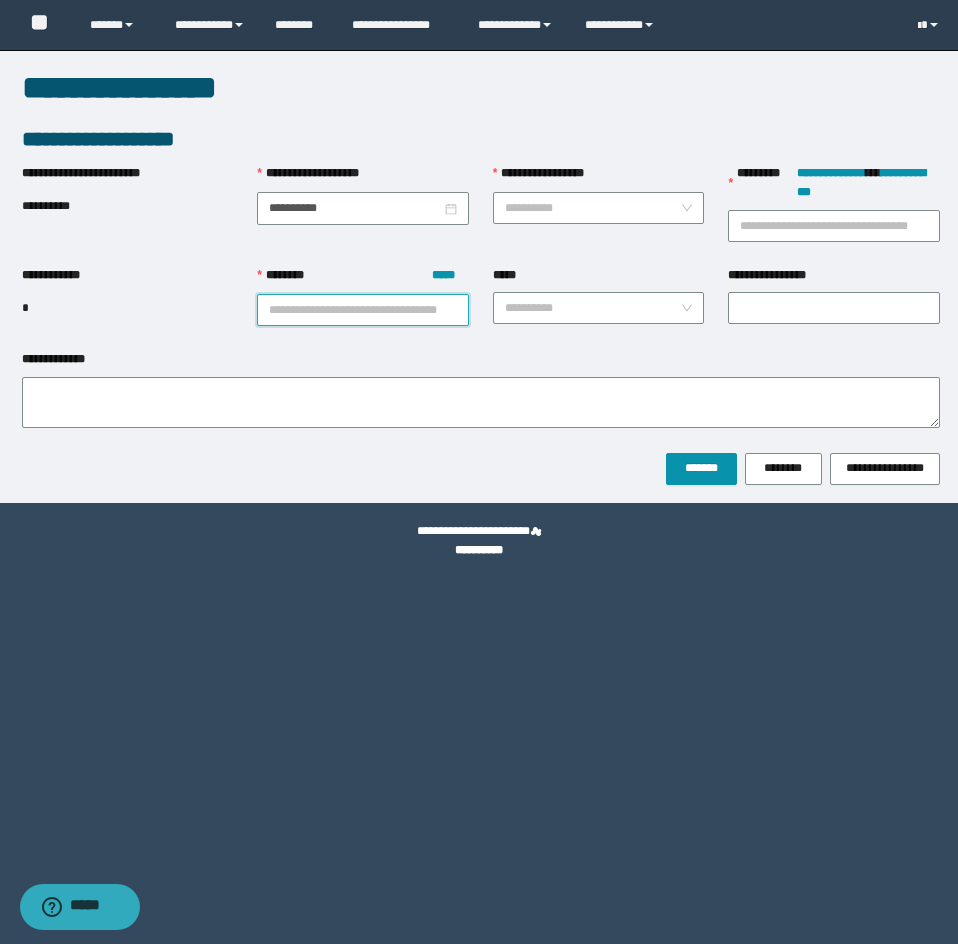 click on "******** *****" at bounding box center (363, 310) 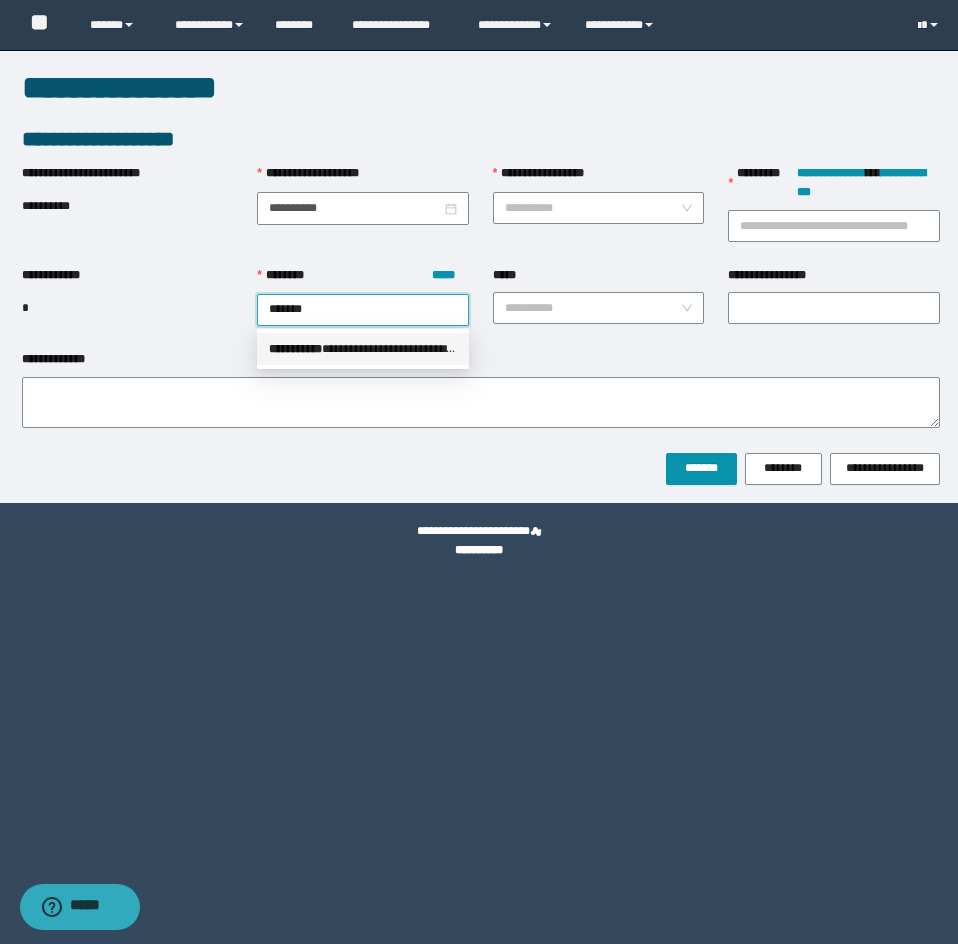 click on "**********" at bounding box center [363, 349] 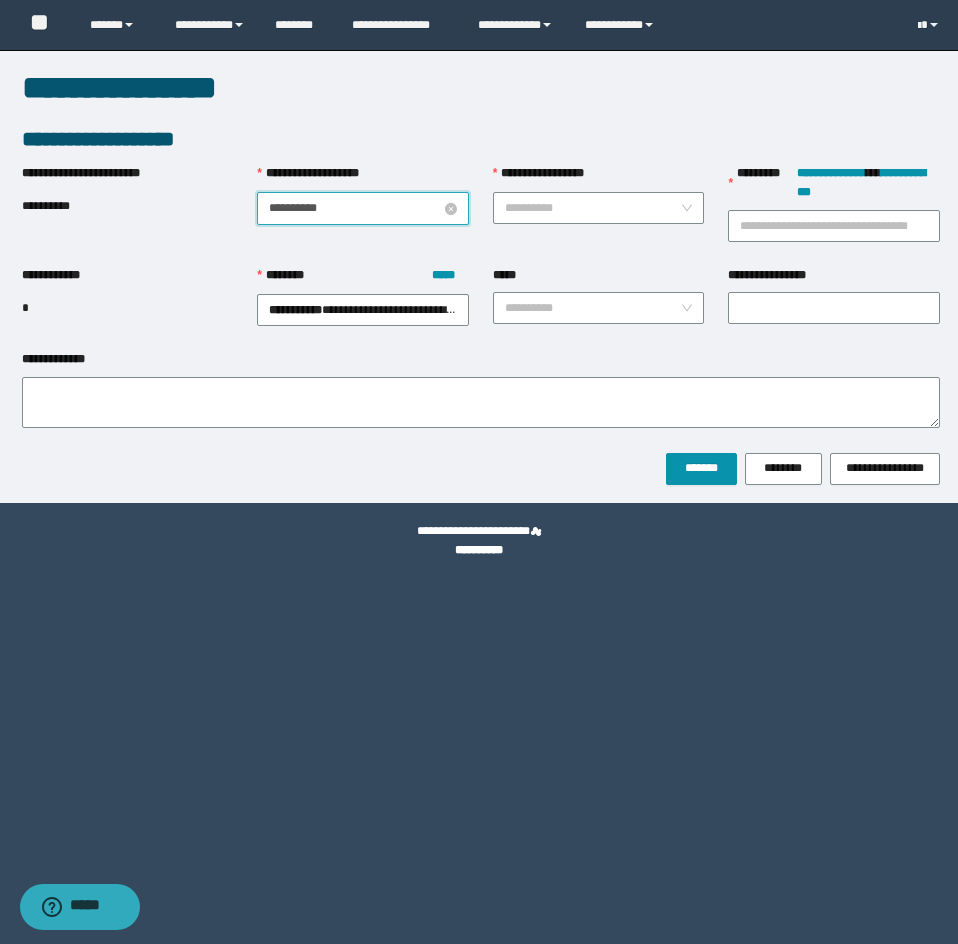 click on "**********" at bounding box center (355, 208) 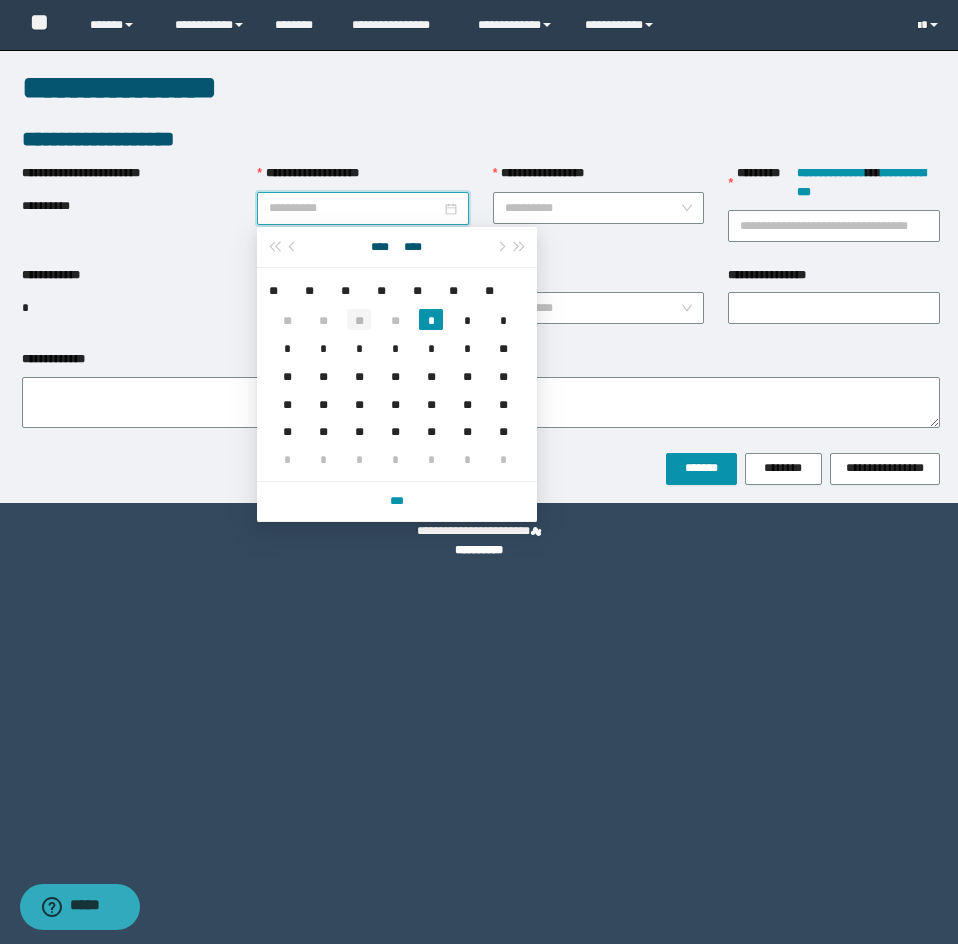 type on "**********" 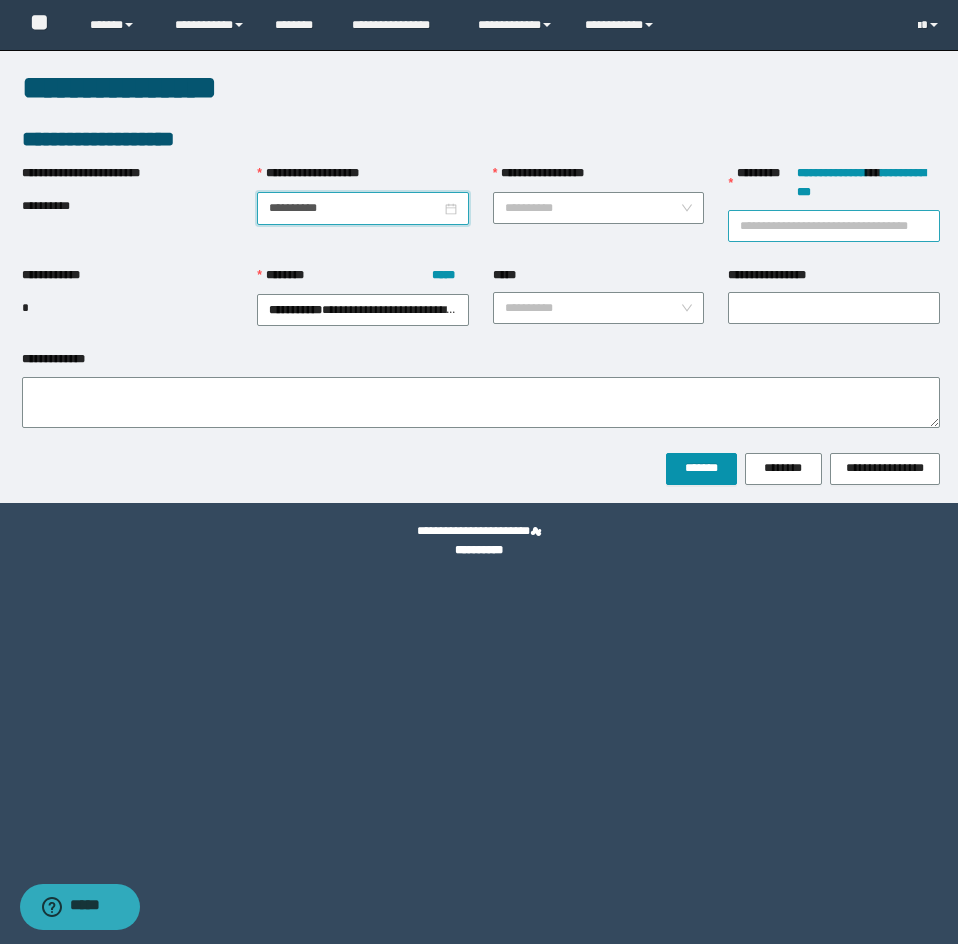 click on "**********" at bounding box center [834, 226] 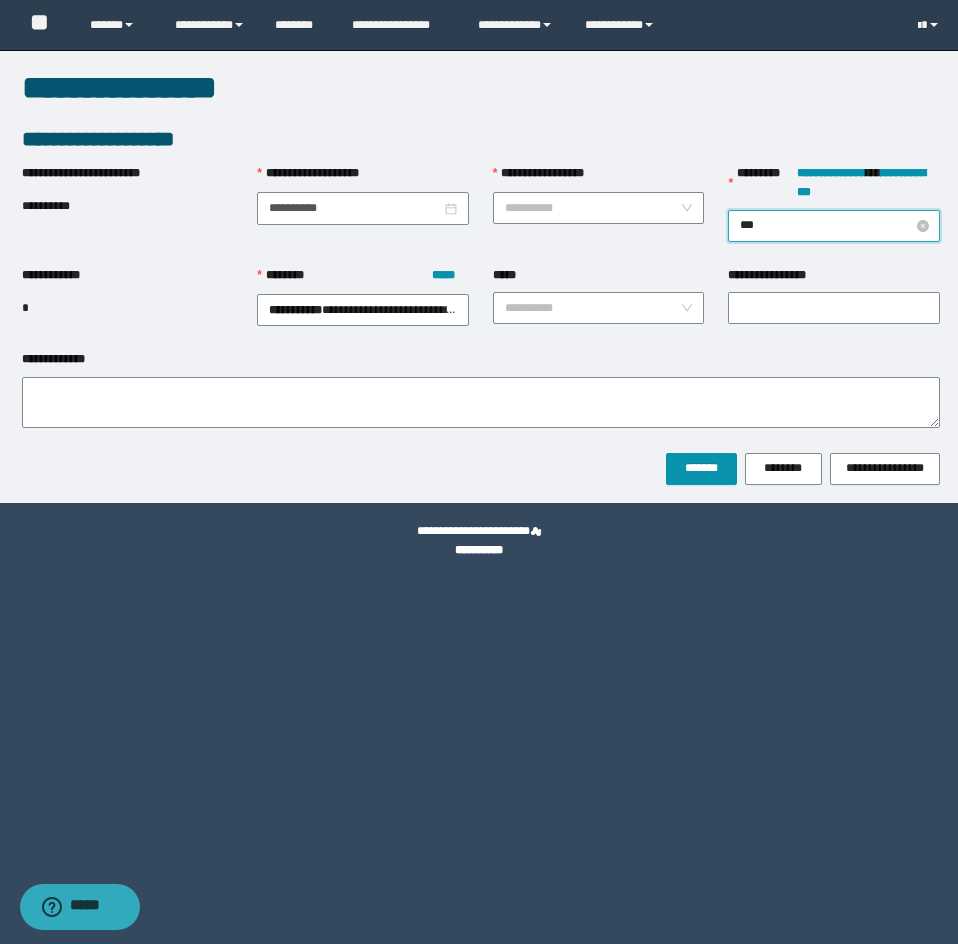type on "****" 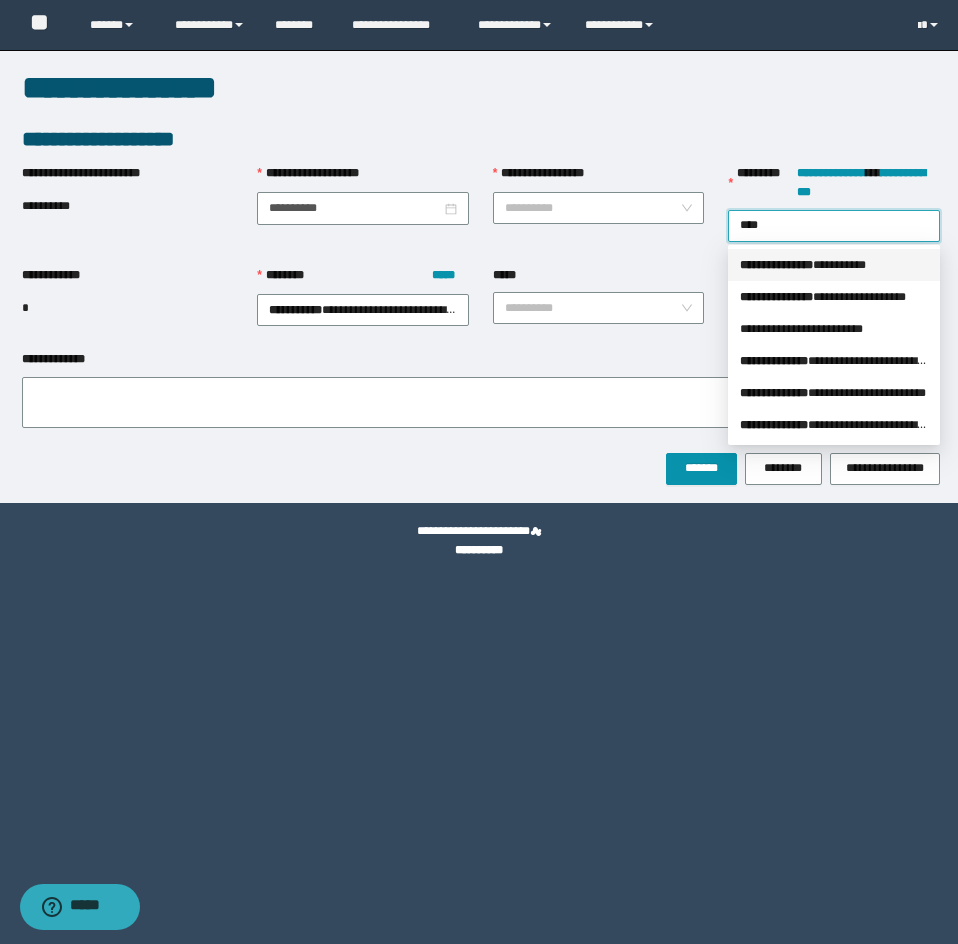 click on "**********" at bounding box center [776, 265] 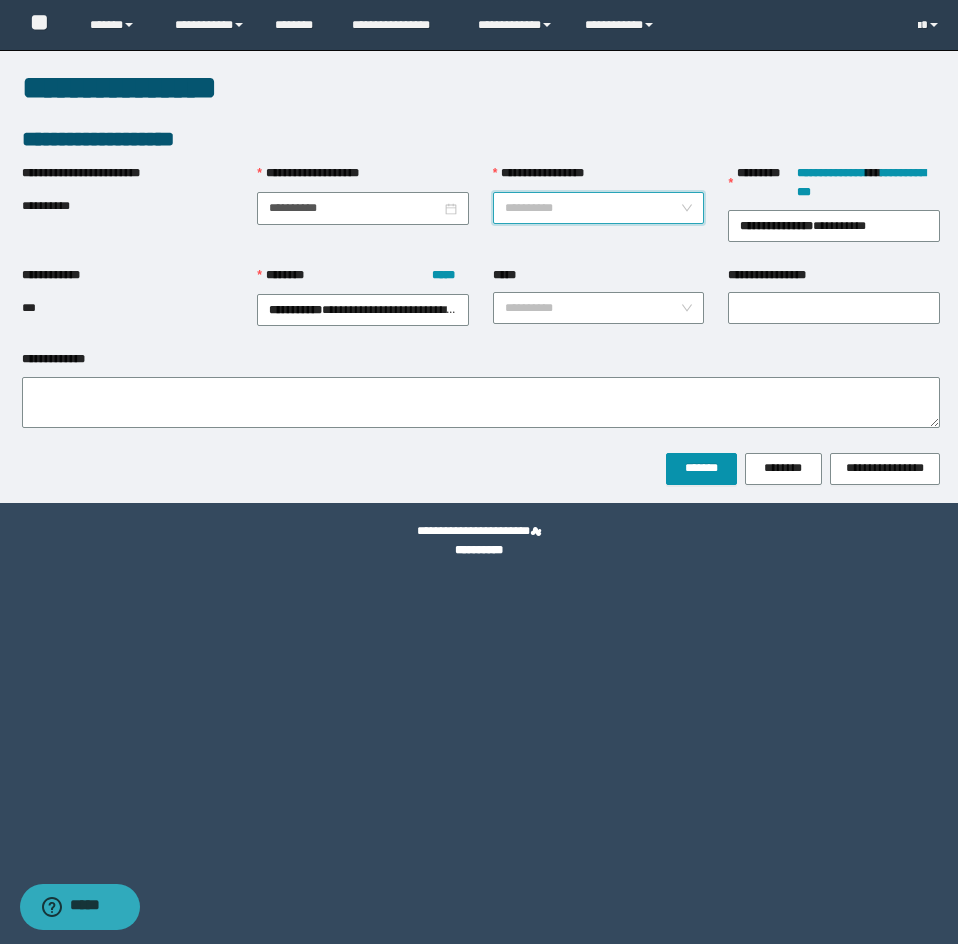 click on "**********" at bounding box center [593, 208] 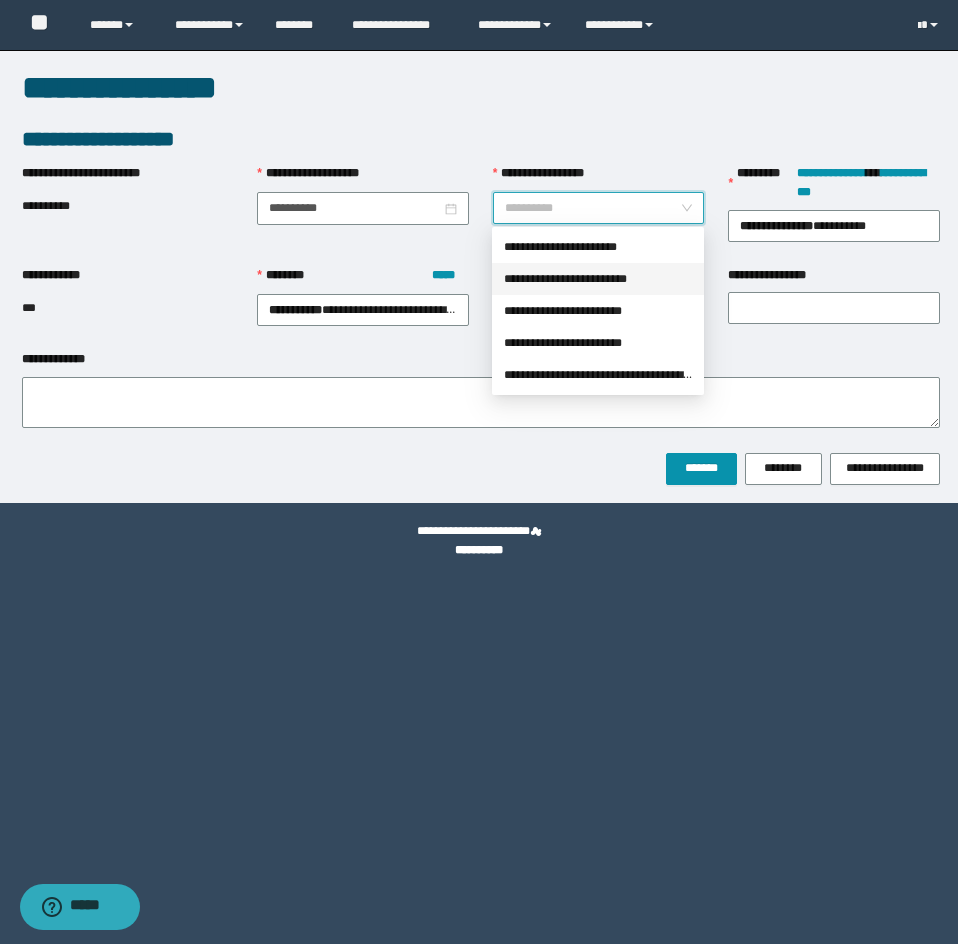 click on "**********" at bounding box center [598, 279] 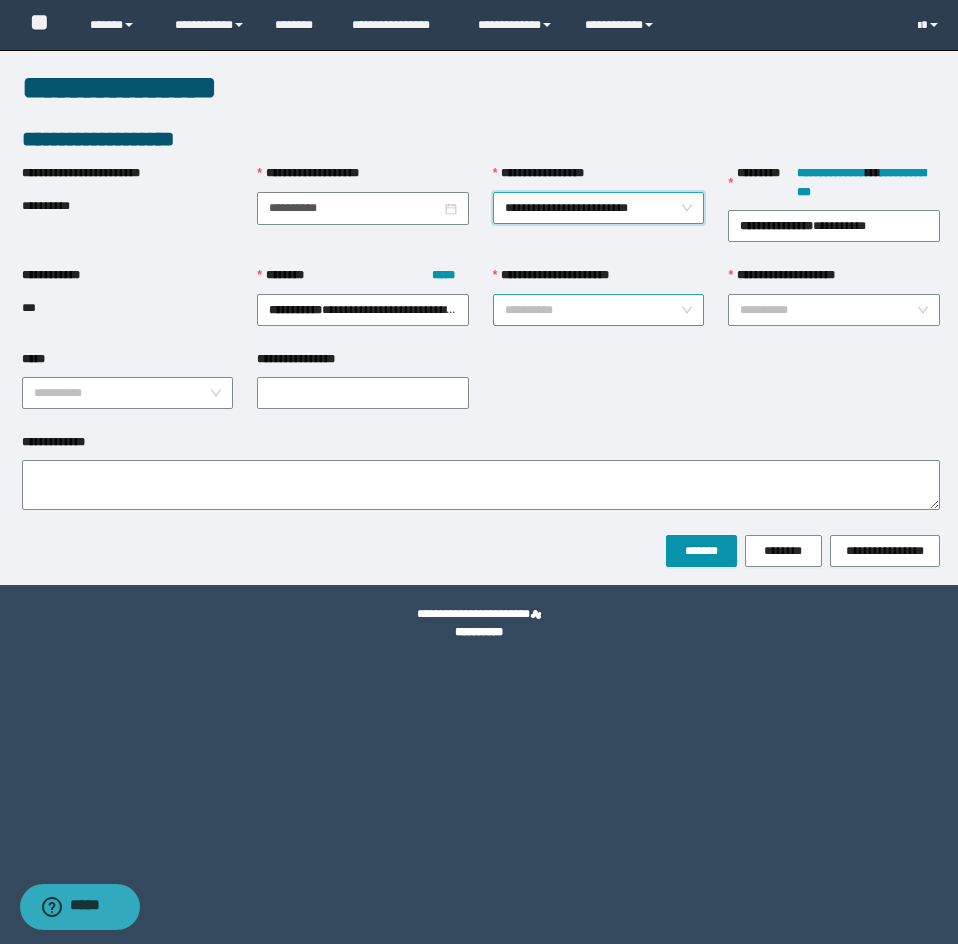 click on "**********" at bounding box center (593, 310) 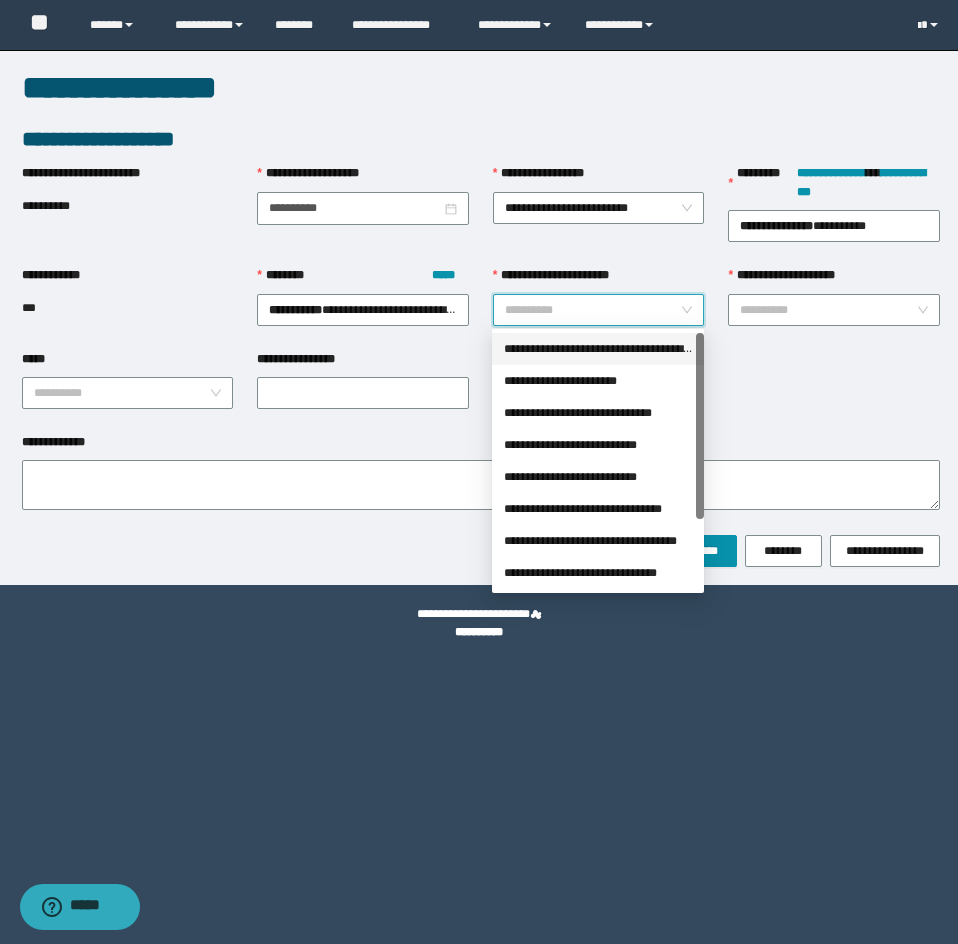 click on "**********" at bounding box center [598, 349] 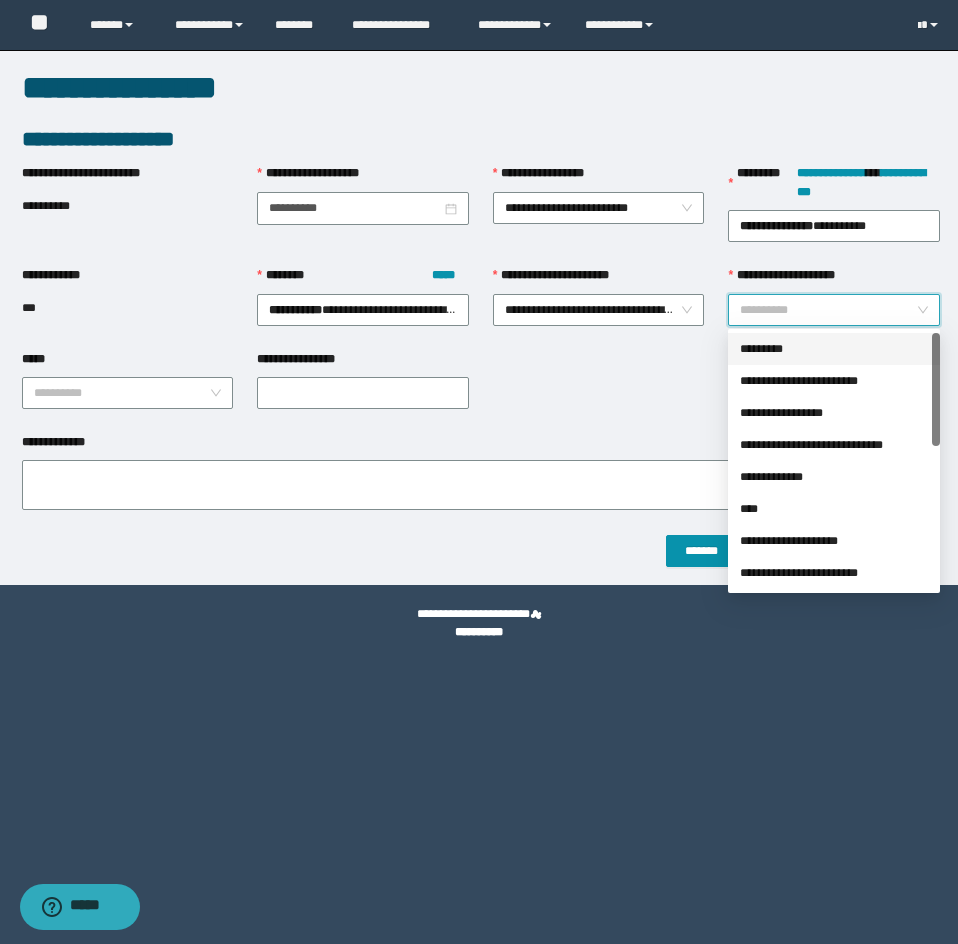 click on "**********" at bounding box center (828, 310) 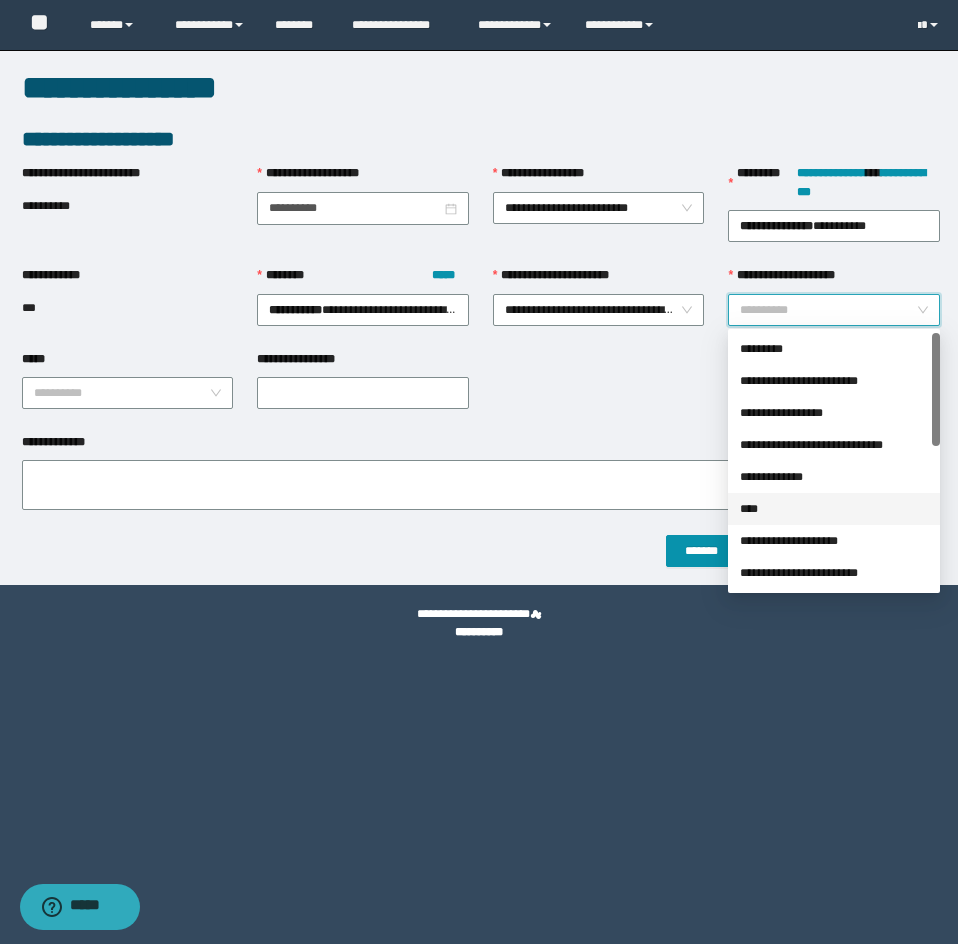 click on "****" at bounding box center [834, 509] 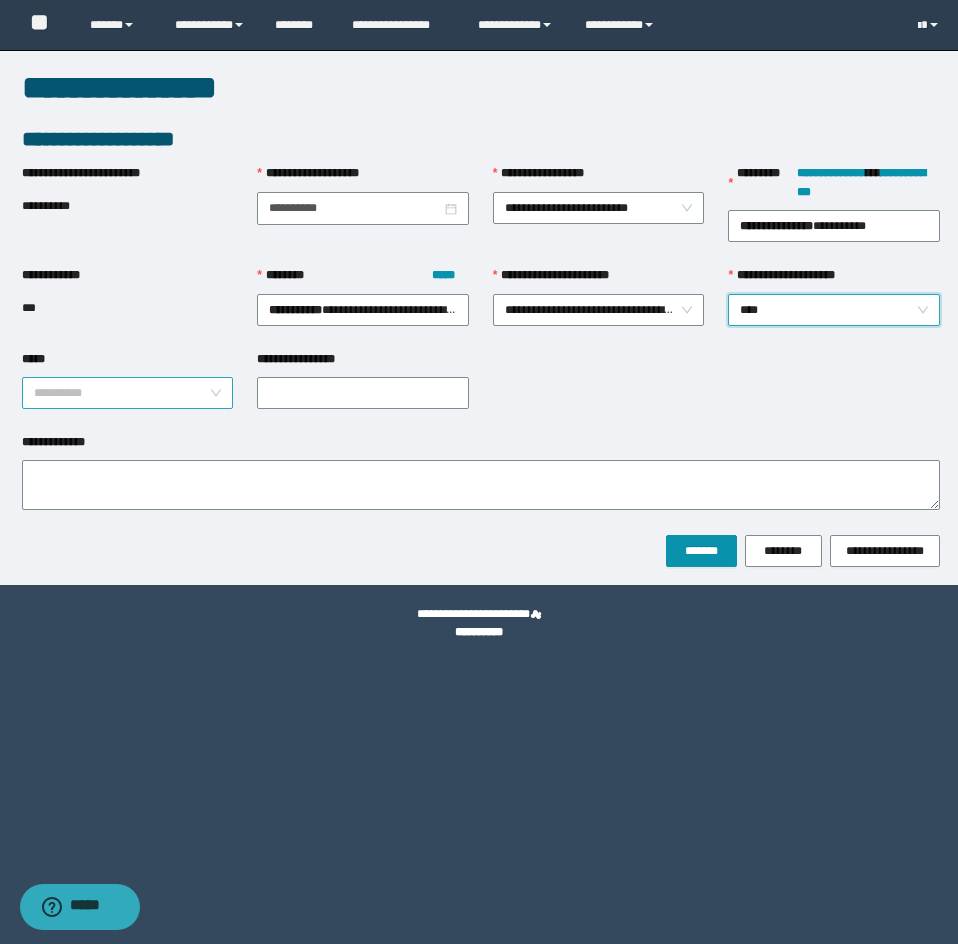 click on "*****" at bounding box center [122, 393] 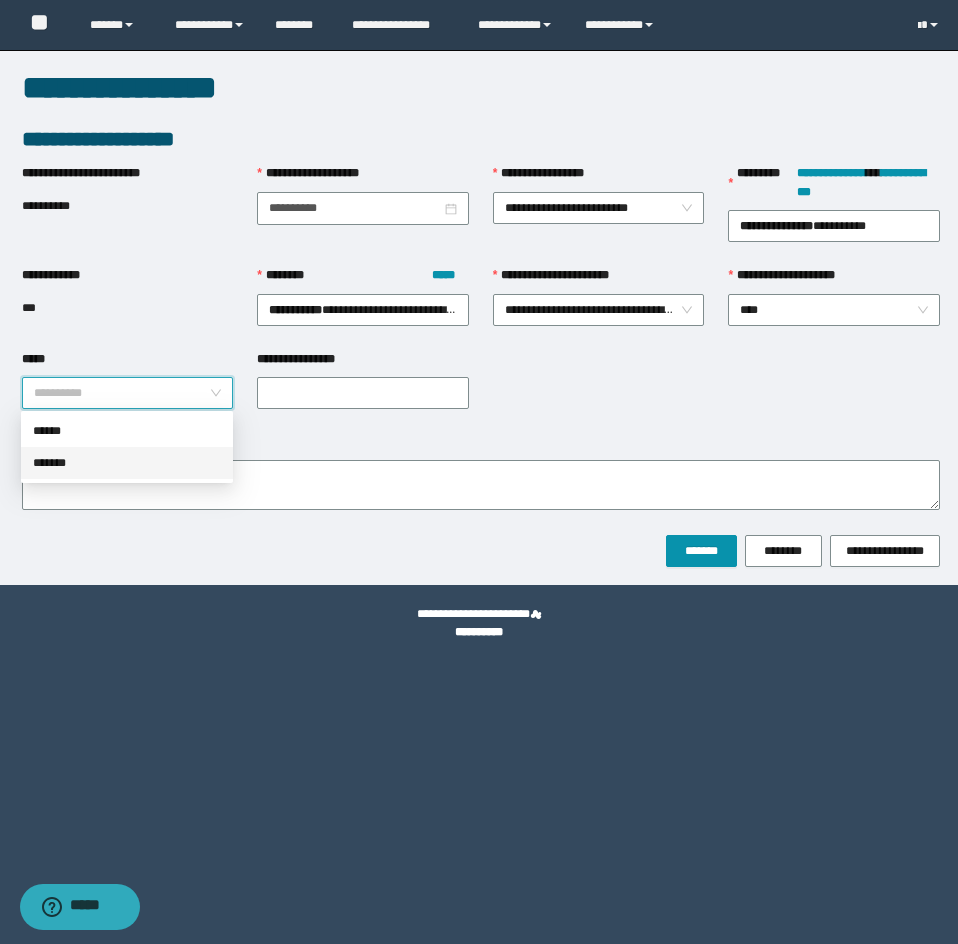 click on "*******" at bounding box center (127, 463) 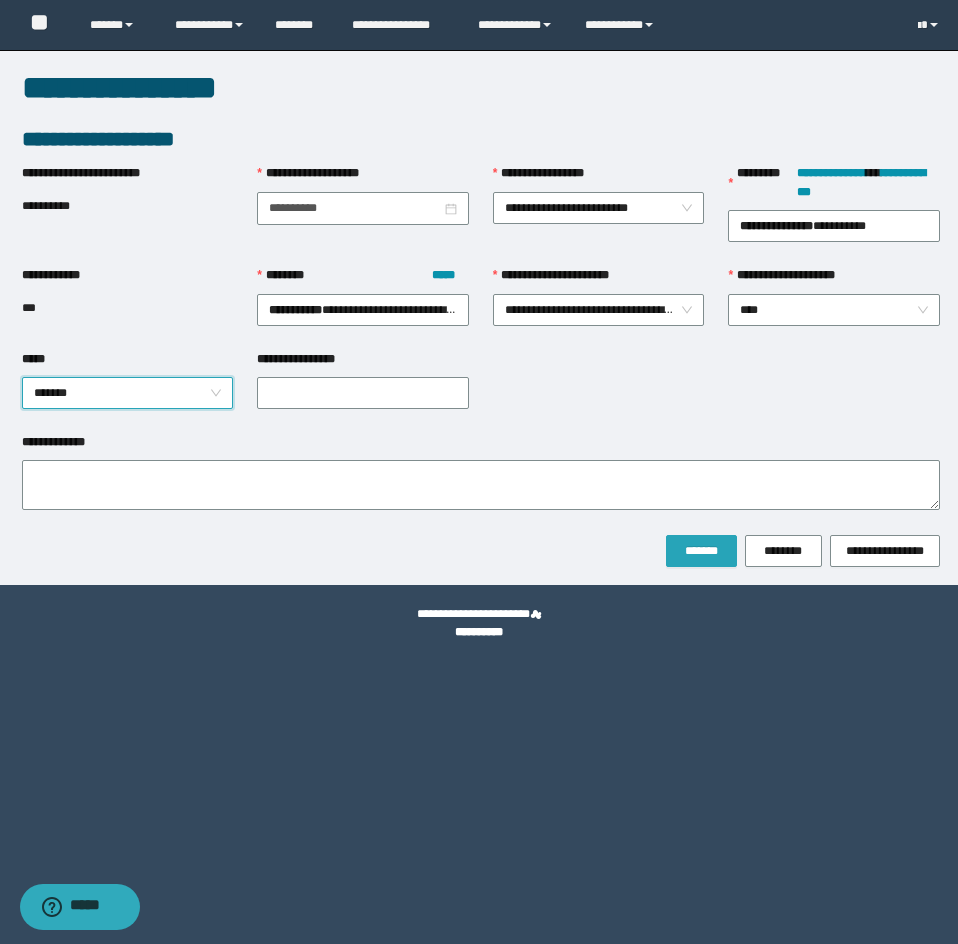click on "*******" at bounding box center (701, 551) 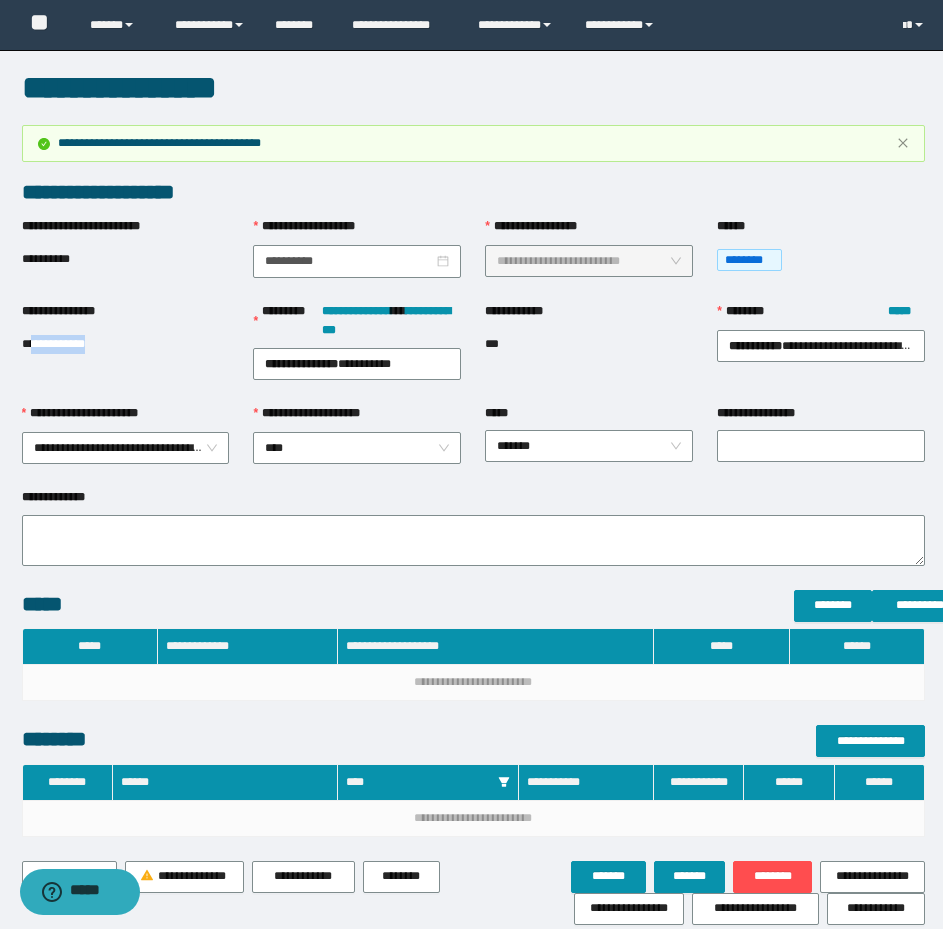 drag, startPoint x: 109, startPoint y: 347, endPoint x: 33, endPoint y: 341, distance: 76.23647 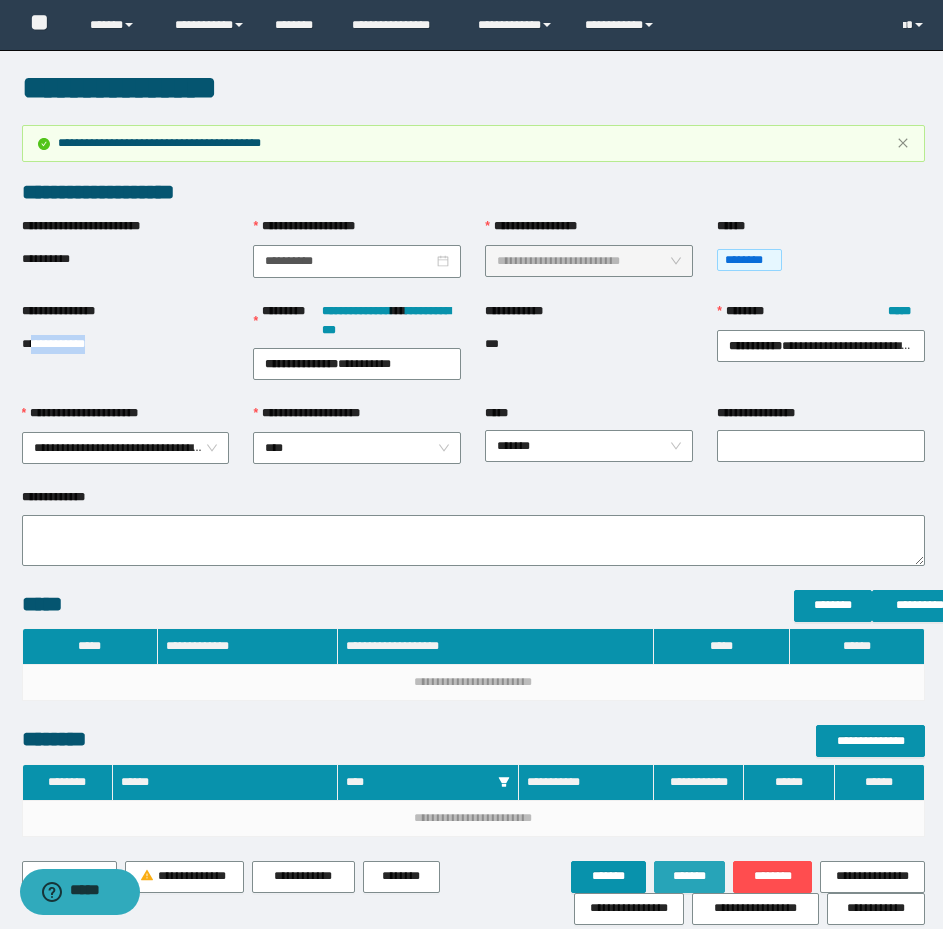click on "*******" at bounding box center [690, 876] 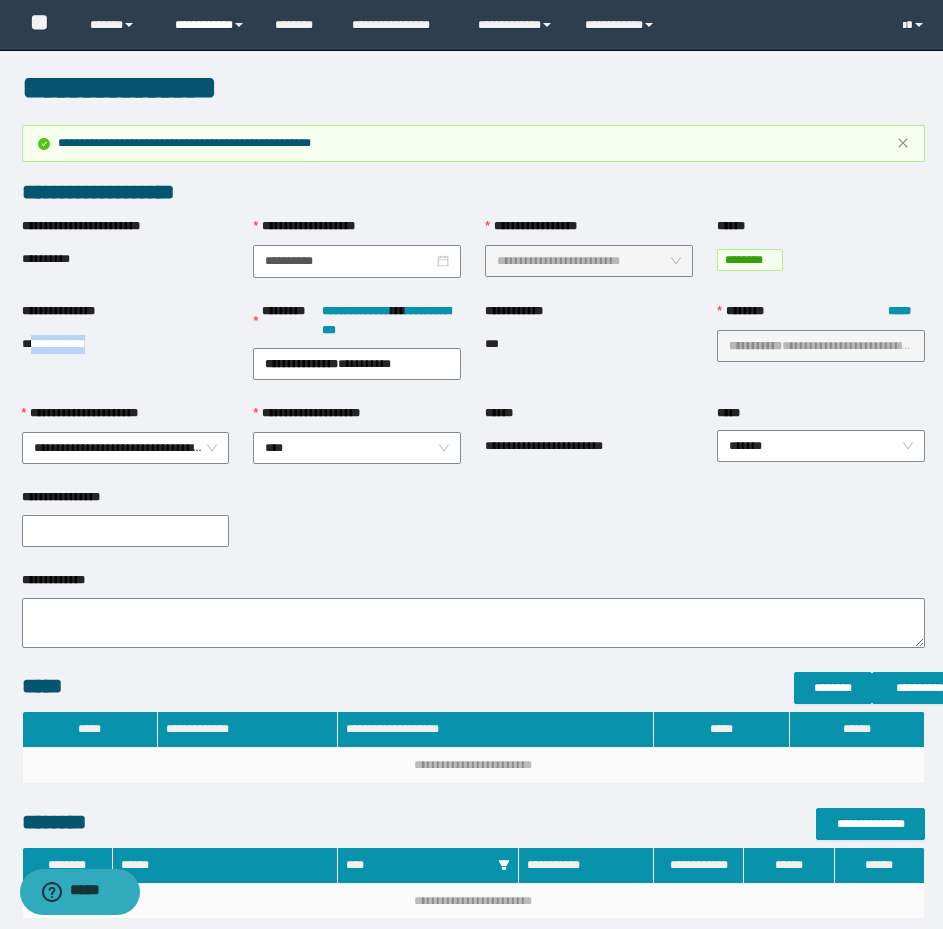 click on "**********" at bounding box center [210, 25] 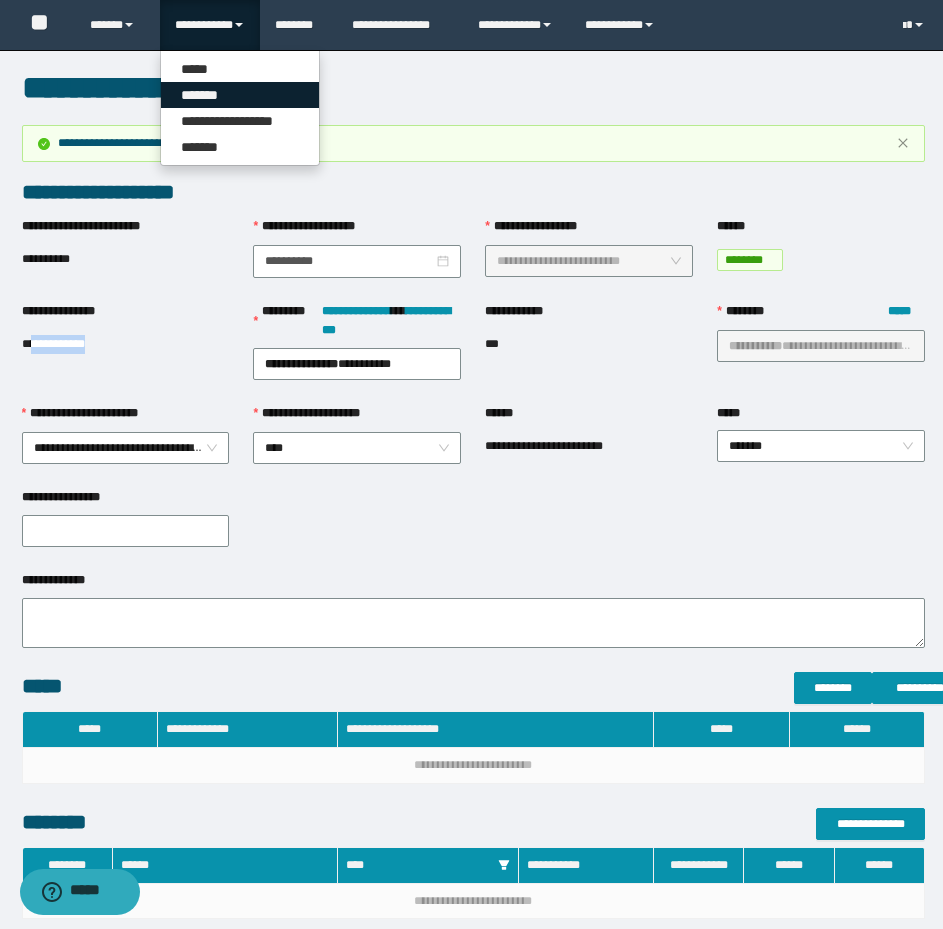 click on "*******" at bounding box center [240, 95] 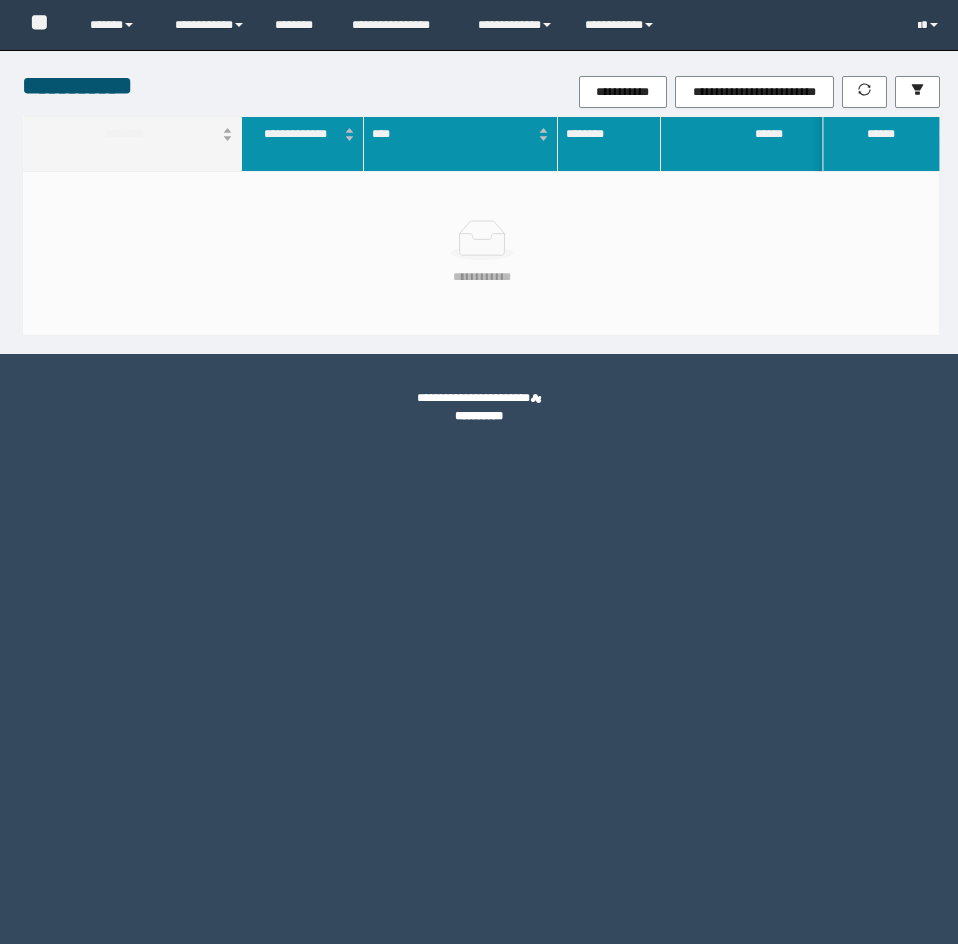 scroll, scrollTop: 0, scrollLeft: 0, axis: both 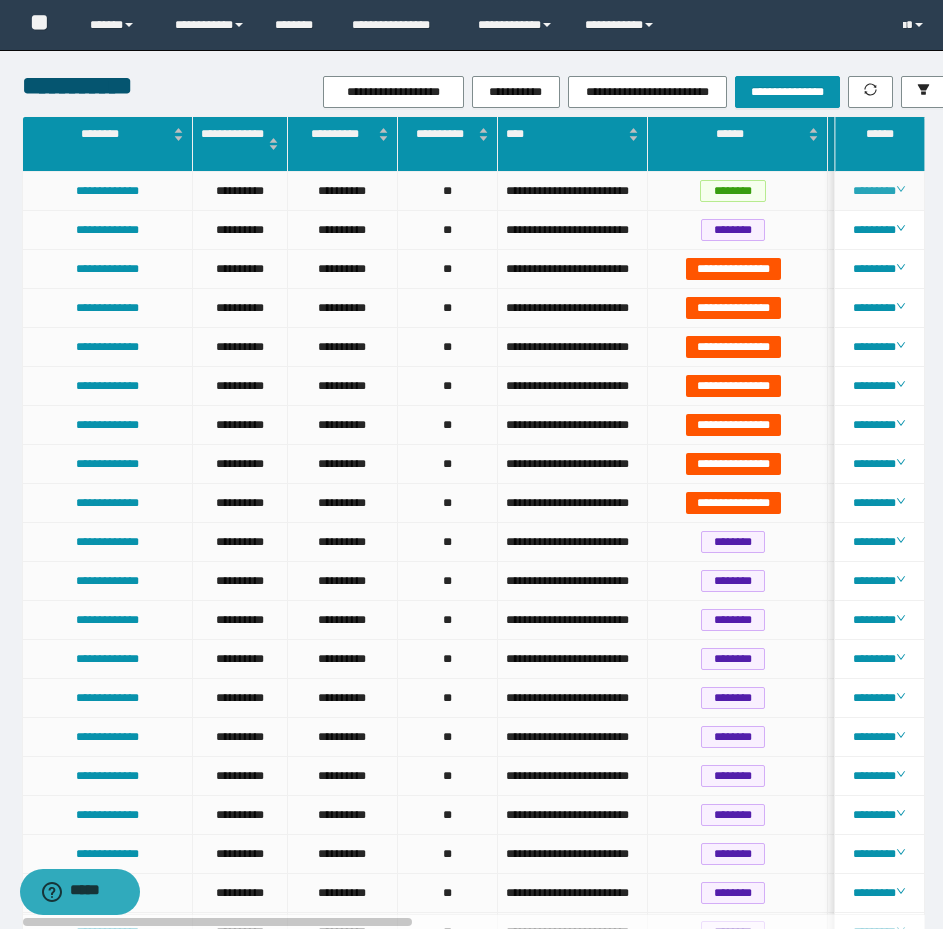 click on "********" at bounding box center [879, 191] 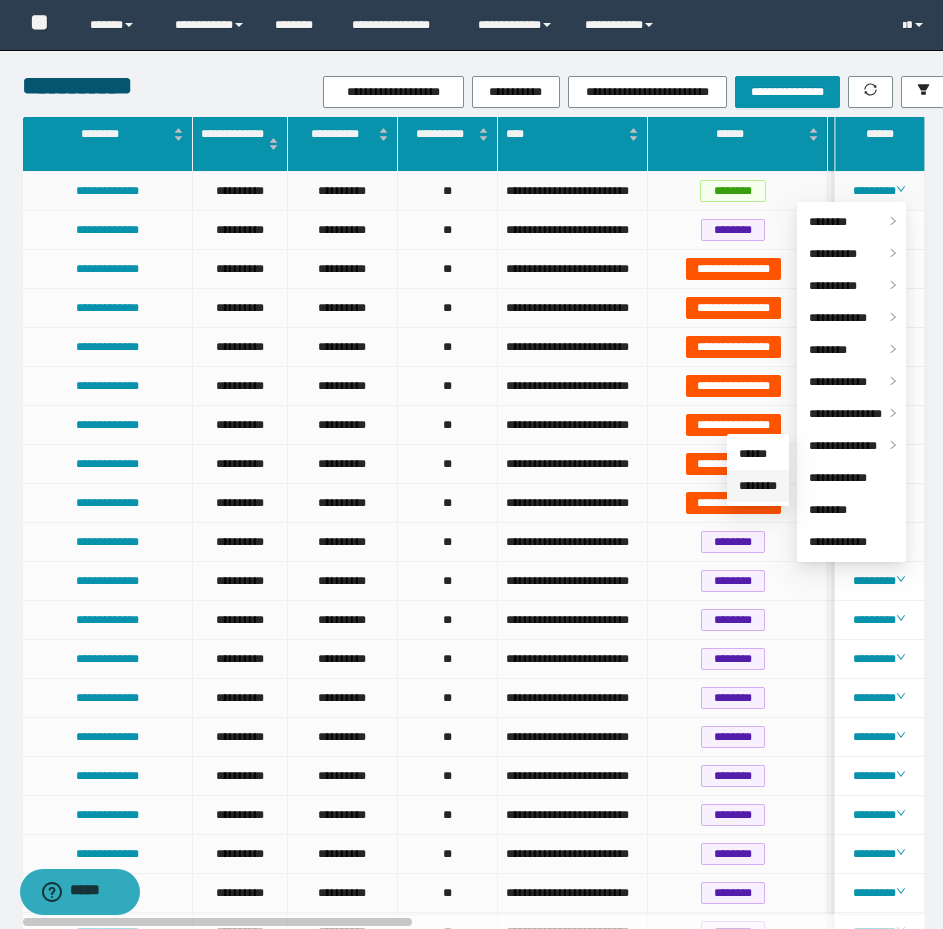 click on "********" at bounding box center [758, 486] 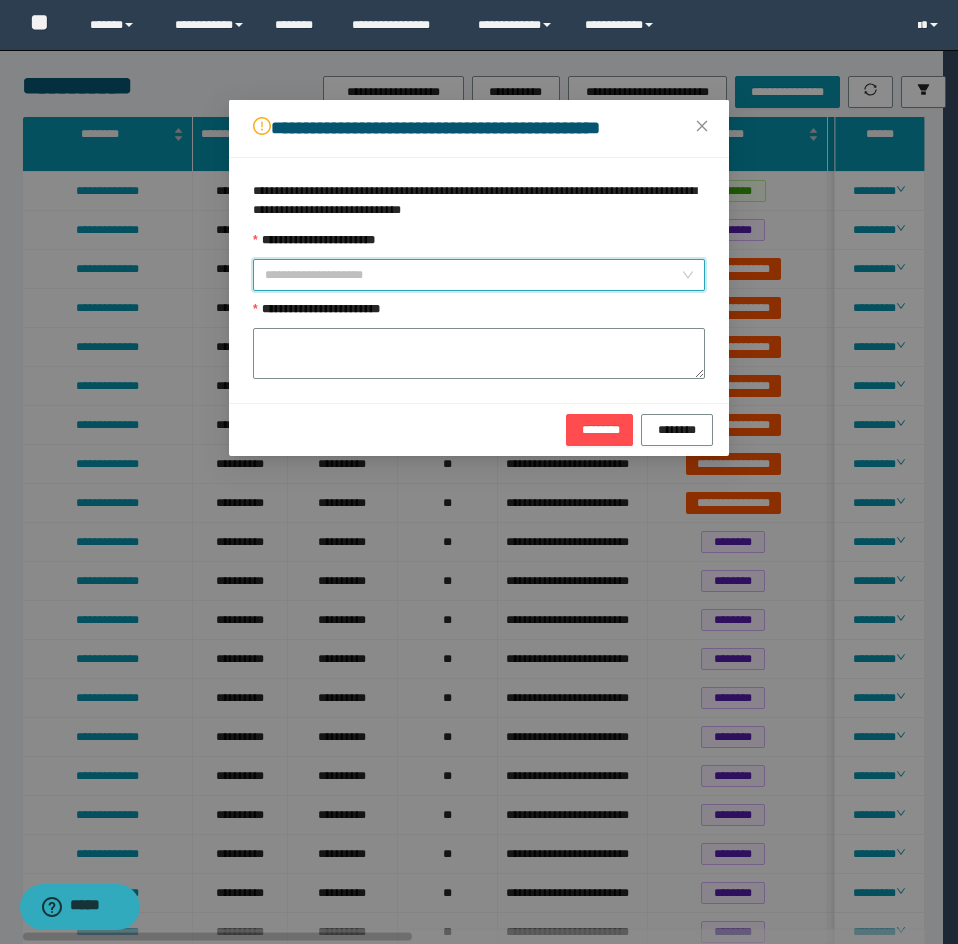 click on "**********" at bounding box center [473, 275] 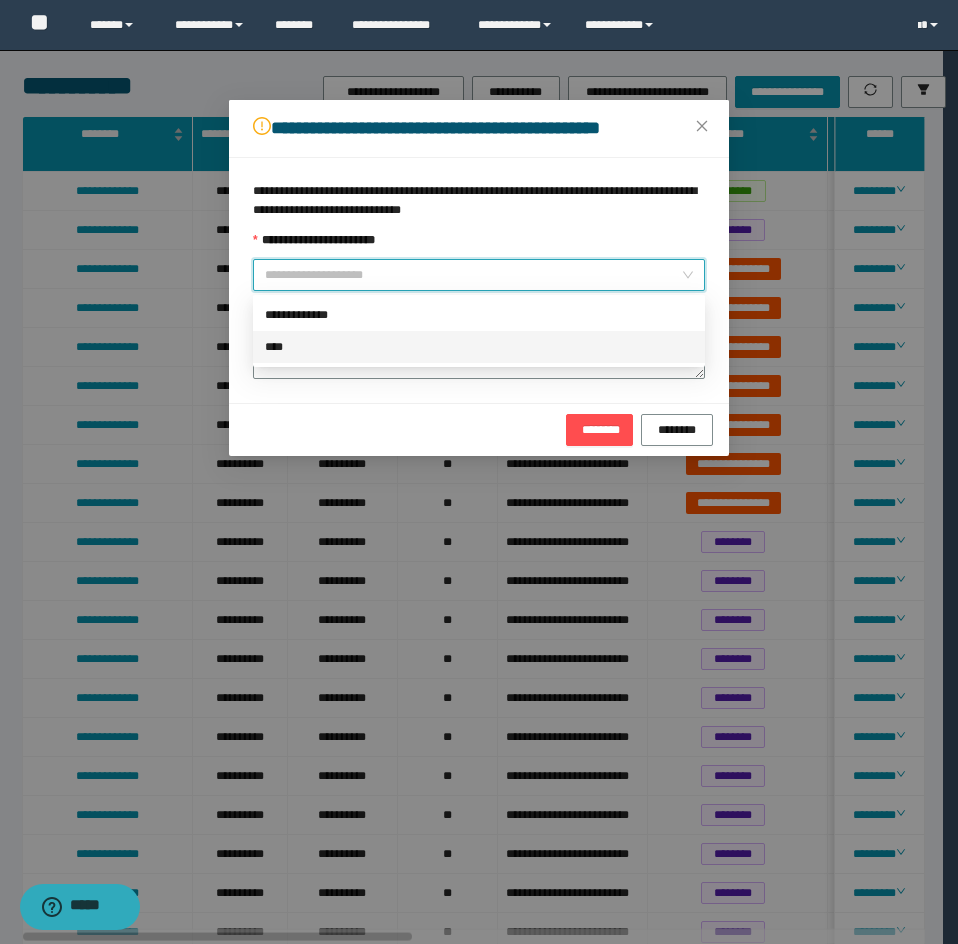 click on "****" at bounding box center (479, 347) 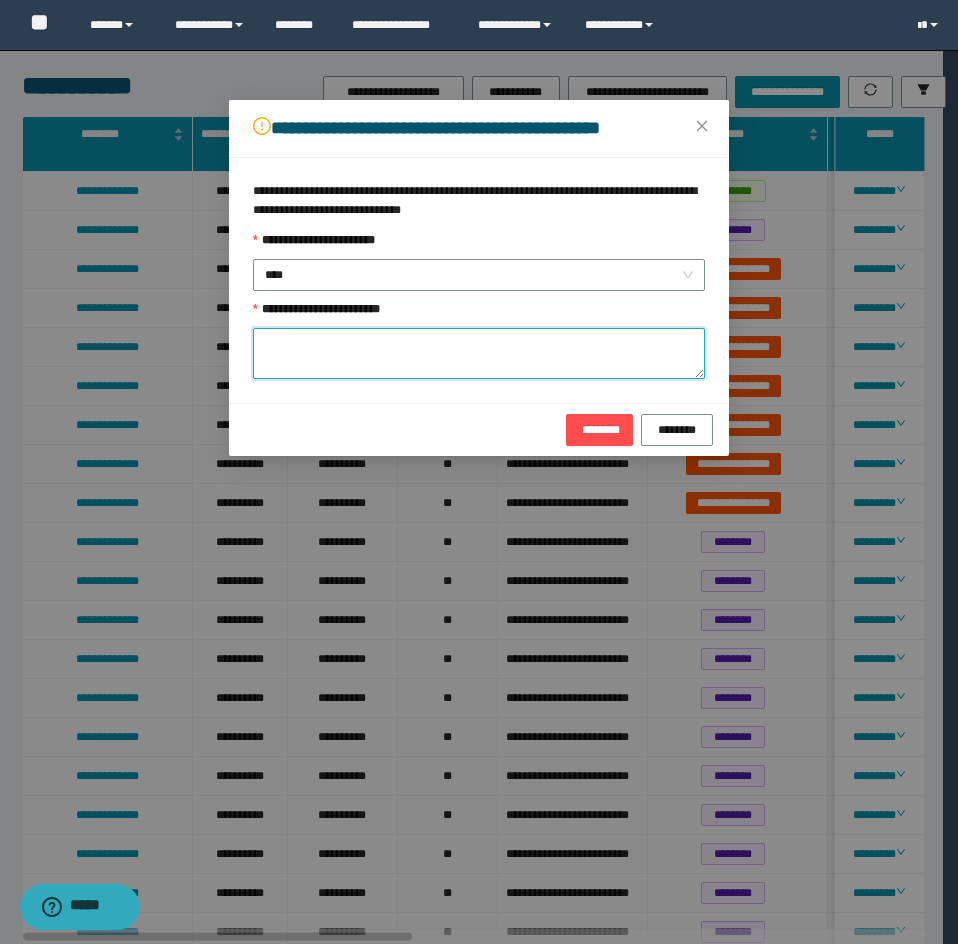 click on "**********" at bounding box center (479, 353) 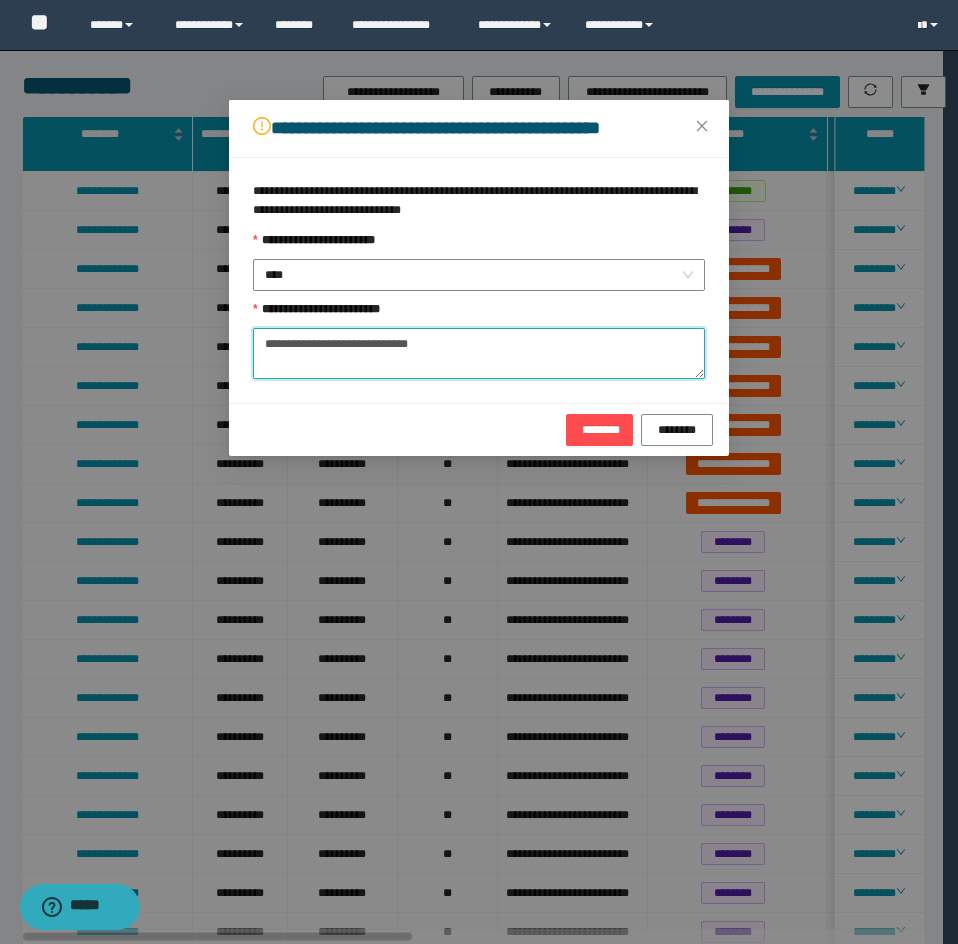click on "**********" at bounding box center [479, 353] 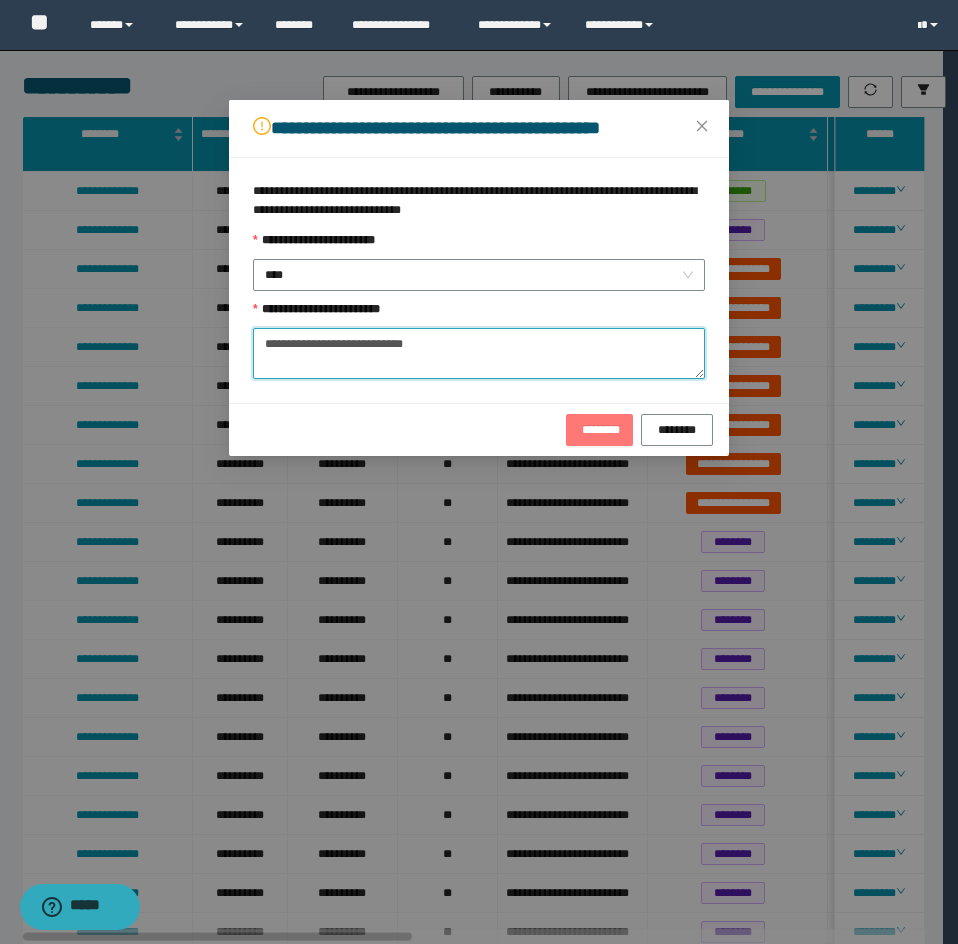 type on "**********" 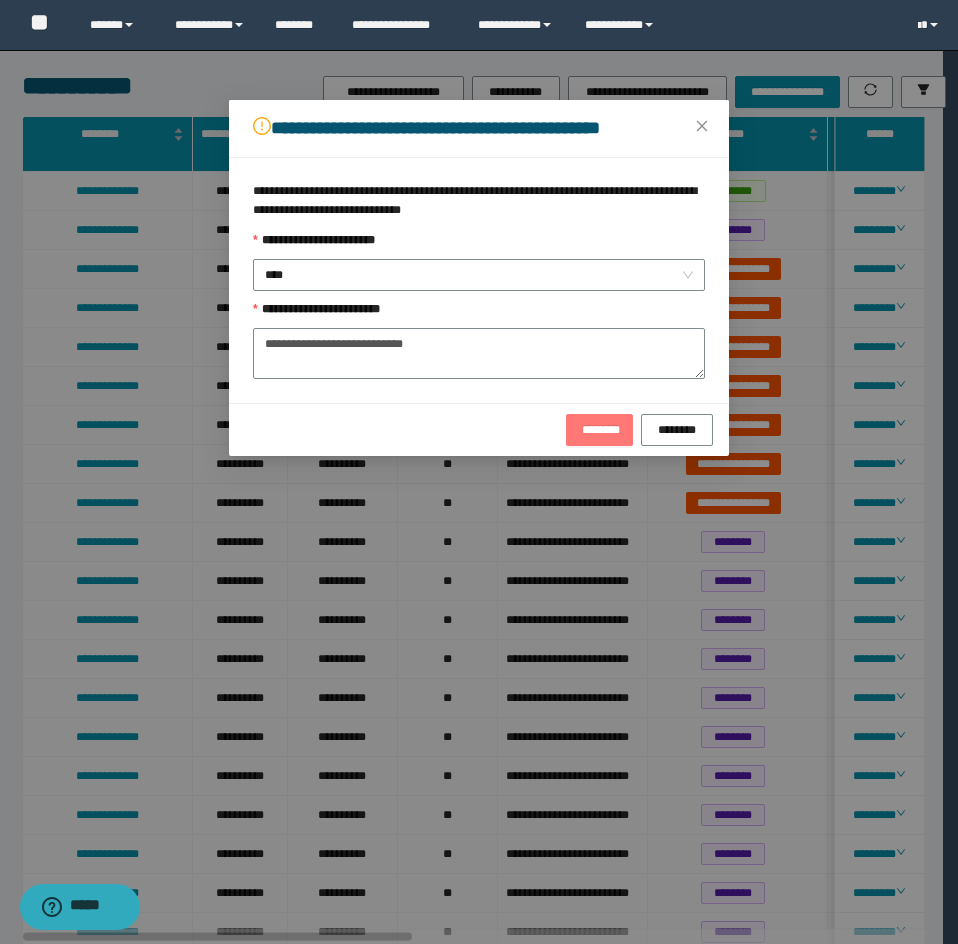 click on "********" at bounding box center [599, 429] 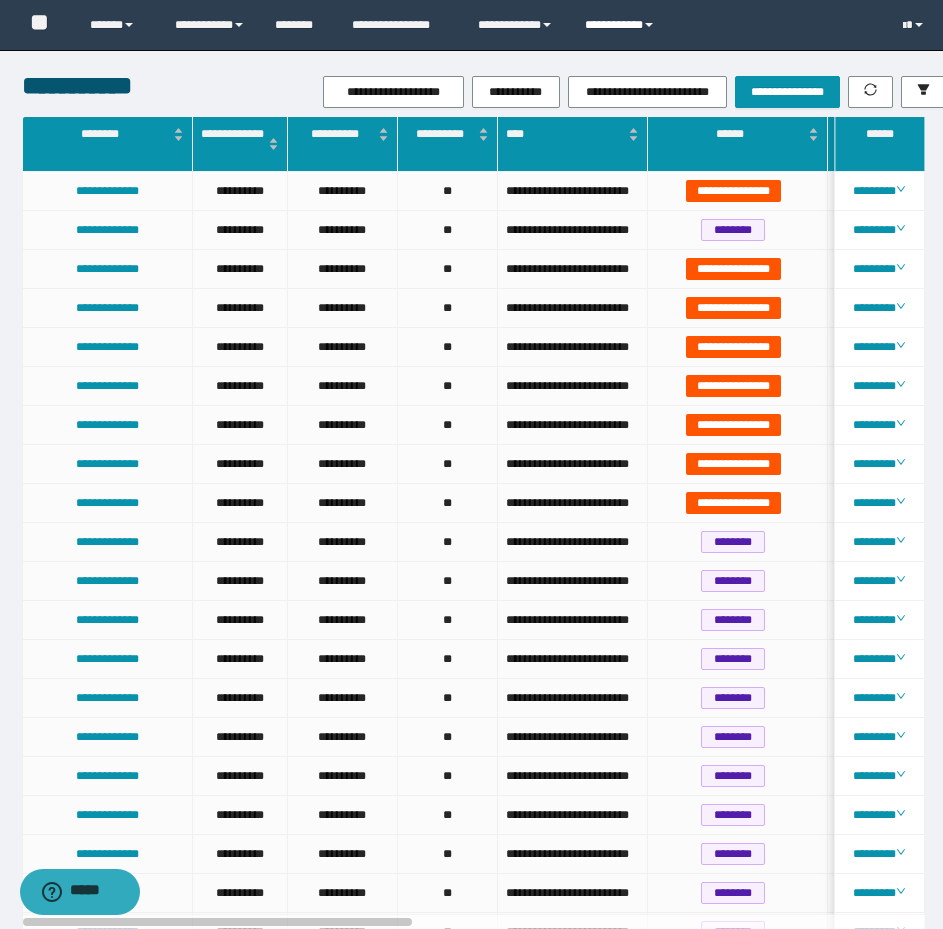 click on "**********" at bounding box center (622, 25) 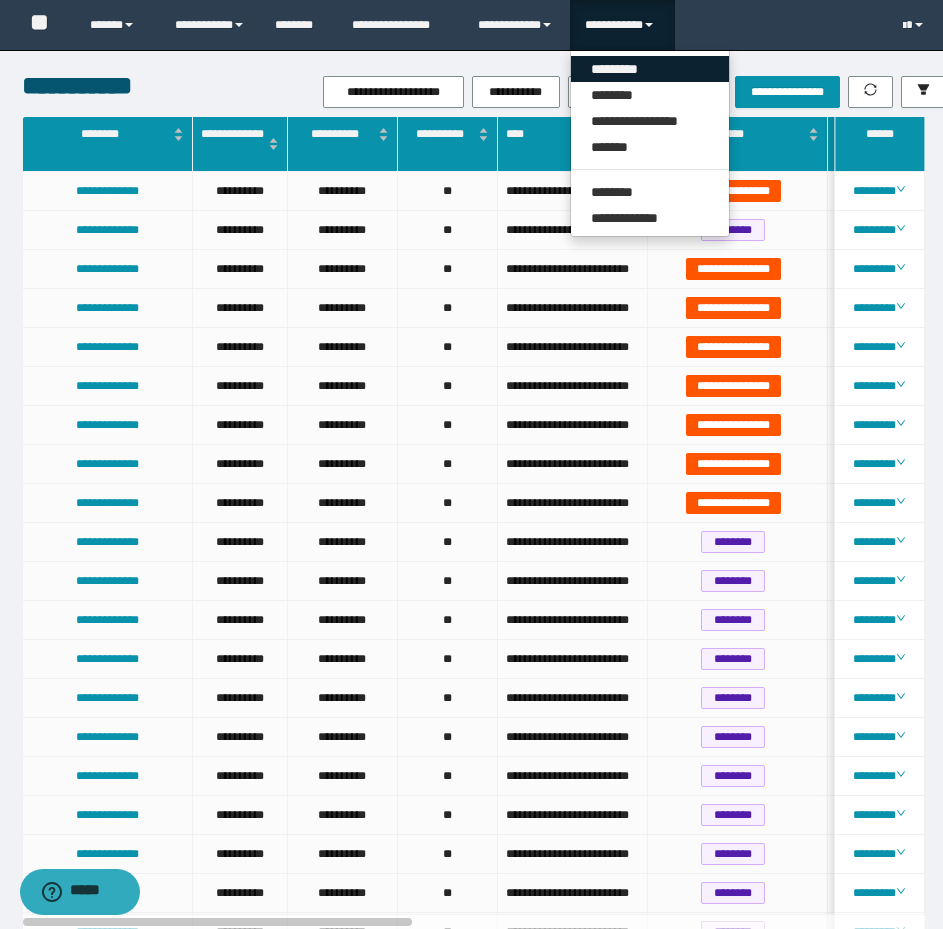 click on "*********" at bounding box center (650, 69) 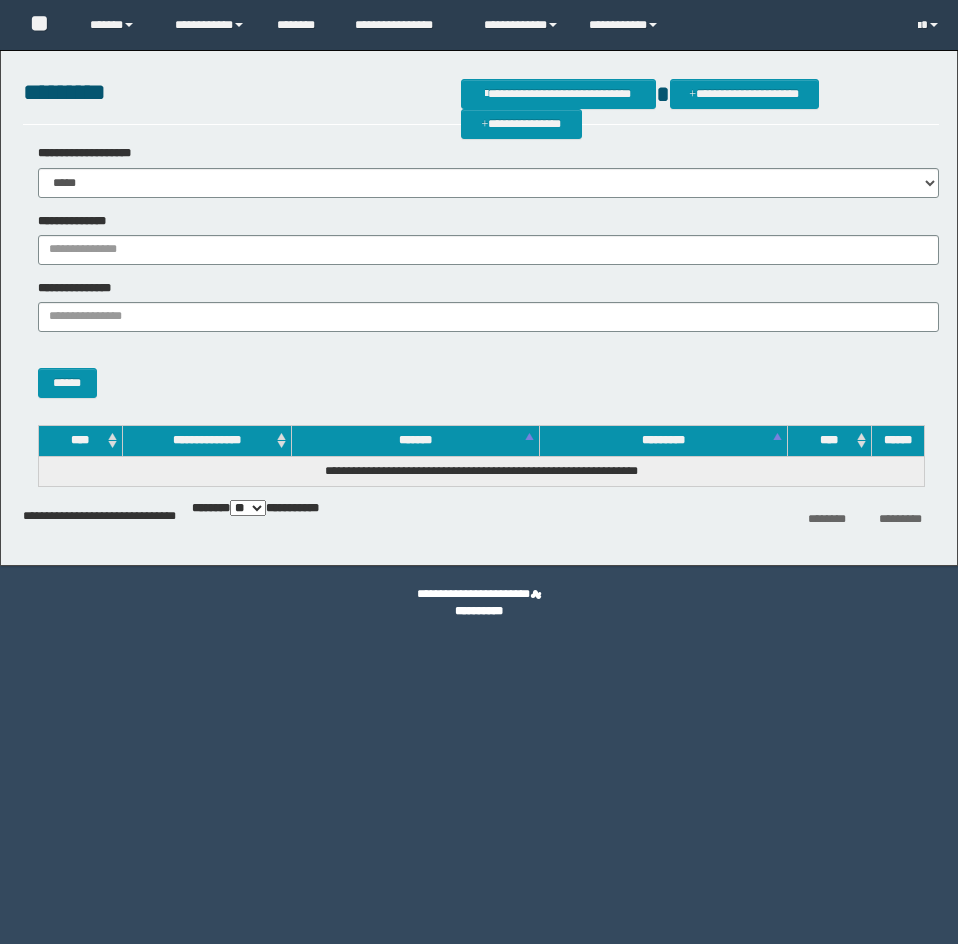scroll, scrollTop: 0, scrollLeft: 0, axis: both 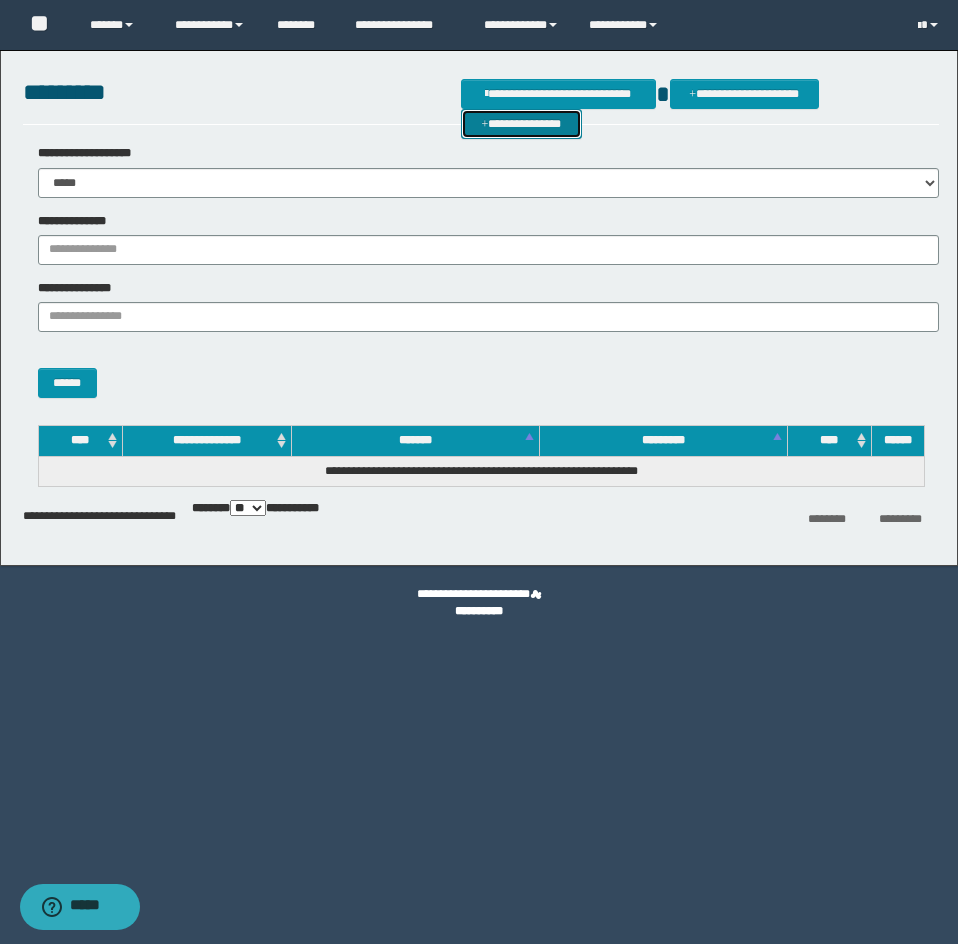click on "**********" at bounding box center [521, 124] 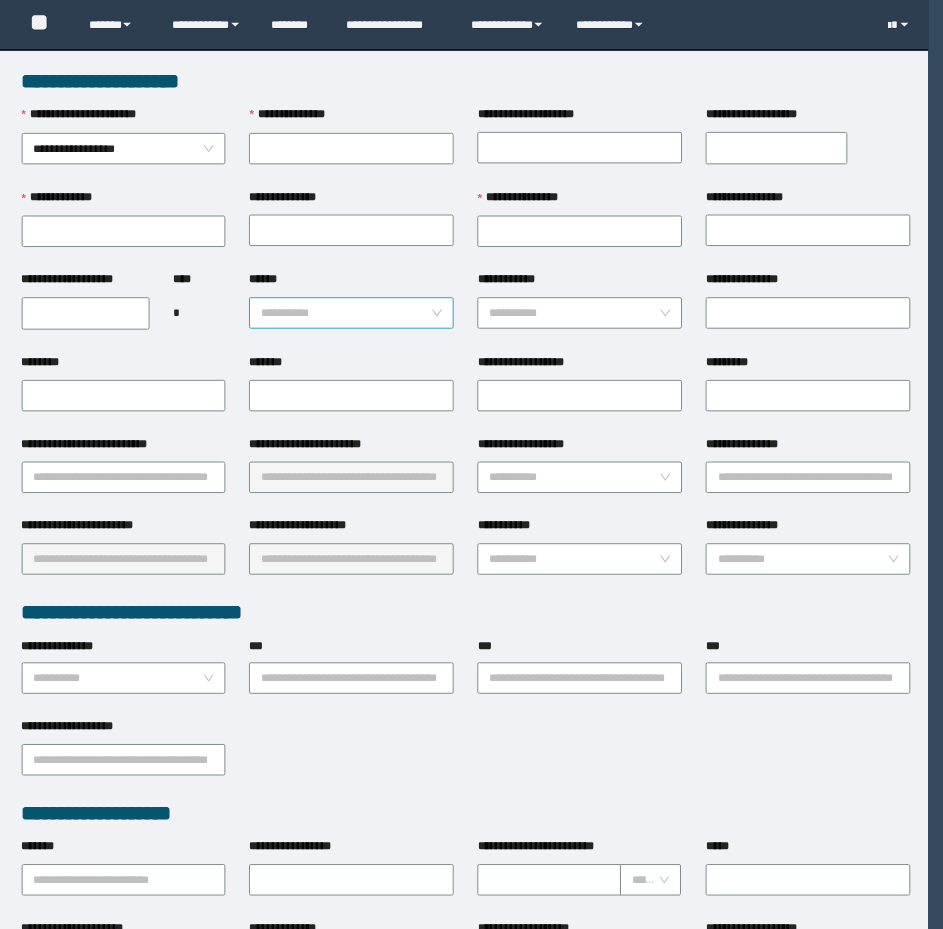 scroll, scrollTop: 0, scrollLeft: 0, axis: both 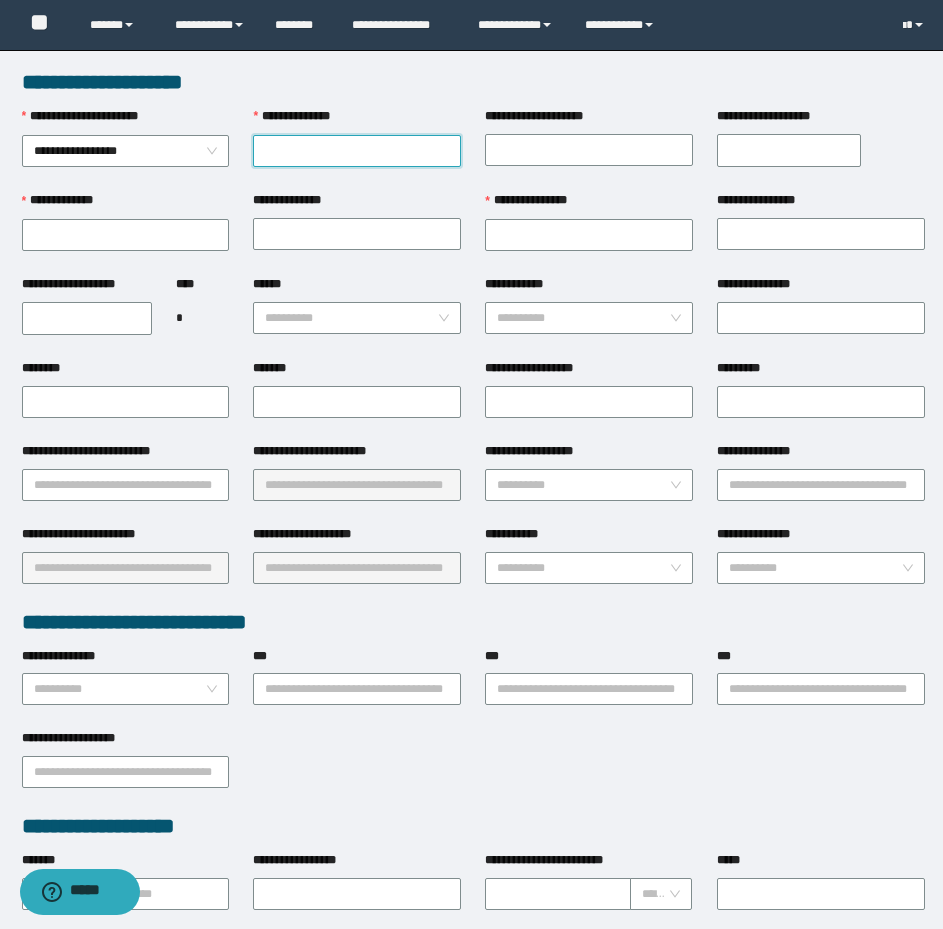 click on "**********" at bounding box center [357, 151] 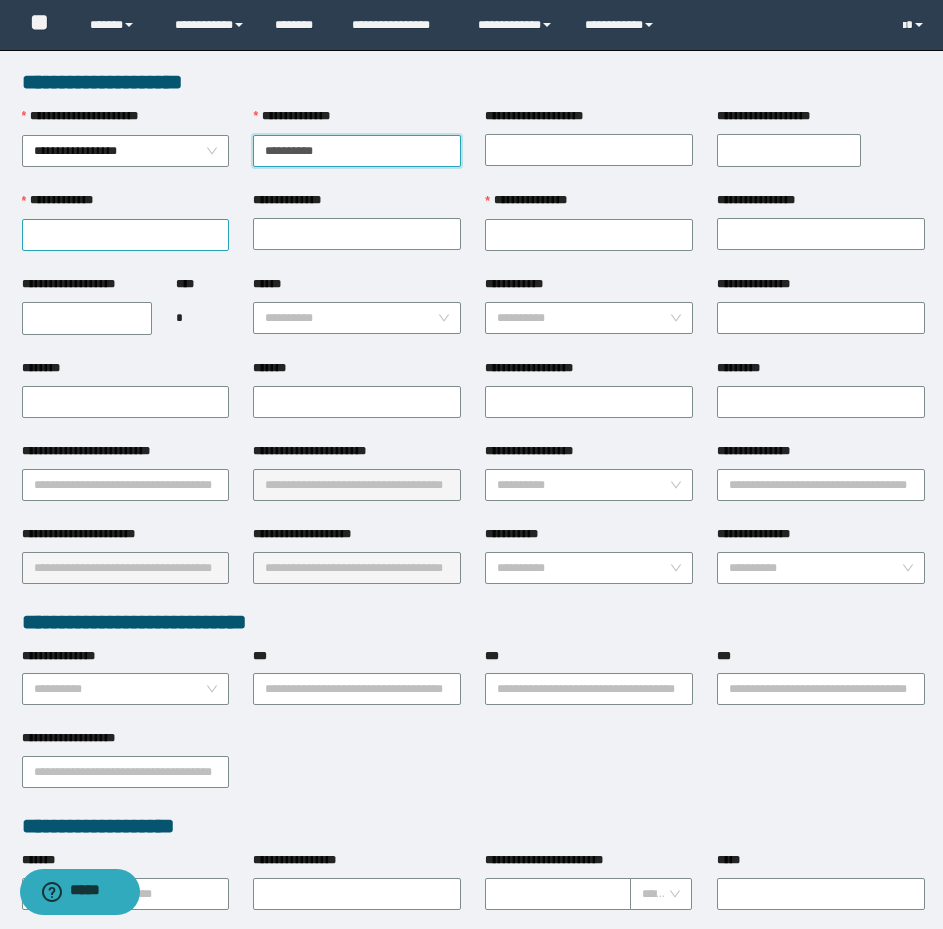 type on "**********" 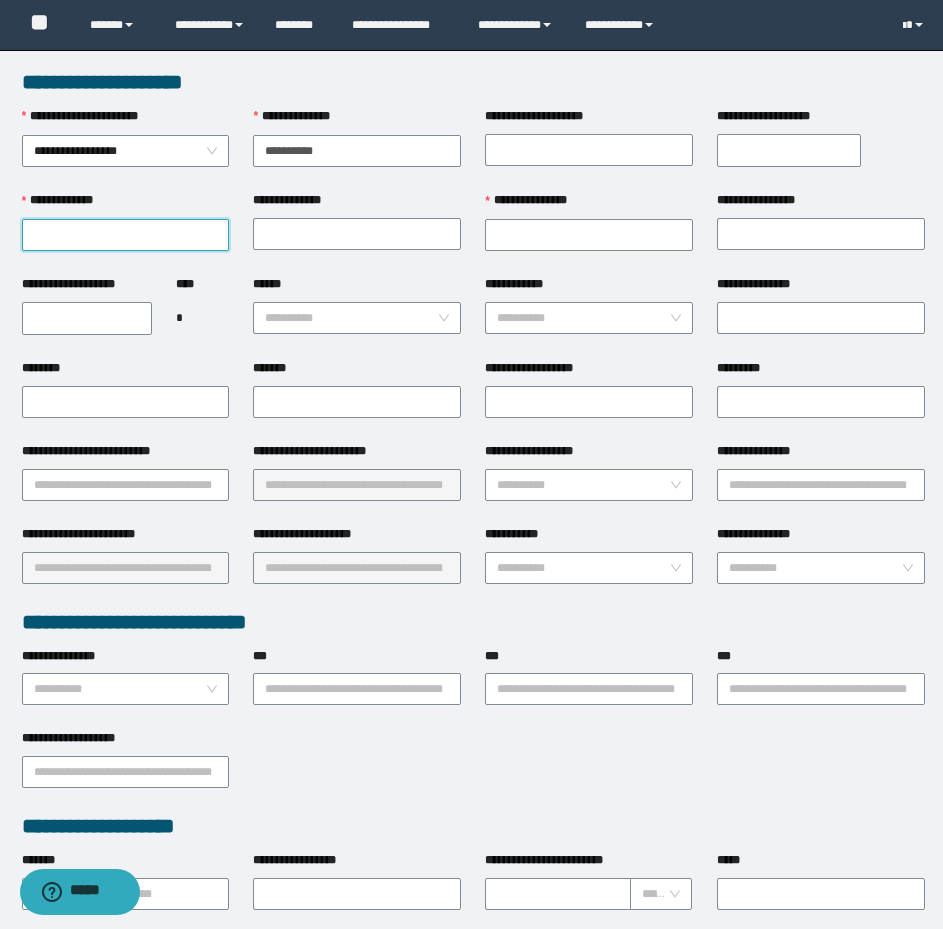 click on "**********" at bounding box center (126, 235) 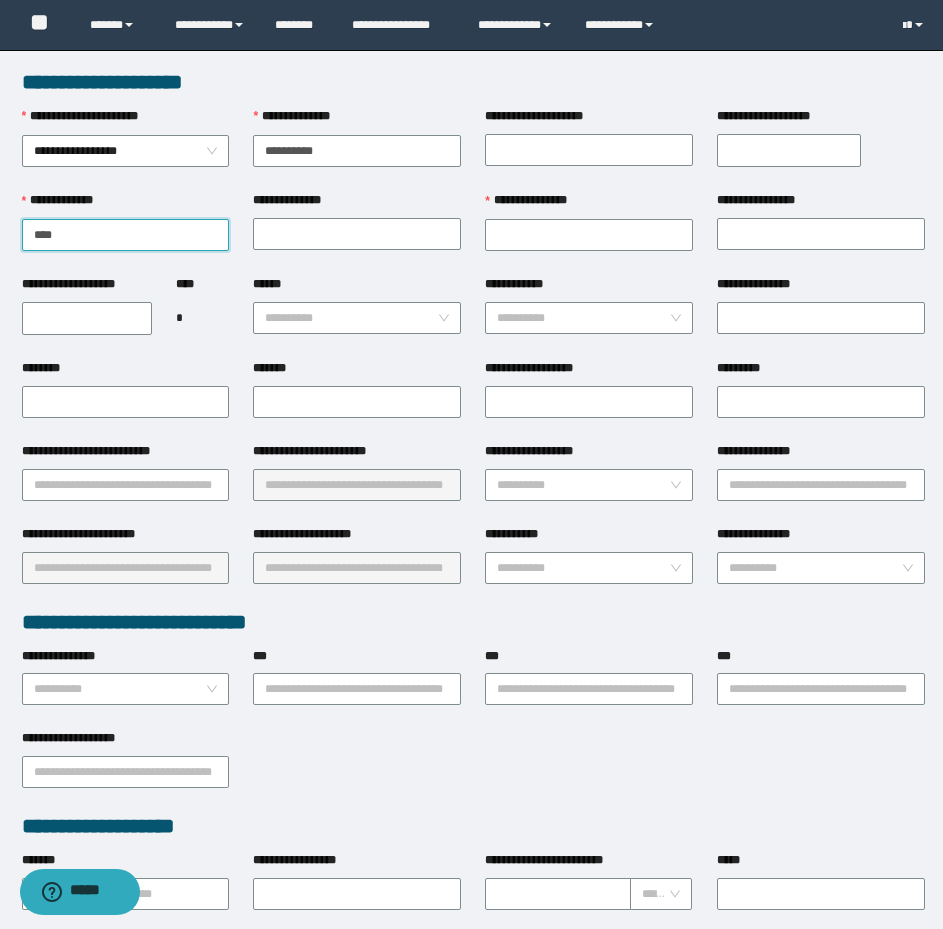 type on "****" 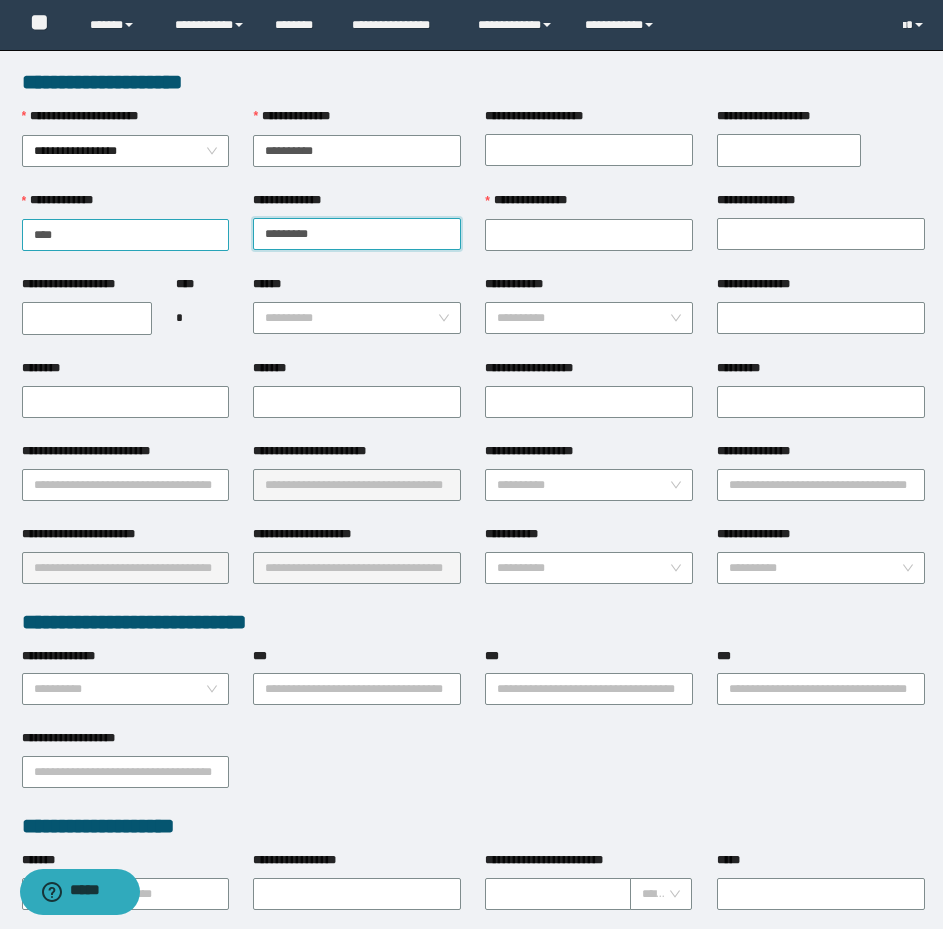 type on "*********" 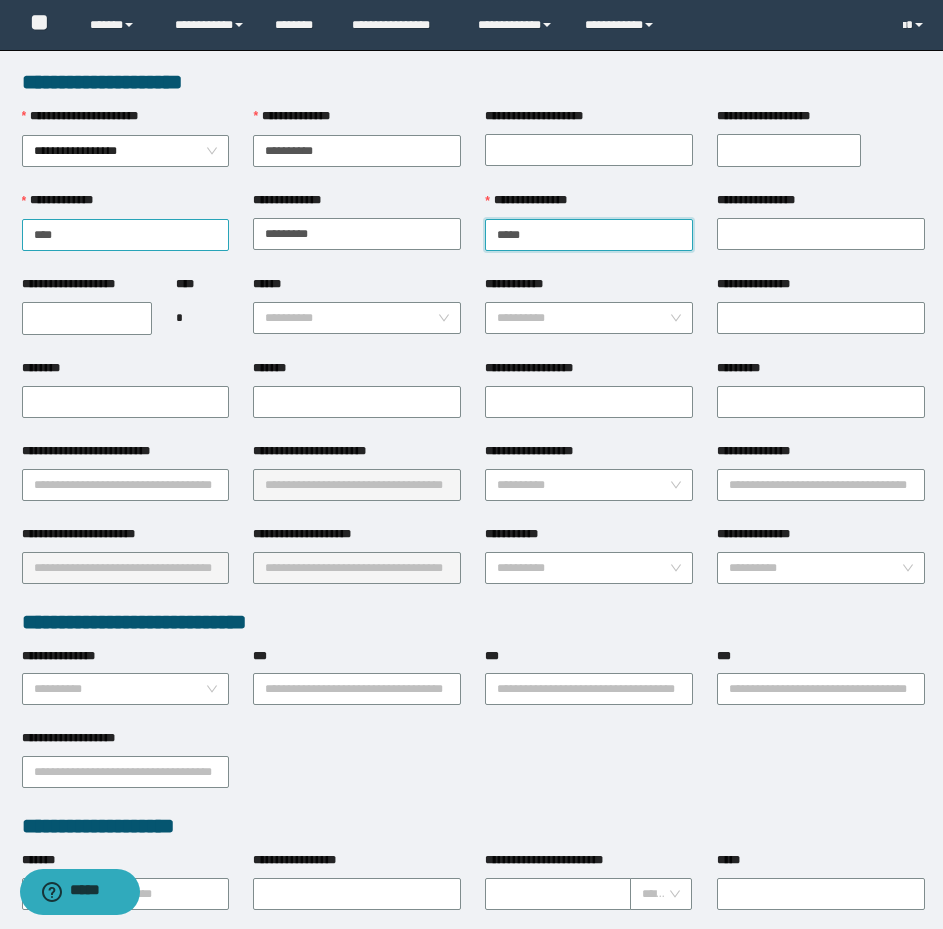 type on "*****" 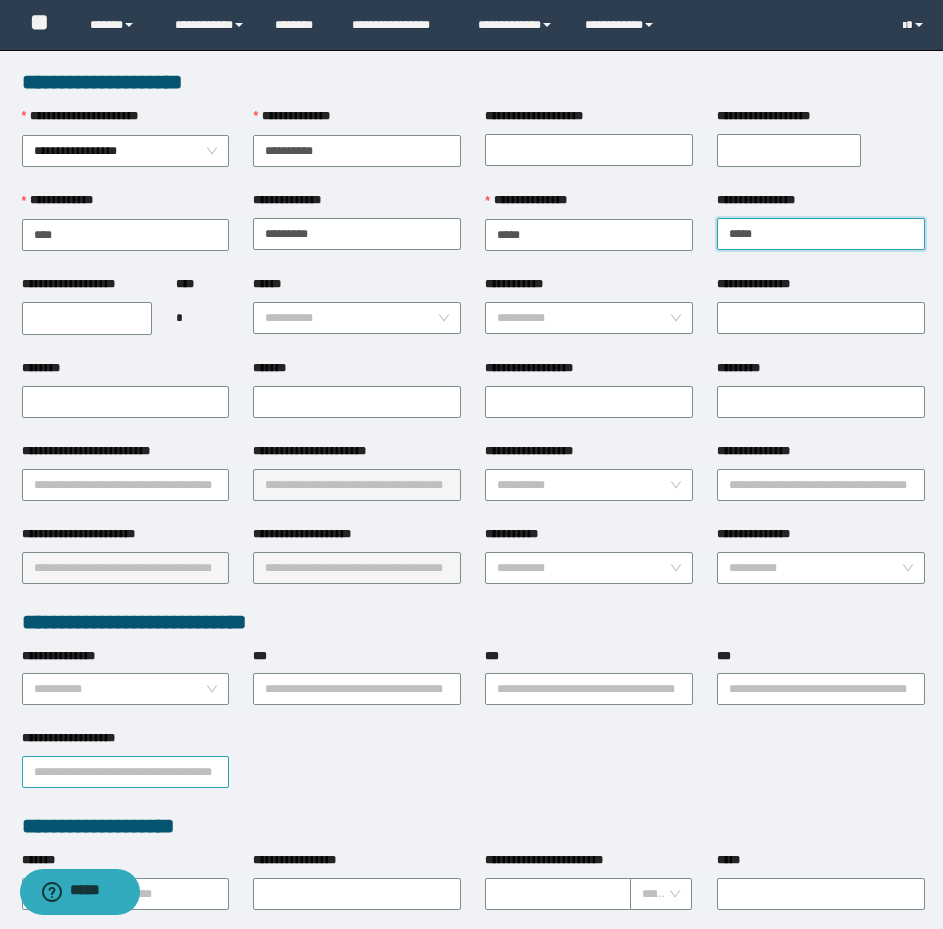 type on "*****" 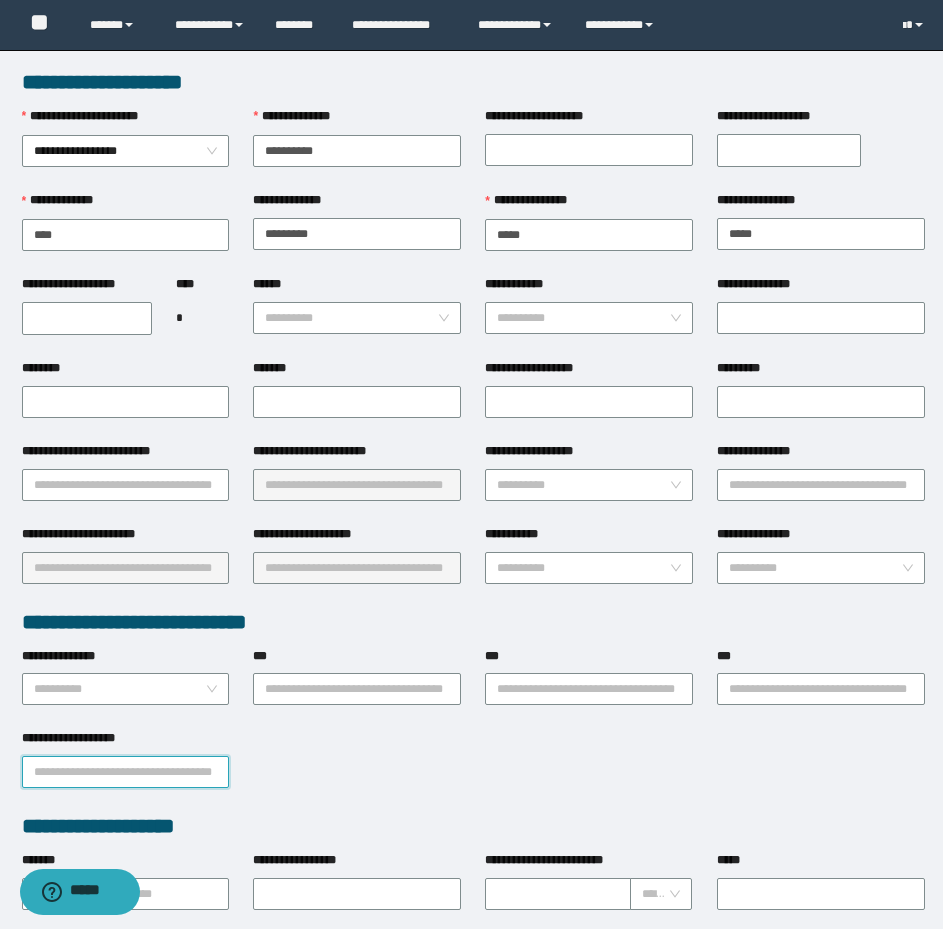 click on "**********" at bounding box center [126, 772] 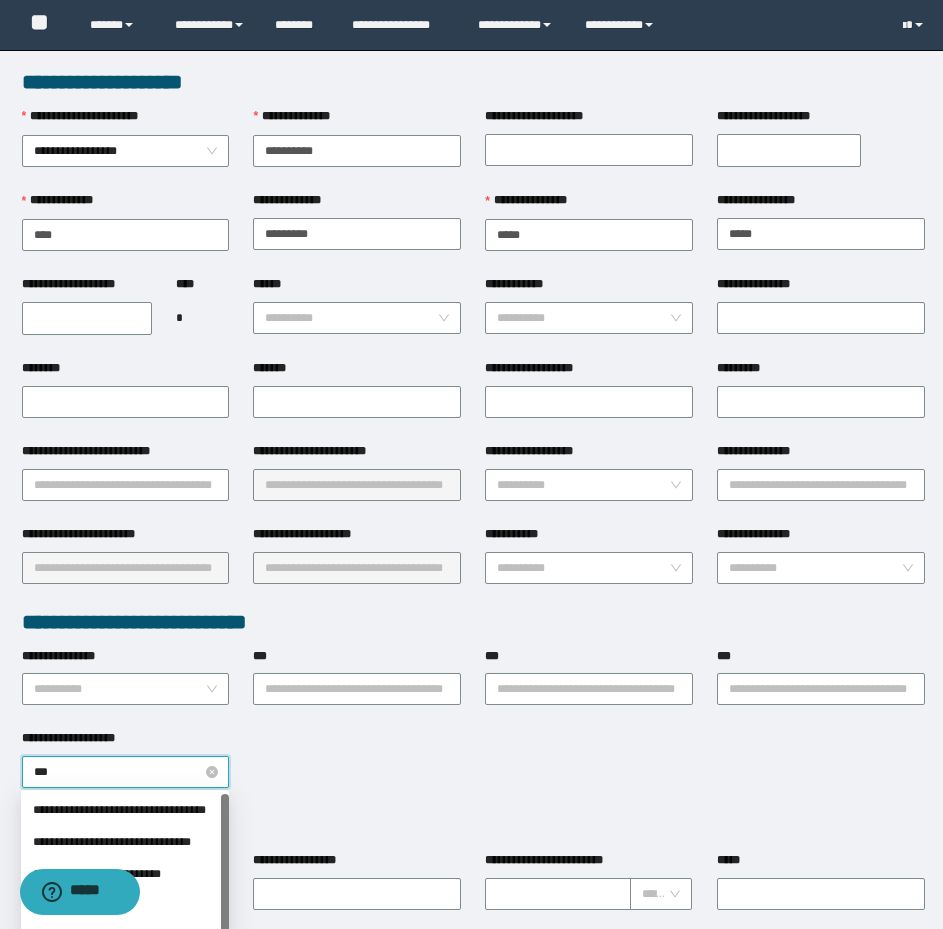 type on "****" 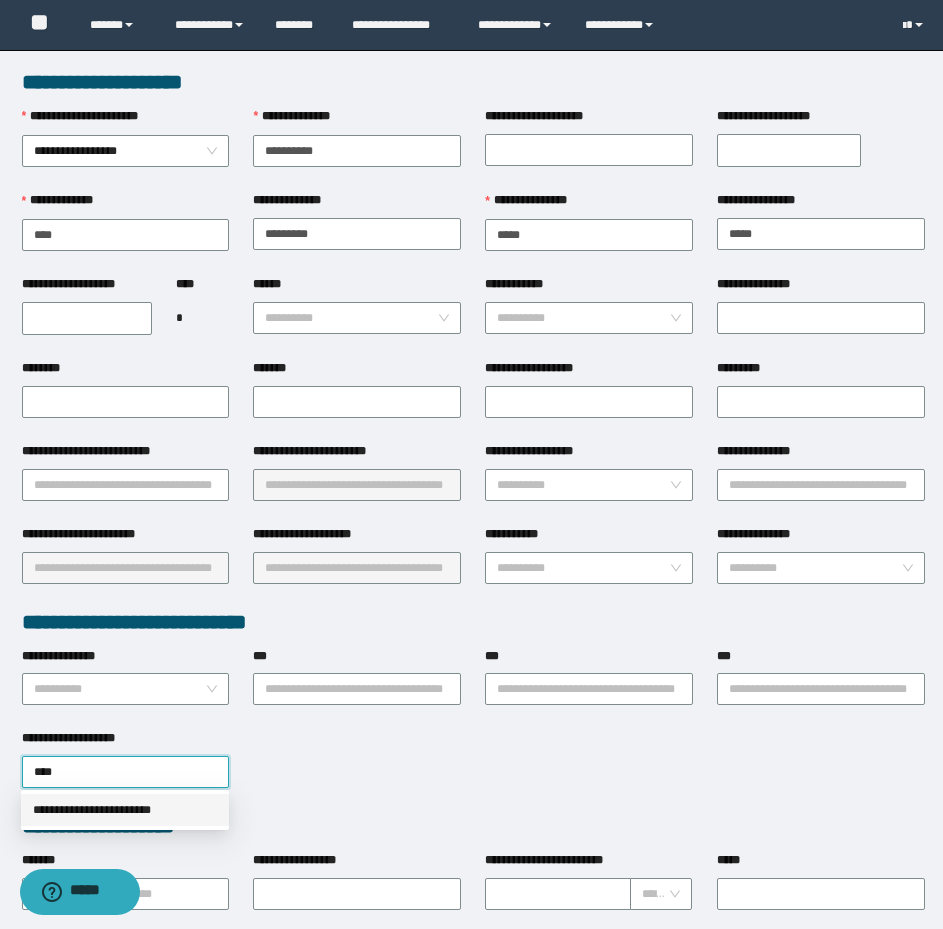click on "**********" at bounding box center [125, 810] 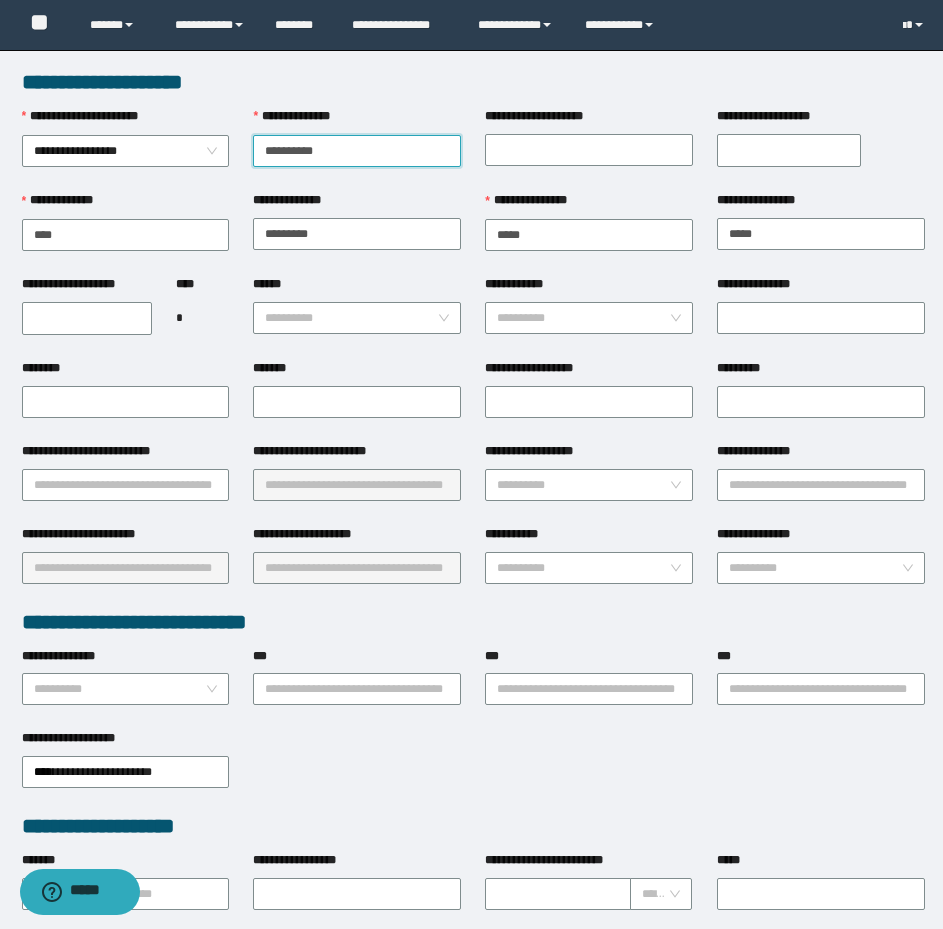 drag, startPoint x: 368, startPoint y: 142, endPoint x: 237, endPoint y: 159, distance: 132.09845 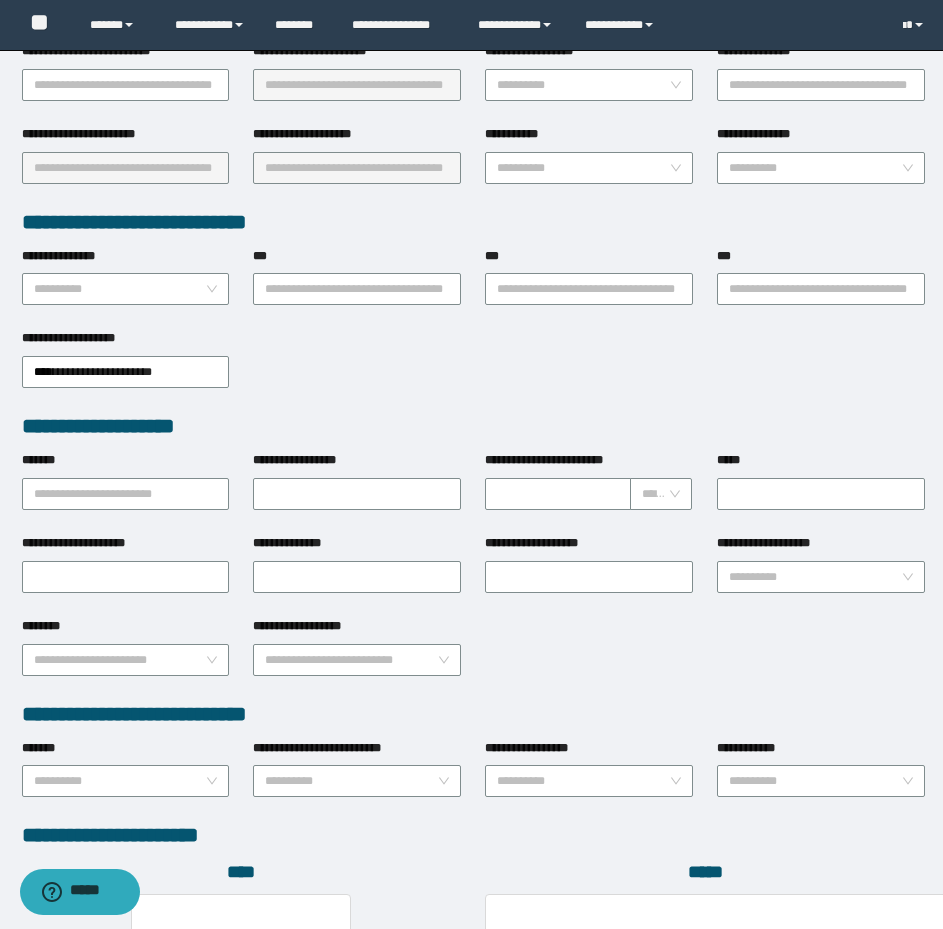 scroll, scrollTop: 774, scrollLeft: 0, axis: vertical 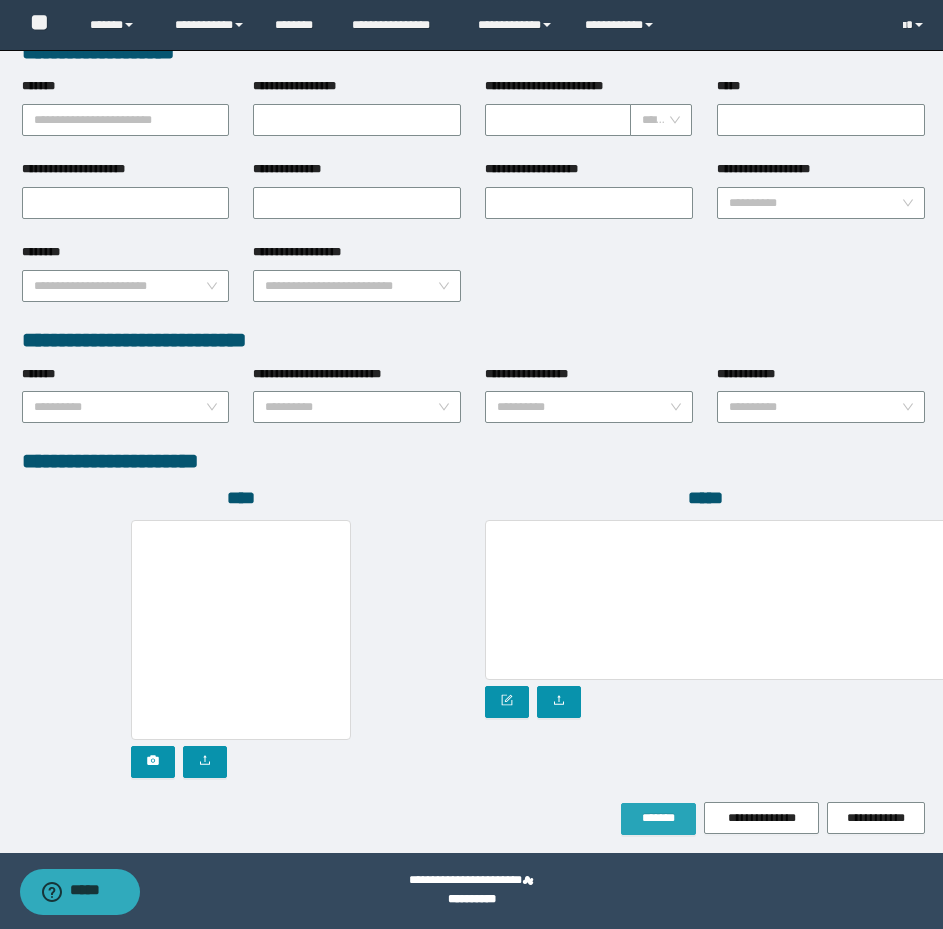 click on "*******" at bounding box center [658, 818] 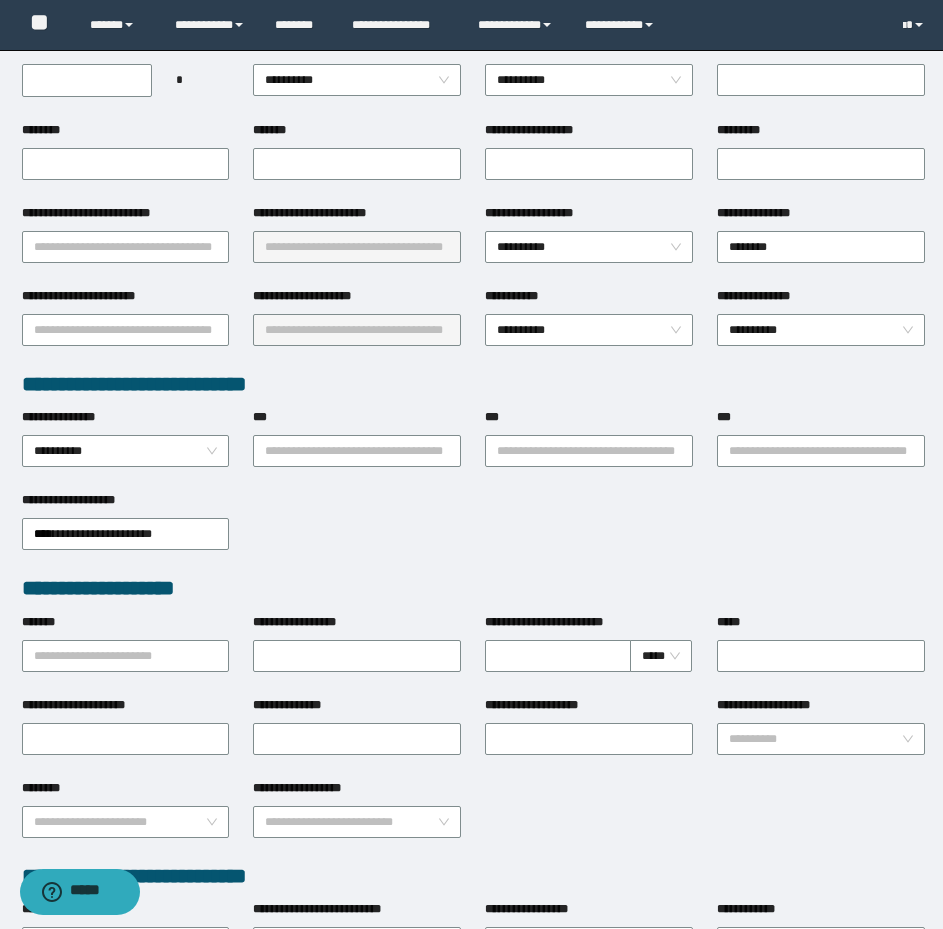 scroll, scrollTop: 0, scrollLeft: 0, axis: both 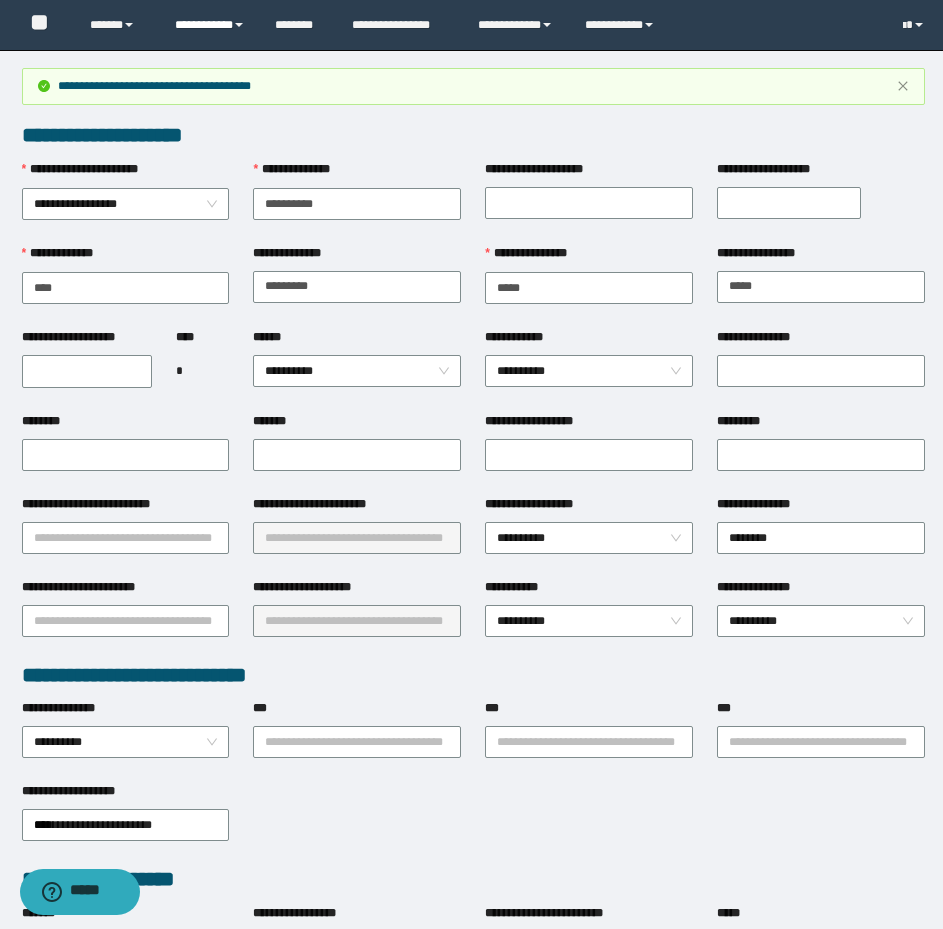 click on "**********" at bounding box center [210, 25] 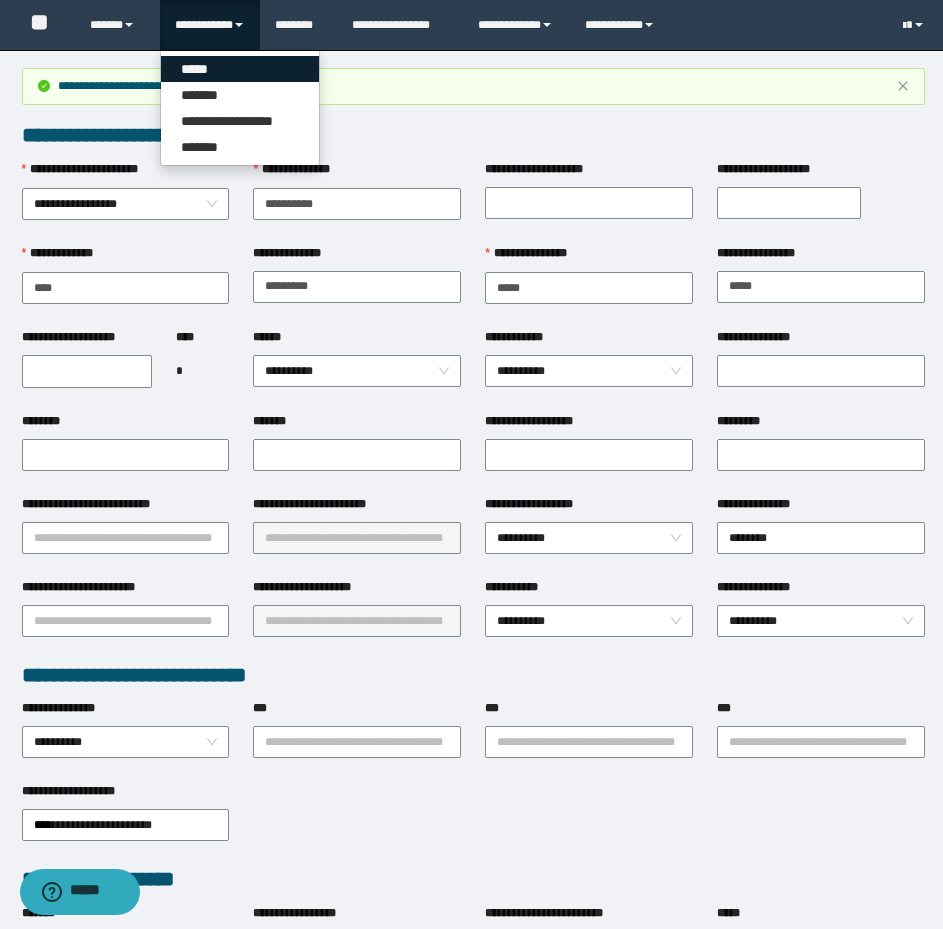 click on "*****" at bounding box center (240, 69) 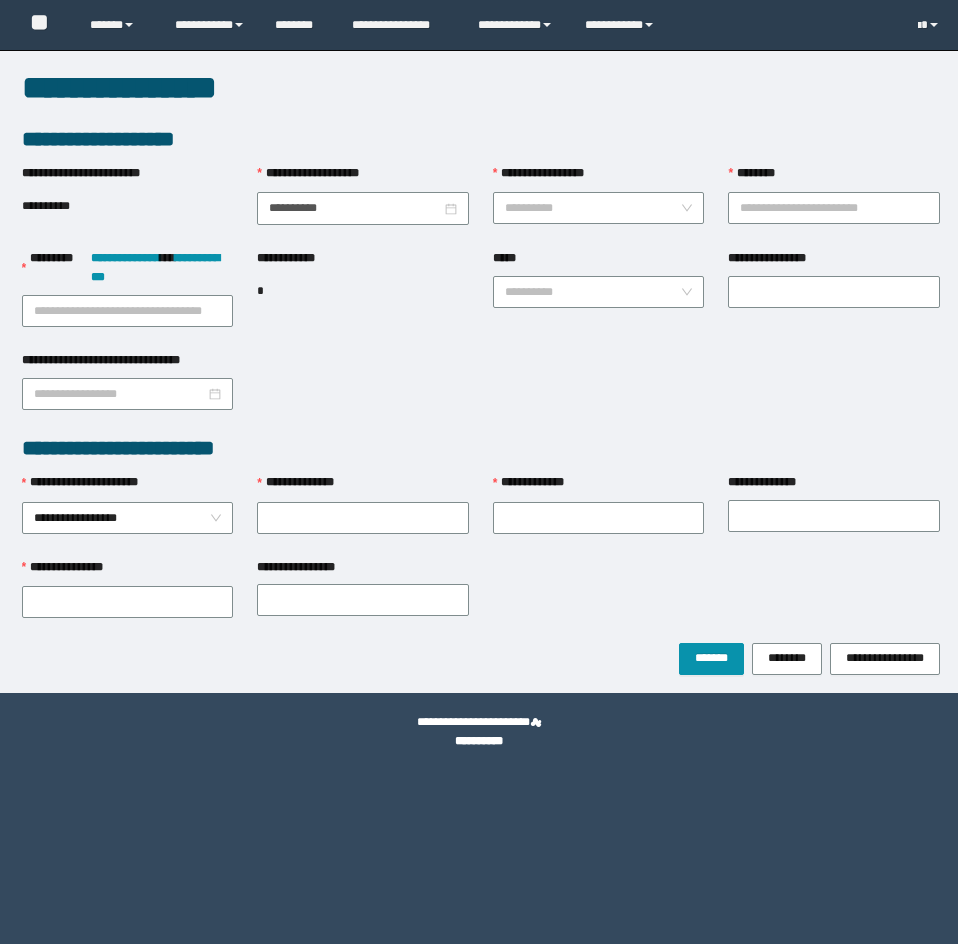 scroll, scrollTop: 0, scrollLeft: 0, axis: both 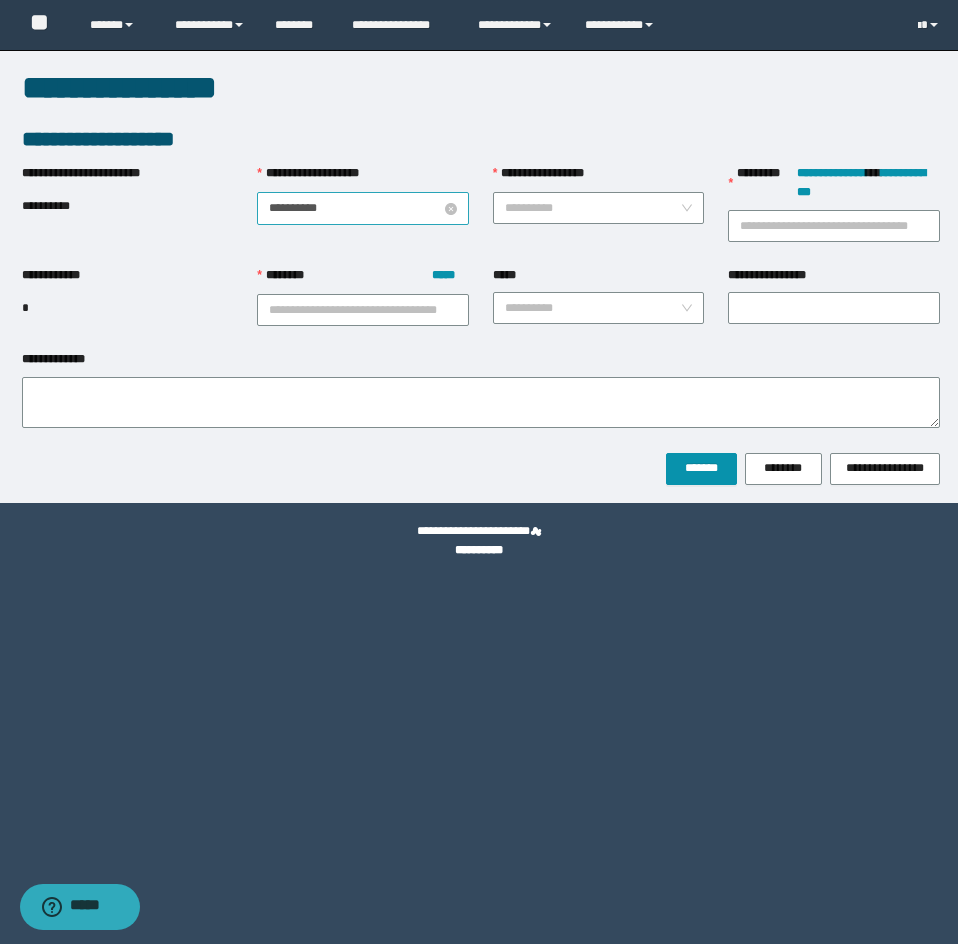 click on "**********" at bounding box center (355, 208) 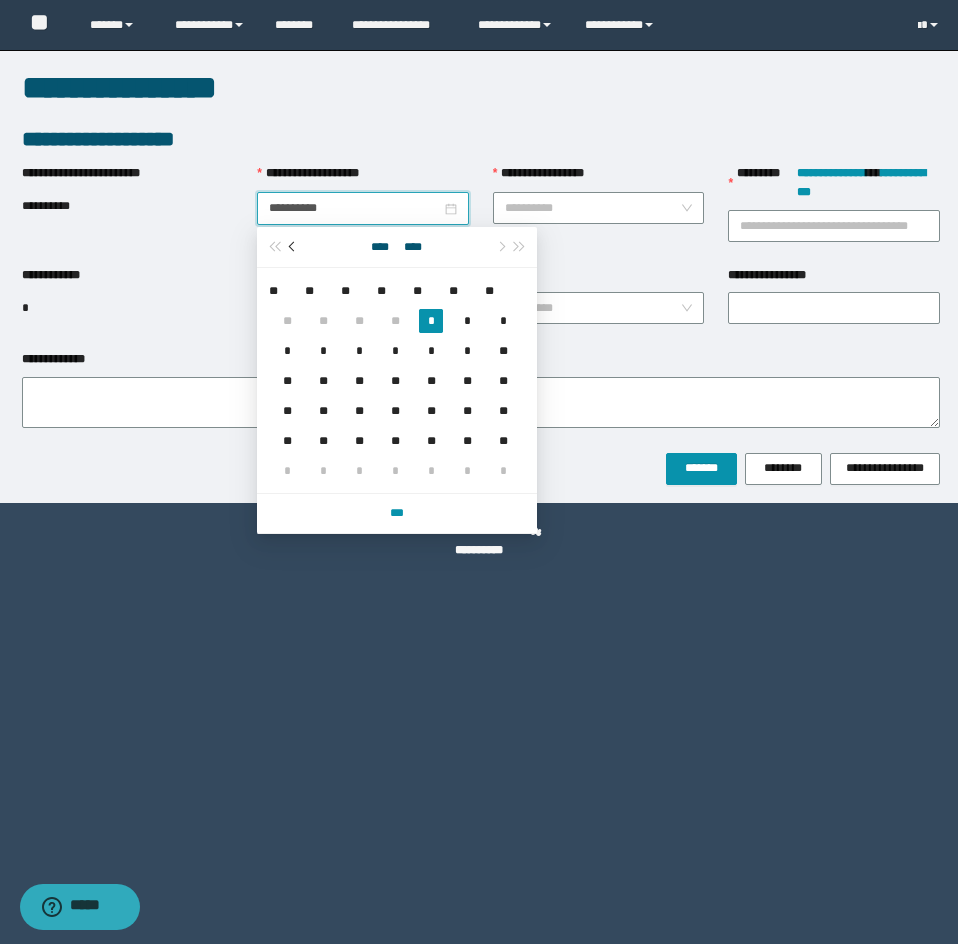 click at bounding box center (293, 247) 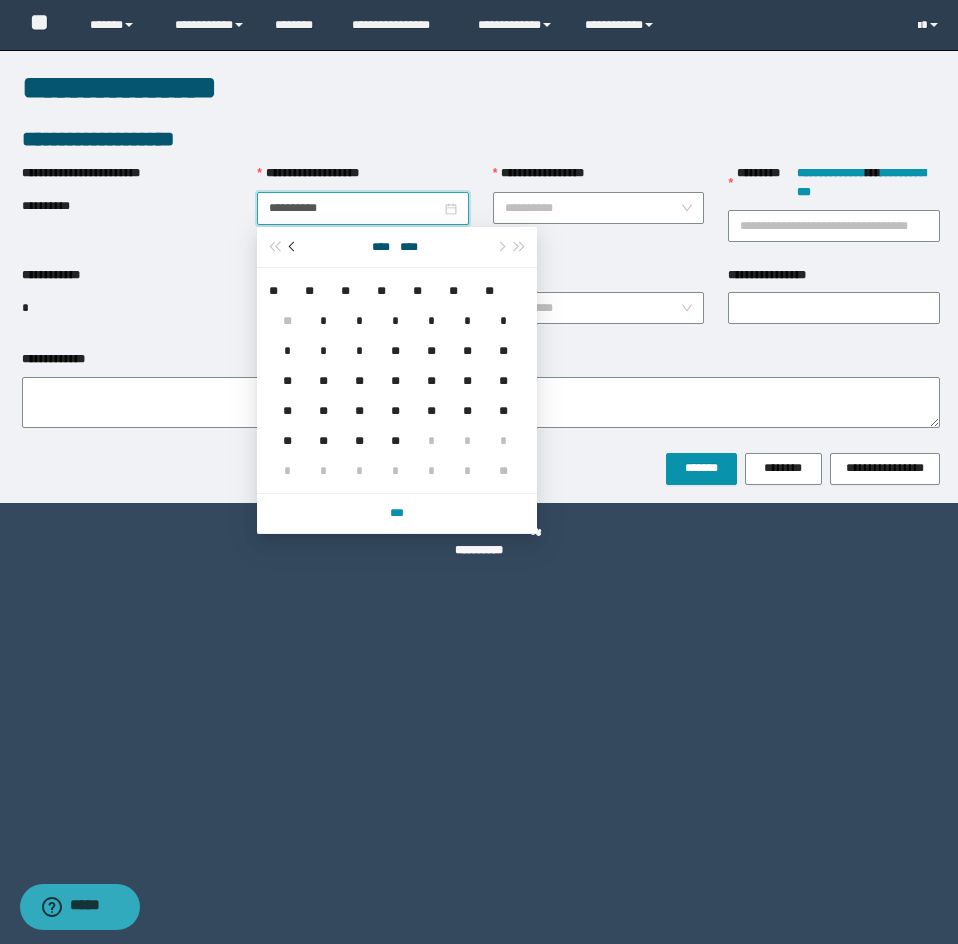 click at bounding box center (293, 247) 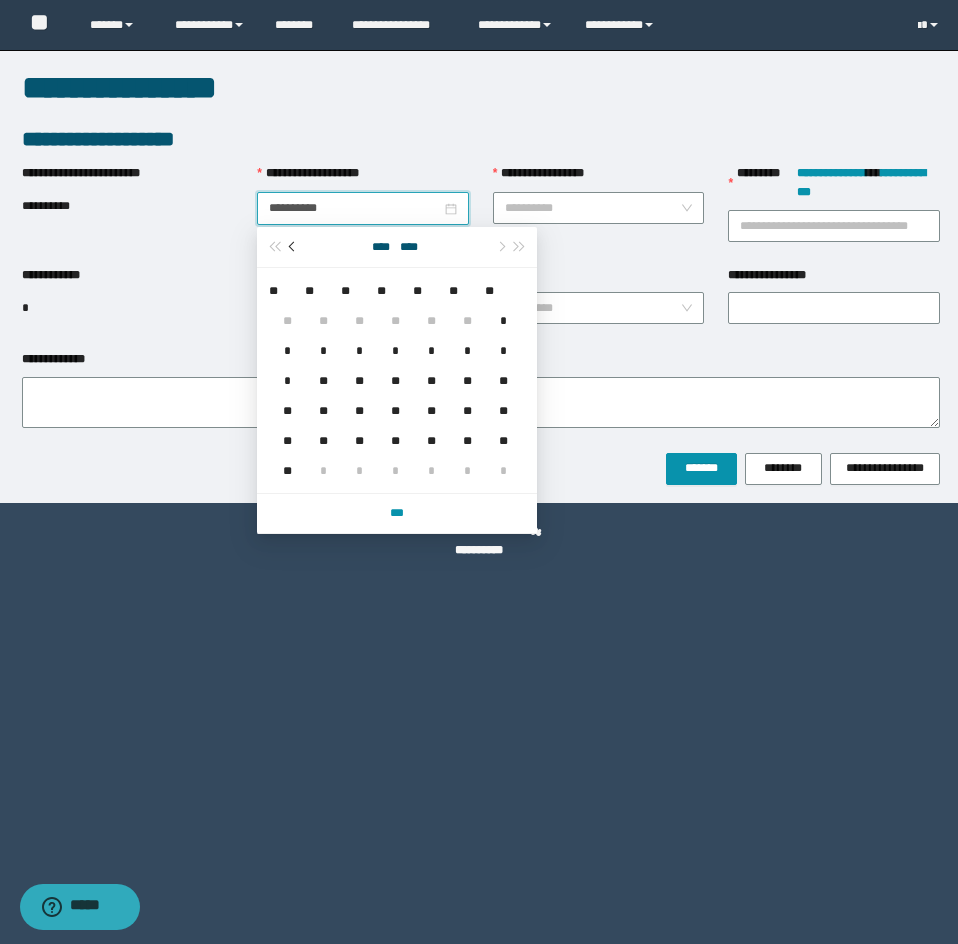 click at bounding box center [293, 247] 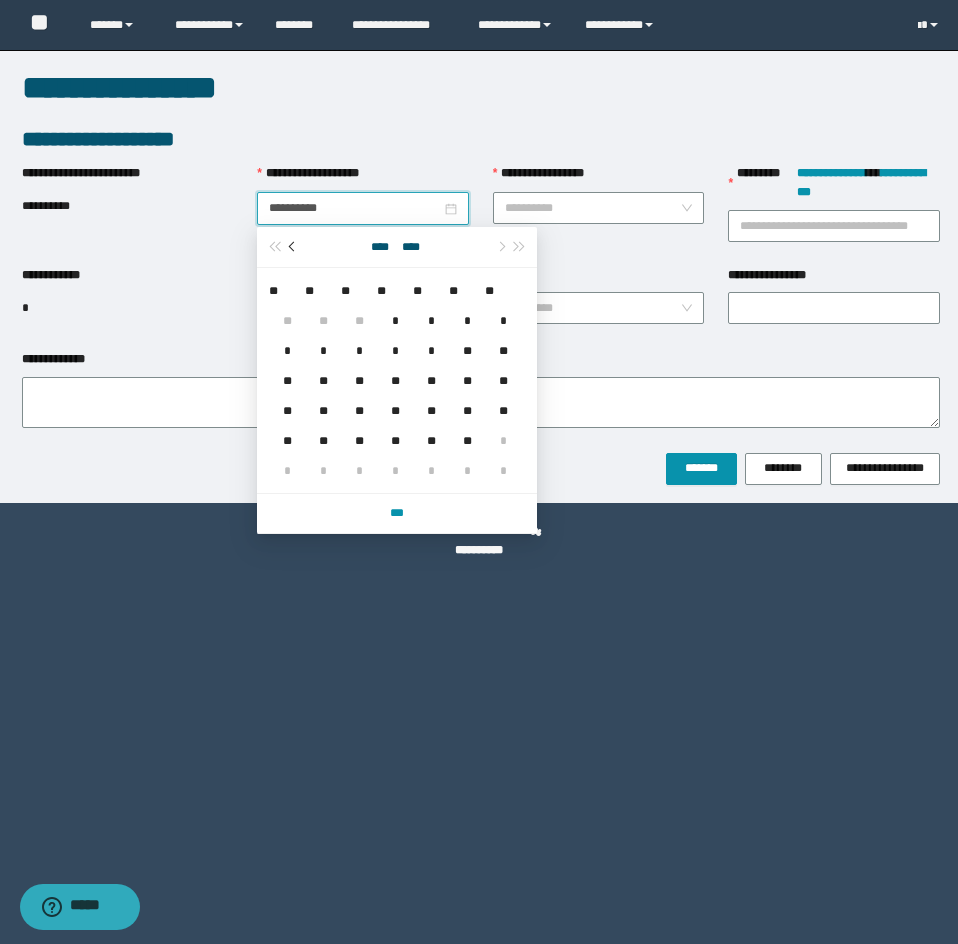 click at bounding box center (293, 247) 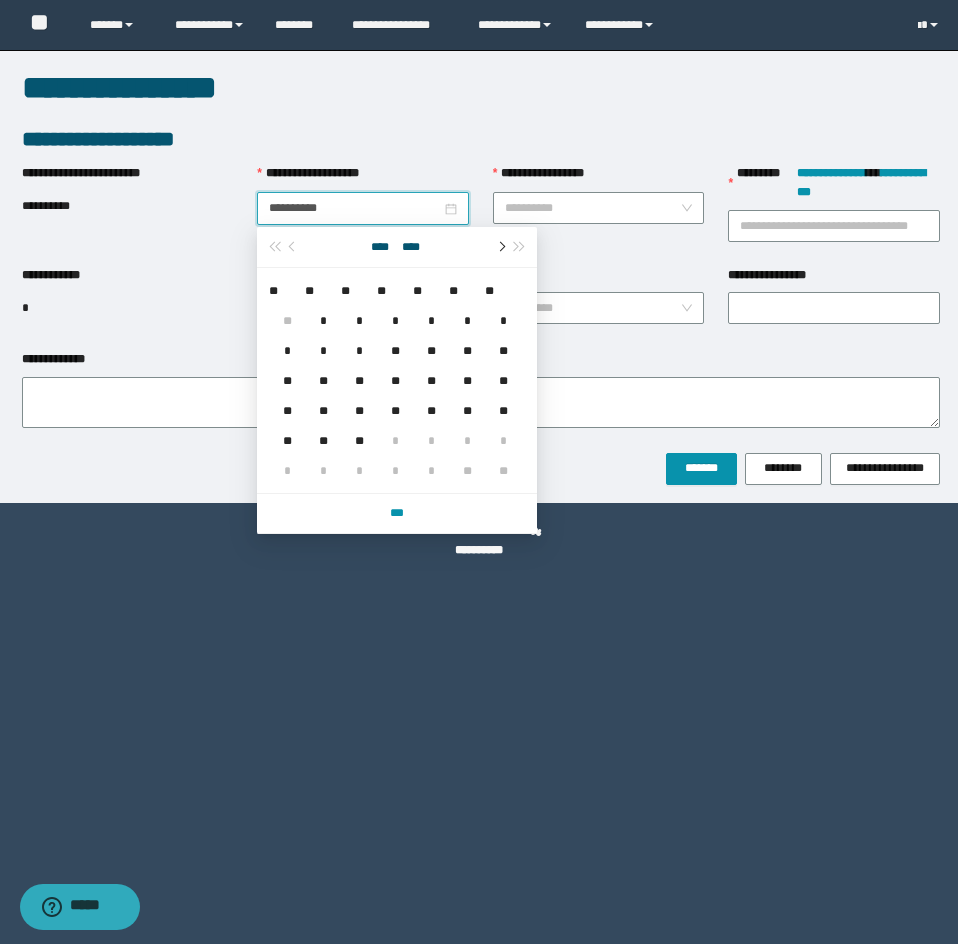 click at bounding box center (500, 247) 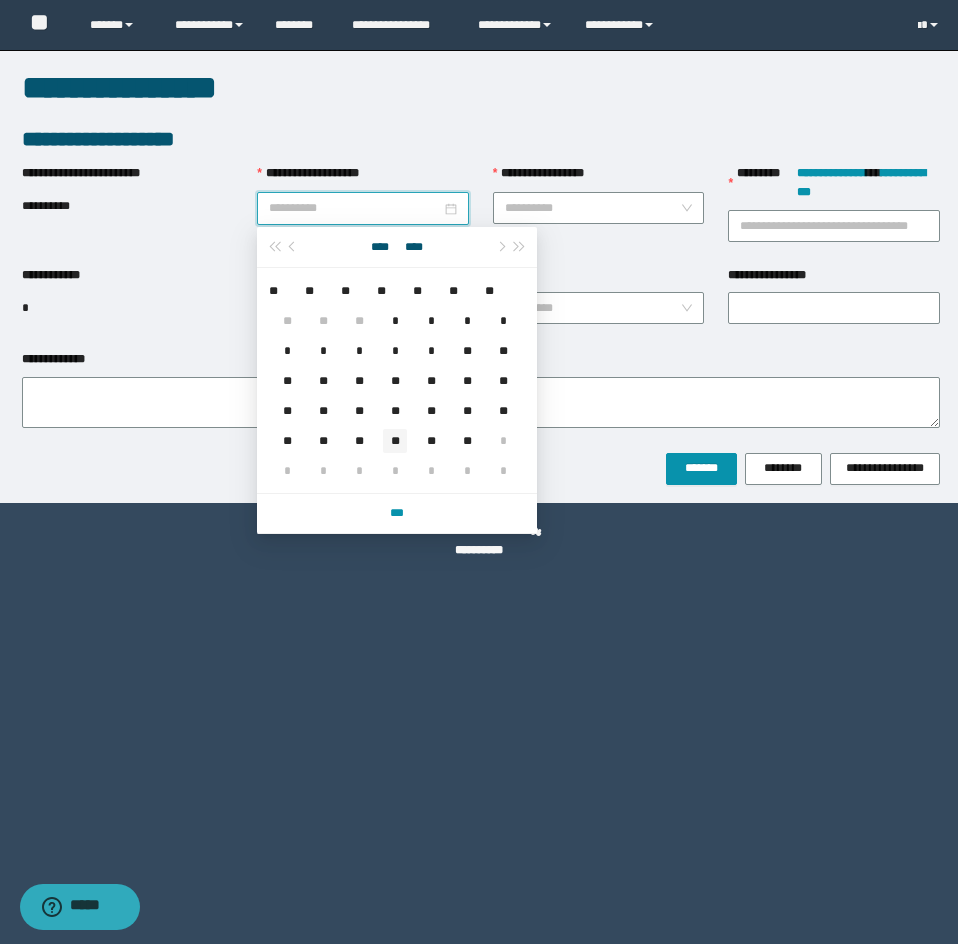 type on "**********" 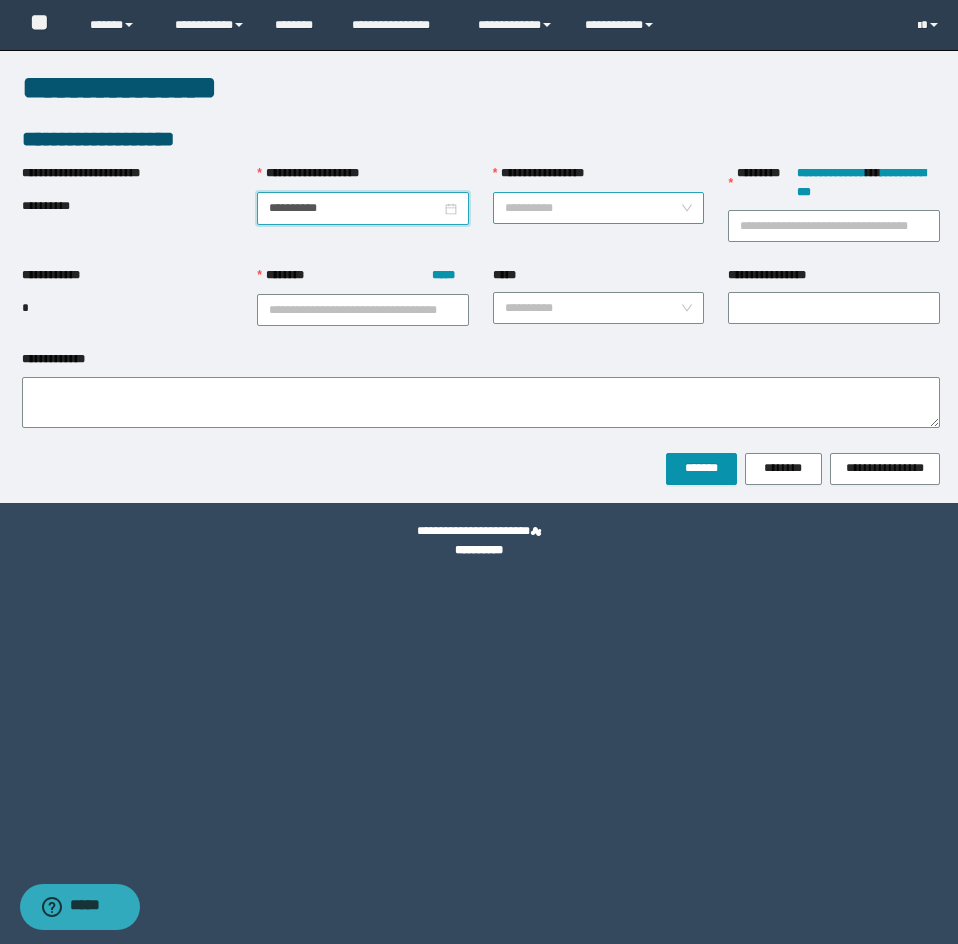 click on "**********" at bounding box center (593, 208) 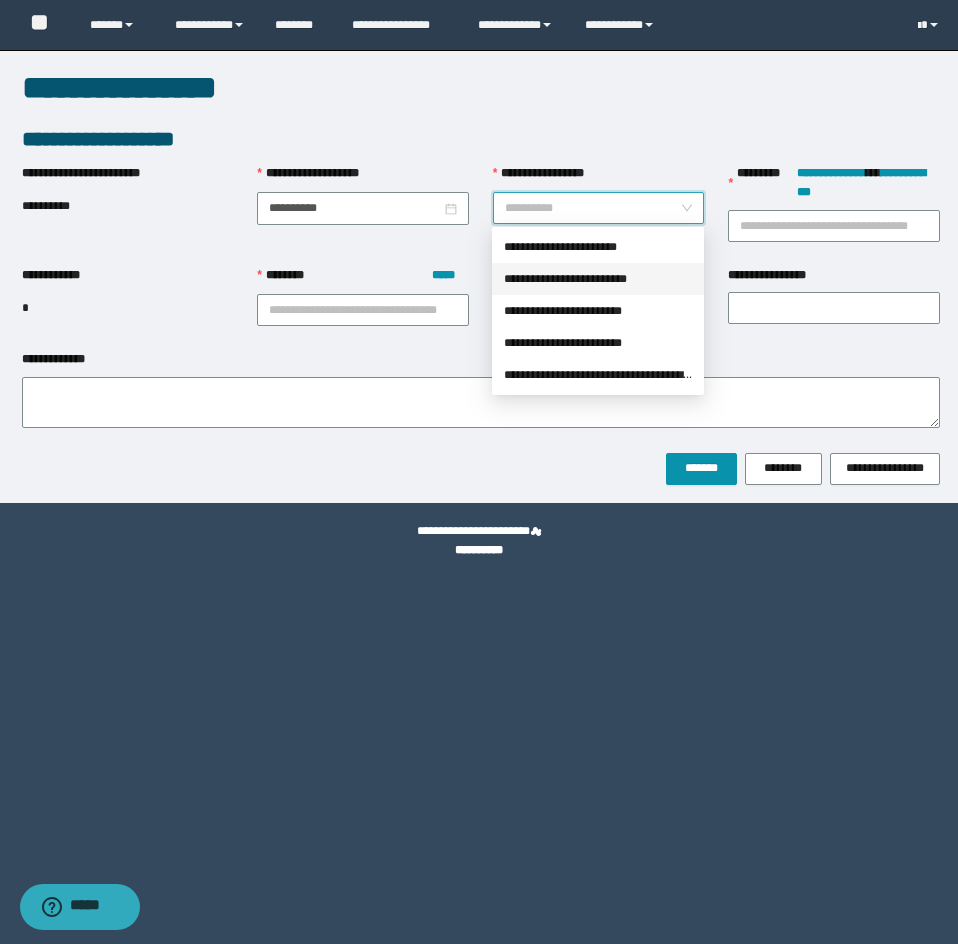 click on "**********" at bounding box center (598, 279) 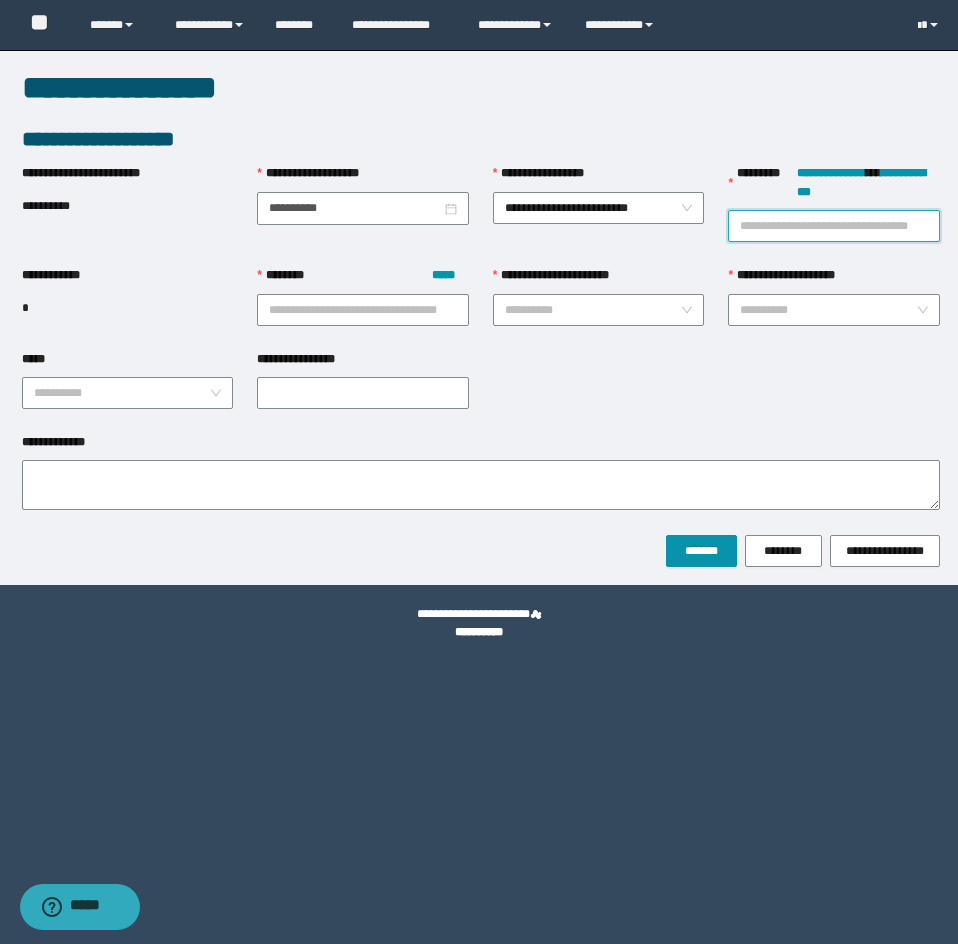click on "**********" at bounding box center [834, 226] 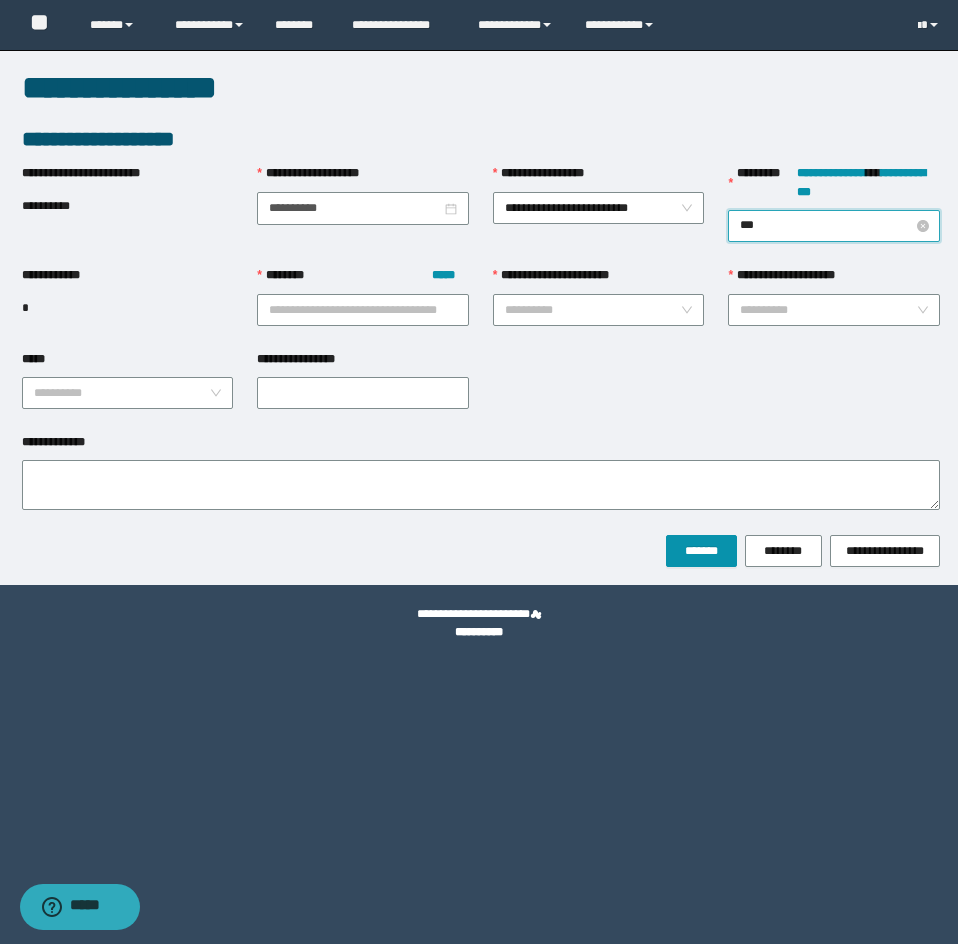 type on "****" 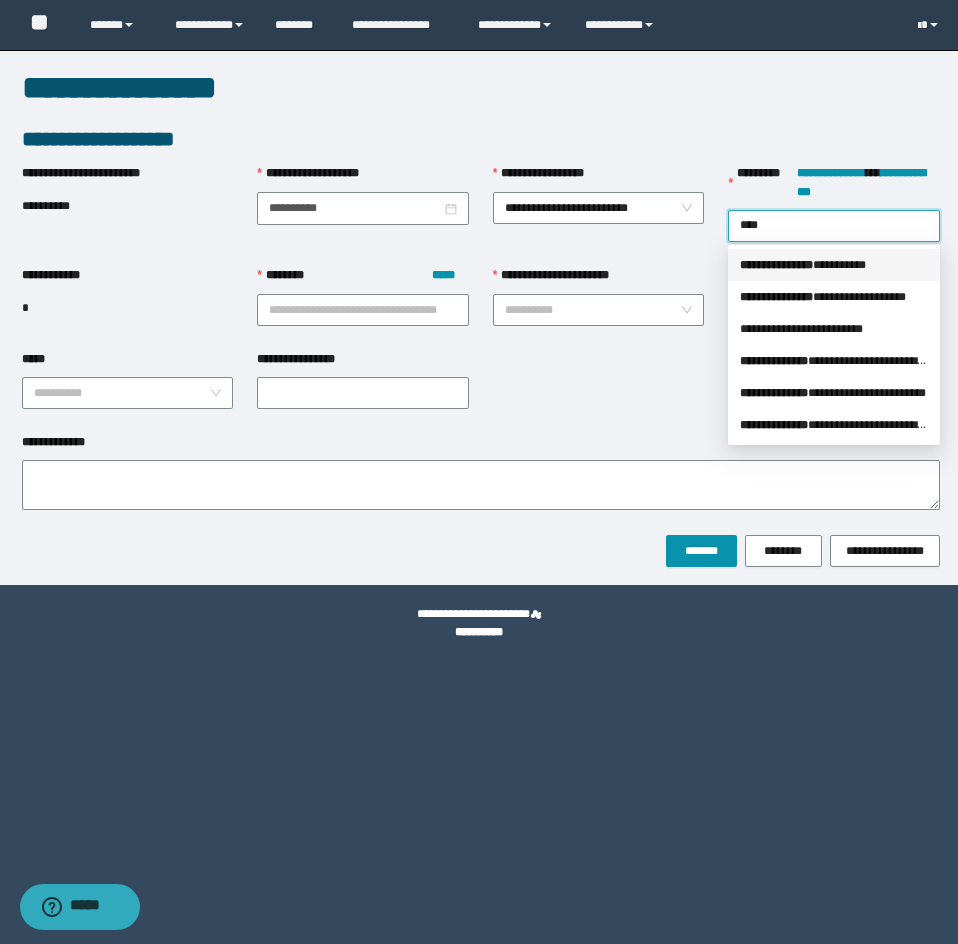 click on "**********" at bounding box center (776, 265) 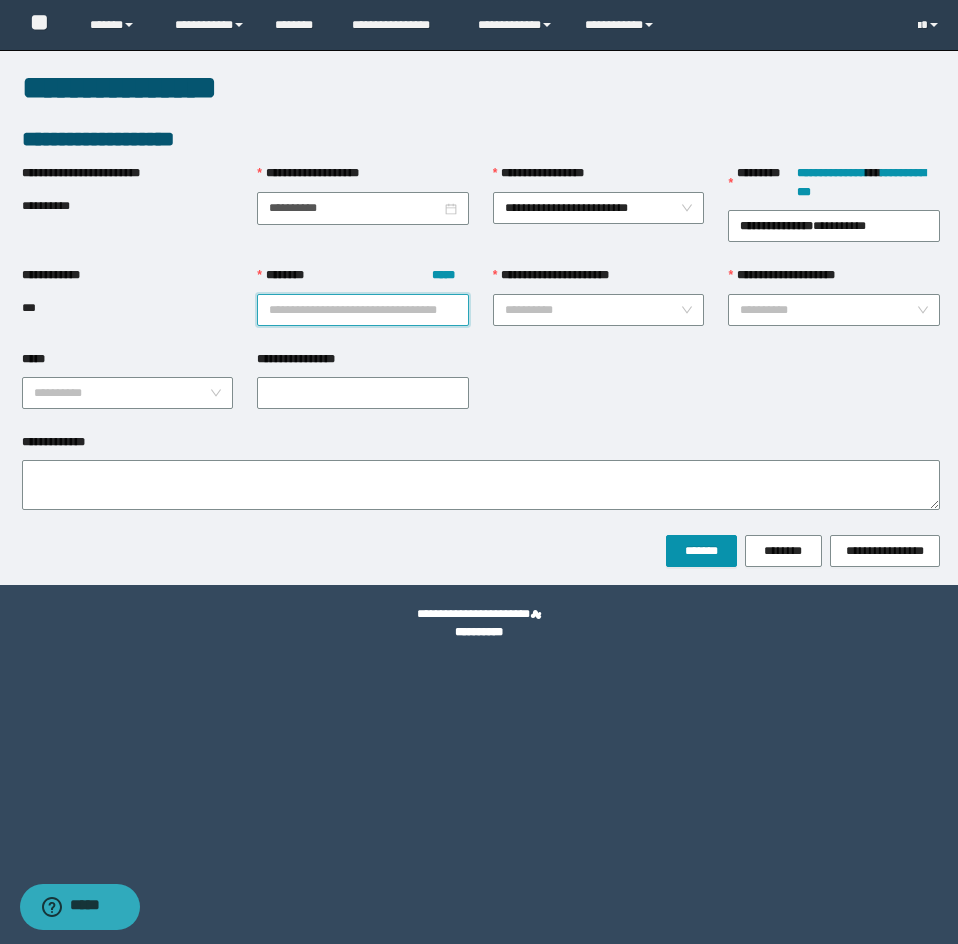click on "******** *****" at bounding box center (363, 310) 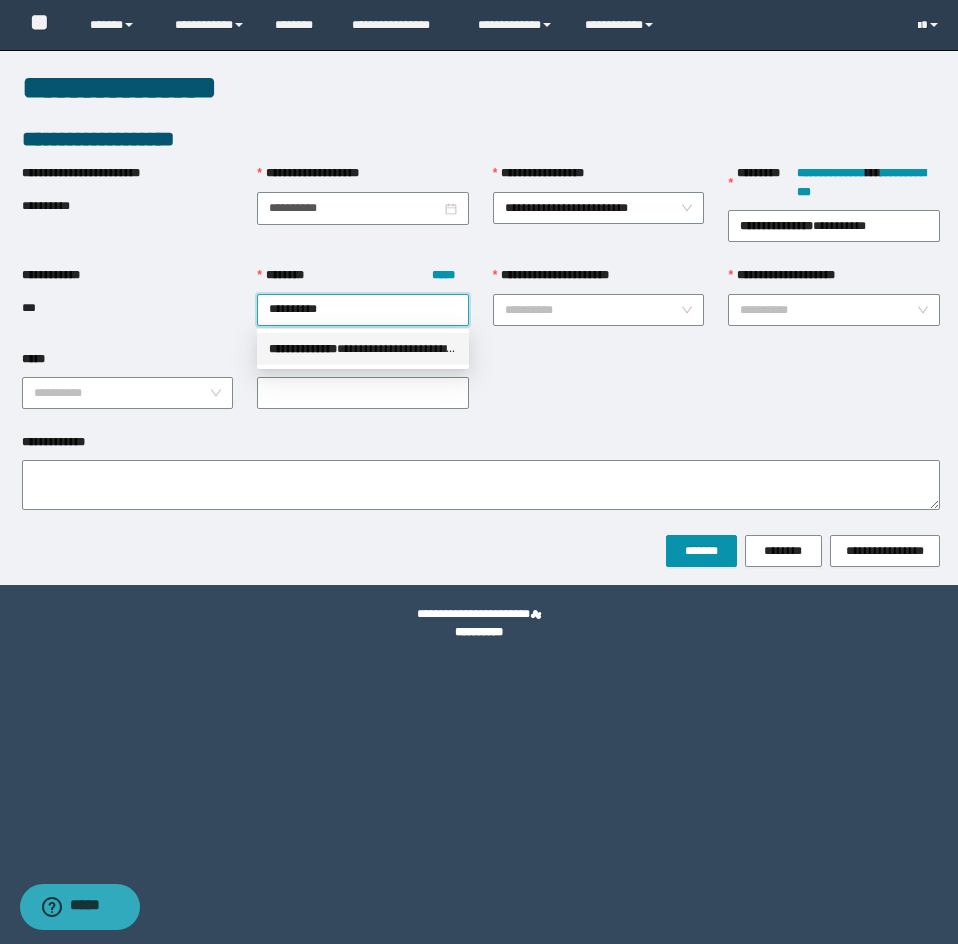 click on "**********" at bounding box center [363, 349] 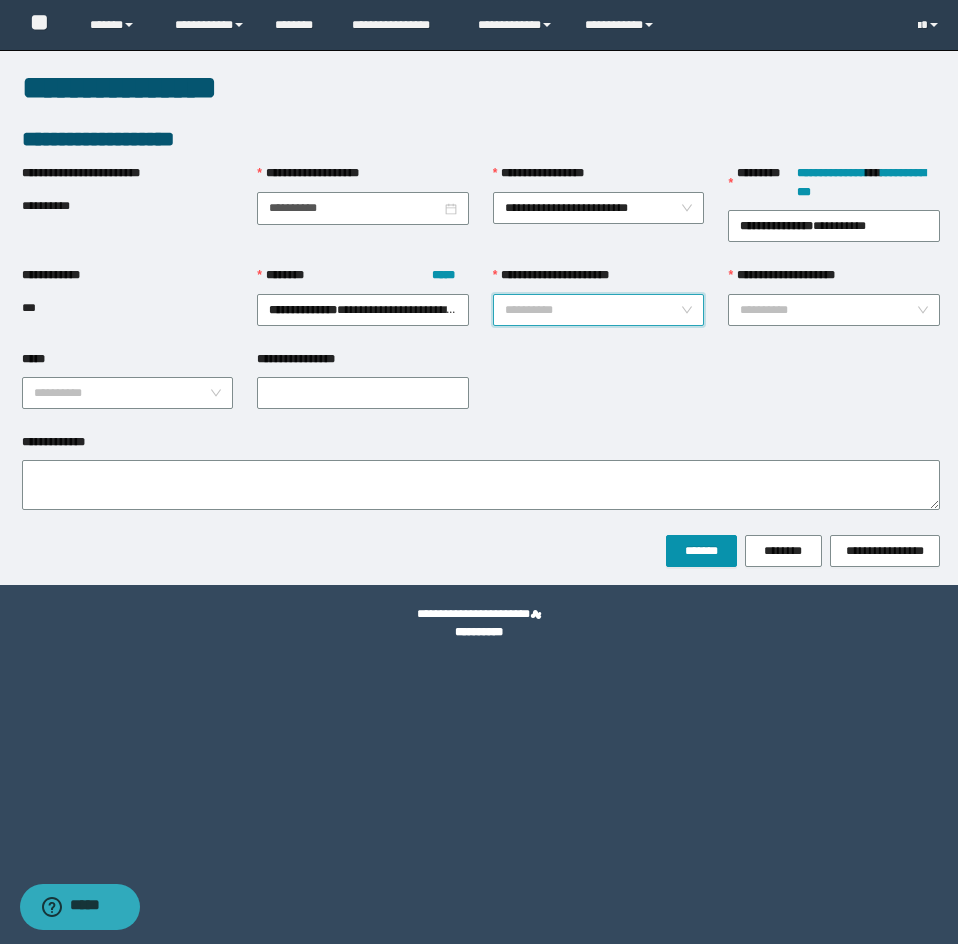 click on "**********" at bounding box center (593, 310) 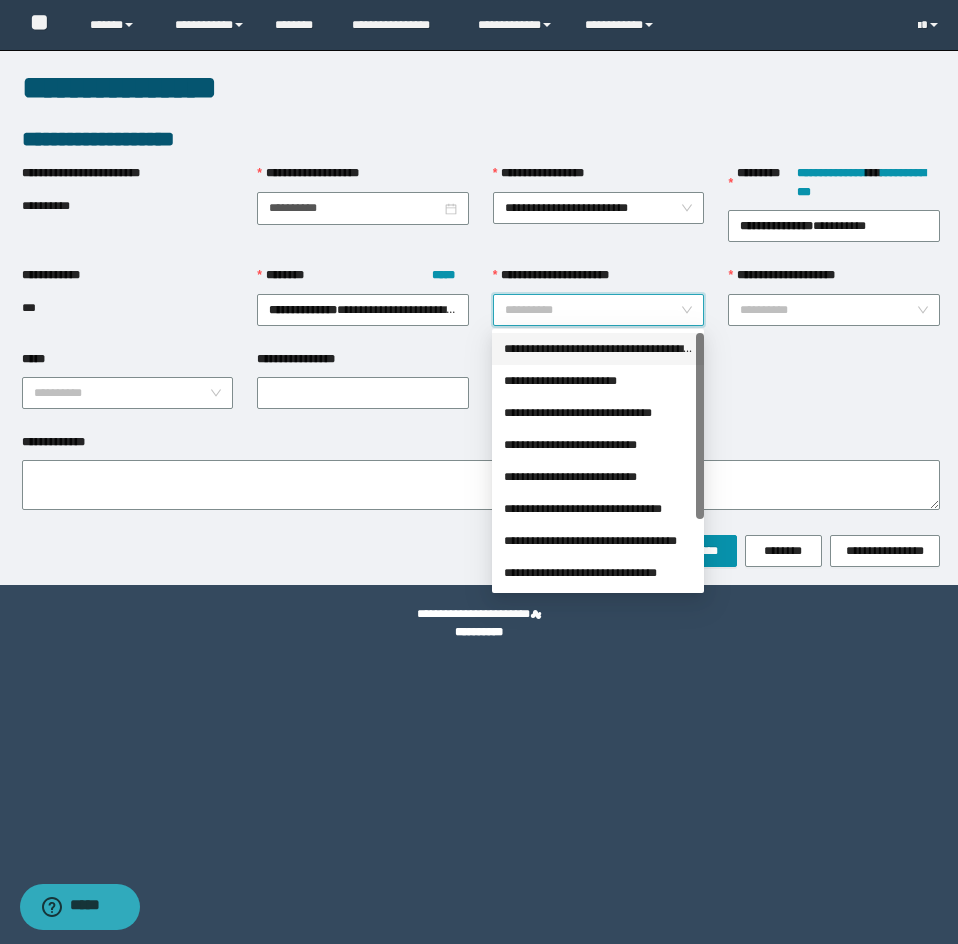 click on "**********" at bounding box center (598, 349) 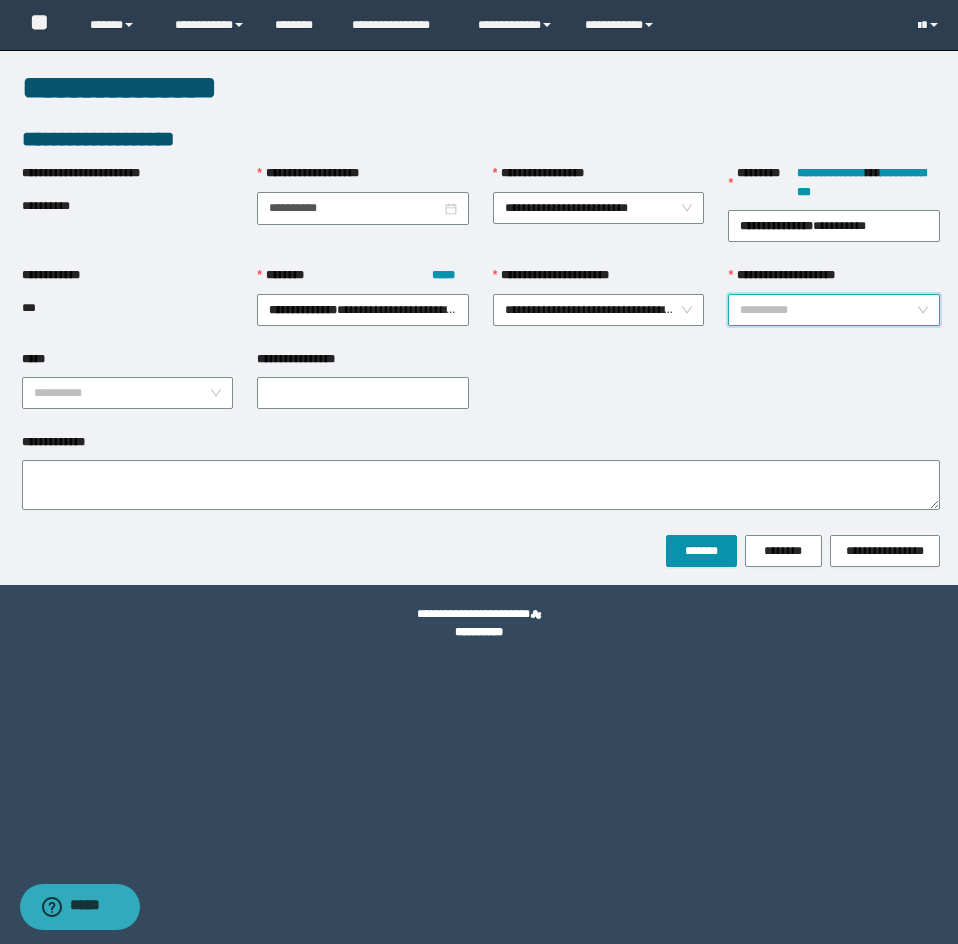 click on "**********" at bounding box center [828, 310] 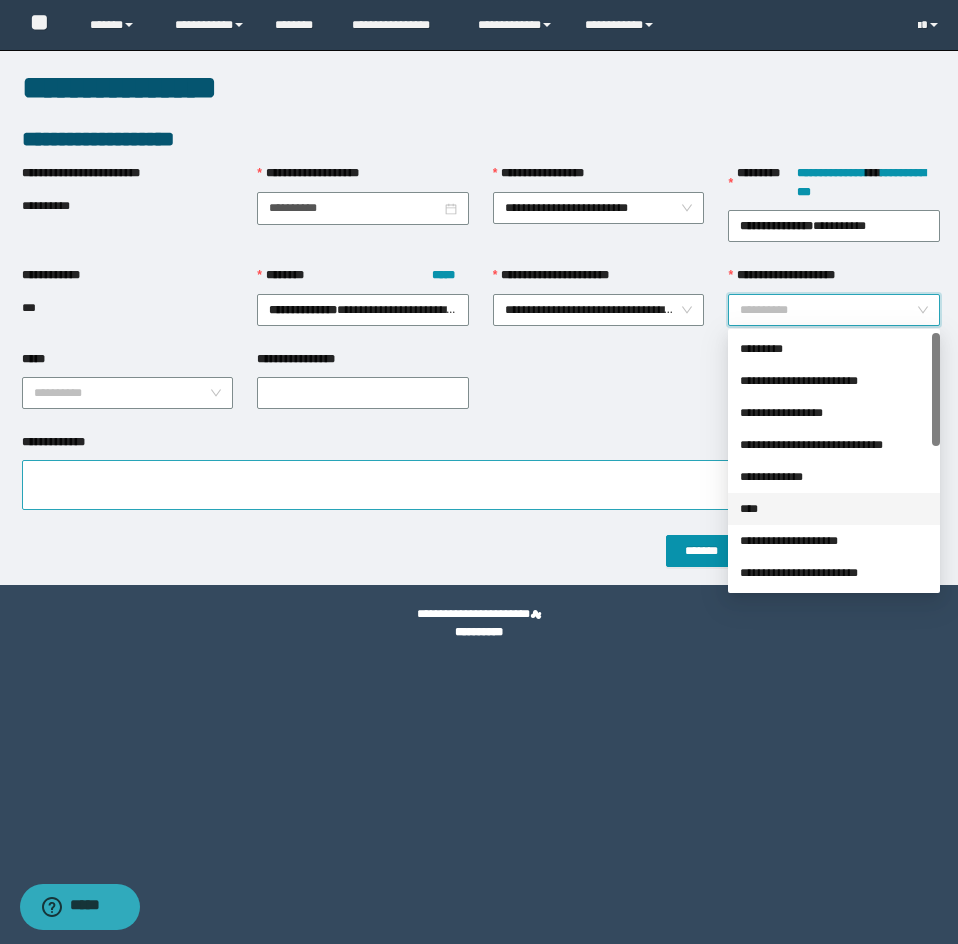 click on "****" at bounding box center [834, 509] 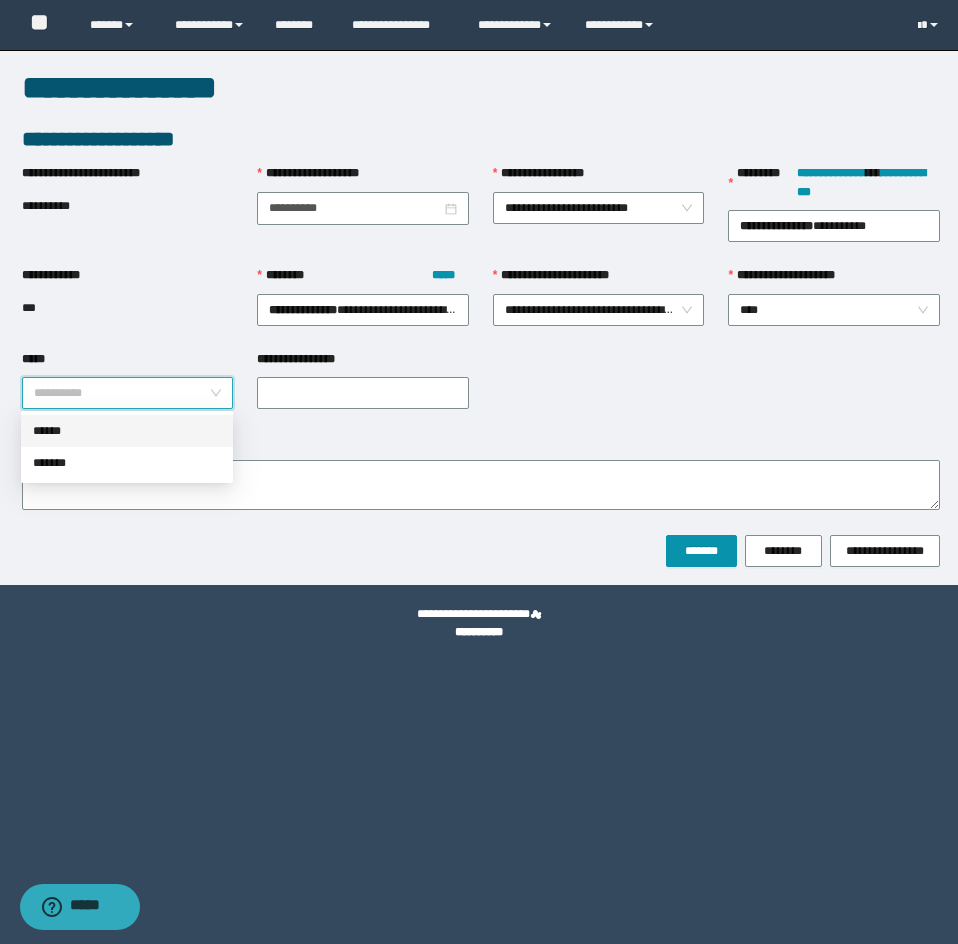 click on "*****" at bounding box center [122, 393] 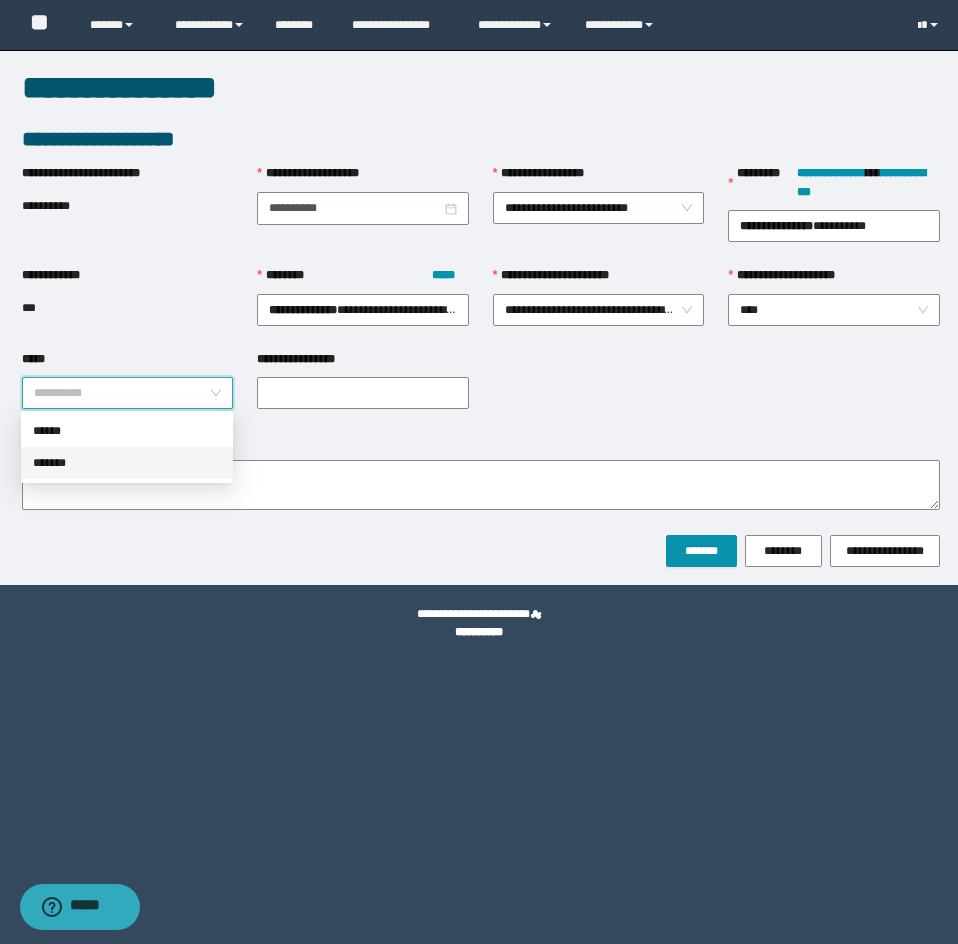 click on "*******" at bounding box center [127, 463] 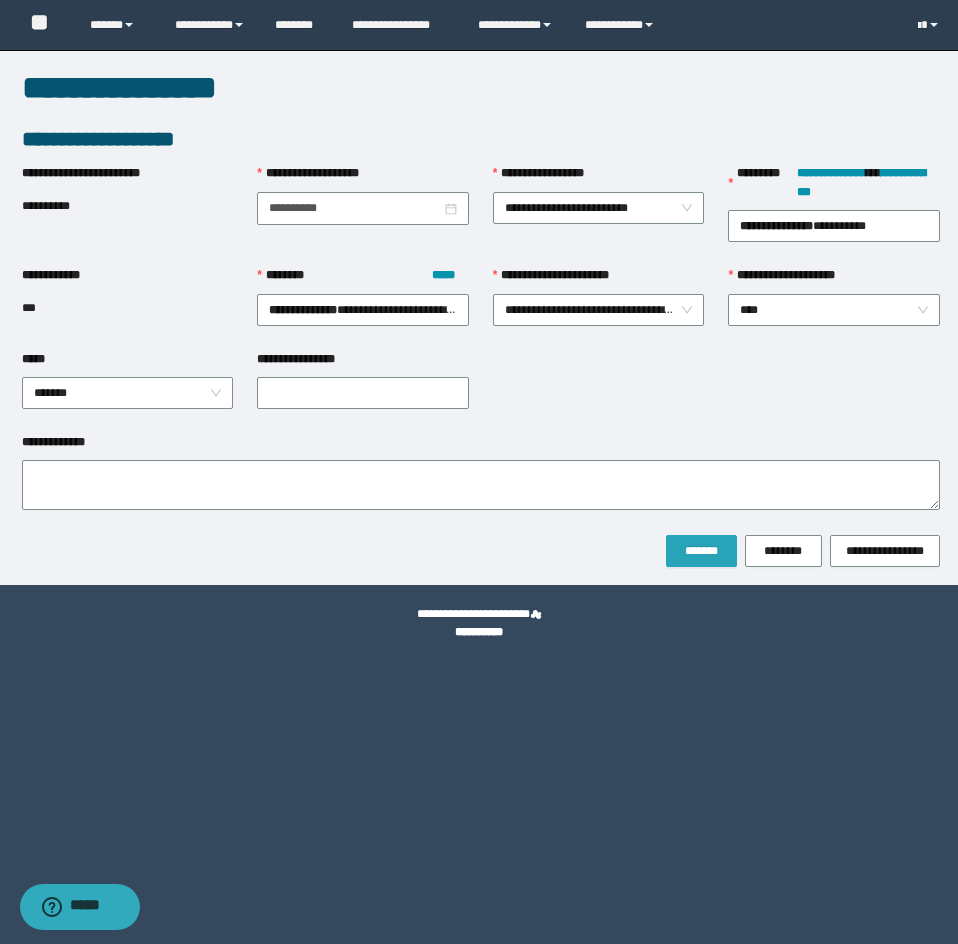 click on "*******" at bounding box center (701, 551) 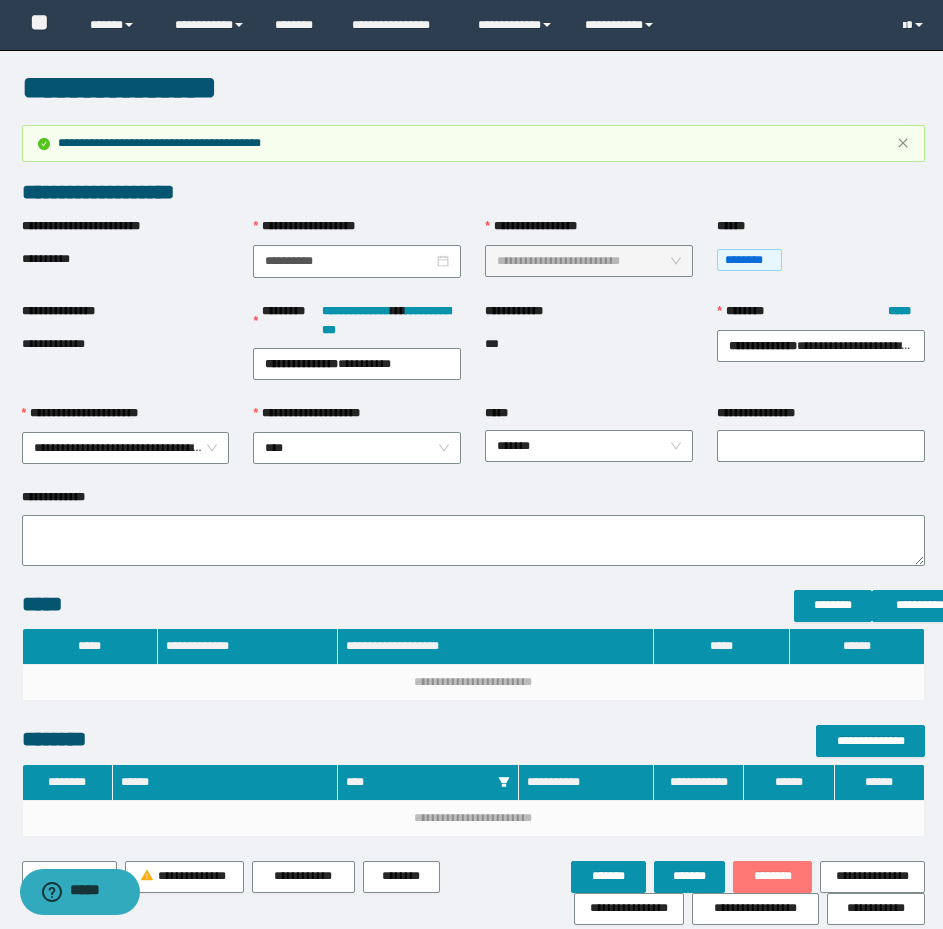 click on "********" at bounding box center (772, 876) 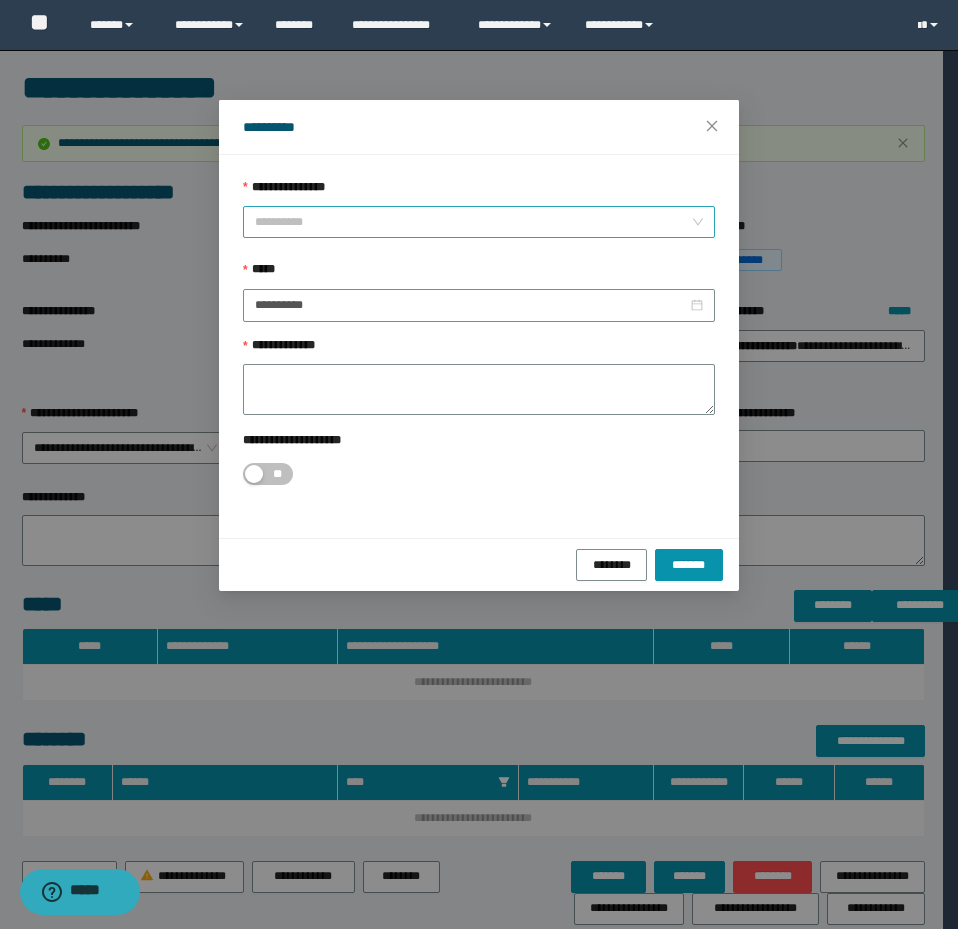 click on "**********" at bounding box center [479, 222] 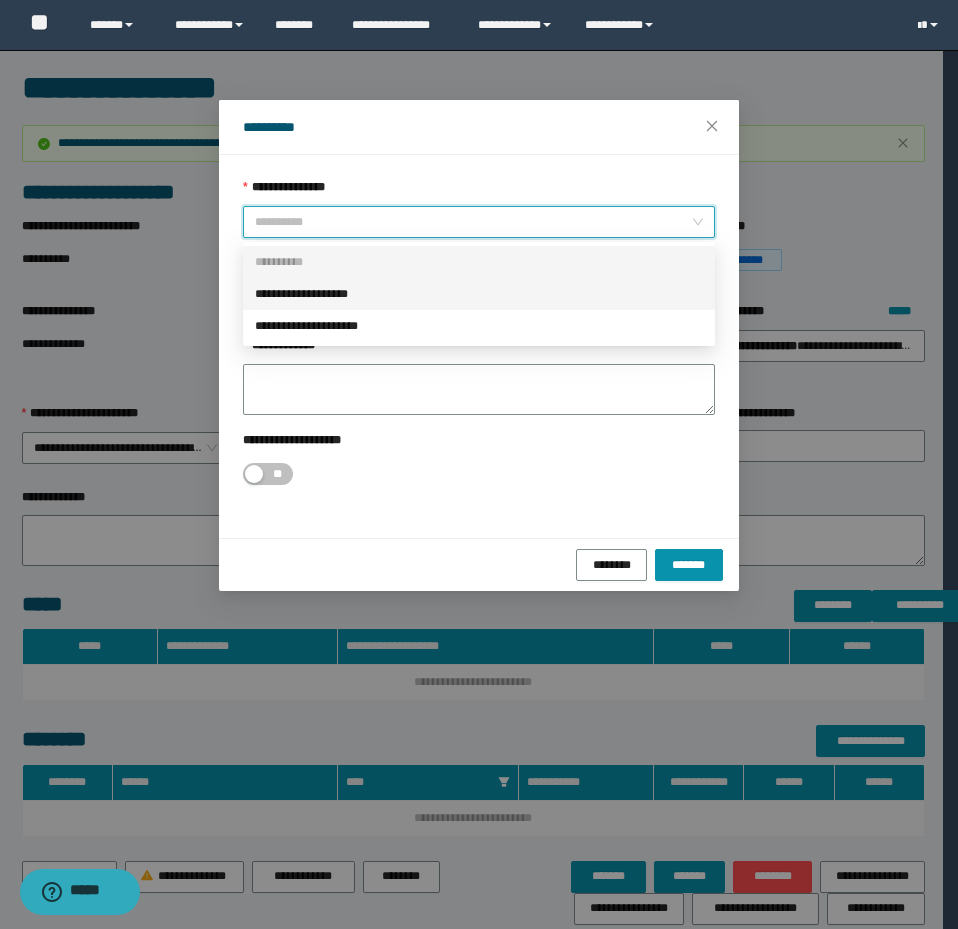 click on "**********" at bounding box center [479, 294] 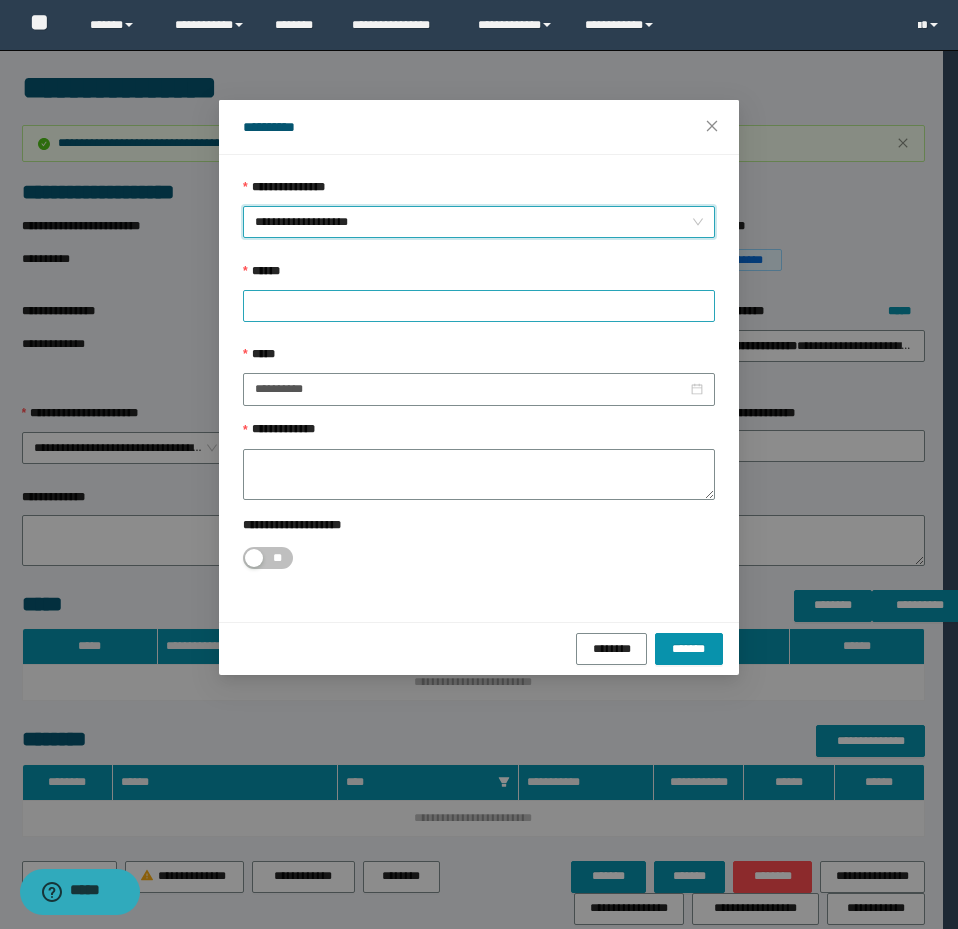 click at bounding box center (479, 306) 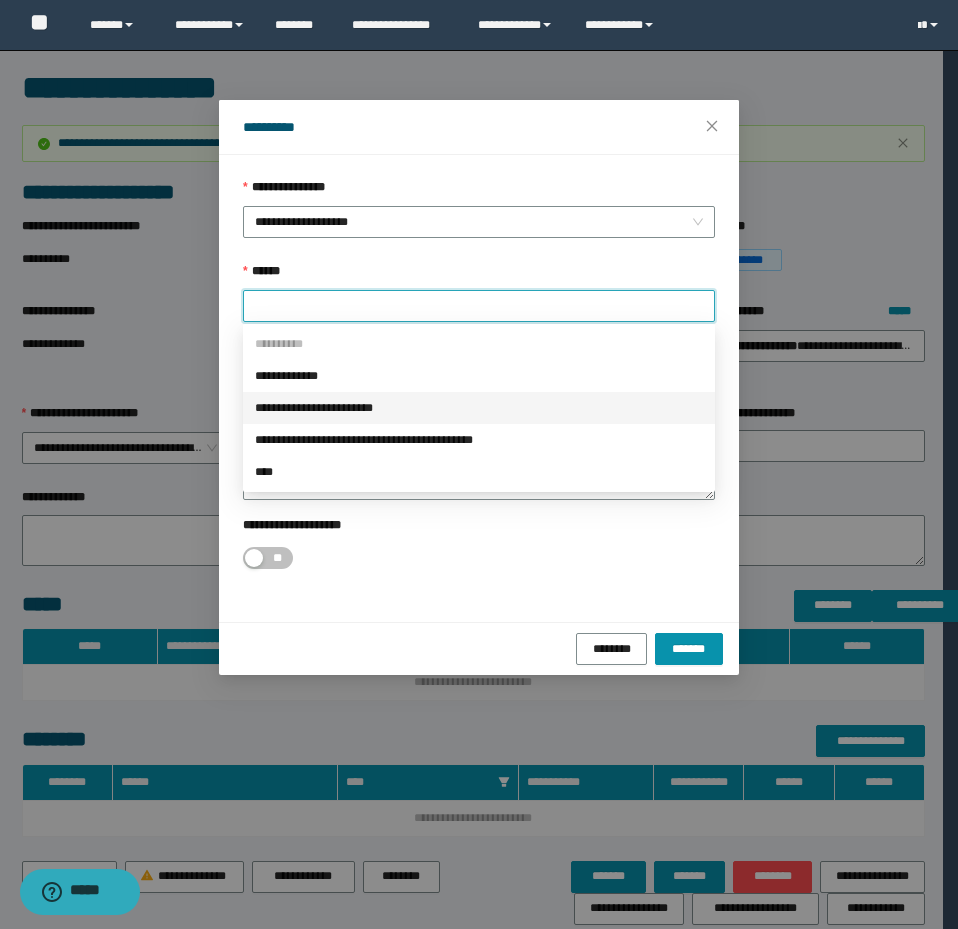 click on "**********" at bounding box center [479, 408] 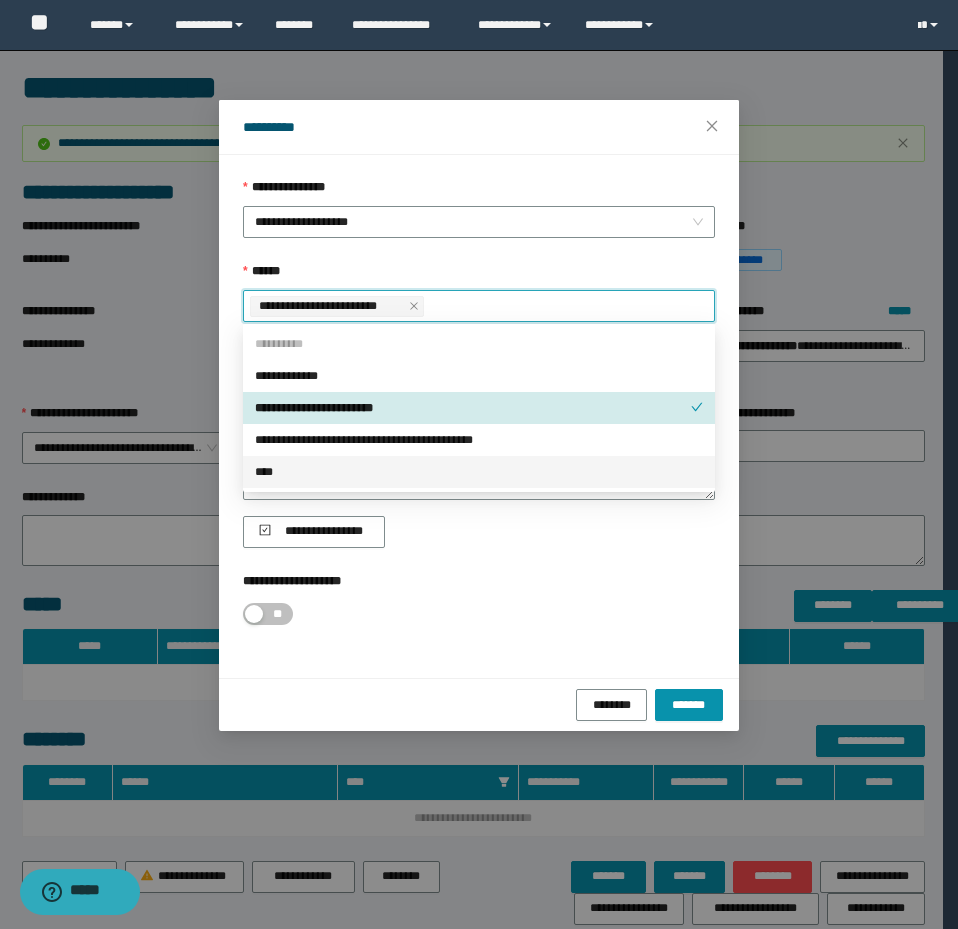 click on "**********" at bounding box center [479, 532] 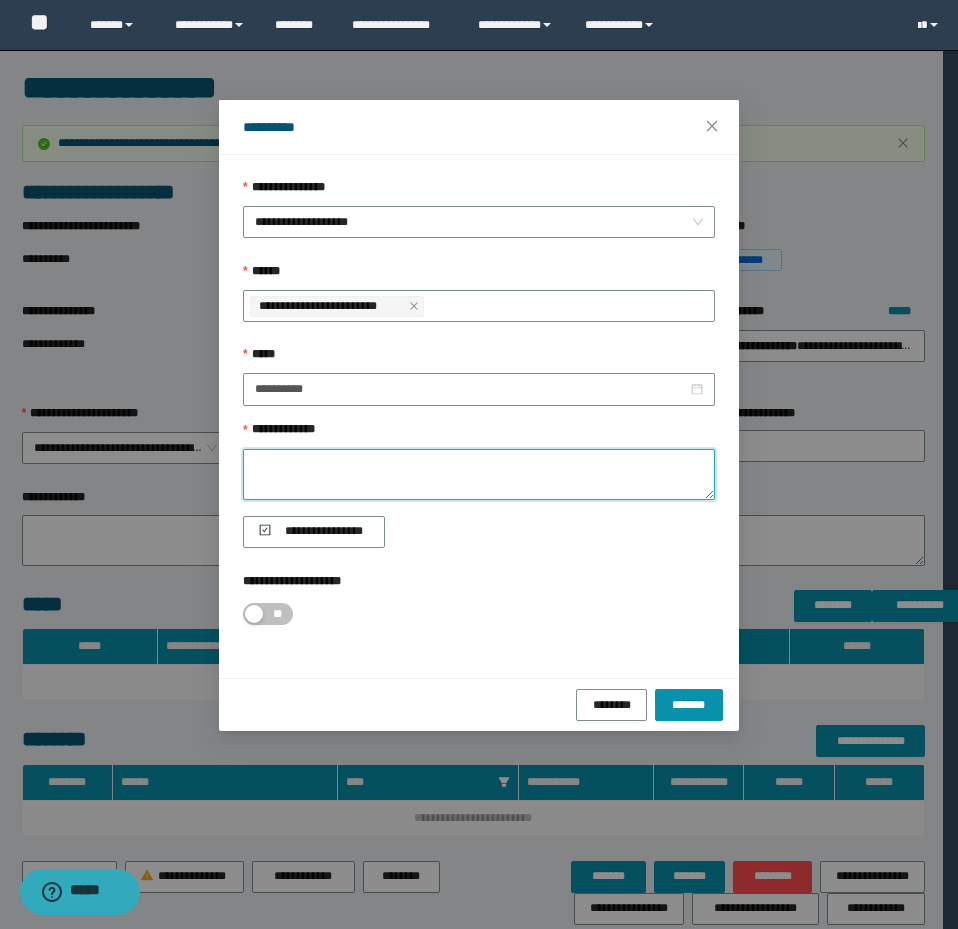 click on "**********" at bounding box center (479, 474) 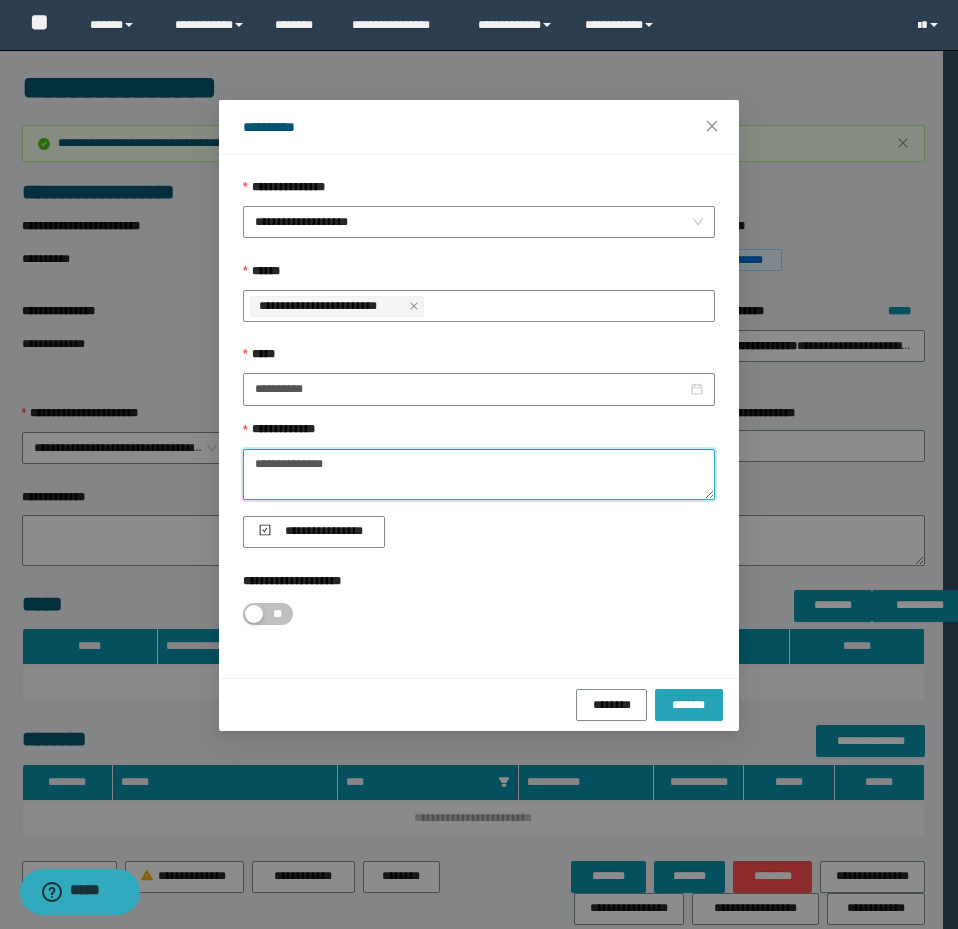 type on "**********" 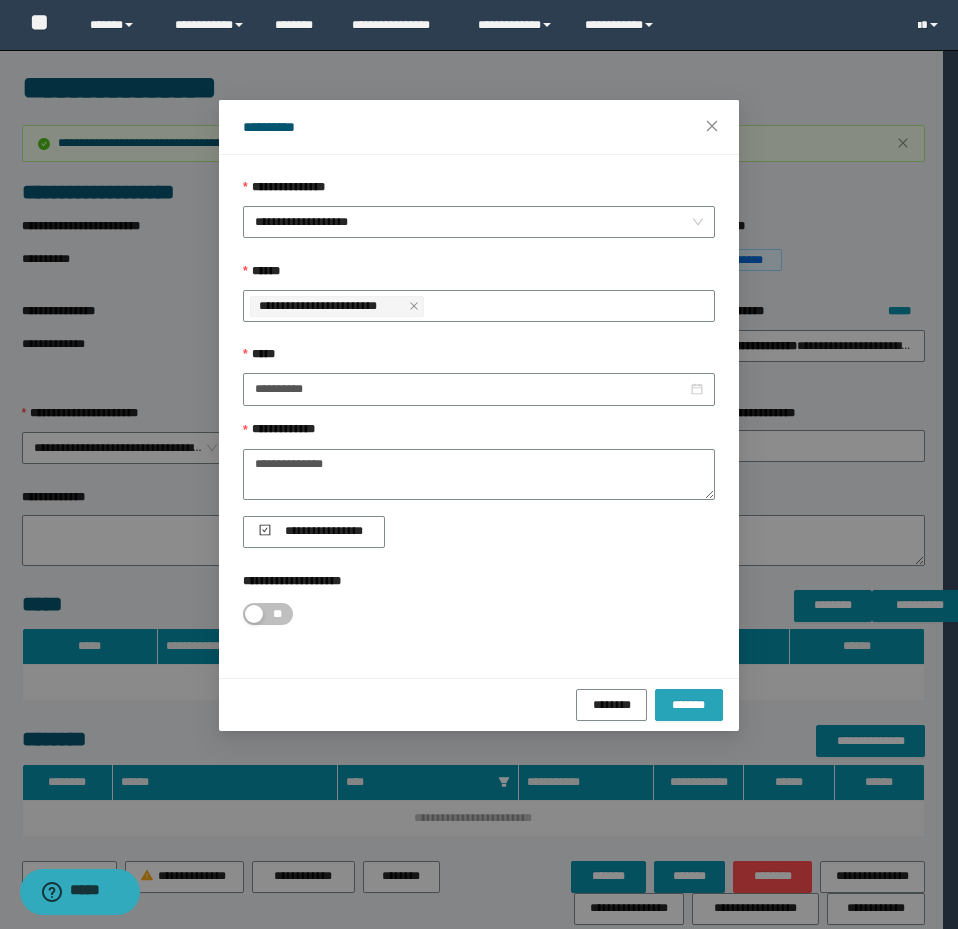 click on "*******" at bounding box center [689, 704] 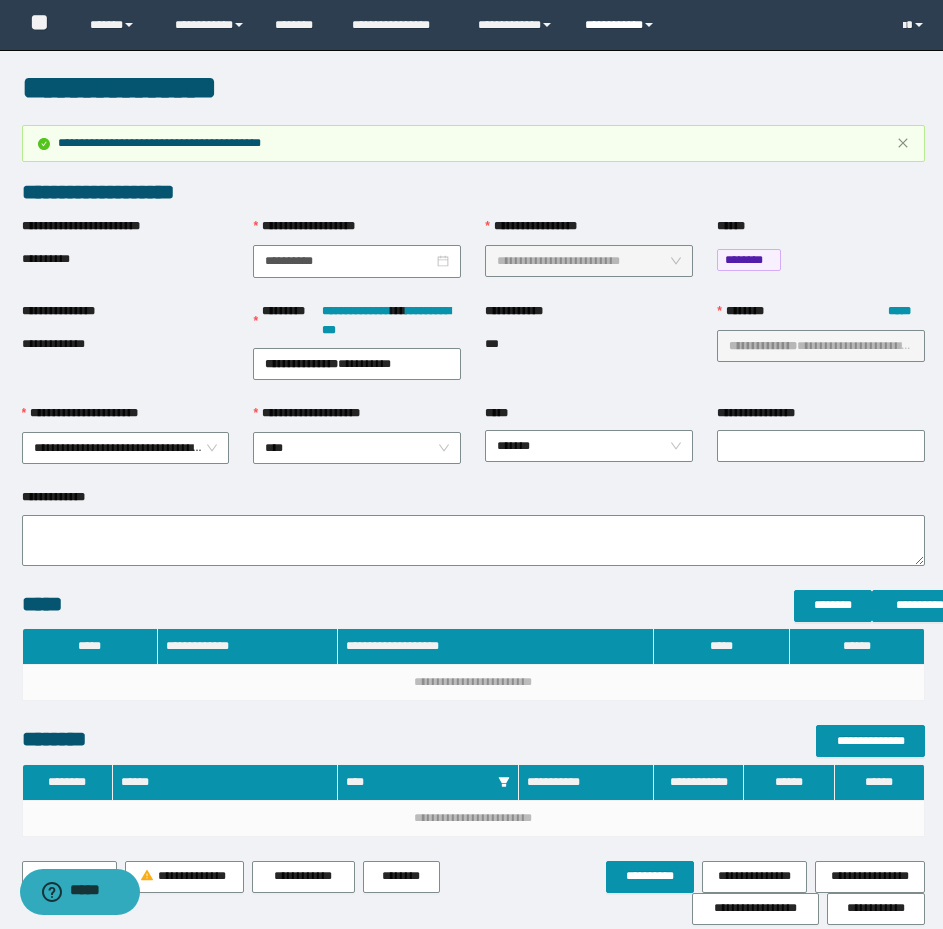 click on "**********" at bounding box center [622, 25] 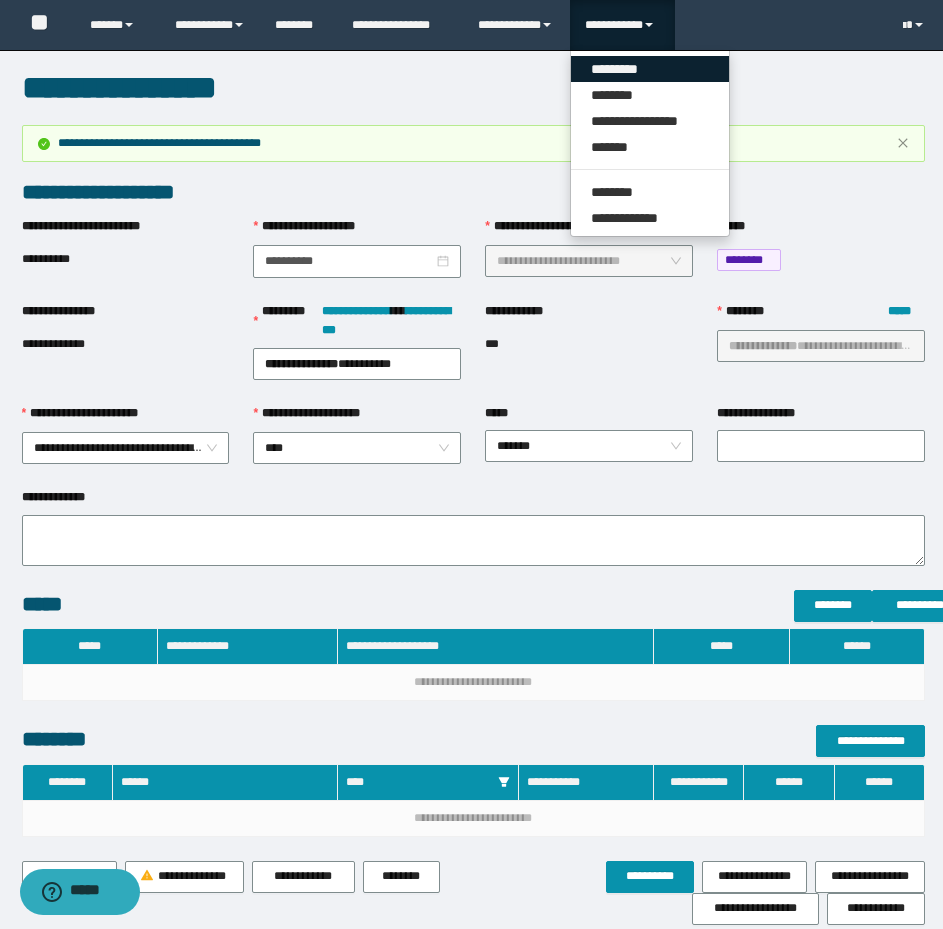 click on "*********" at bounding box center [650, 69] 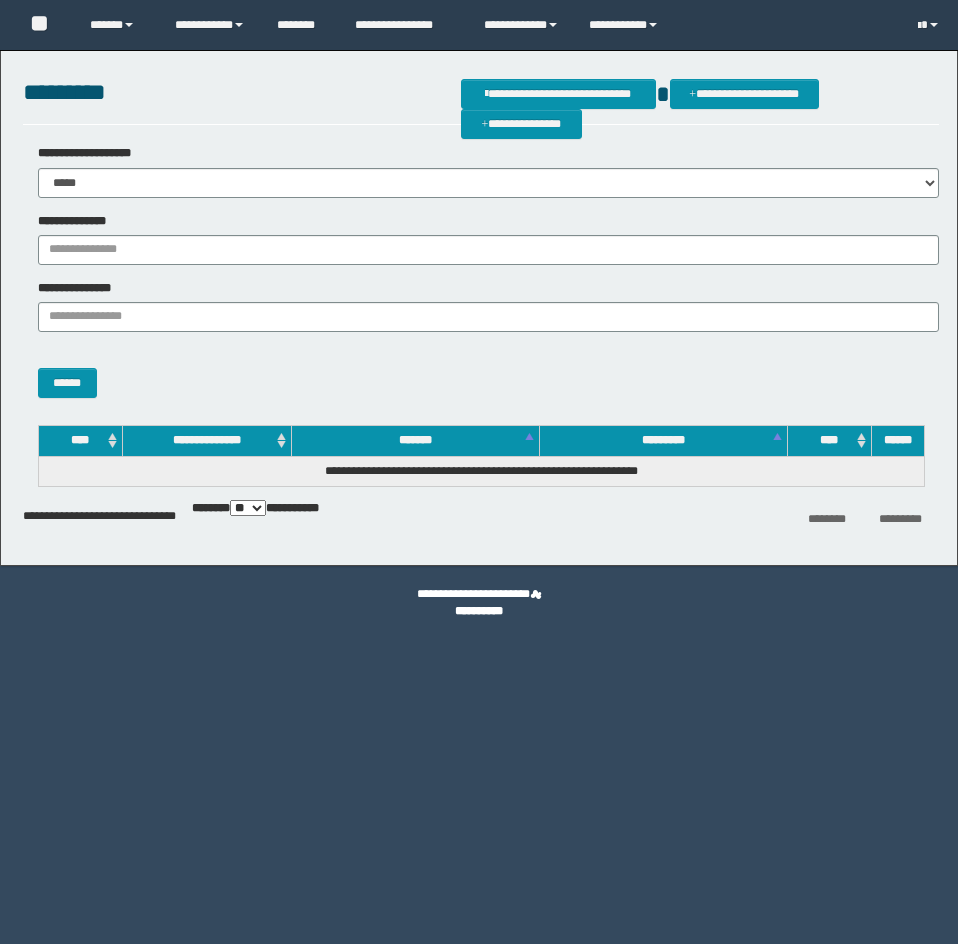 scroll, scrollTop: 0, scrollLeft: 0, axis: both 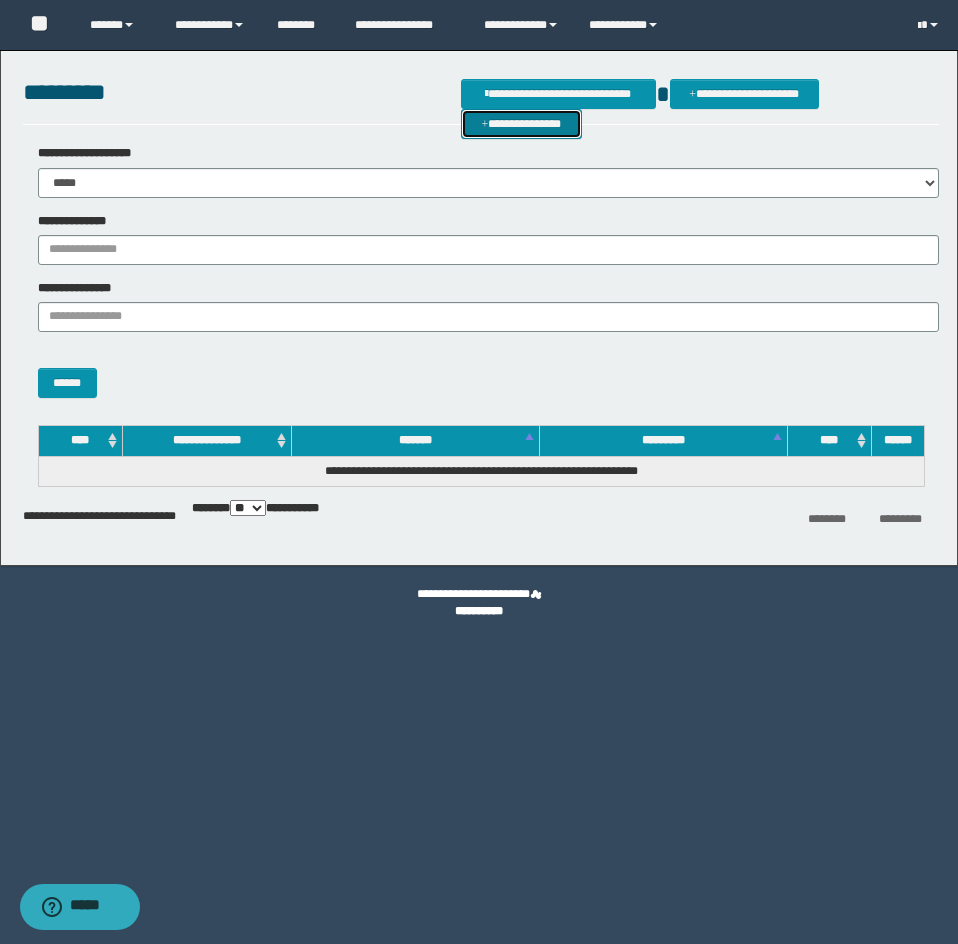 click on "**********" at bounding box center [521, 124] 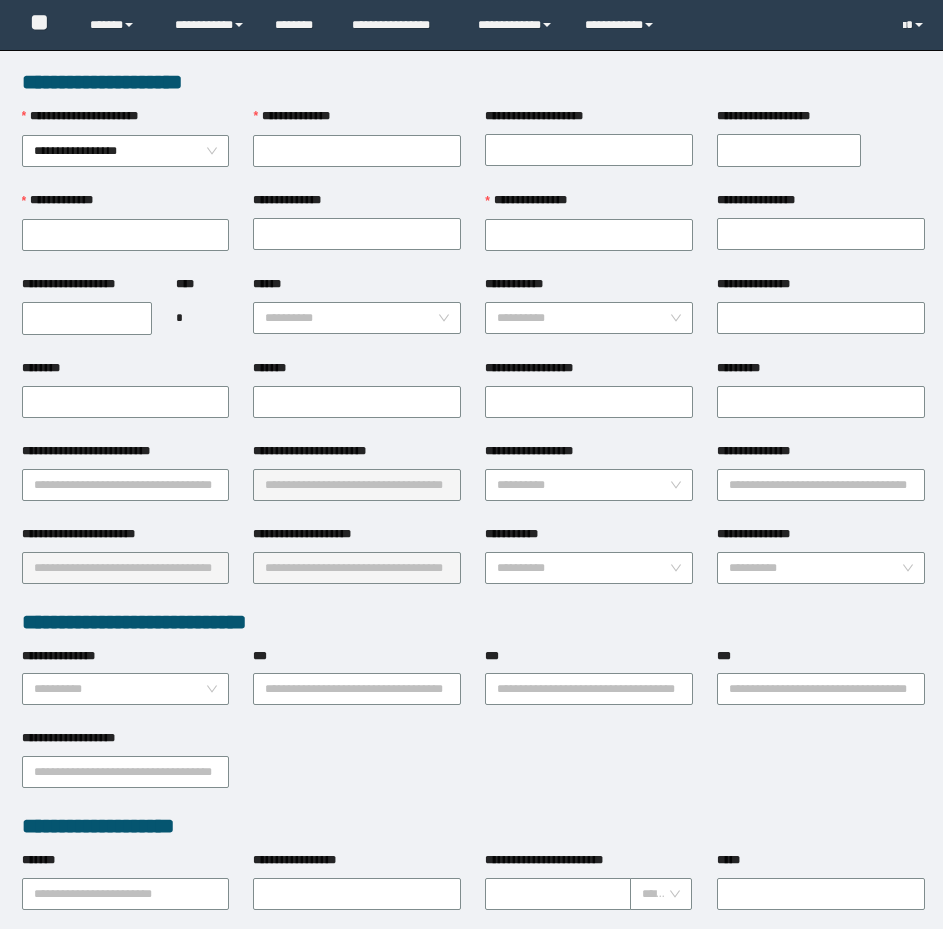scroll, scrollTop: 0, scrollLeft: 0, axis: both 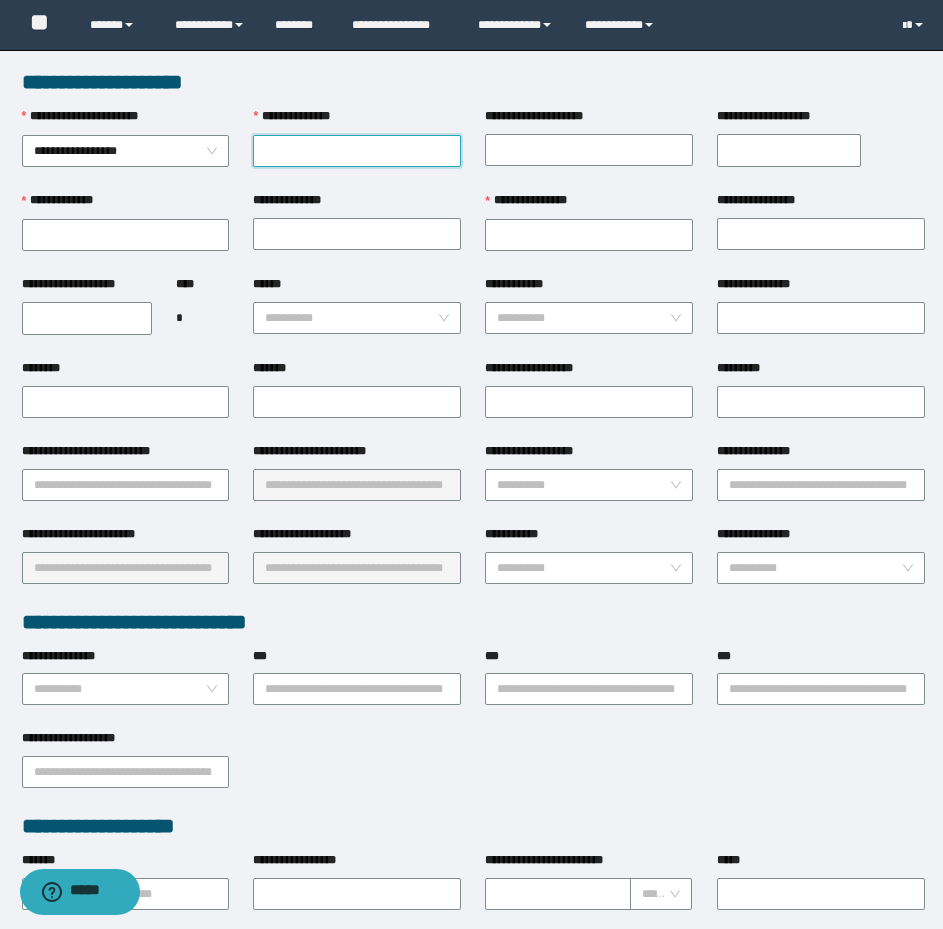click on "**********" at bounding box center [357, 151] 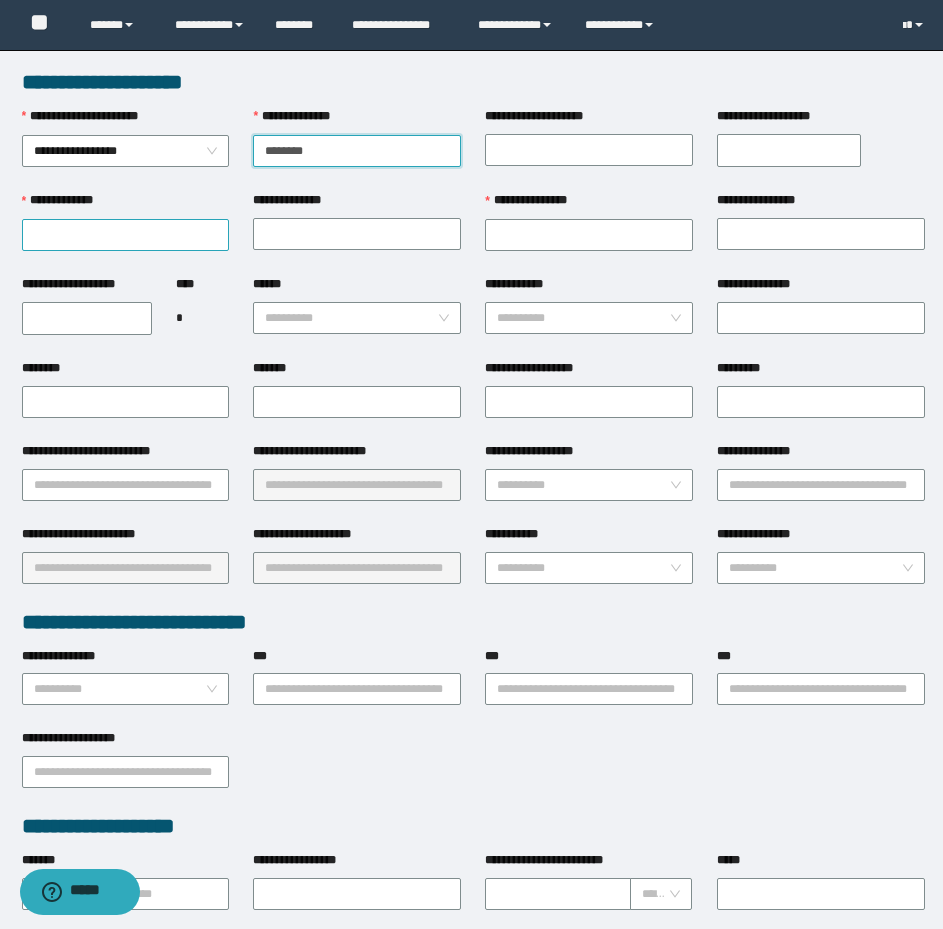 type on "********" 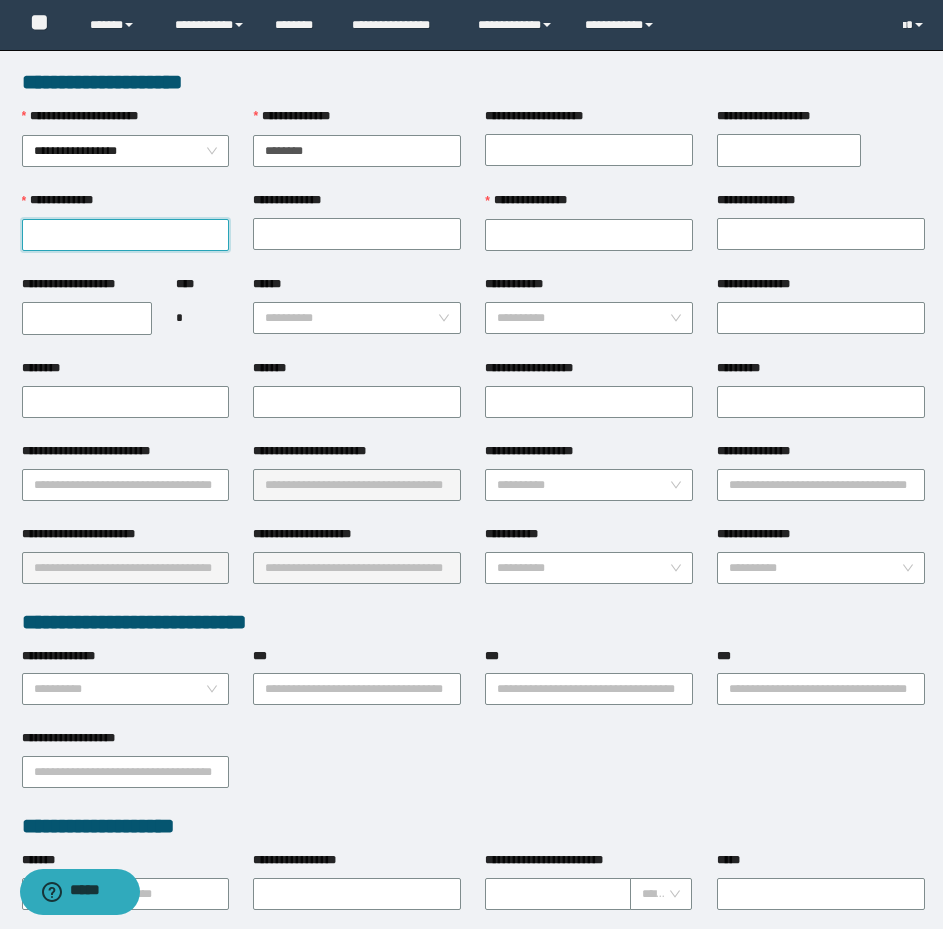click on "**********" at bounding box center [126, 235] 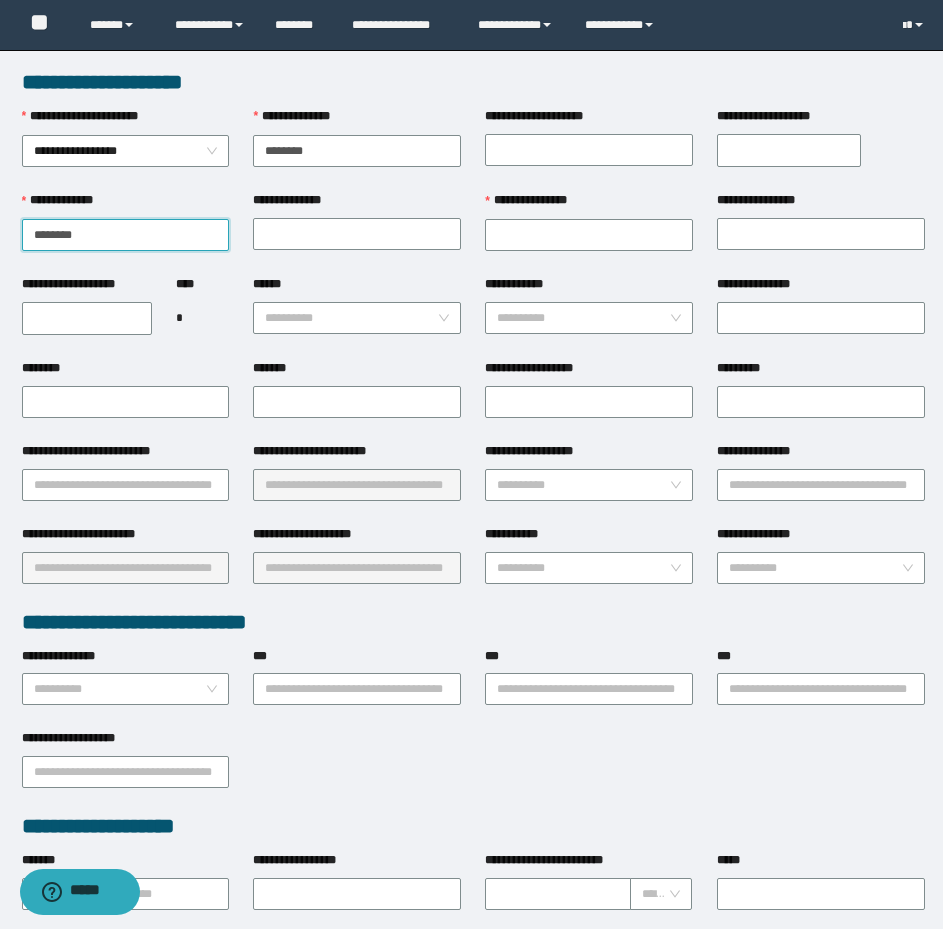 type on "********" 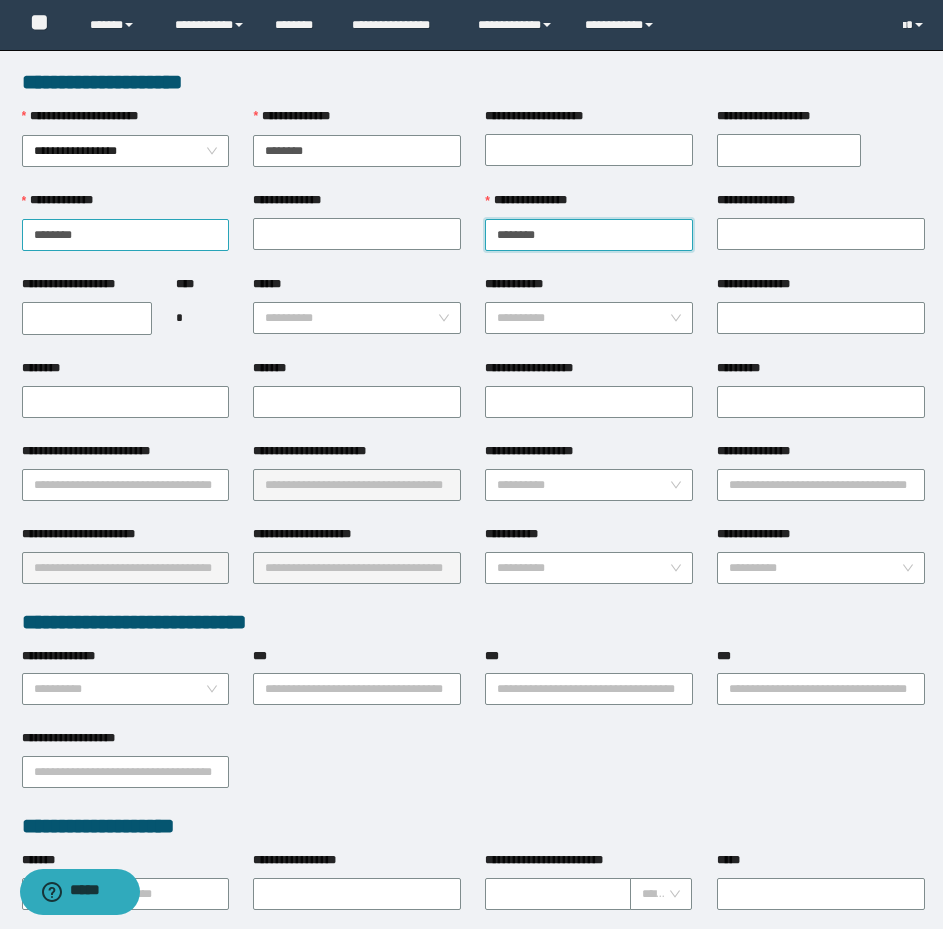 type on "********" 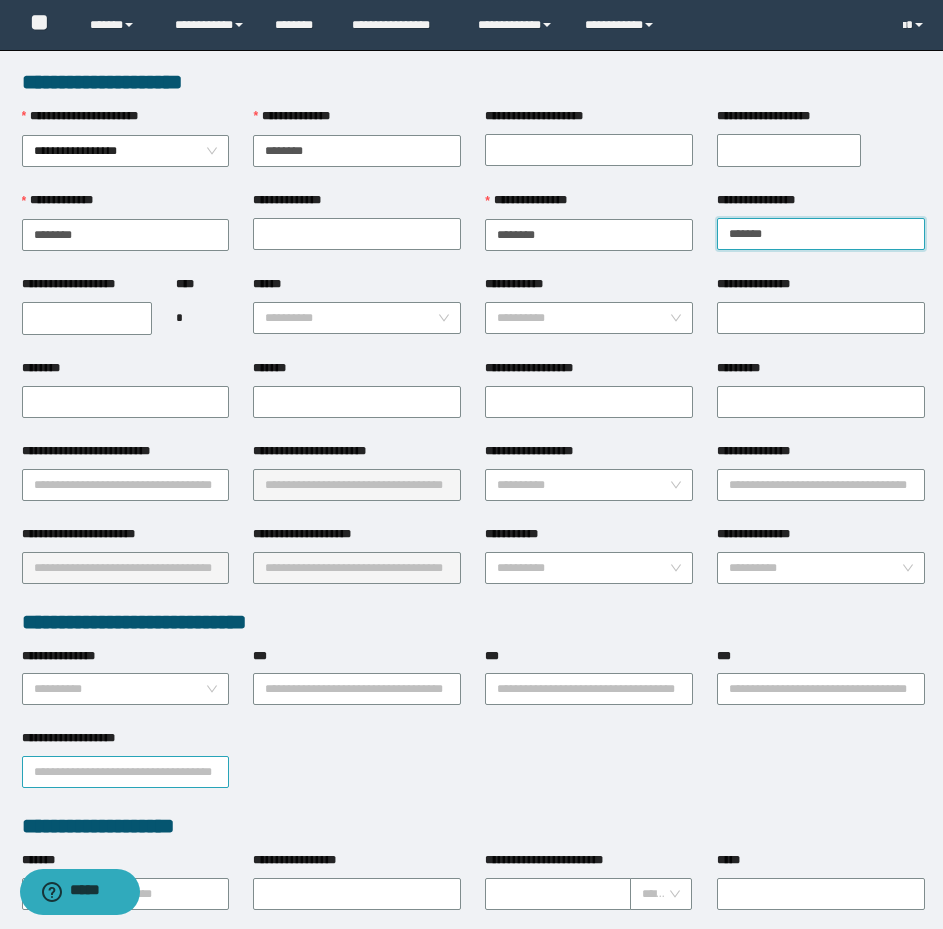 type on "*******" 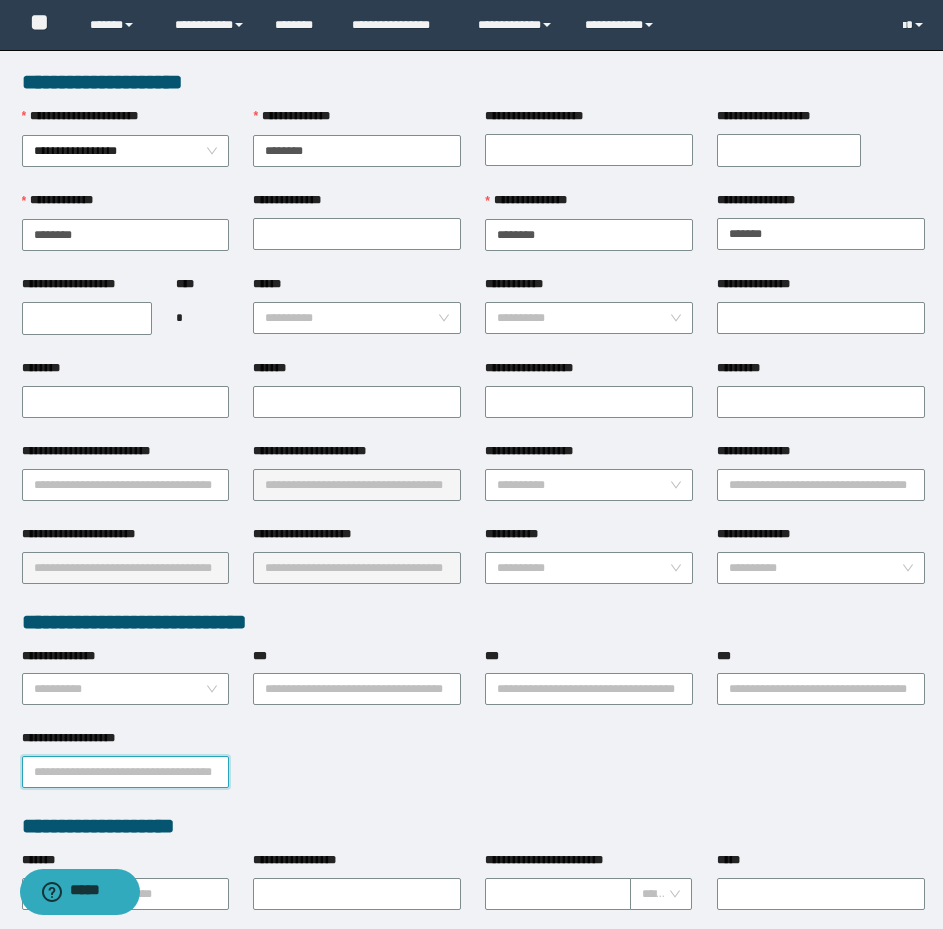 click on "**********" at bounding box center [126, 772] 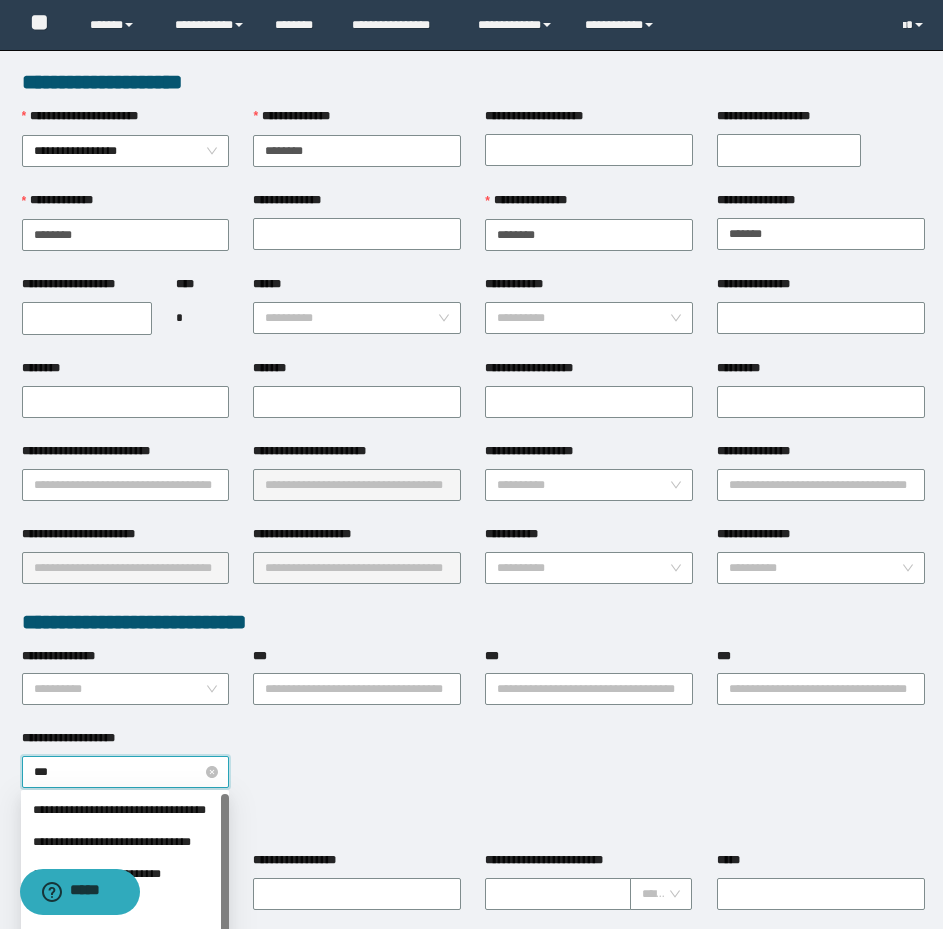 type on "****" 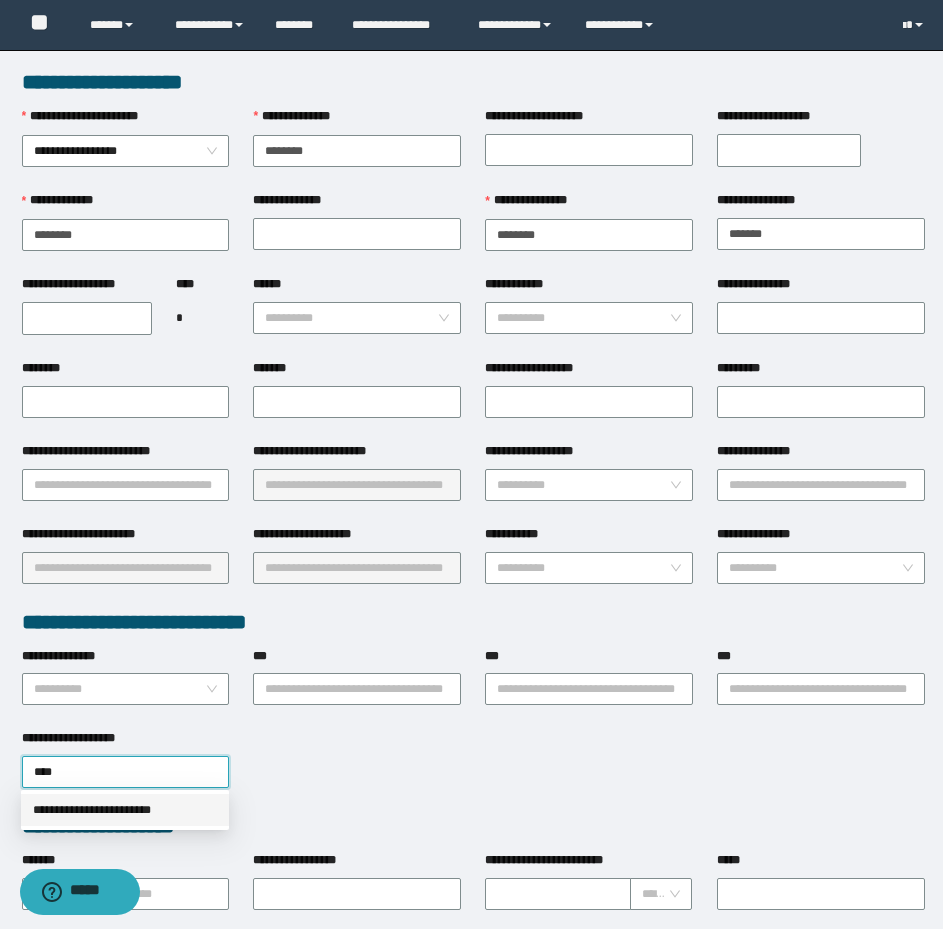 click on "**********" at bounding box center (125, 810) 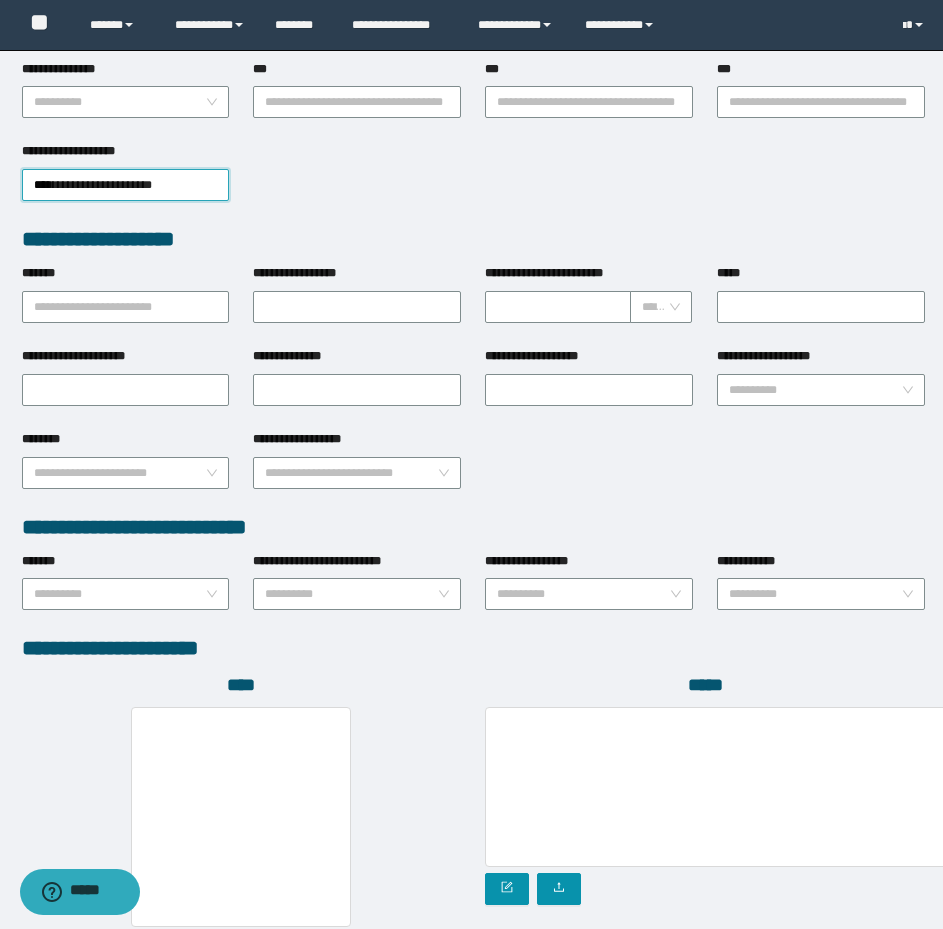 scroll, scrollTop: 774, scrollLeft: 0, axis: vertical 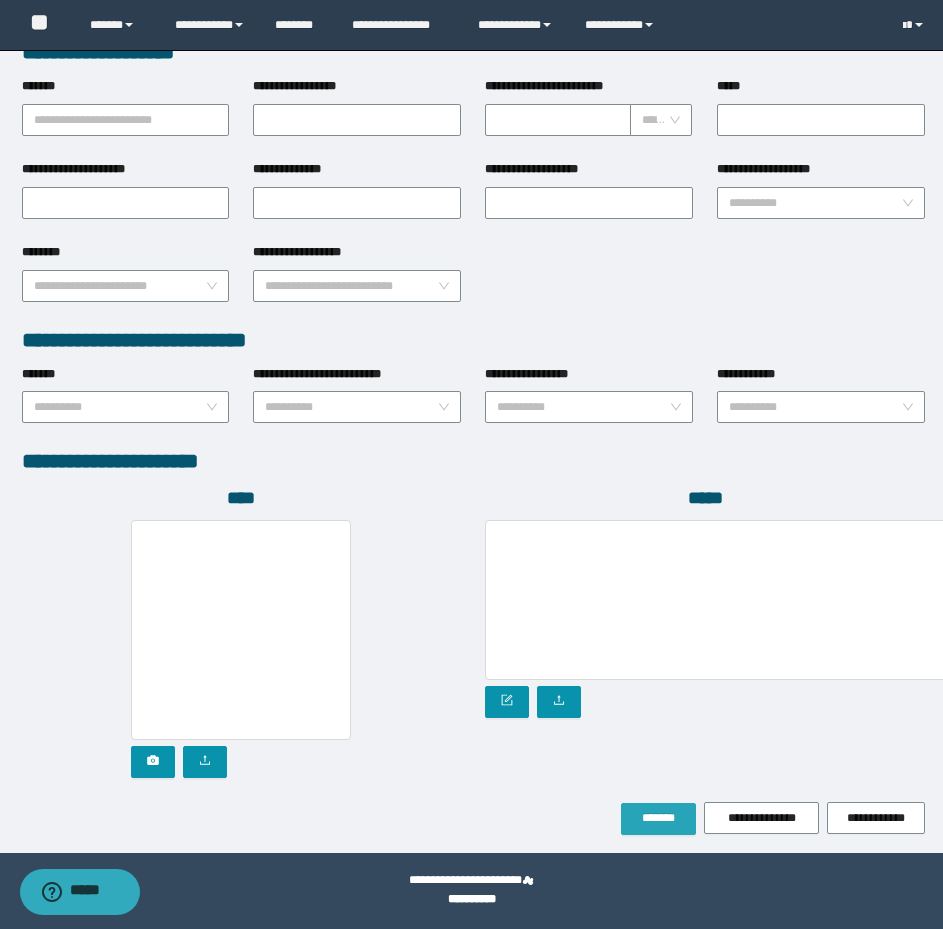 click on "*******" at bounding box center (658, 818) 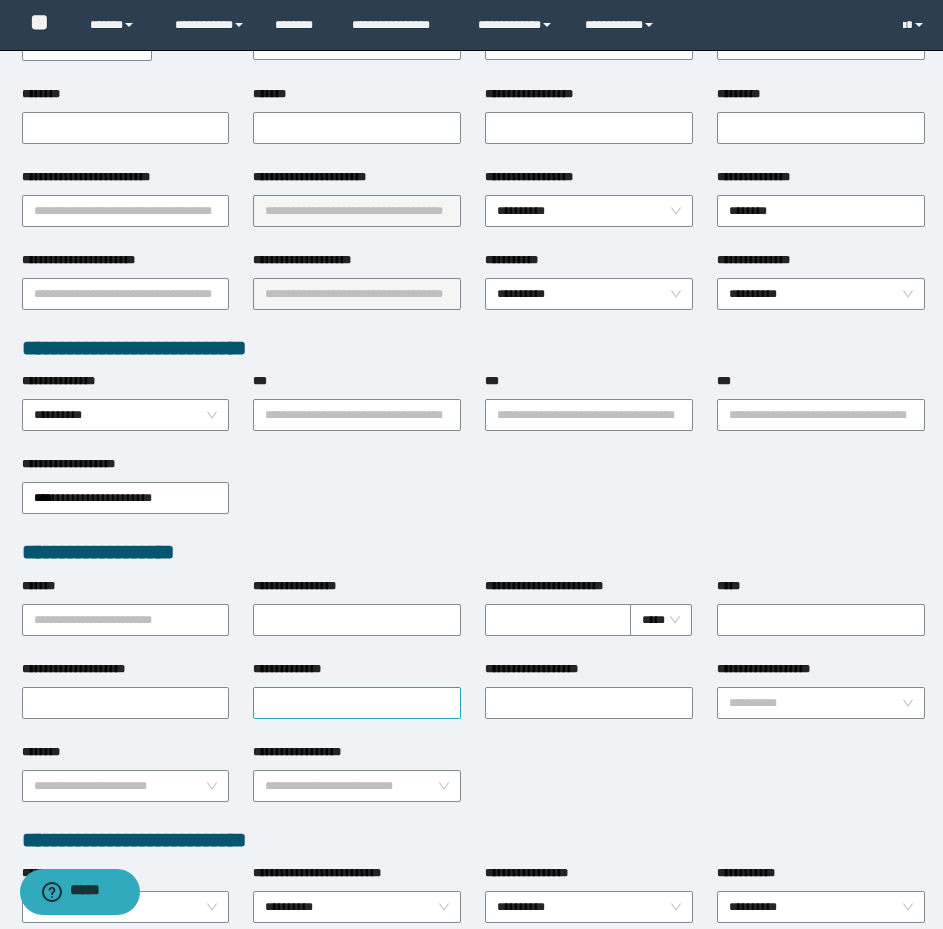scroll, scrollTop: 0, scrollLeft: 0, axis: both 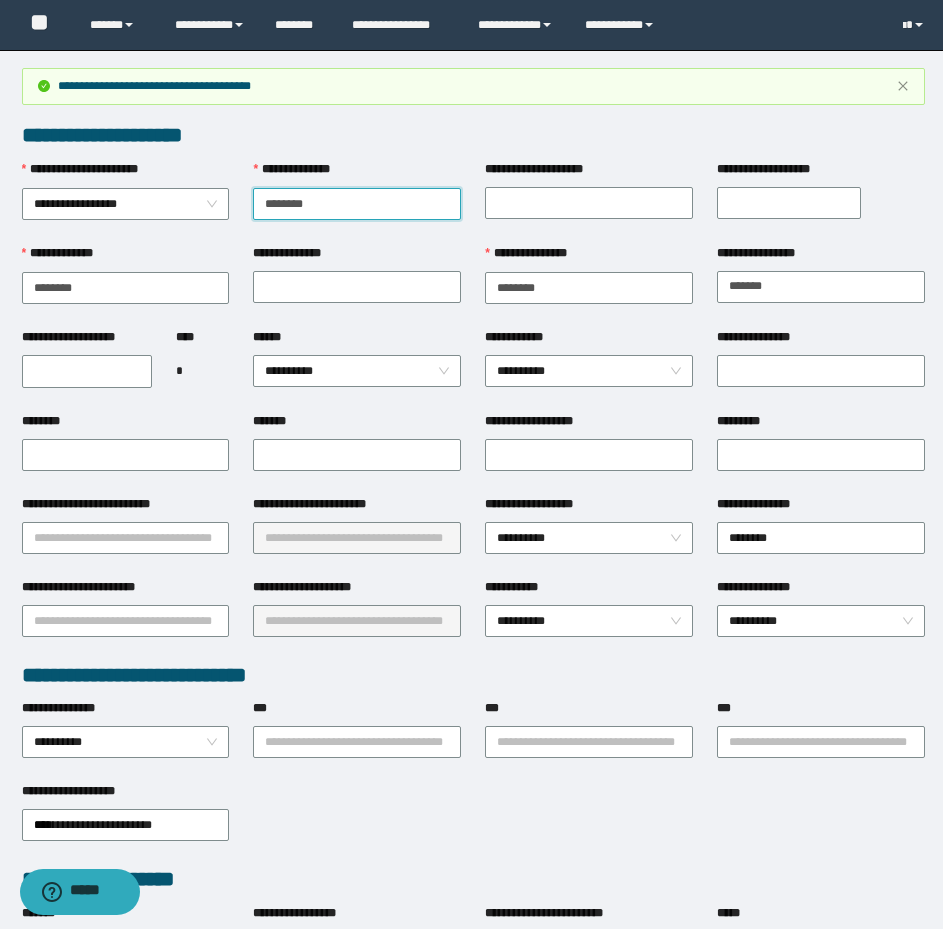 drag, startPoint x: 361, startPoint y: 208, endPoint x: 260, endPoint y: 200, distance: 101.31634 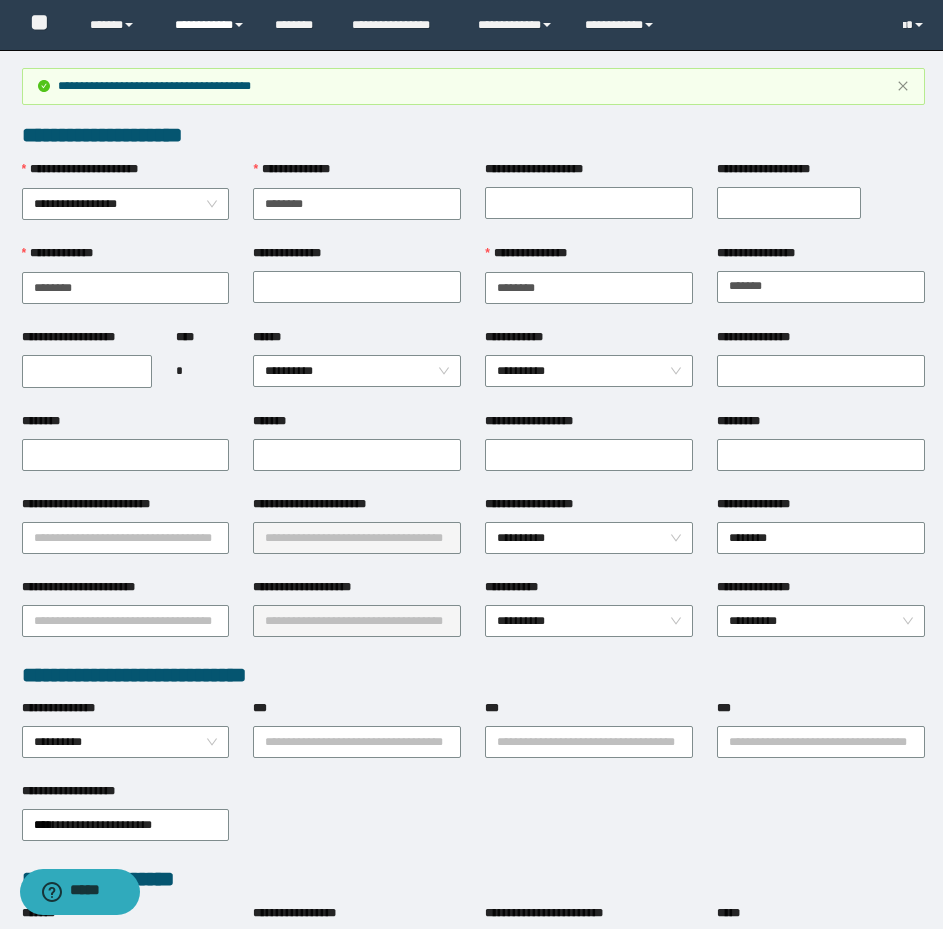 click on "**********" at bounding box center [210, 25] 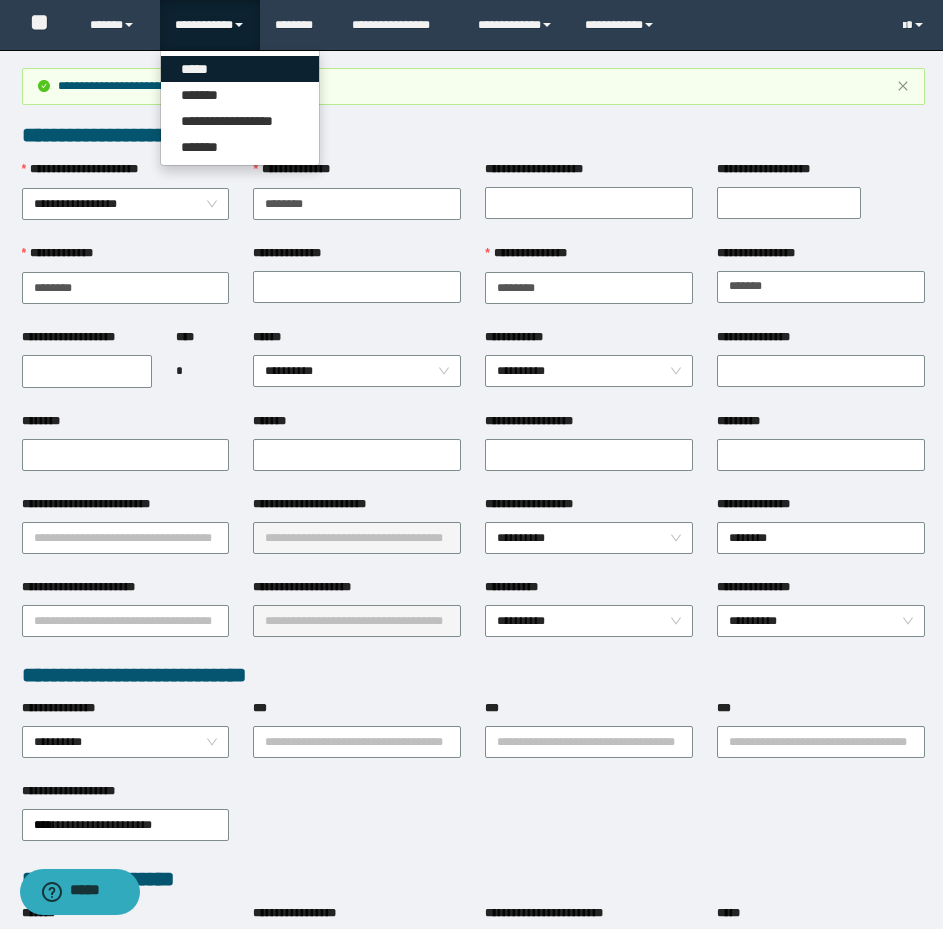 click on "*****" at bounding box center [240, 69] 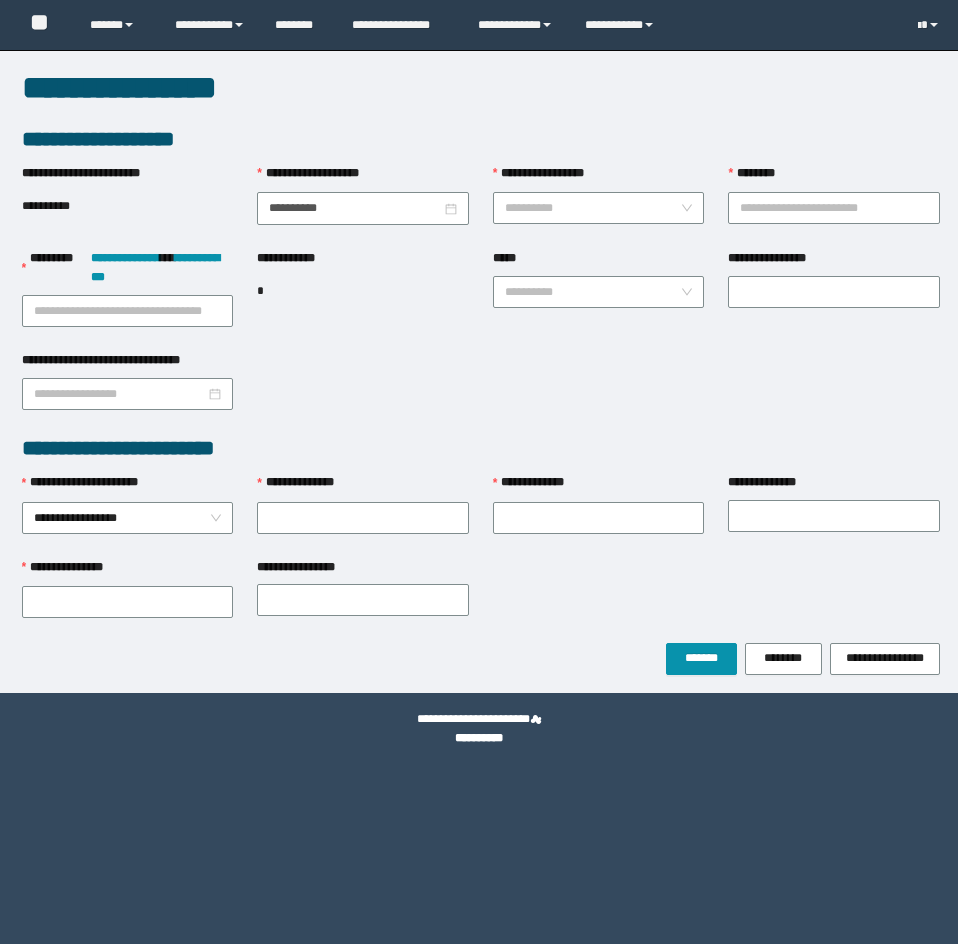 scroll, scrollTop: 0, scrollLeft: 0, axis: both 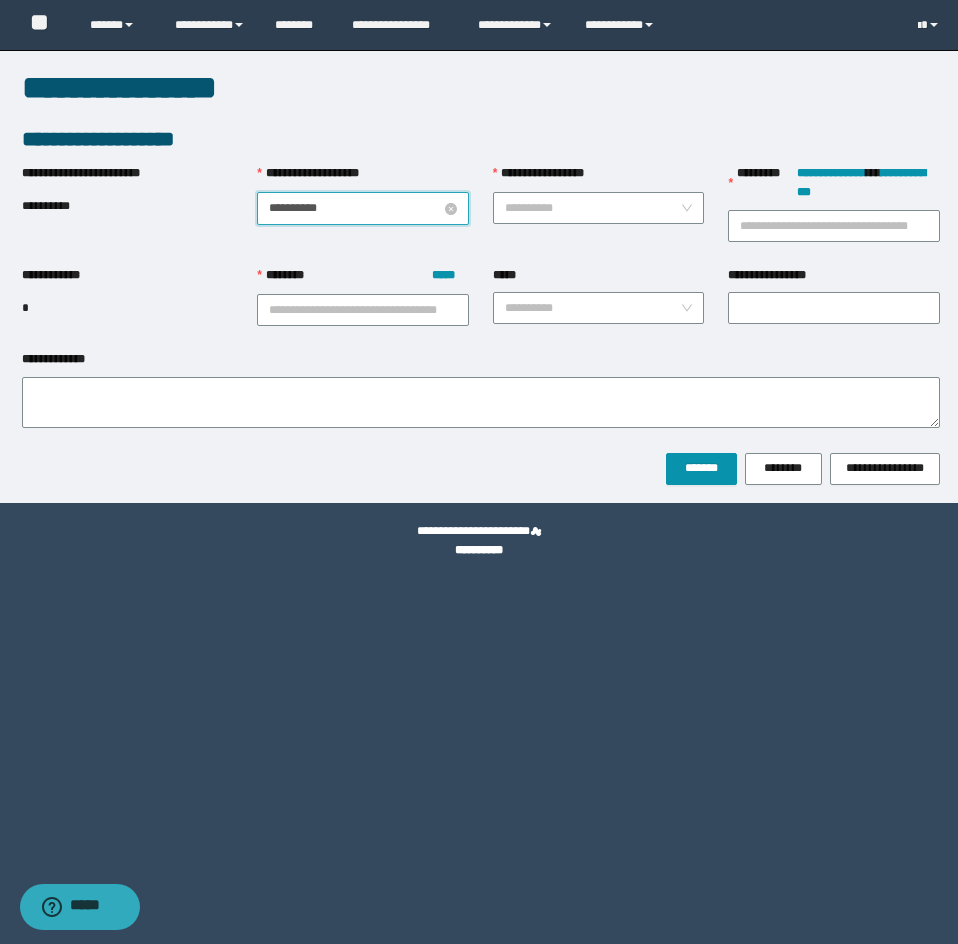 click on "**********" at bounding box center [355, 208] 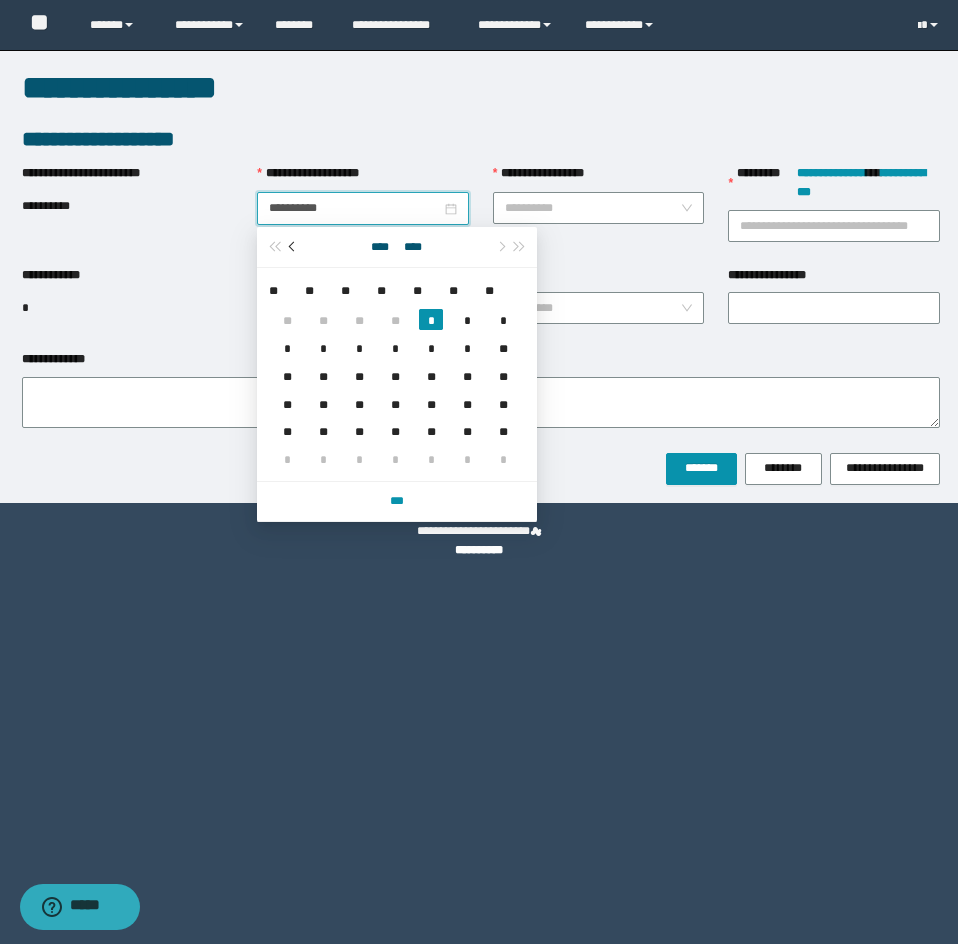 click at bounding box center (294, 247) 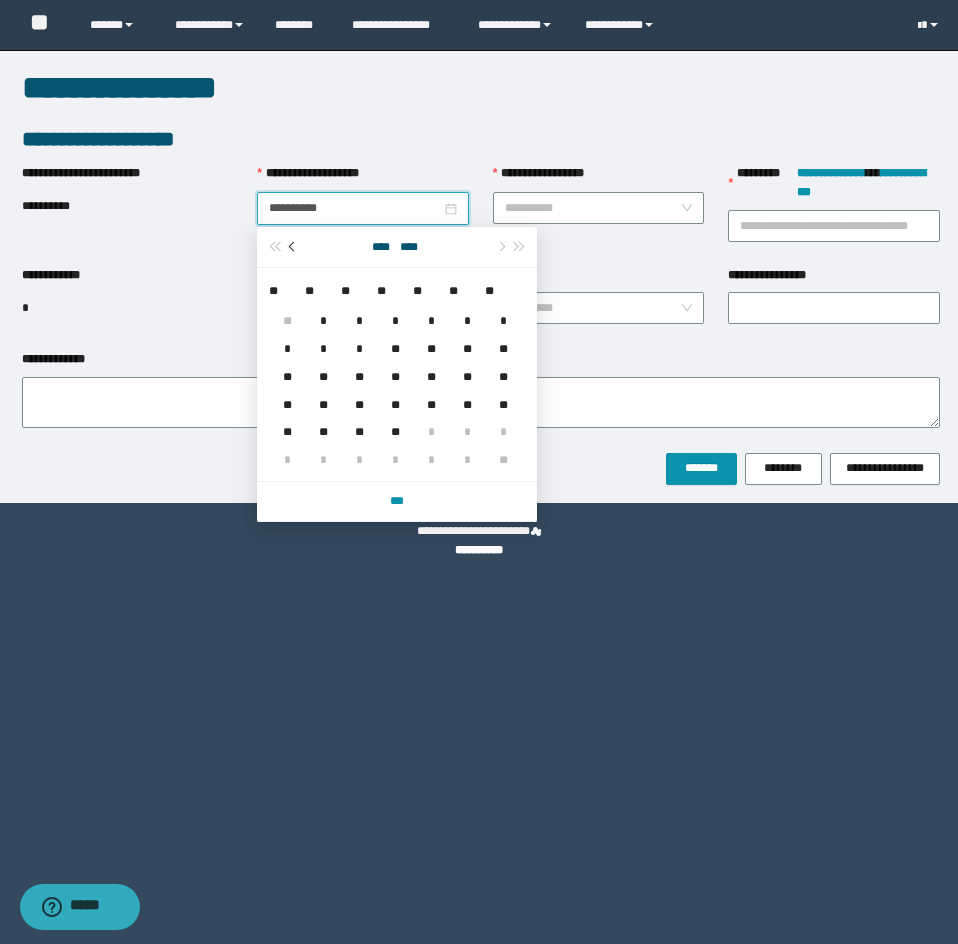 click at bounding box center (294, 247) 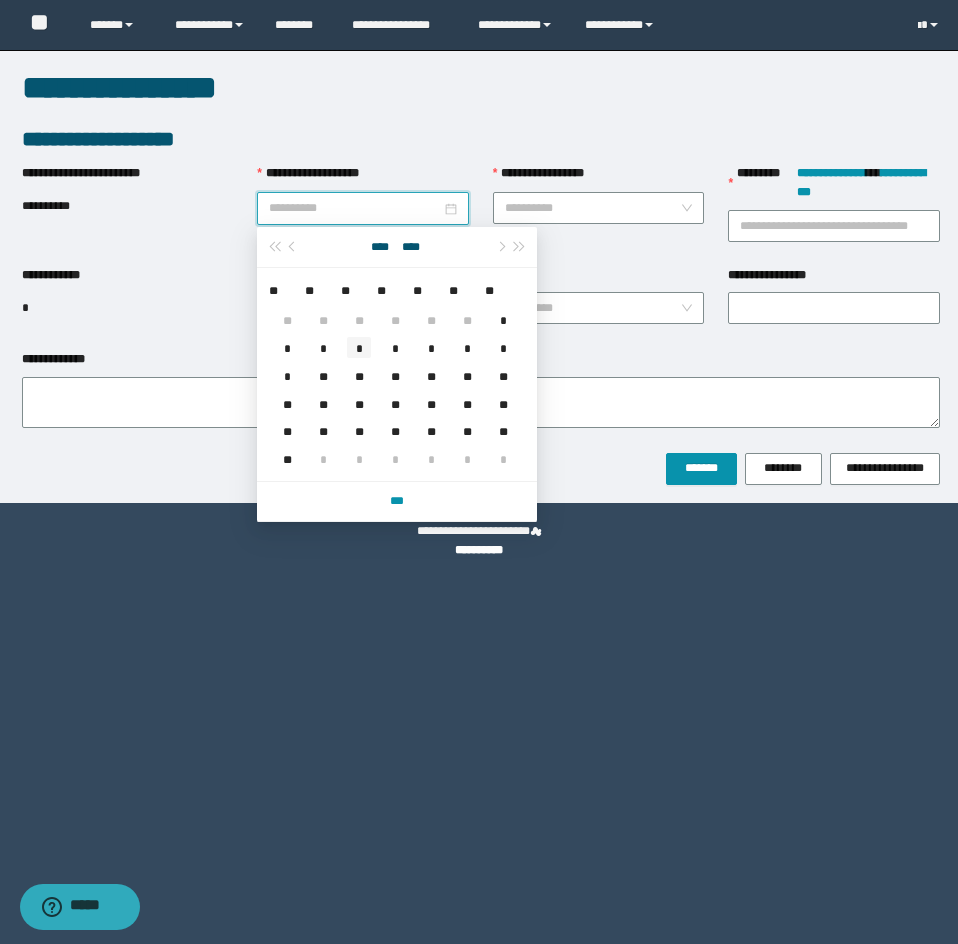 type on "**********" 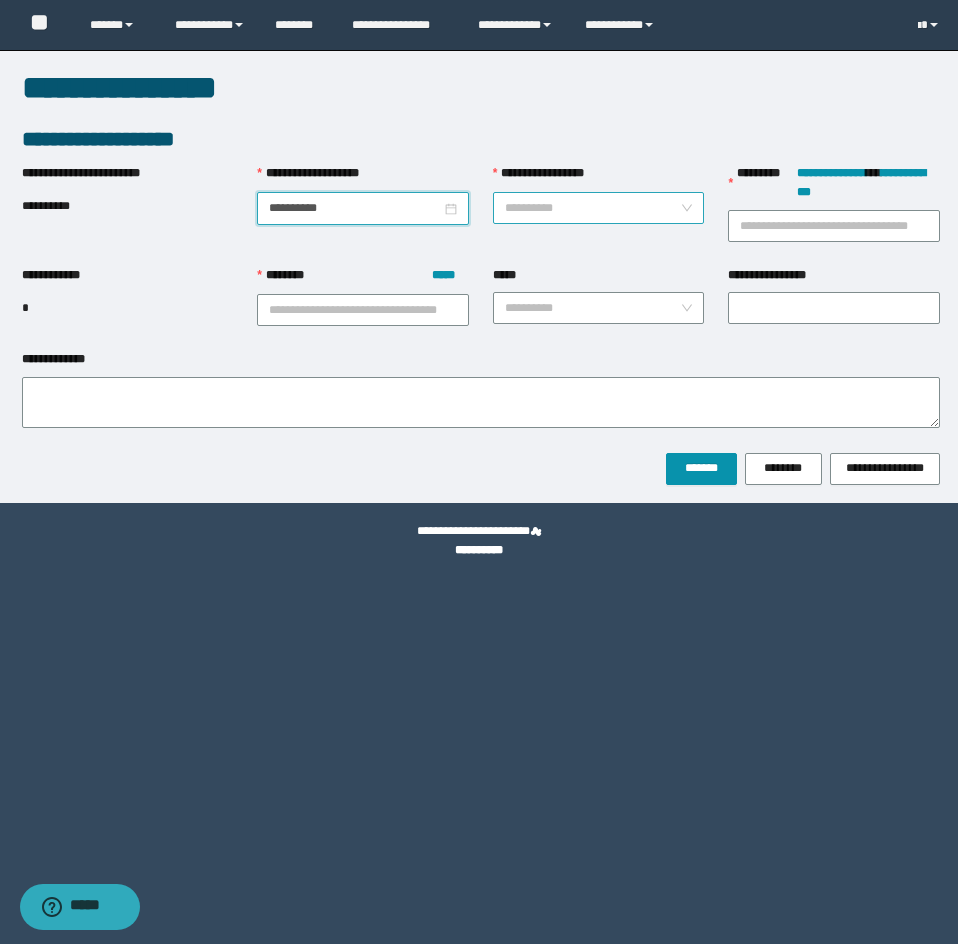 click on "**********" at bounding box center (593, 208) 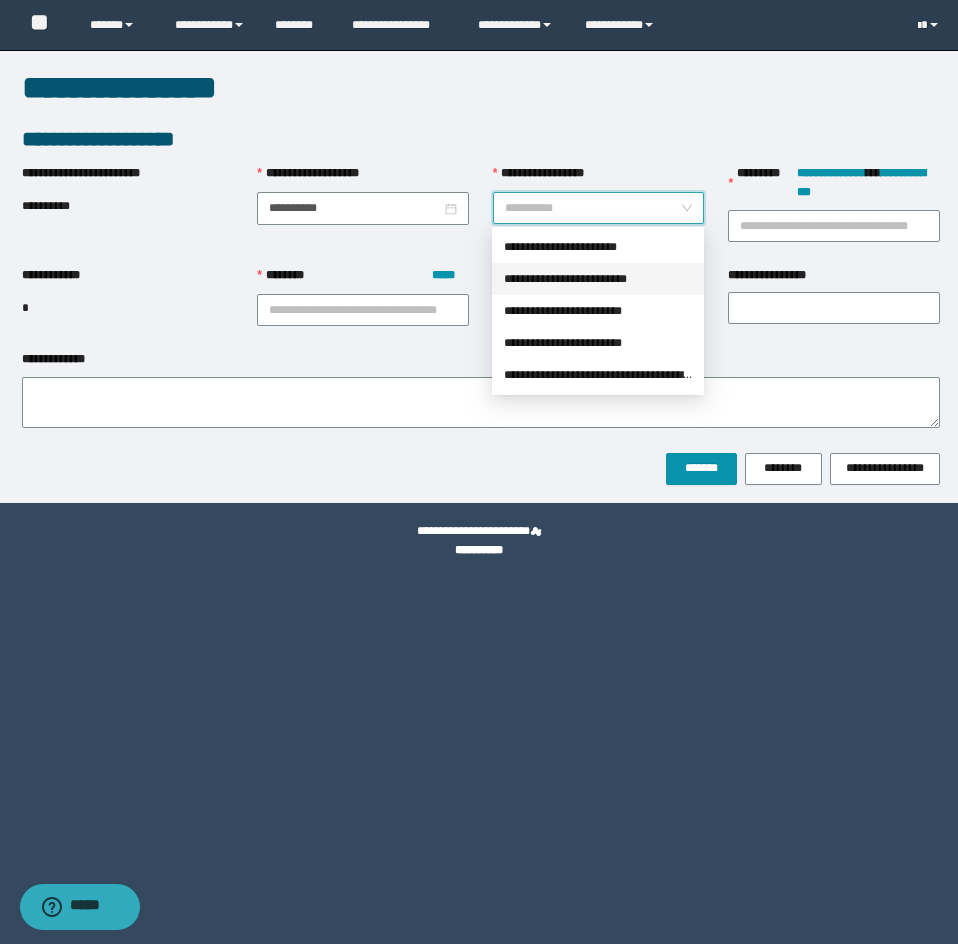 click on "**********" at bounding box center (598, 279) 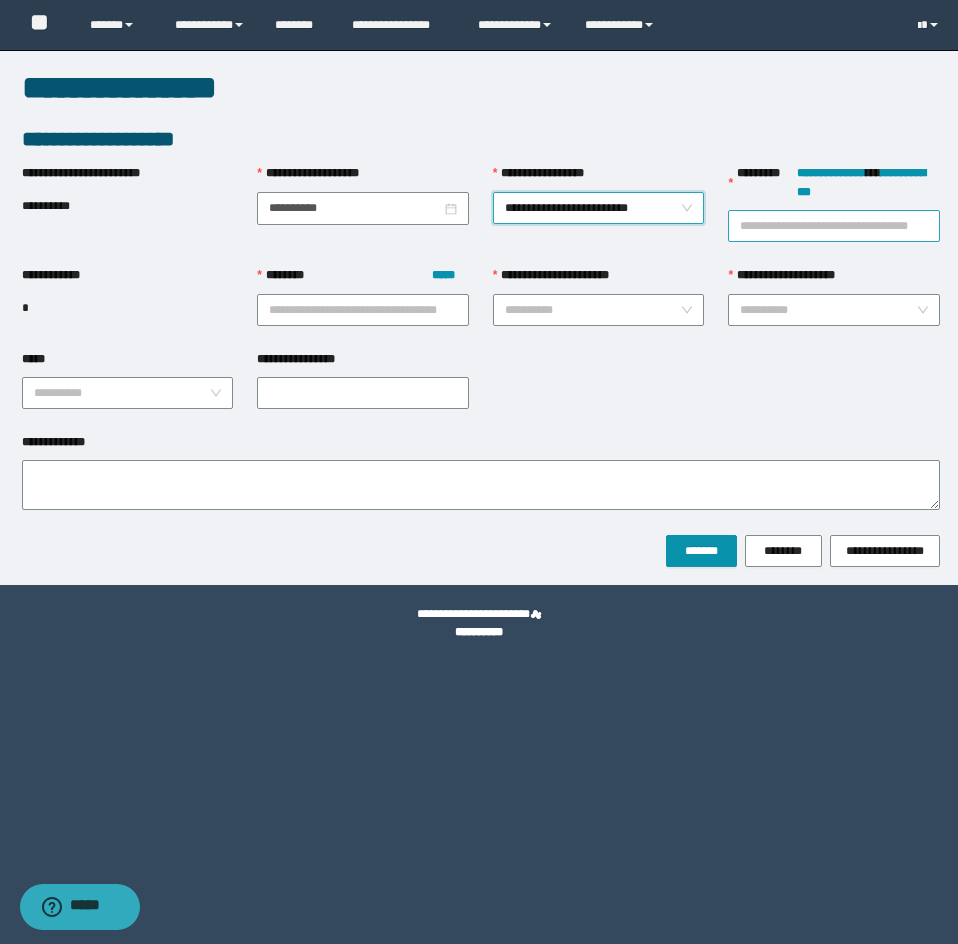 click on "**********" at bounding box center (834, 226) 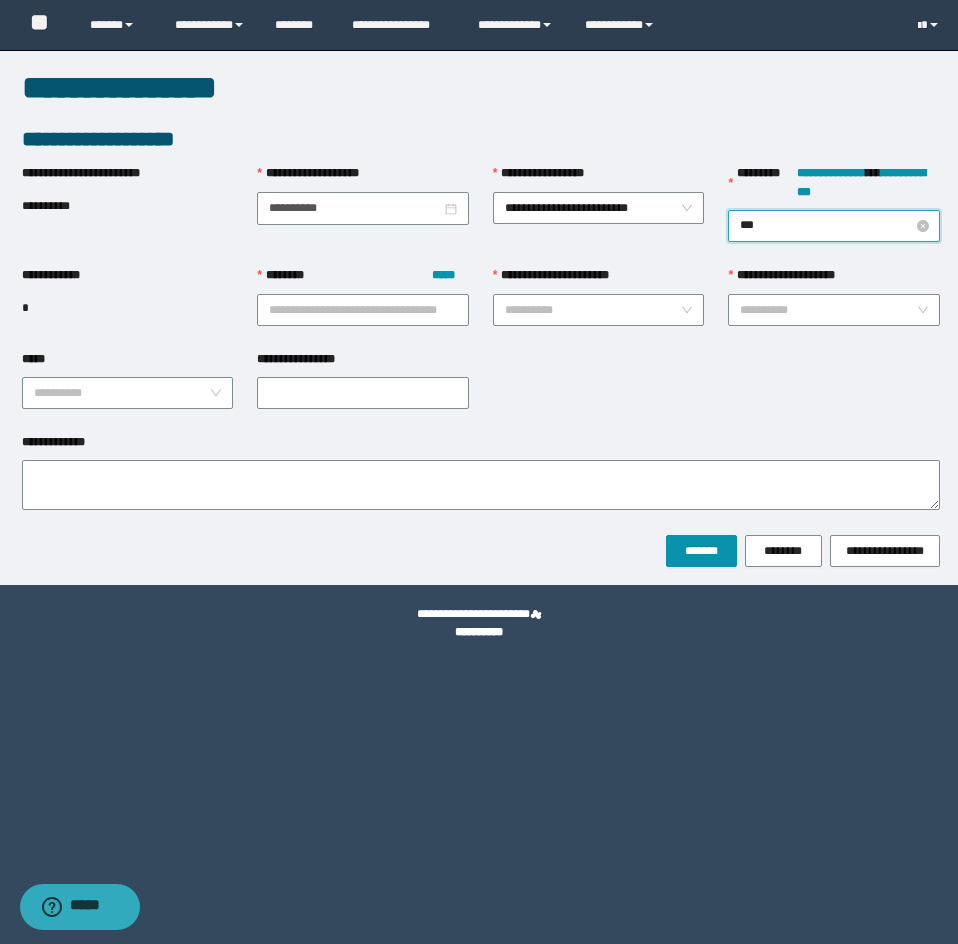 type on "****" 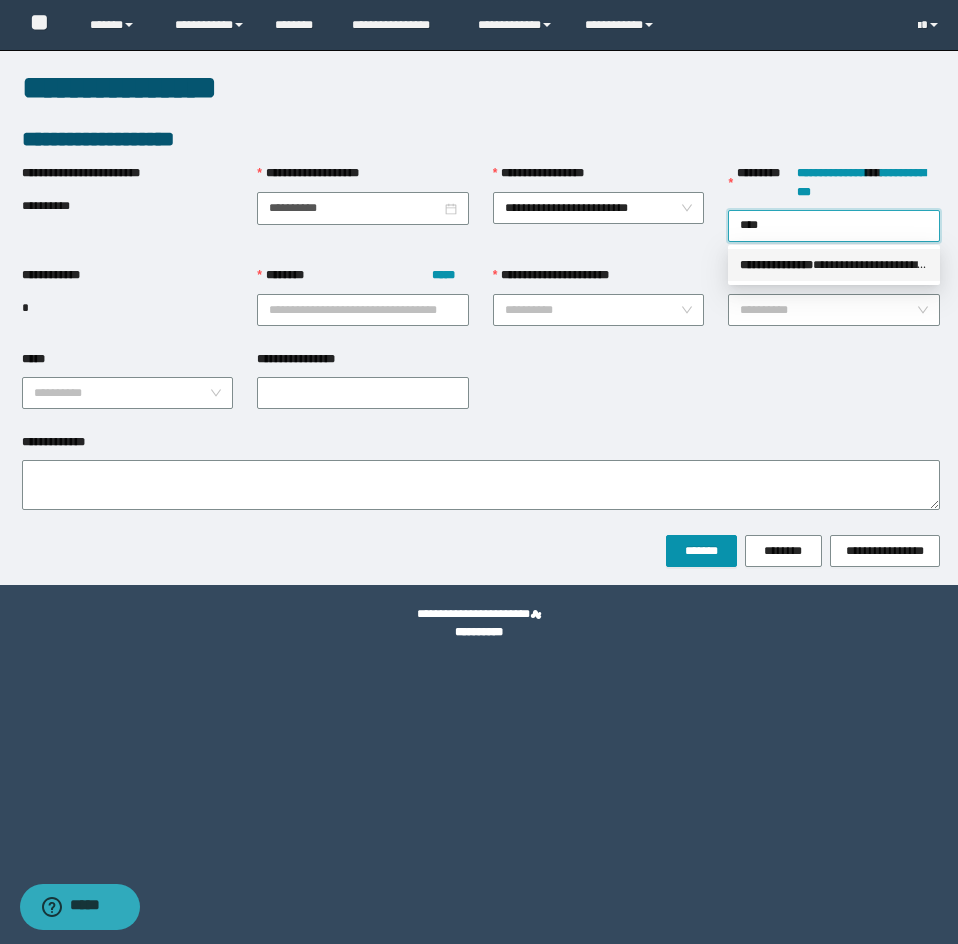 click on "**********" at bounding box center [776, 265] 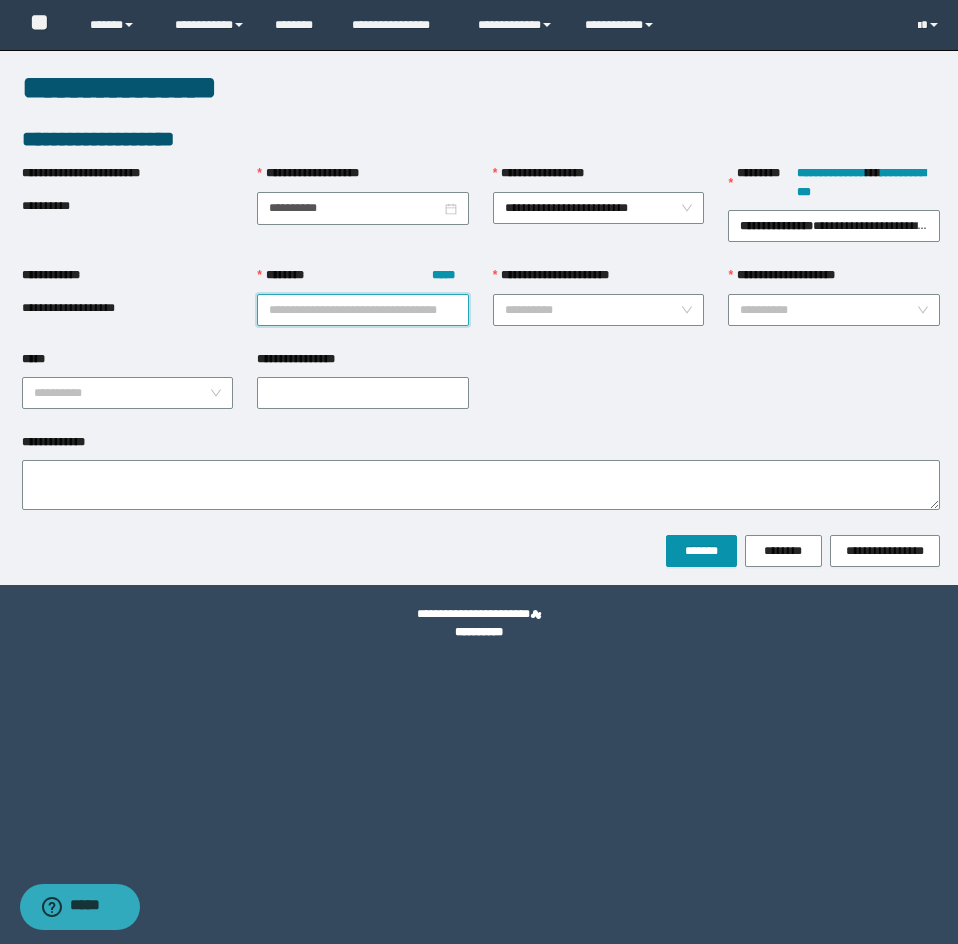 click on "******** *****" at bounding box center (363, 310) 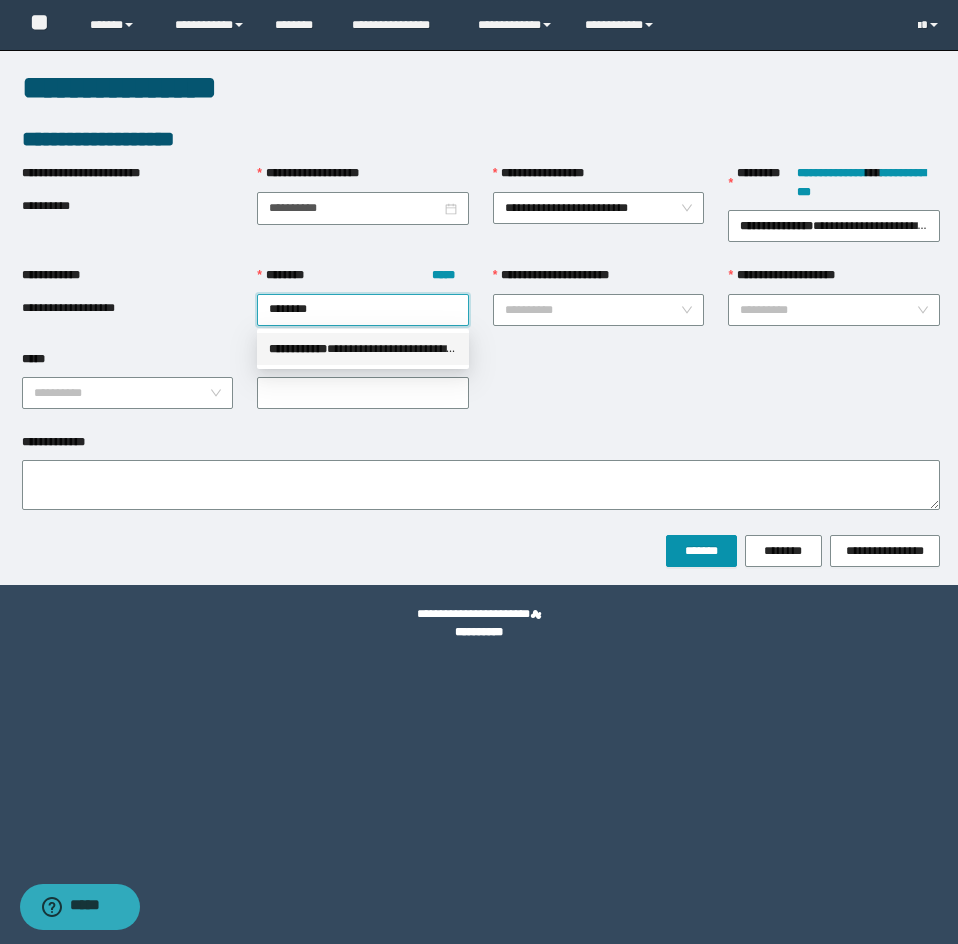 click on "**********" at bounding box center (363, 349) 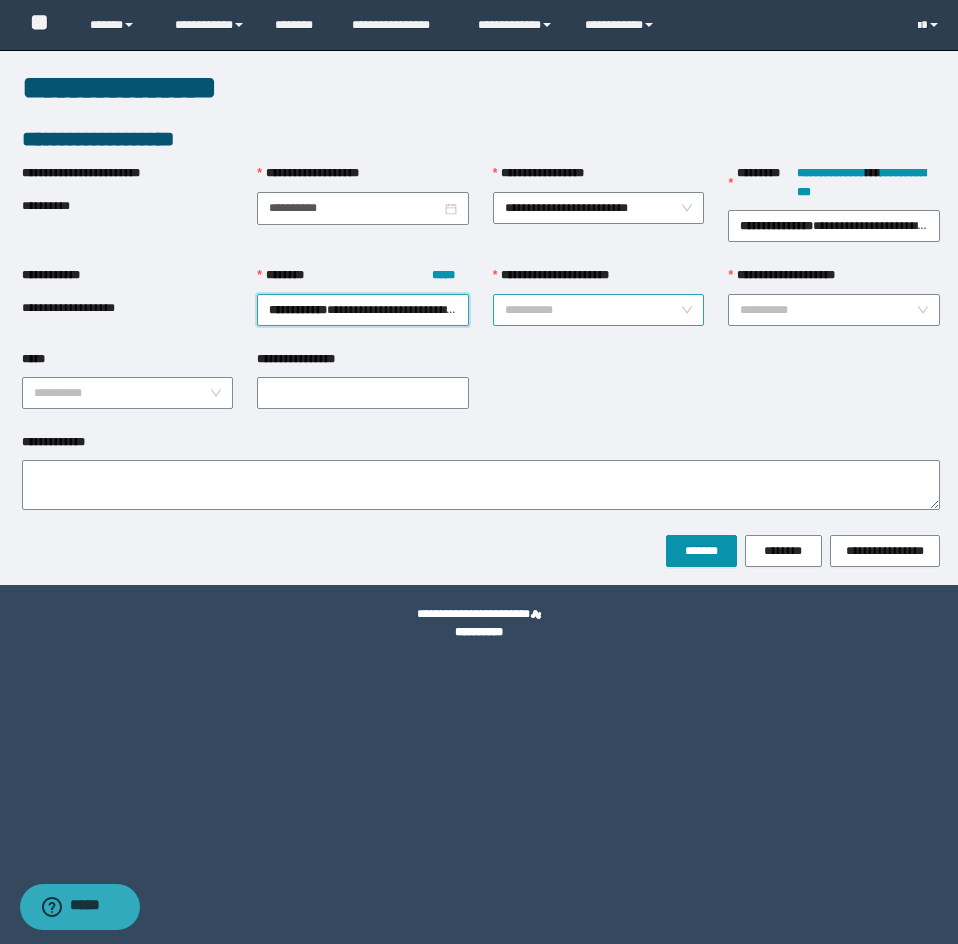 click on "**********" at bounding box center [593, 310] 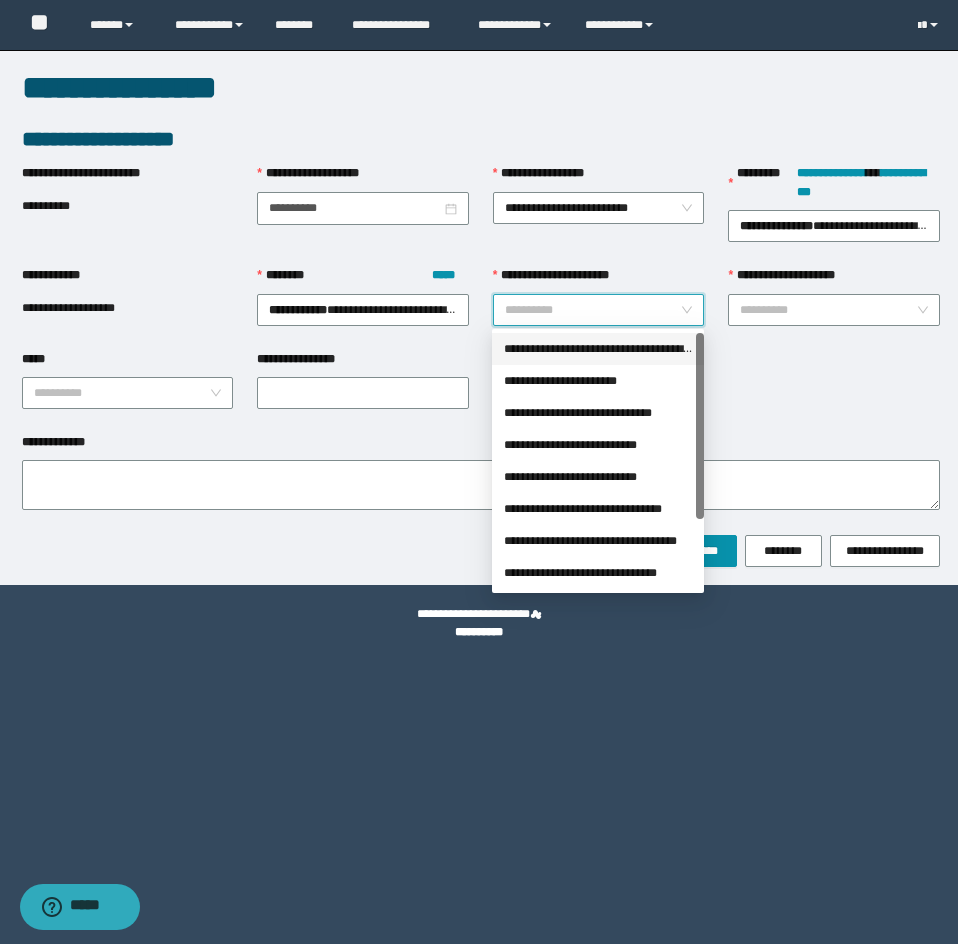 click on "**********" at bounding box center (598, 349) 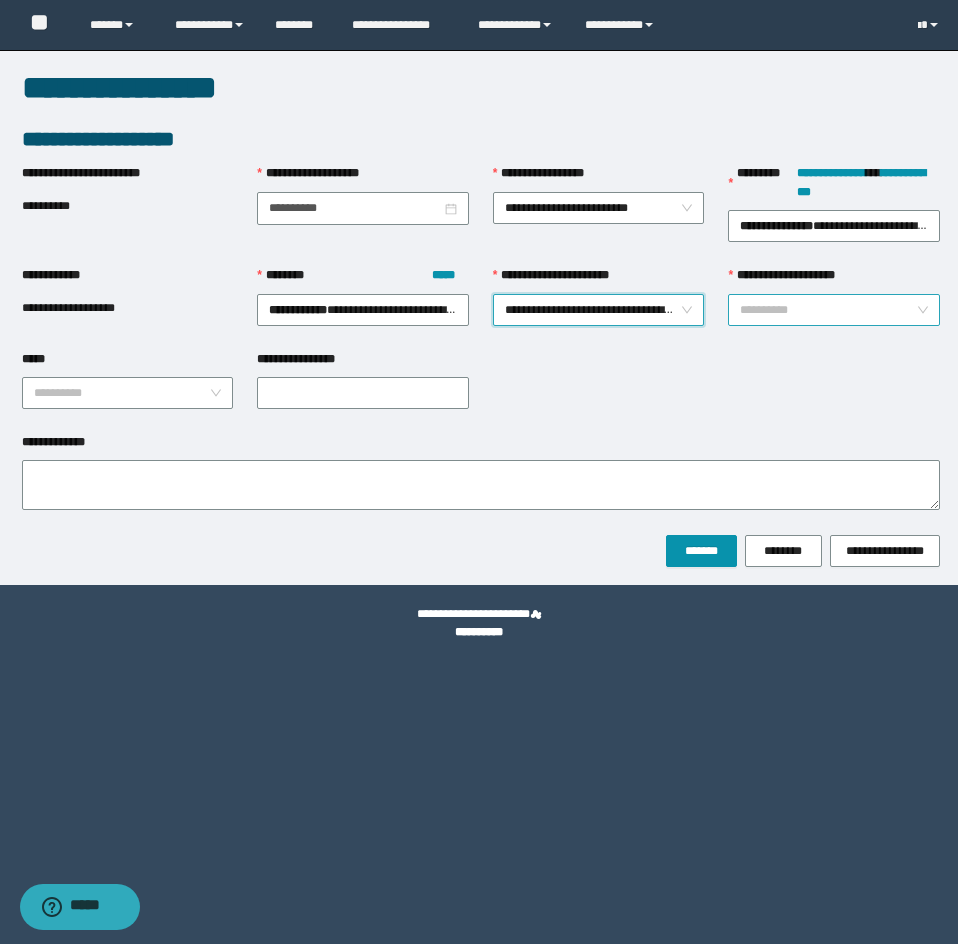 click on "**********" at bounding box center (828, 310) 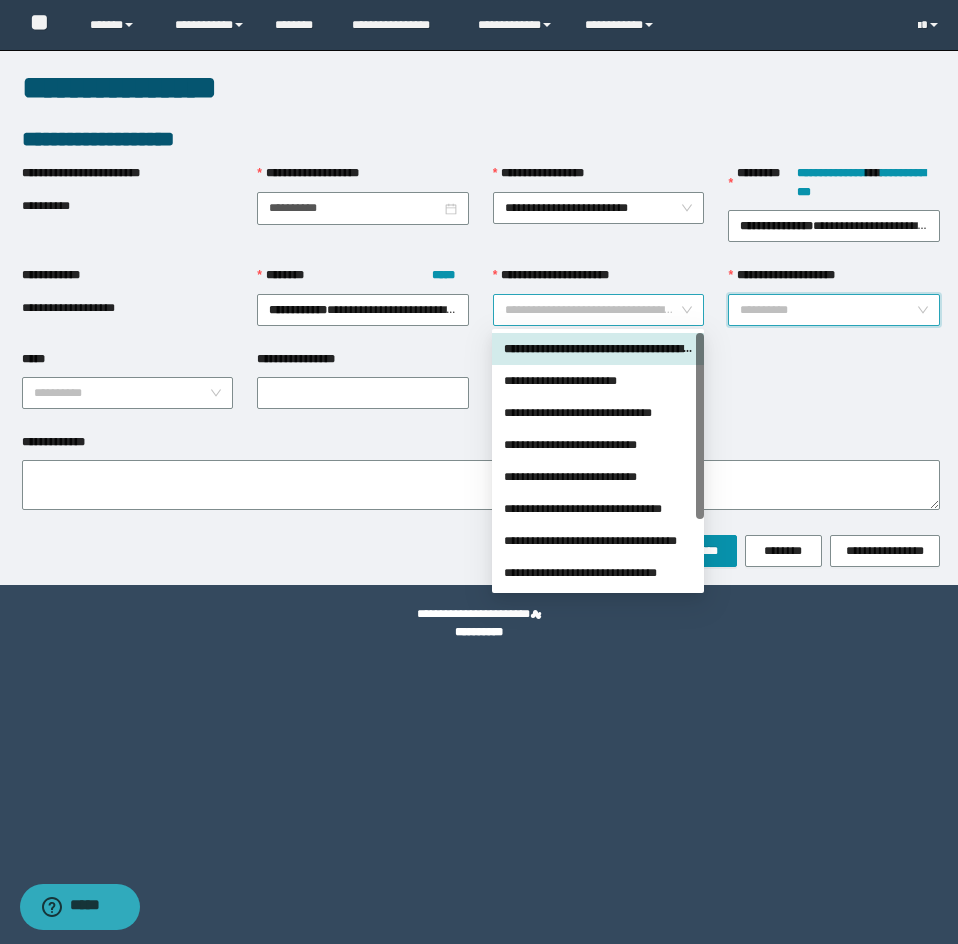 click on "**********" at bounding box center (599, 310) 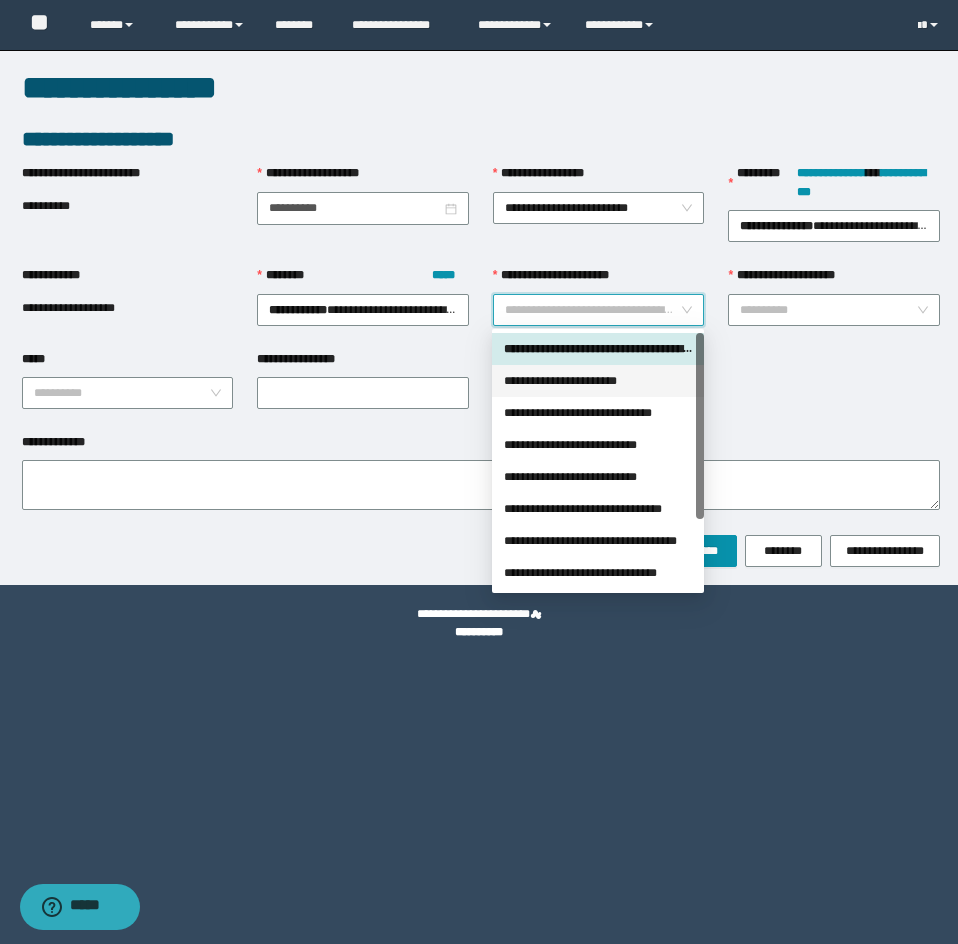 click on "**********" at bounding box center [598, 381] 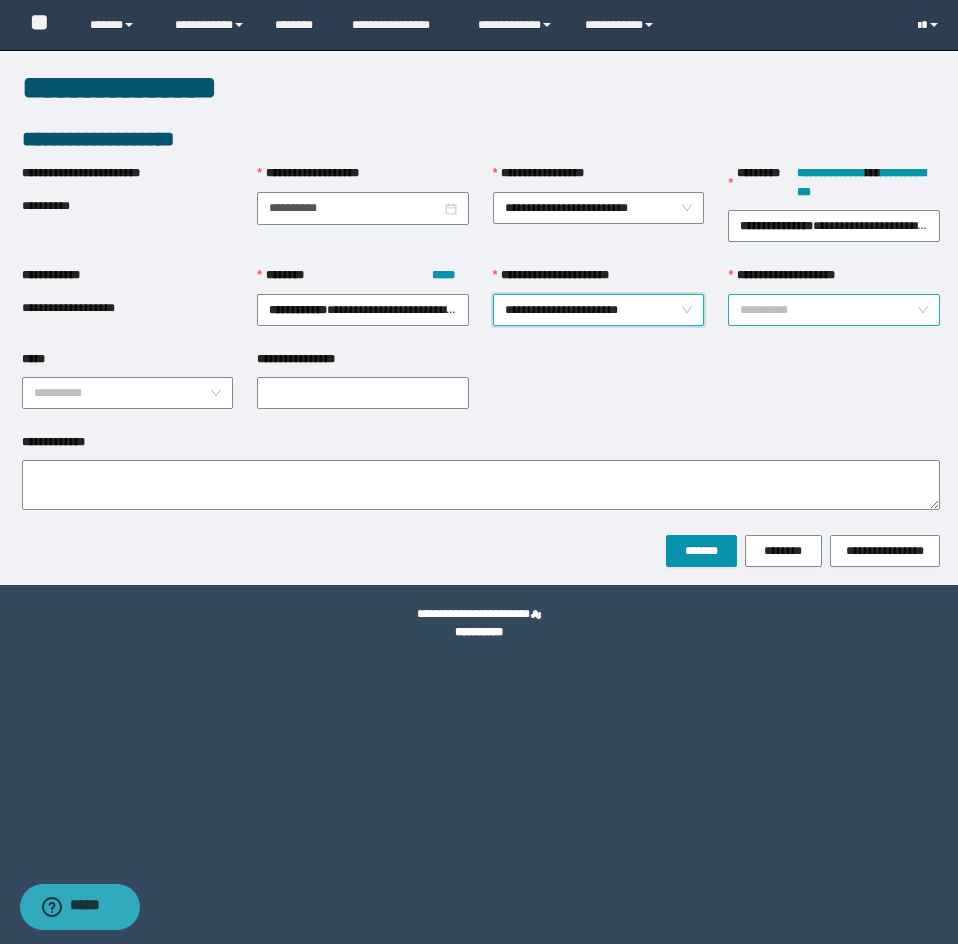 click on "**********" at bounding box center (828, 310) 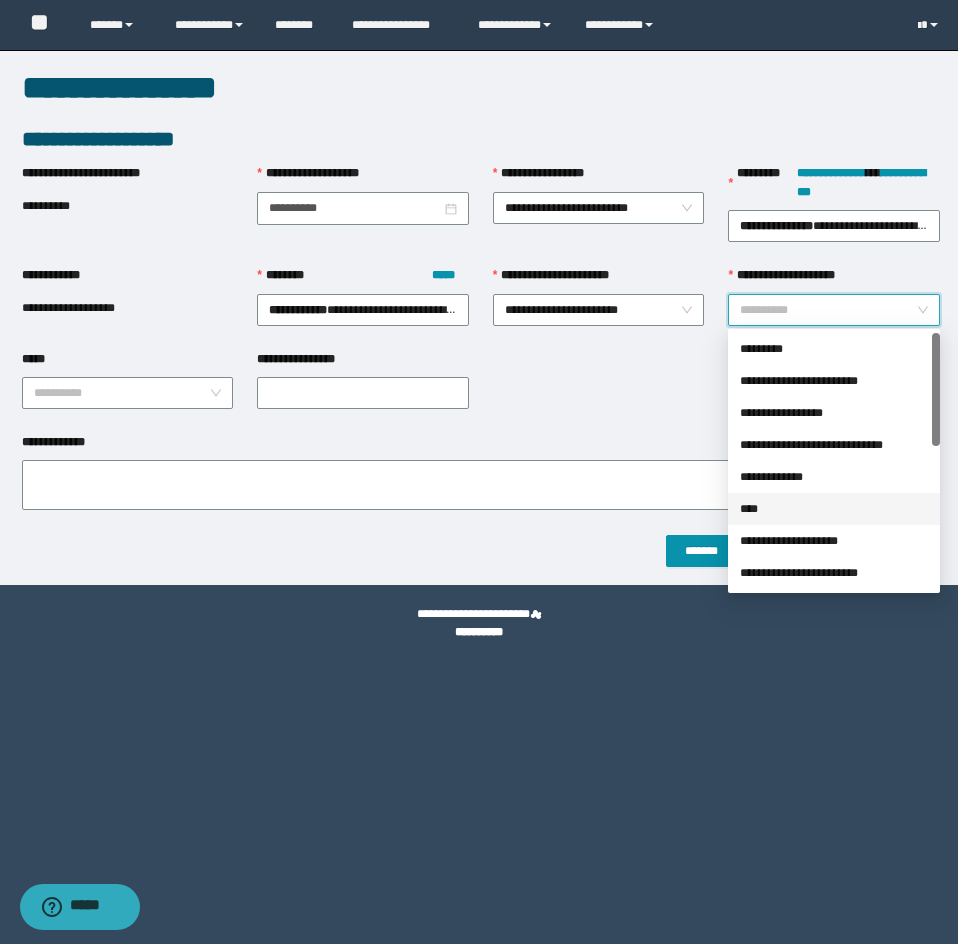 click on "****" at bounding box center [834, 509] 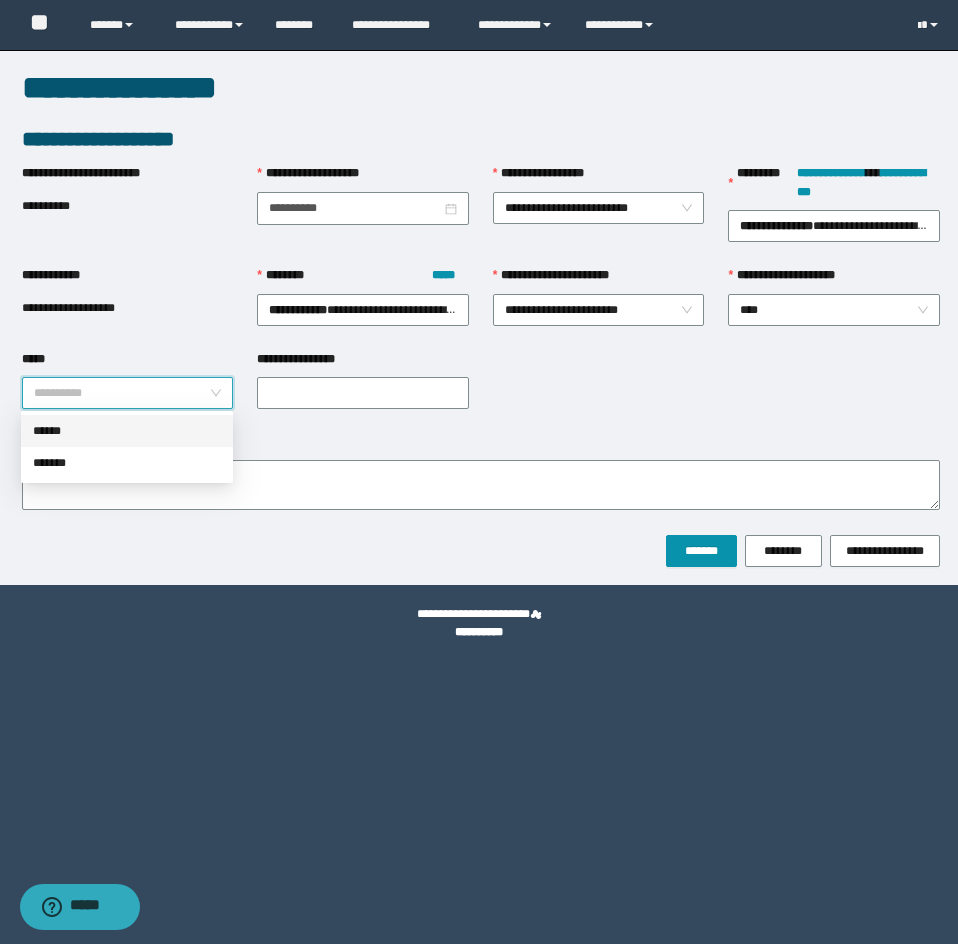 click on "*****" at bounding box center (122, 393) 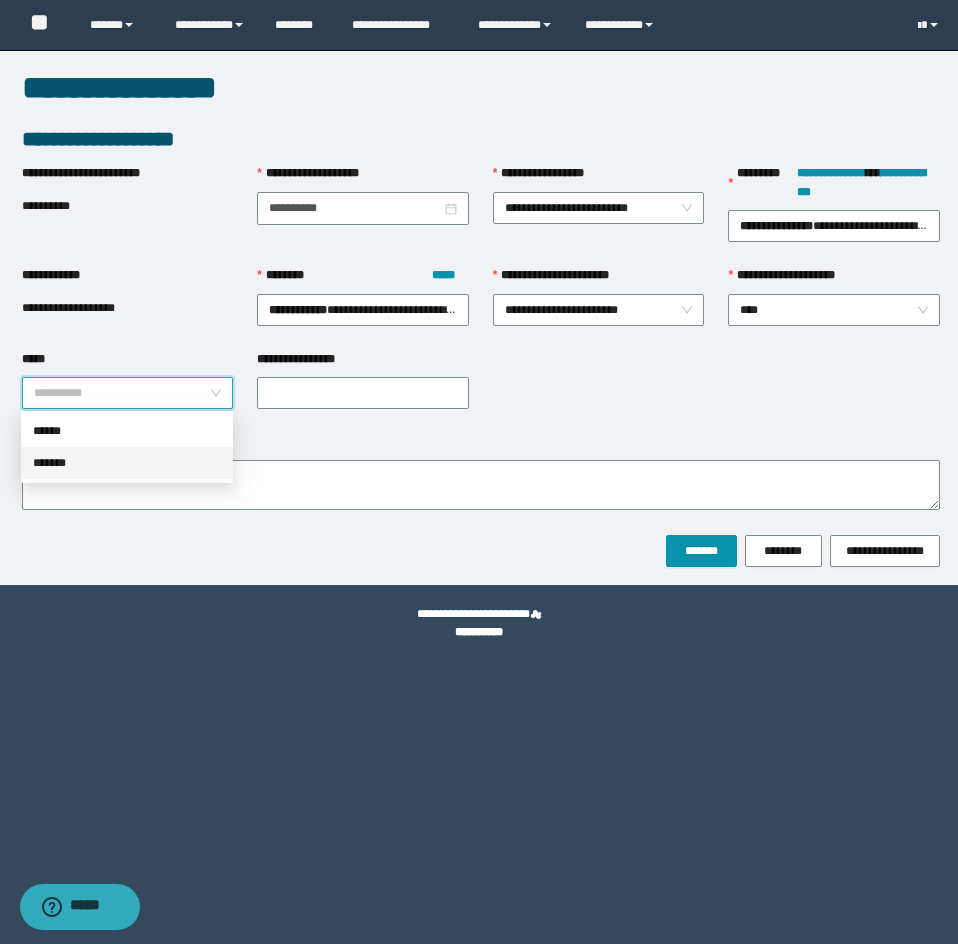 click on "*******" at bounding box center (127, 463) 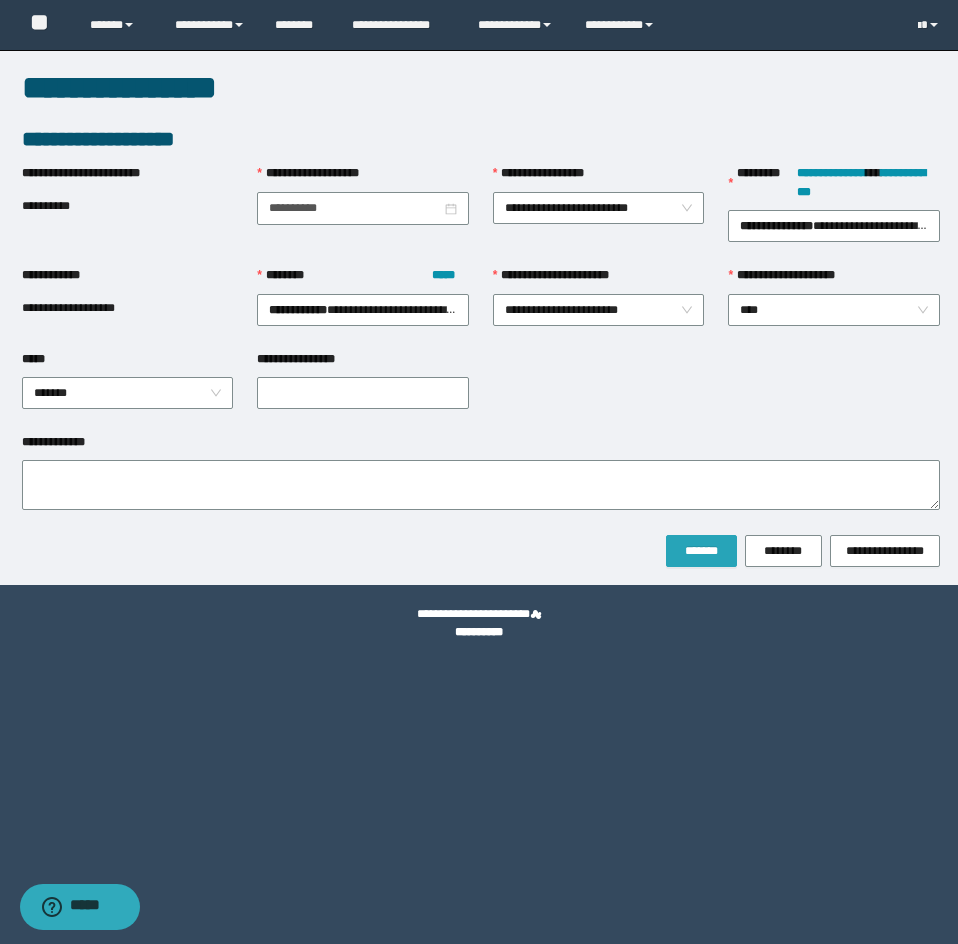 click on "*******" at bounding box center (701, 551) 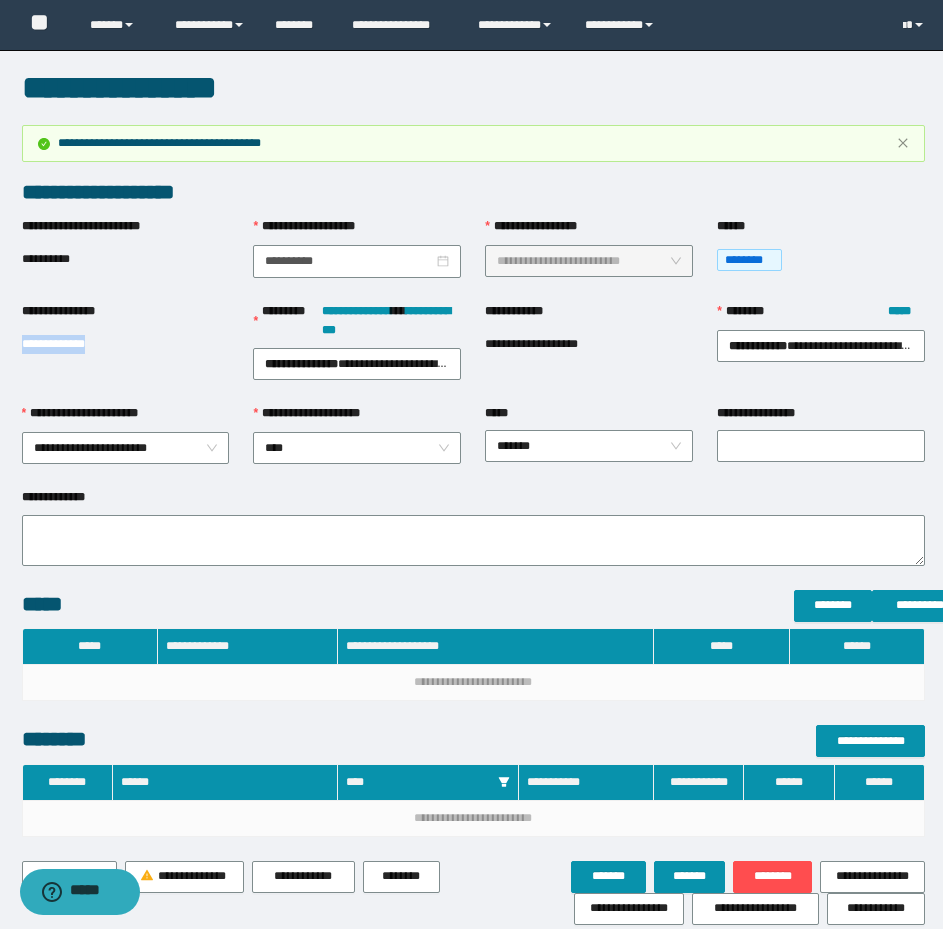 drag, startPoint x: 118, startPoint y: 351, endPoint x: -7, endPoint y: 351, distance: 125 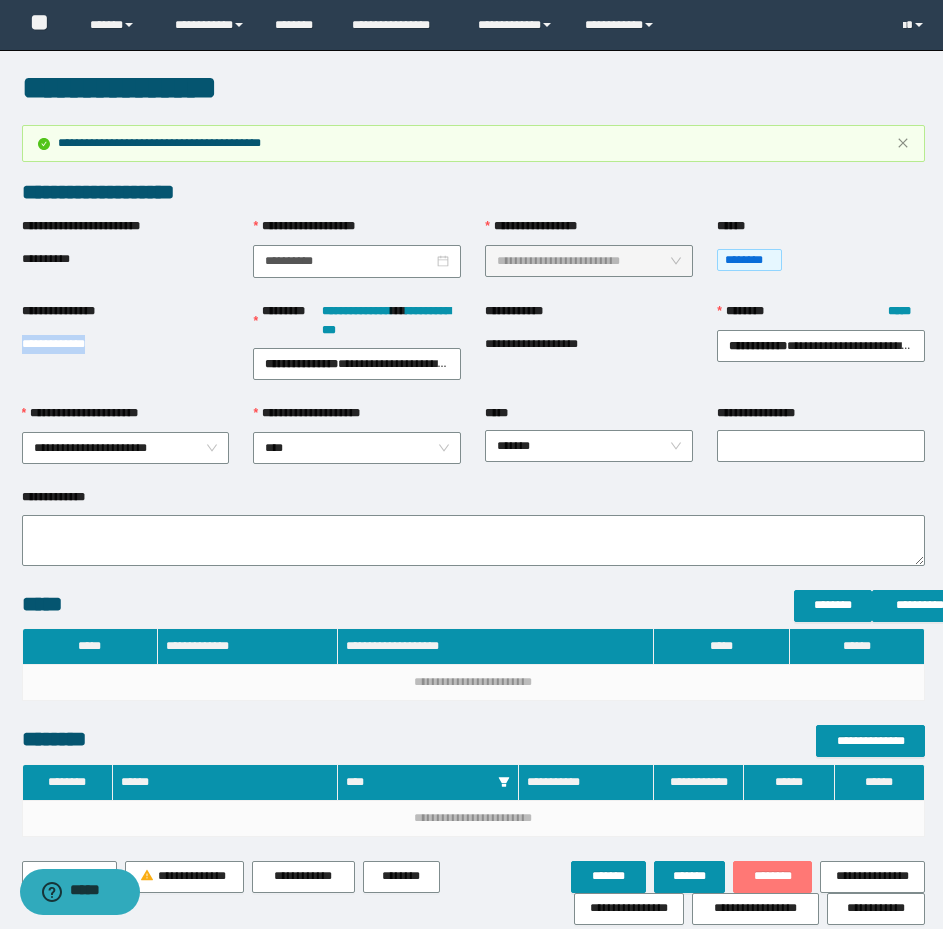 click on "********" at bounding box center (772, 876) 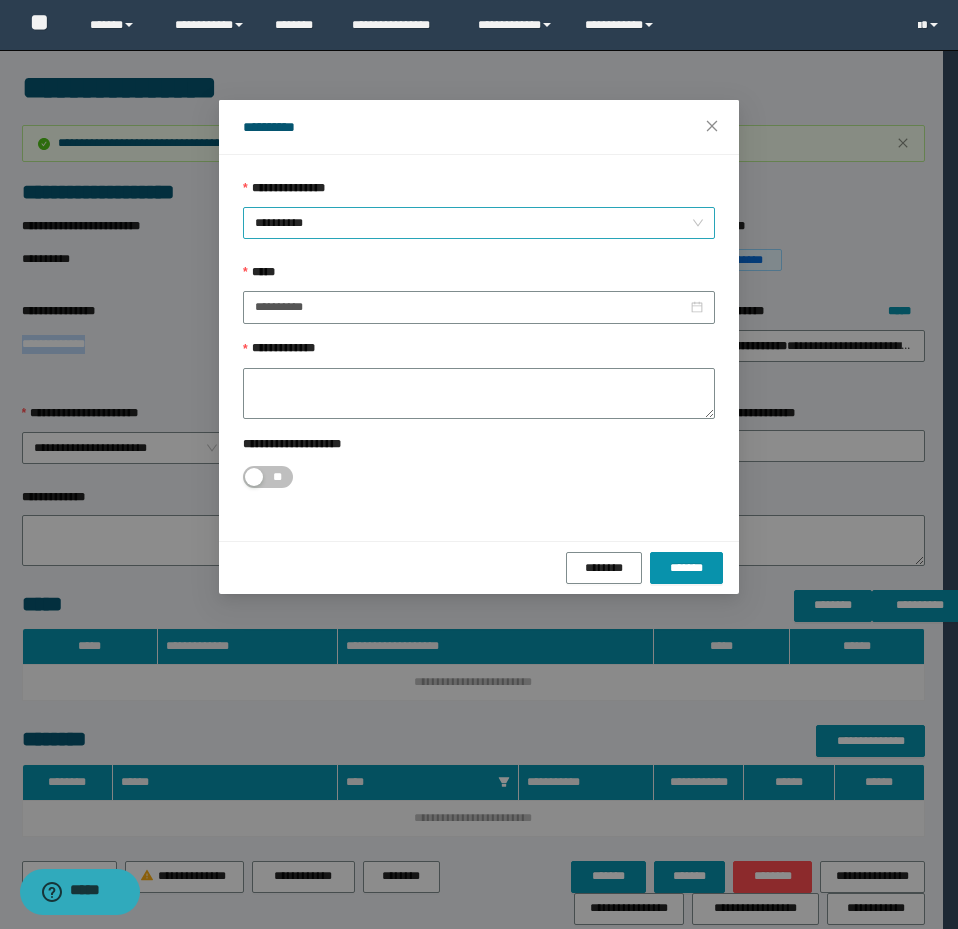 click on "**********" at bounding box center [479, 223] 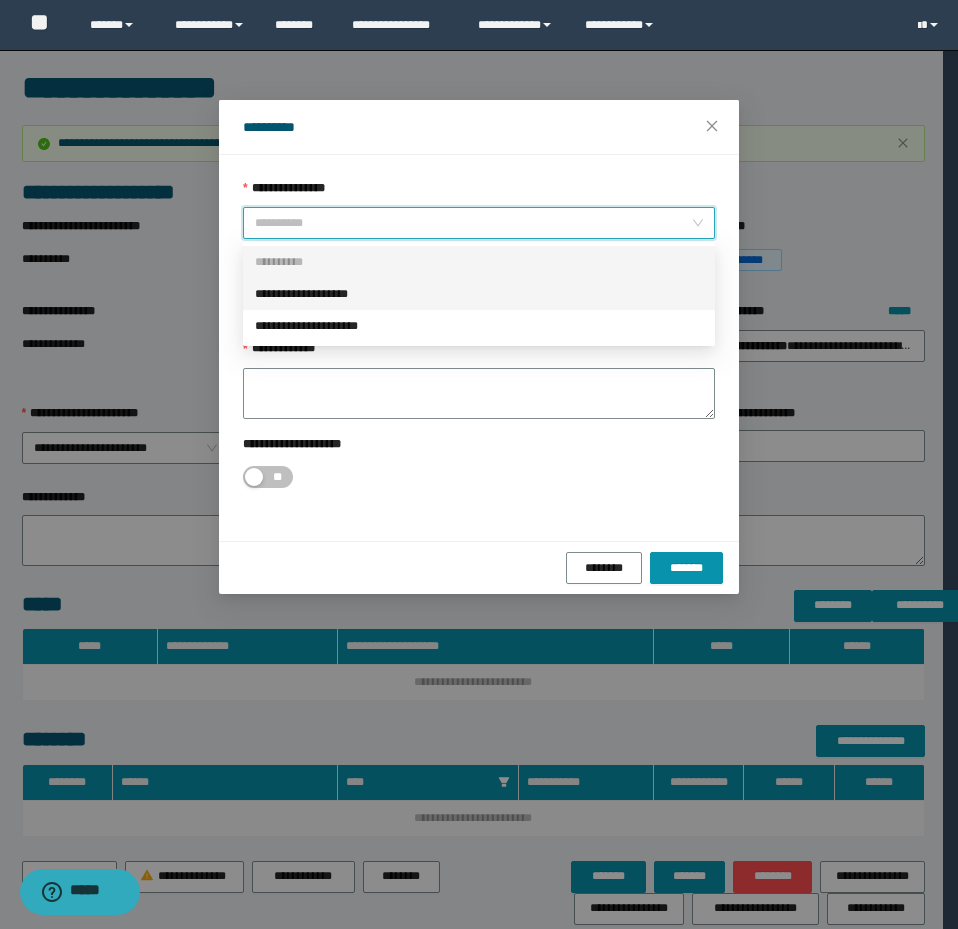 click on "**********" at bounding box center [479, 294] 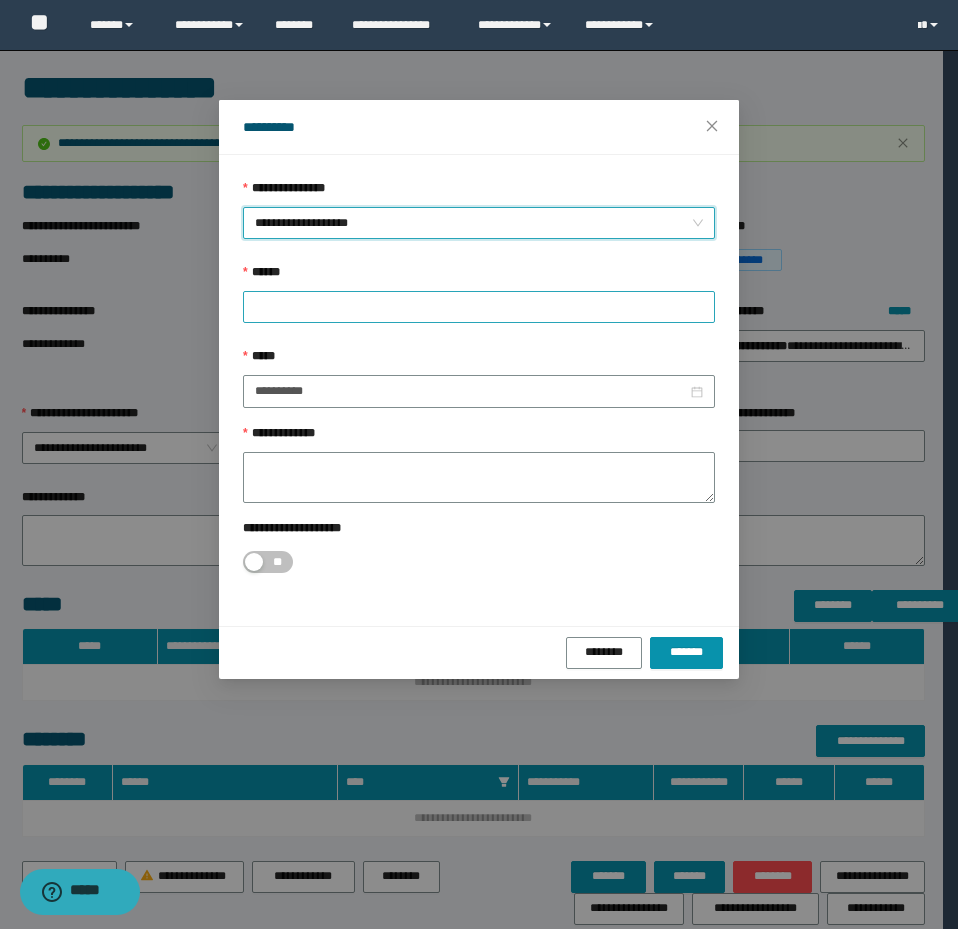 click at bounding box center [479, 307] 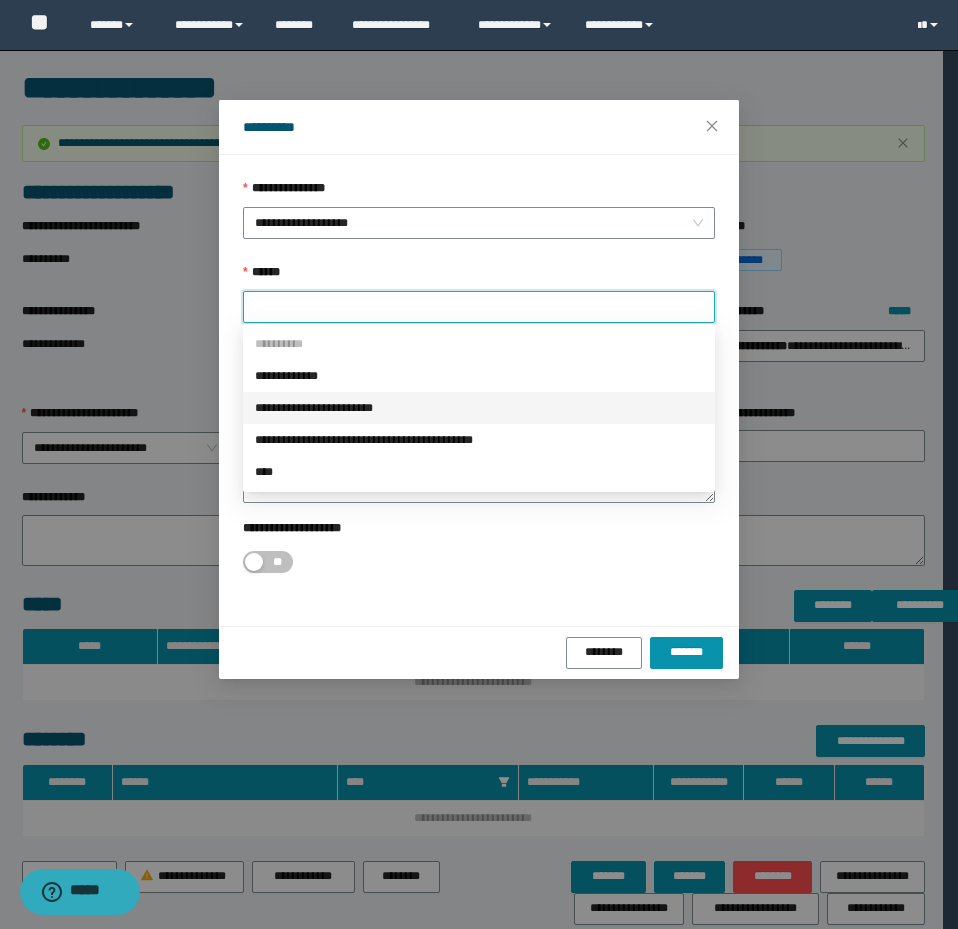 click on "**********" at bounding box center [479, 408] 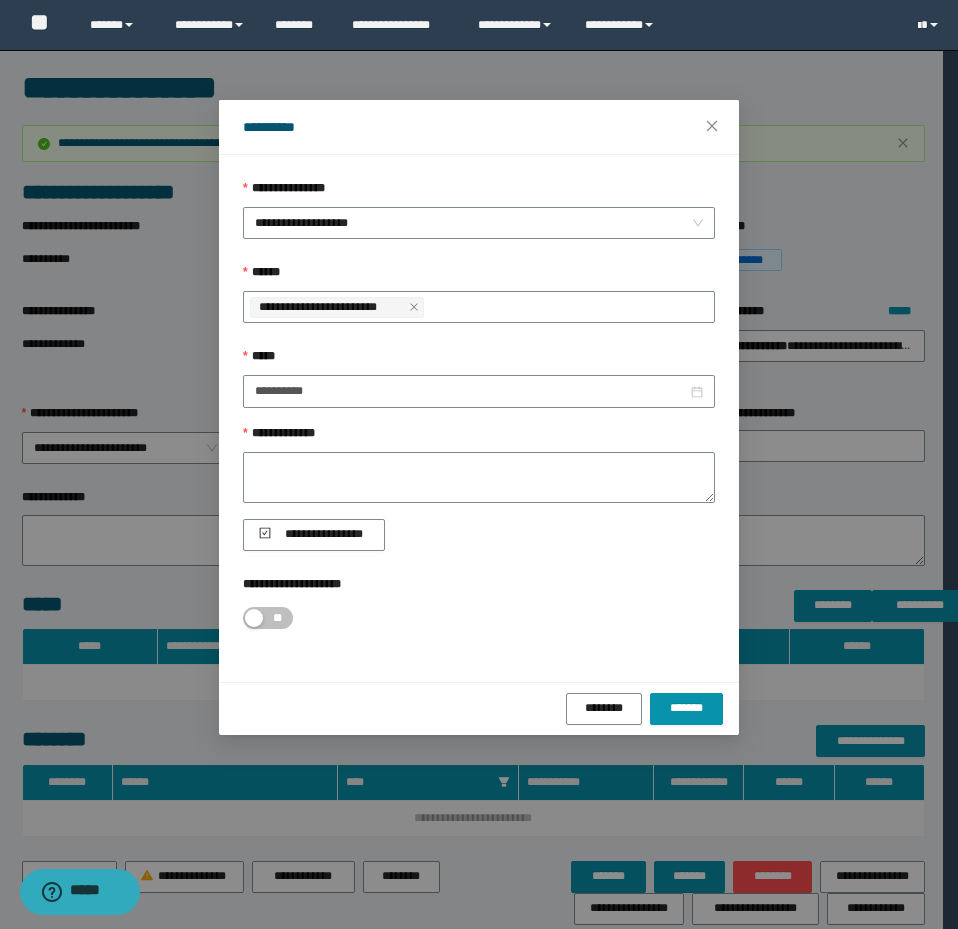 drag, startPoint x: 490, startPoint y: 541, endPoint x: 466, endPoint y: 530, distance: 26.400757 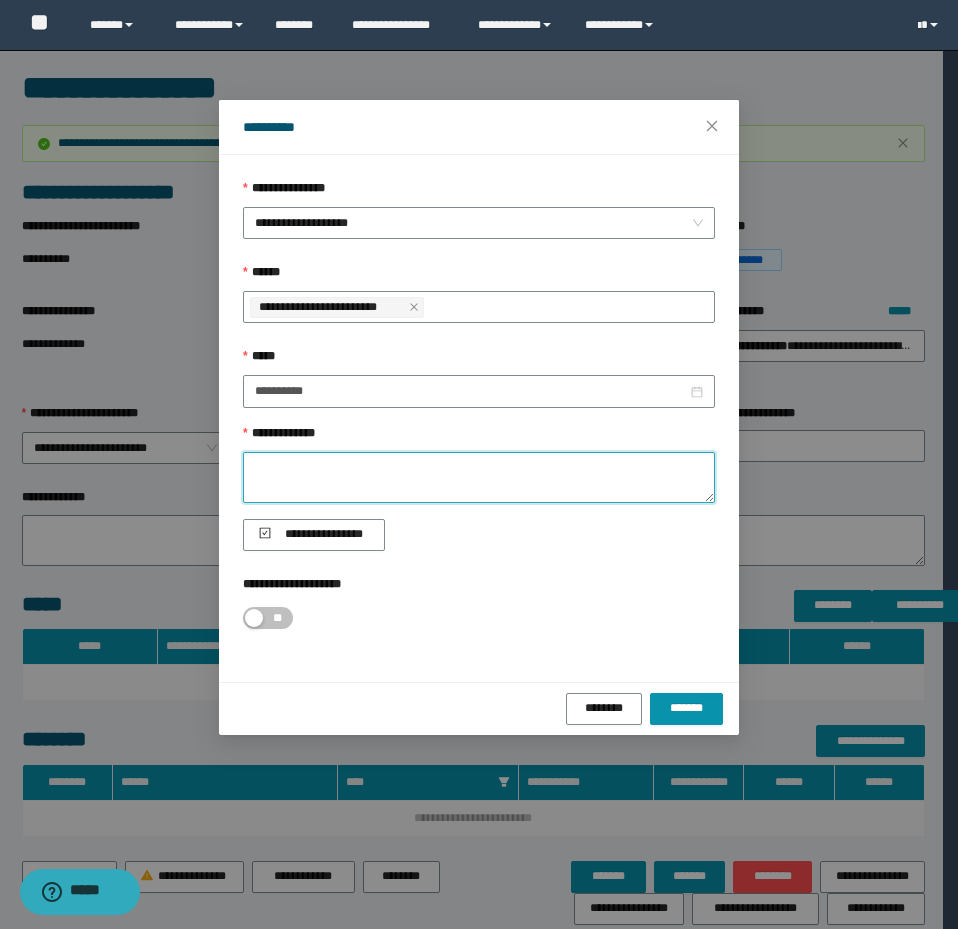 click on "**********" at bounding box center (479, 477) 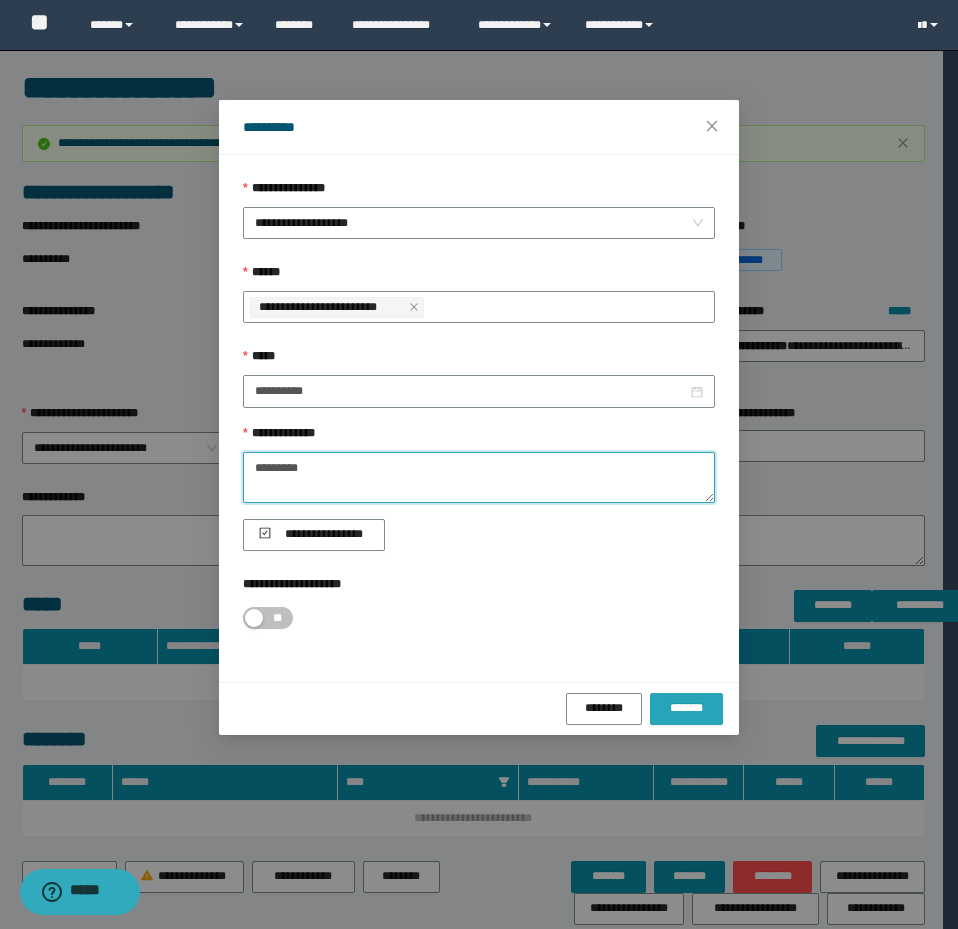 type on "*********" 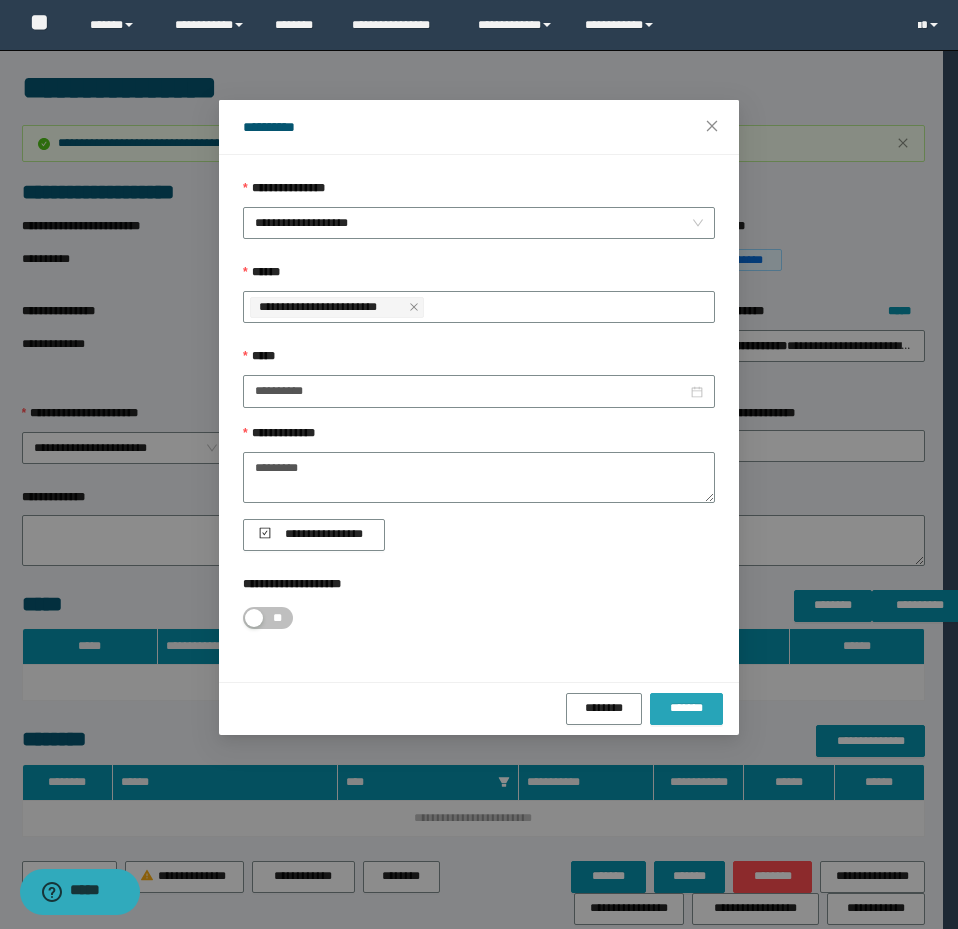 click on "*******" at bounding box center (686, 709) 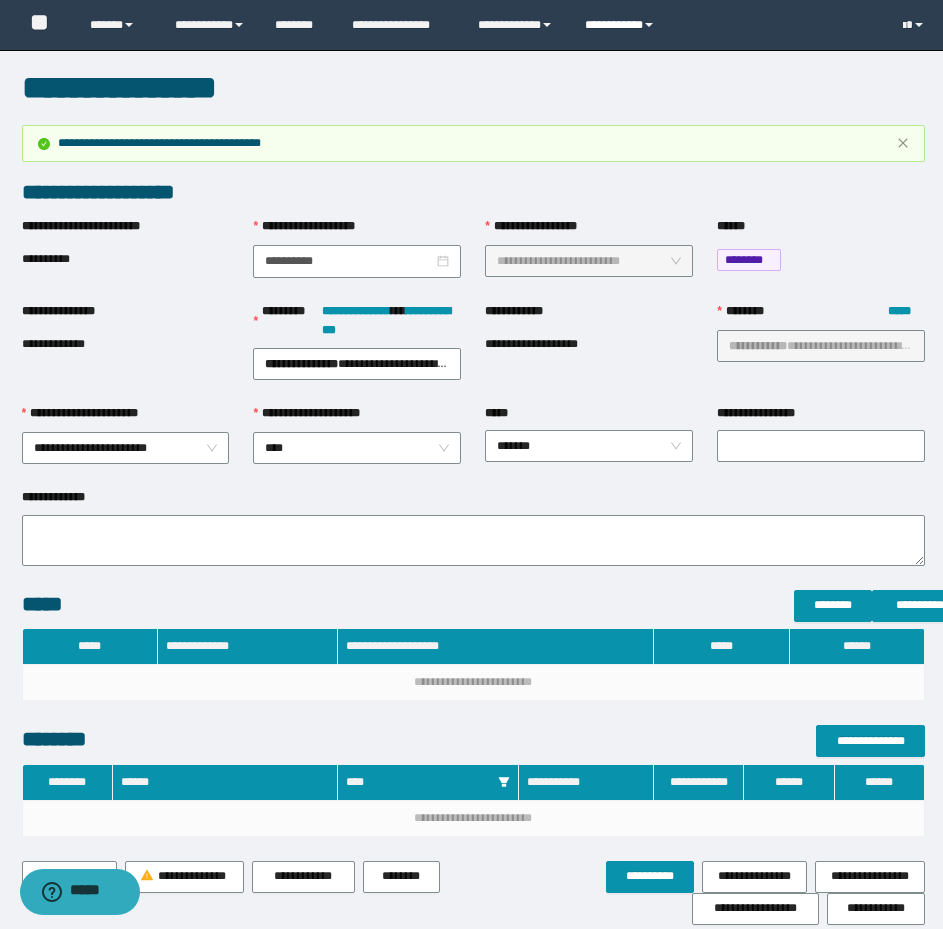 click on "**********" at bounding box center (622, 25) 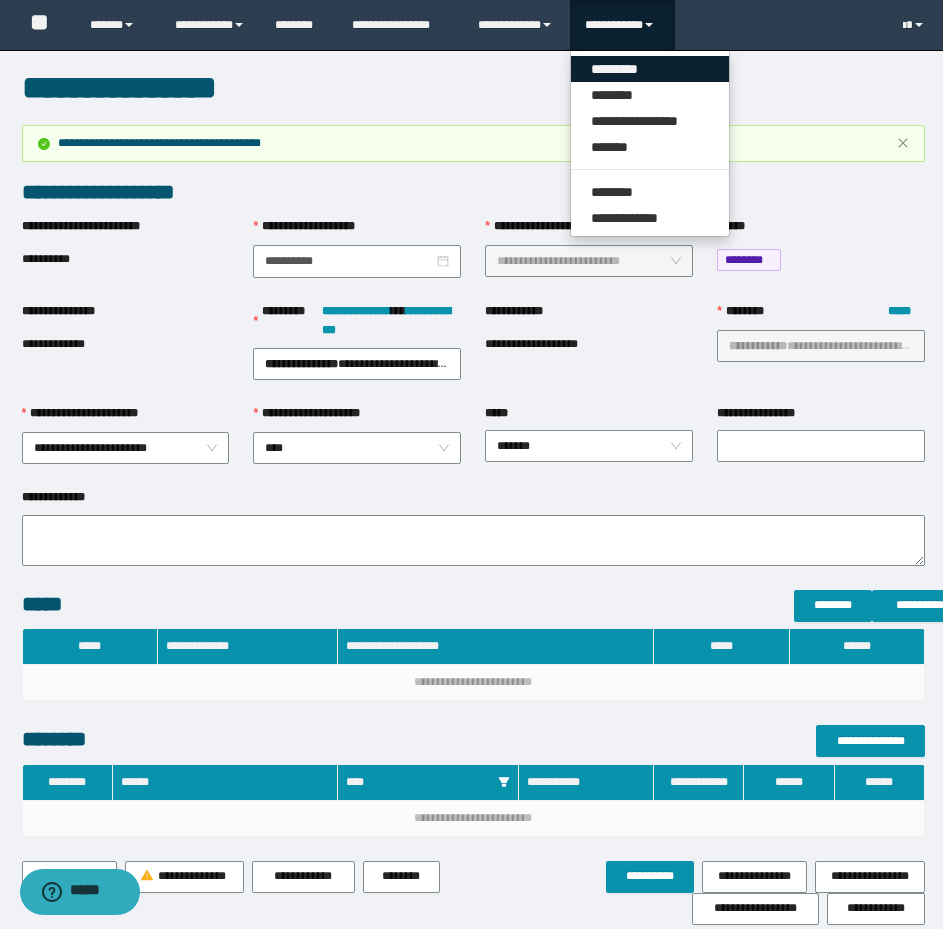 click on "*********" at bounding box center (650, 69) 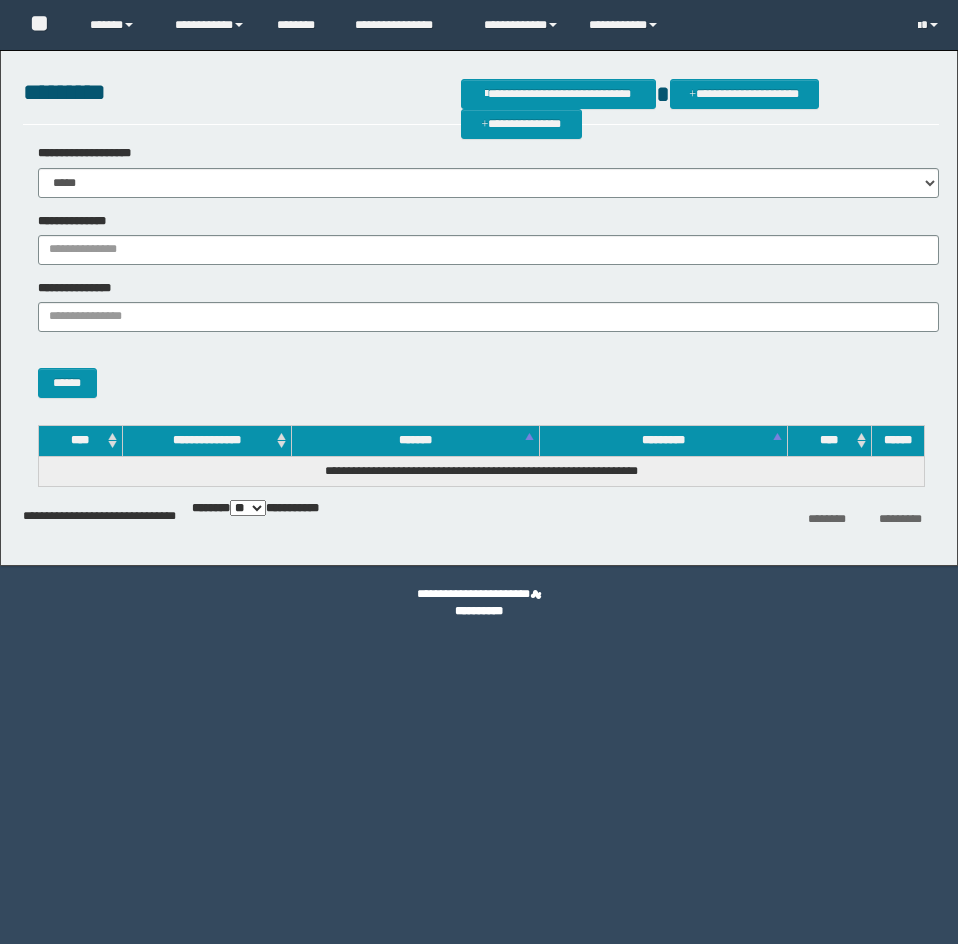 scroll, scrollTop: 0, scrollLeft: 0, axis: both 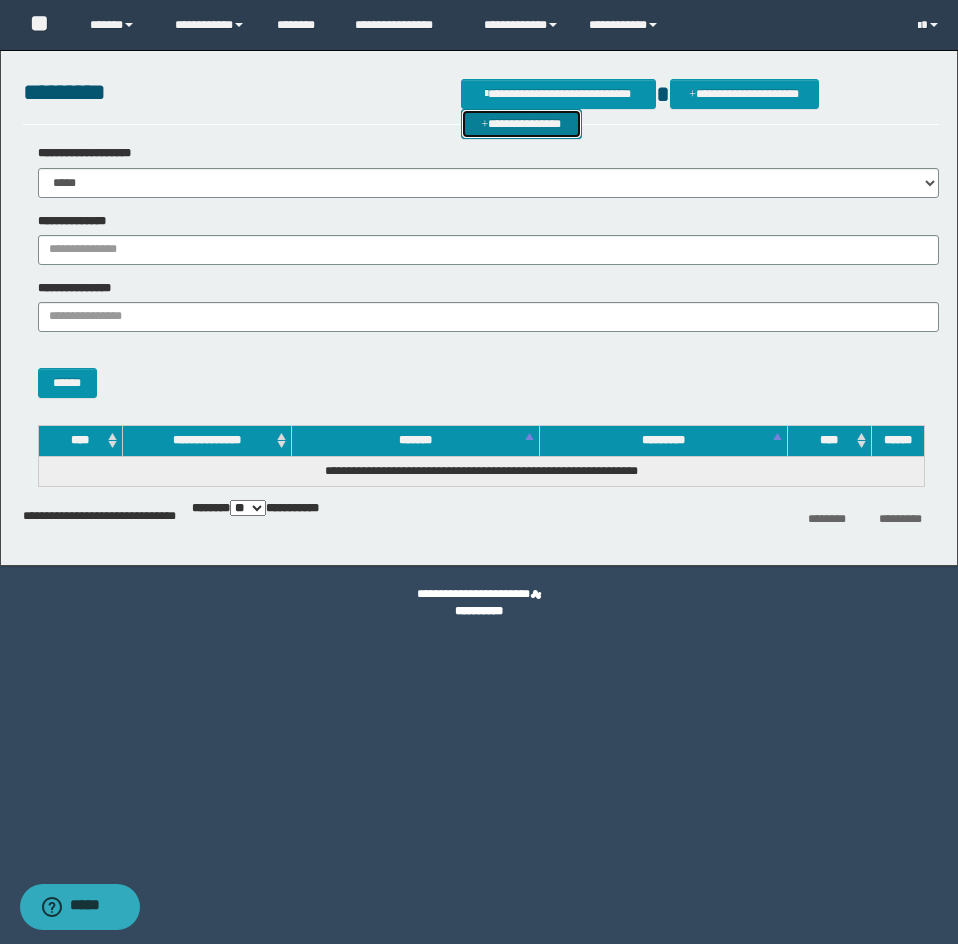 click on "**********" at bounding box center (521, 124) 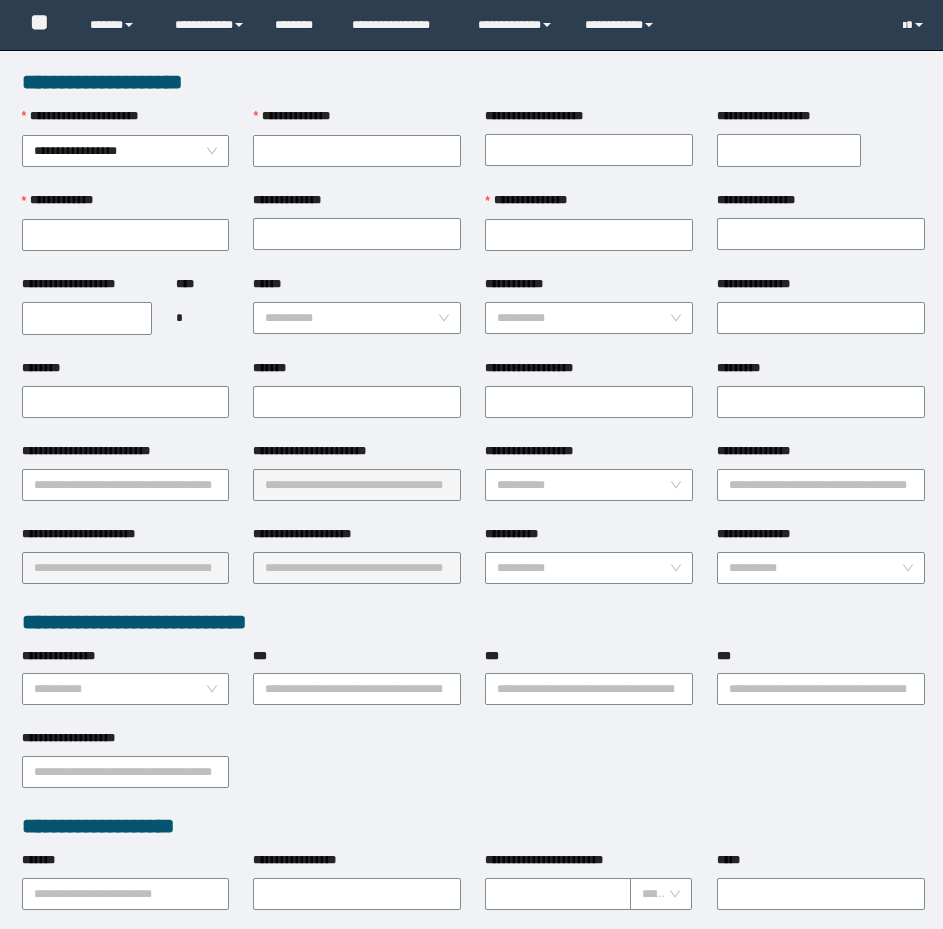 scroll, scrollTop: 0, scrollLeft: 0, axis: both 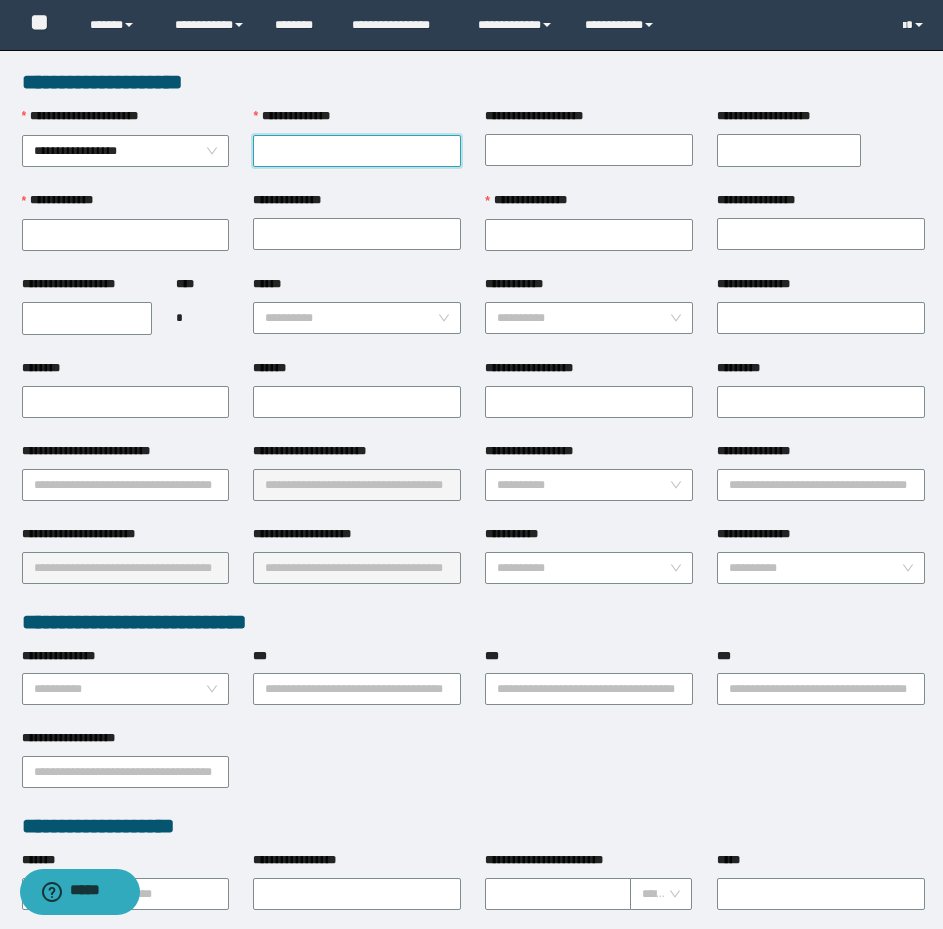 paste on "********" 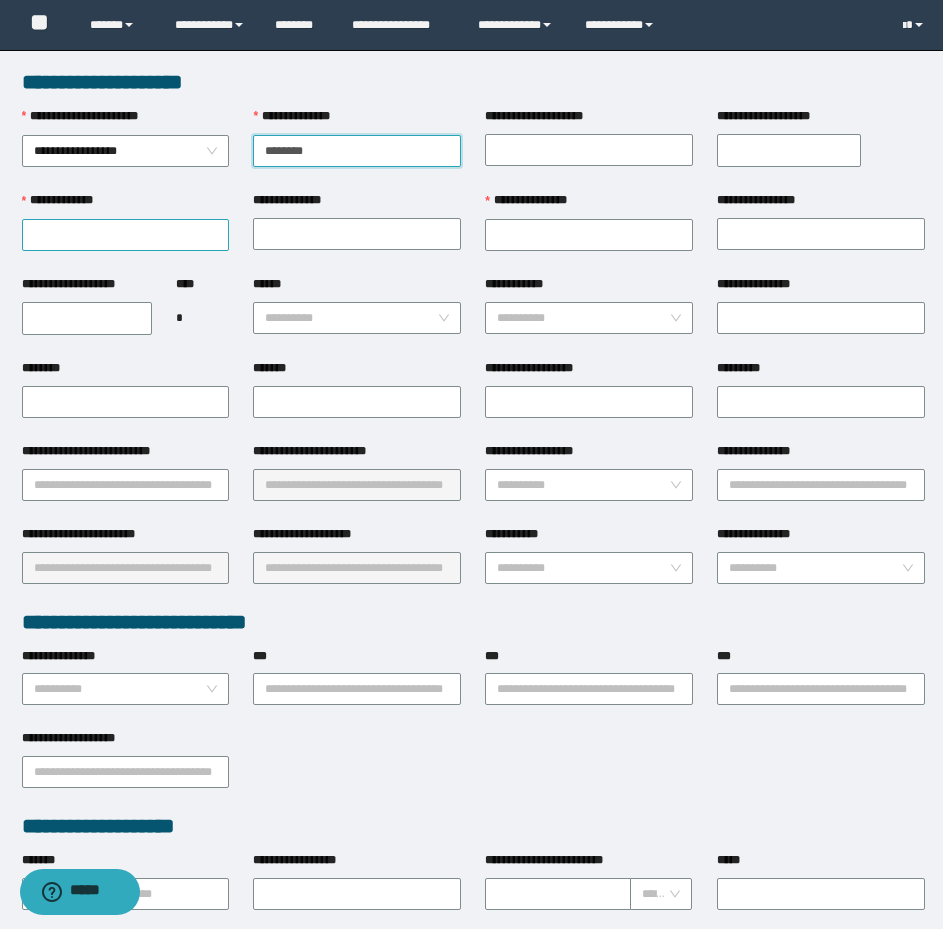 type on "********" 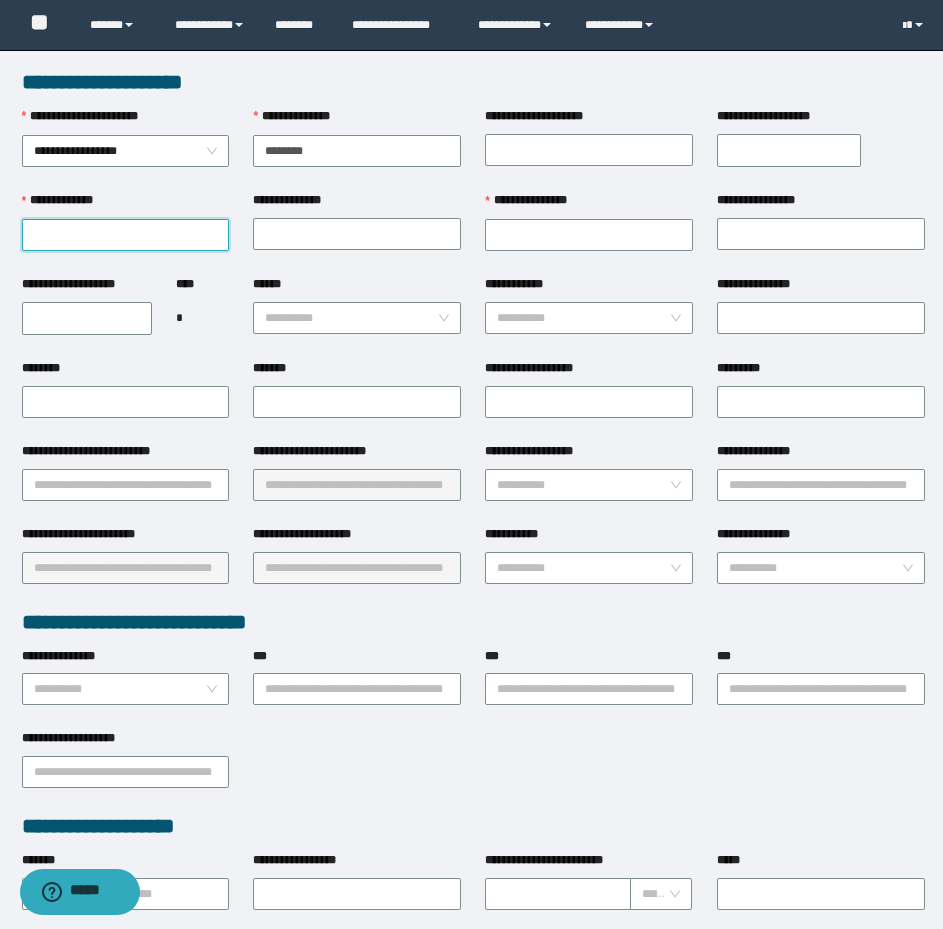 click on "**********" at bounding box center [126, 235] 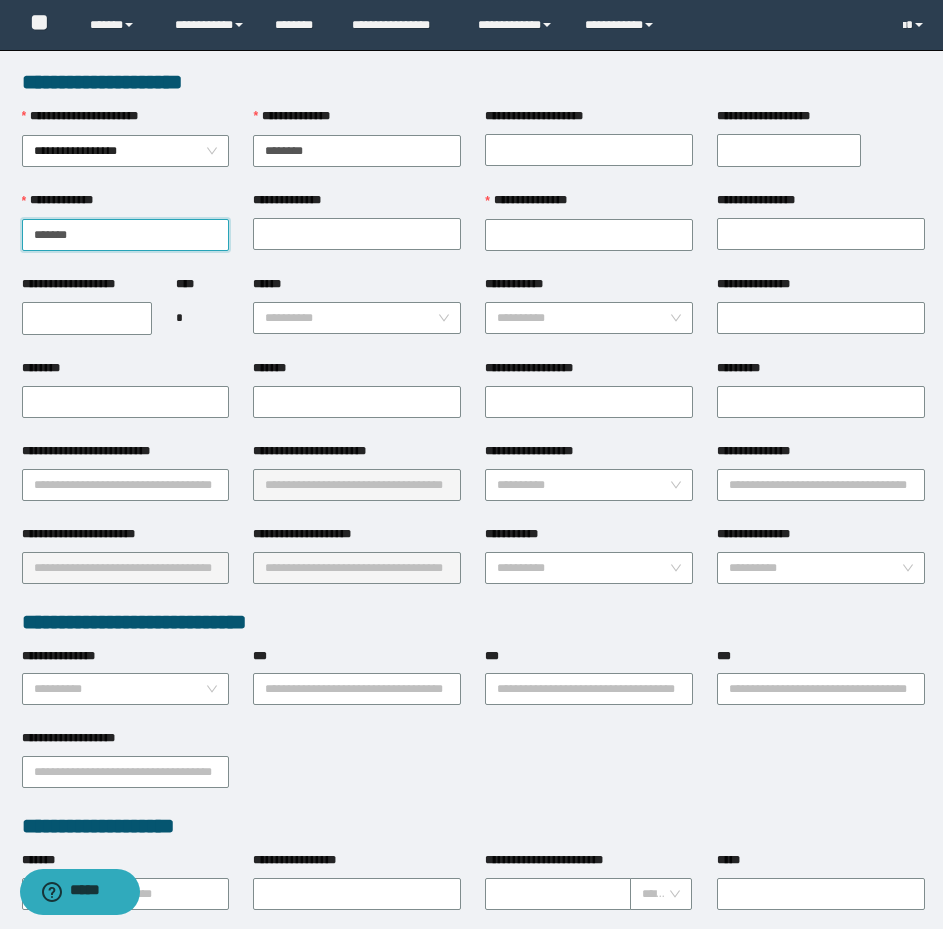 type on "*******" 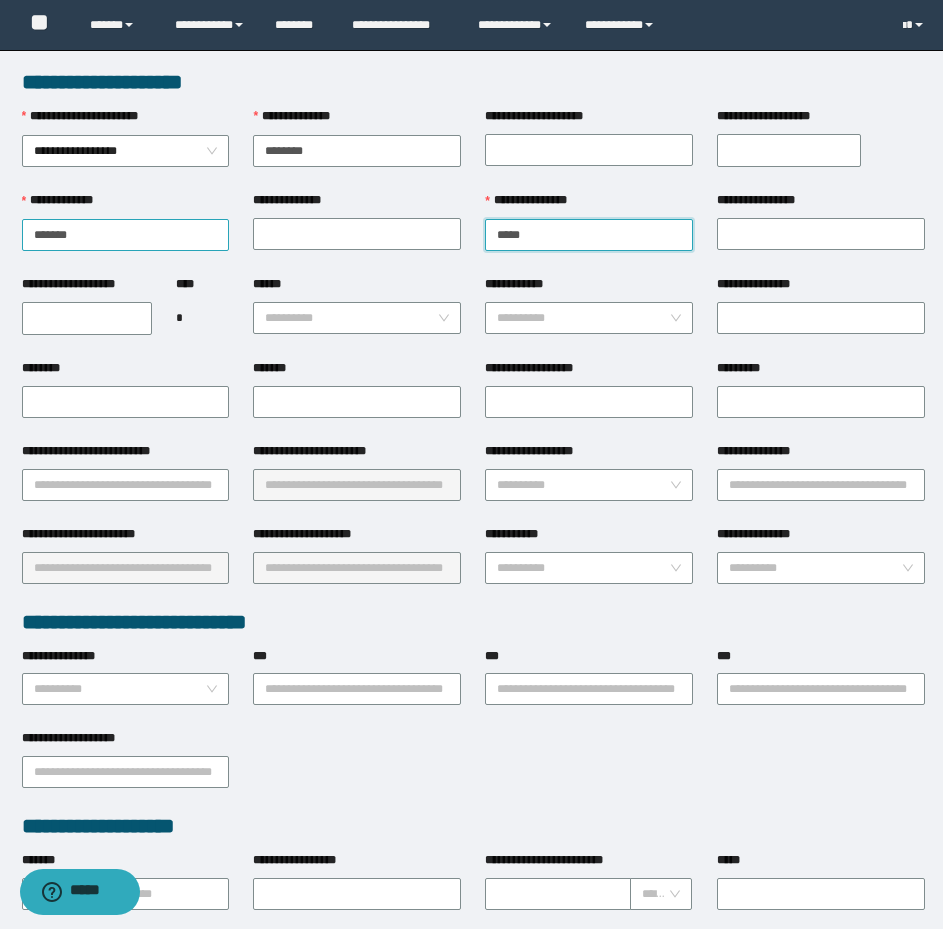 type on "*****" 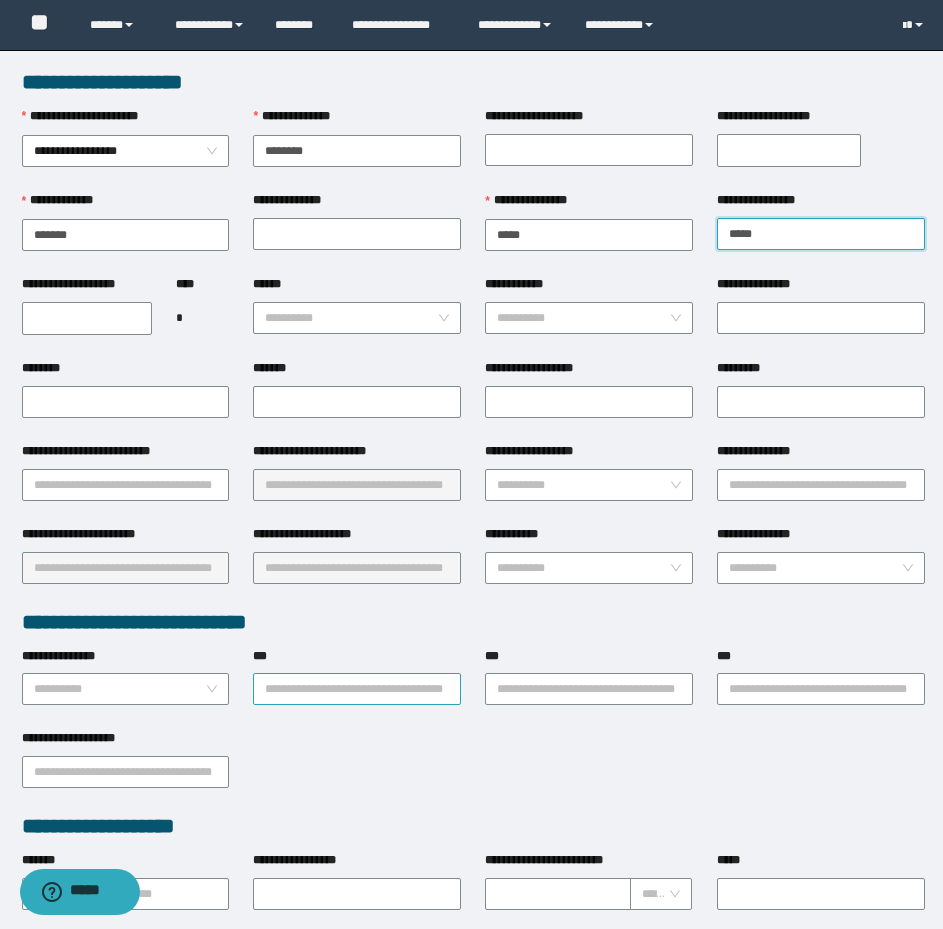 type on "*****" 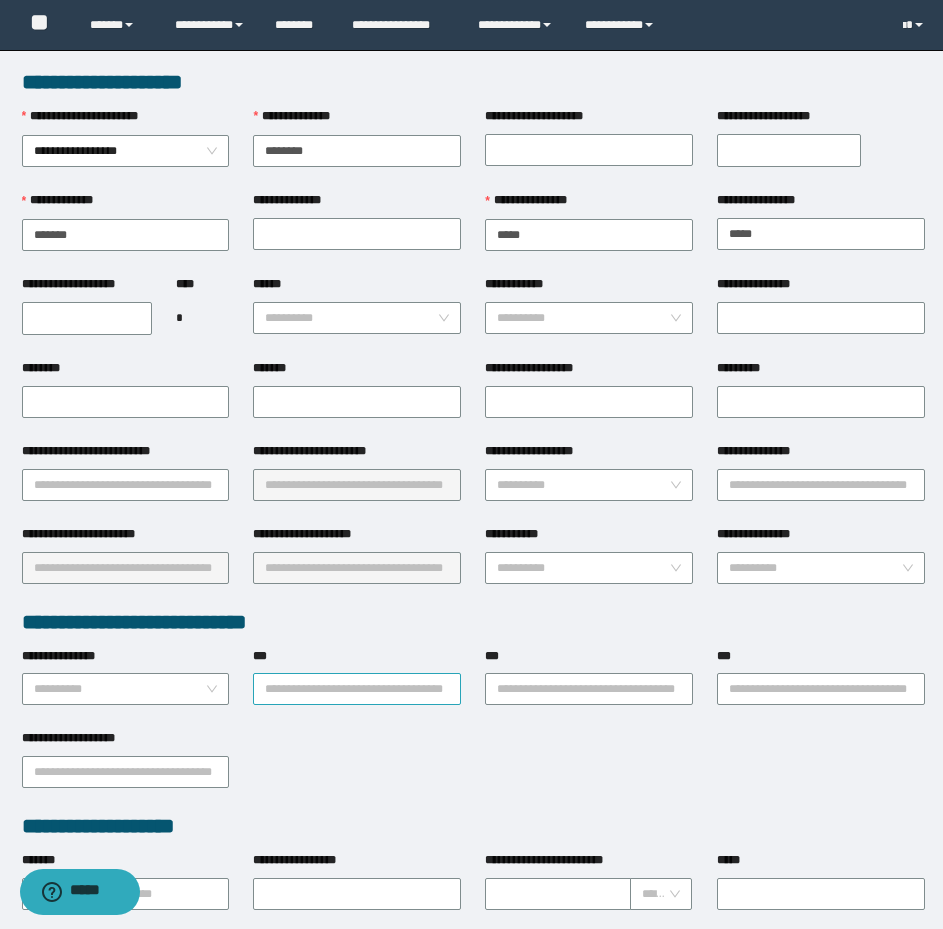 click on "***" at bounding box center [357, 689] 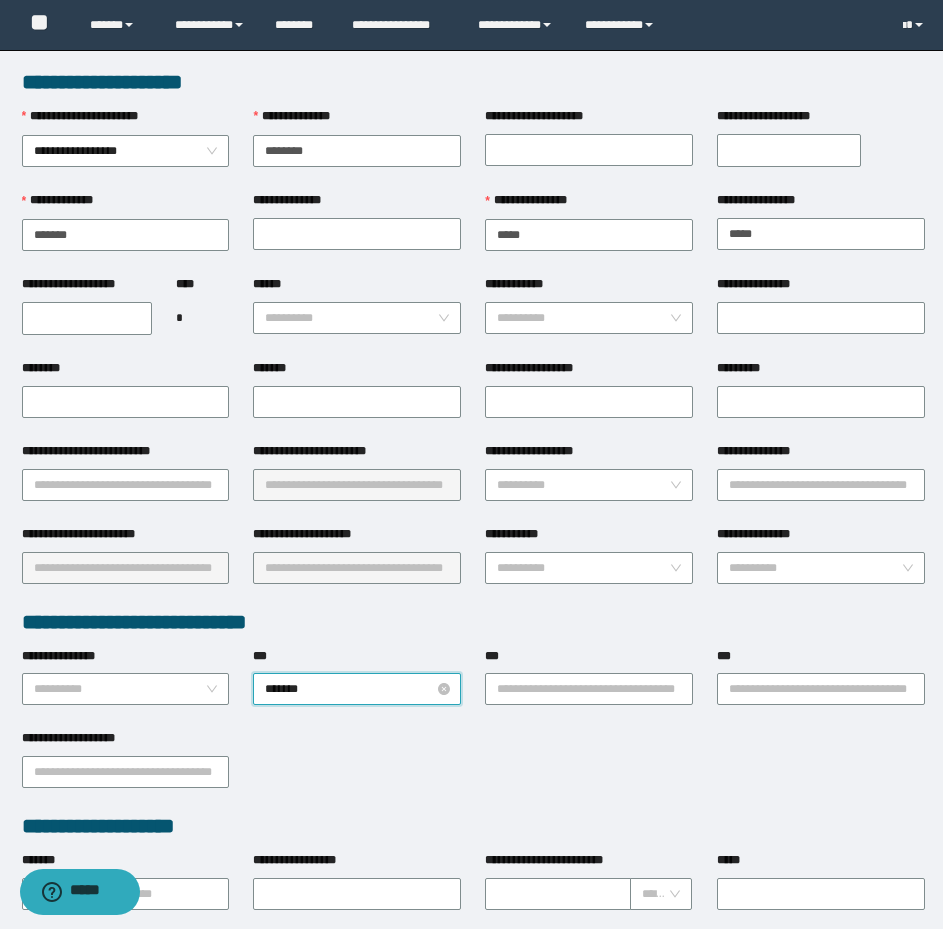 type on "********" 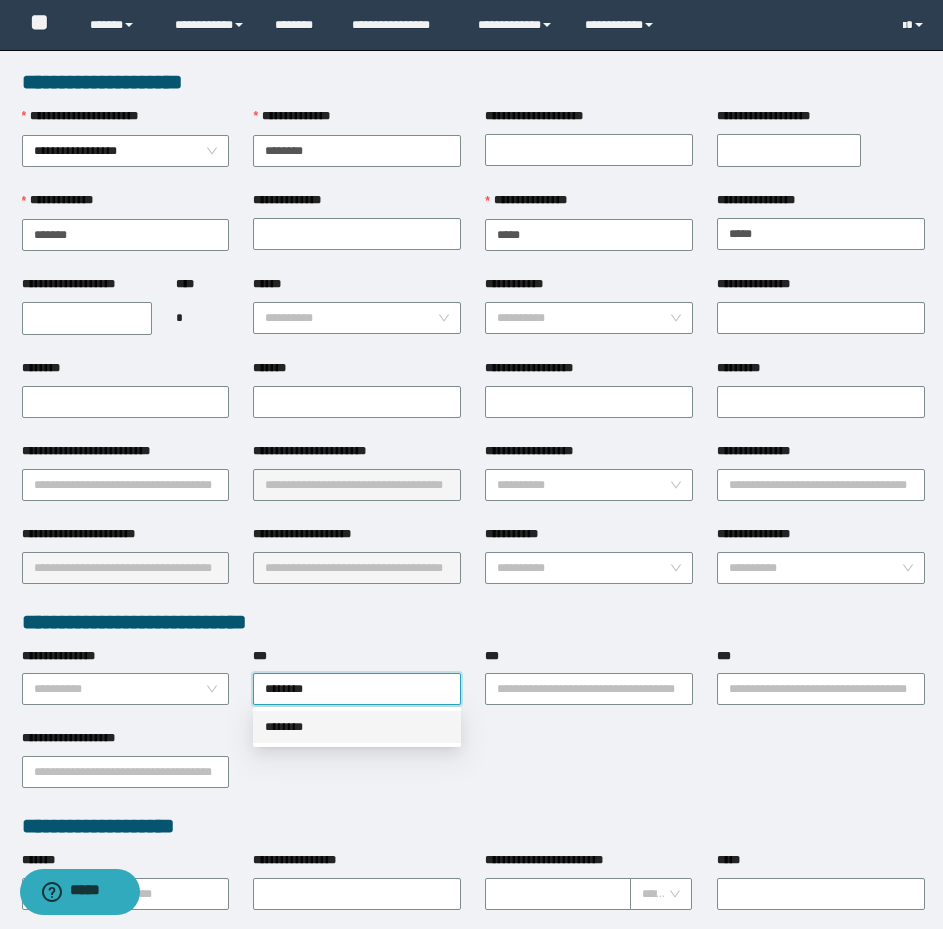 click on "********" at bounding box center (357, 727) 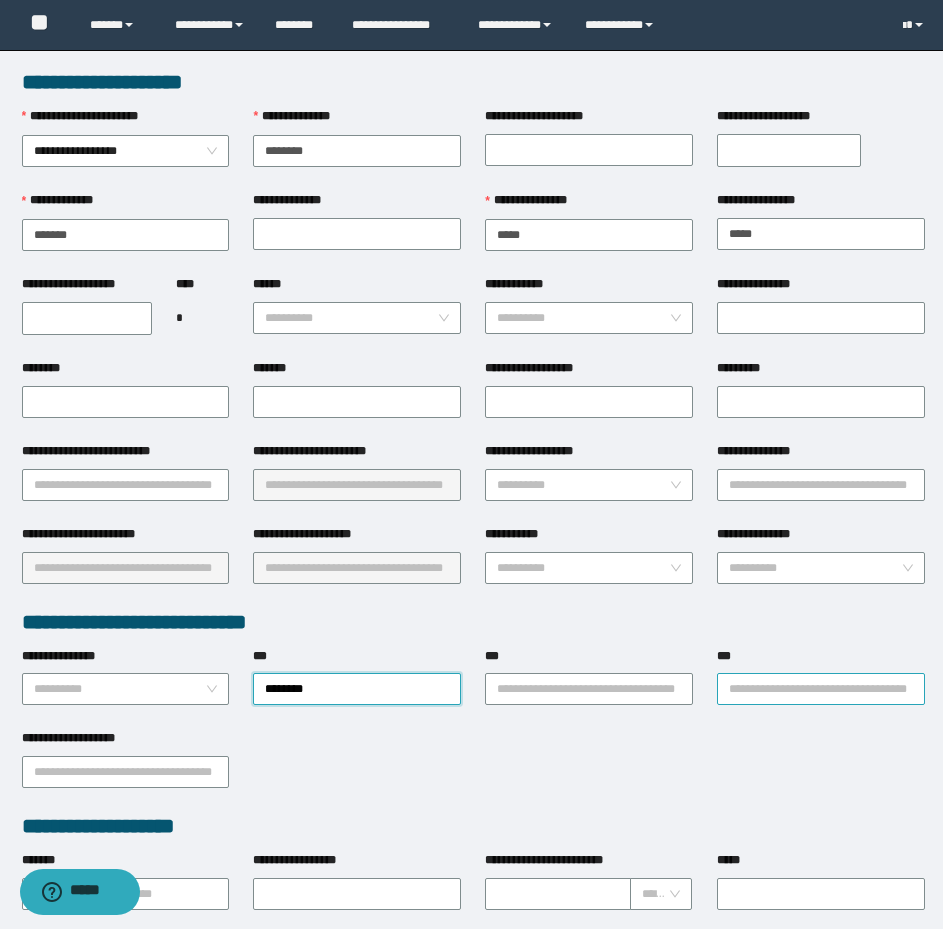 click on "***" at bounding box center (821, 689) 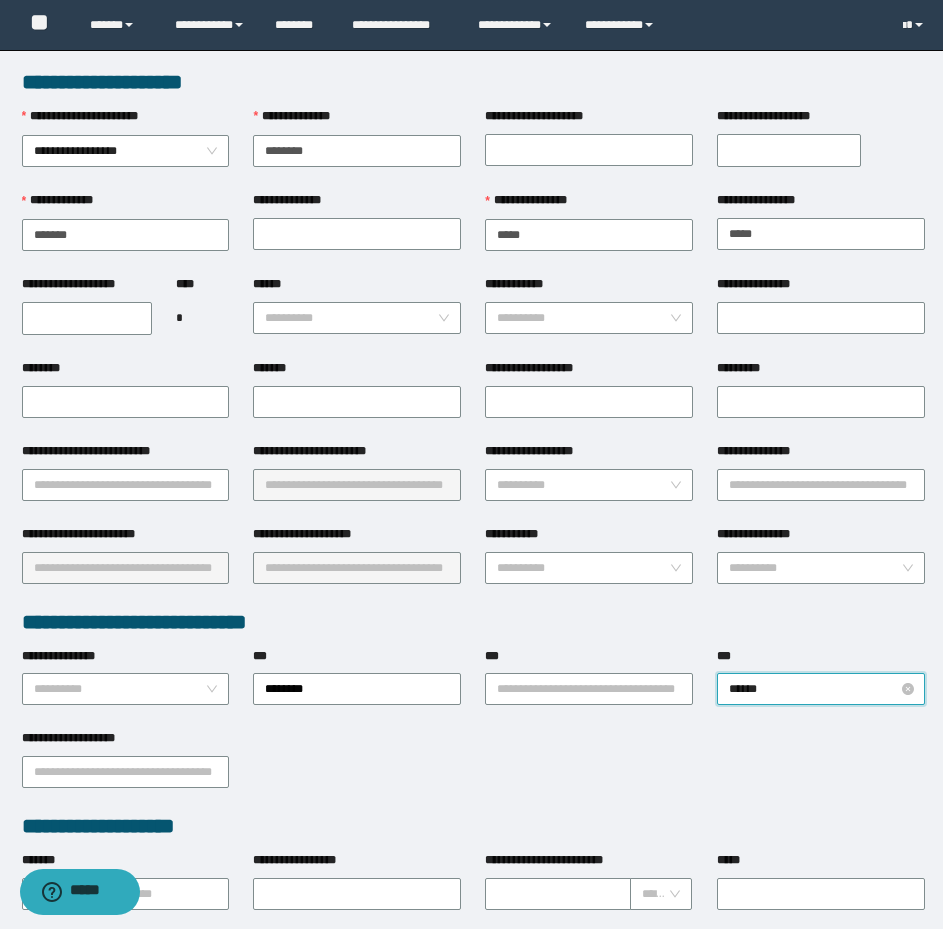 type on "*******" 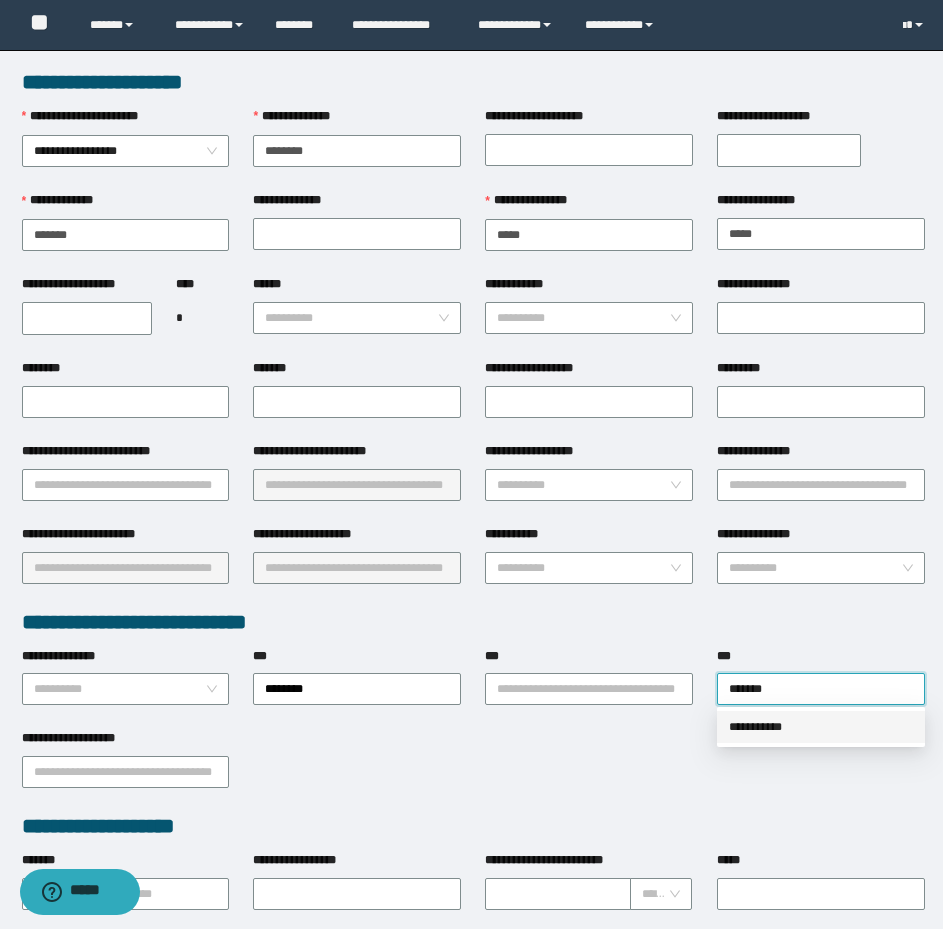 click on "**********" at bounding box center (821, 727) 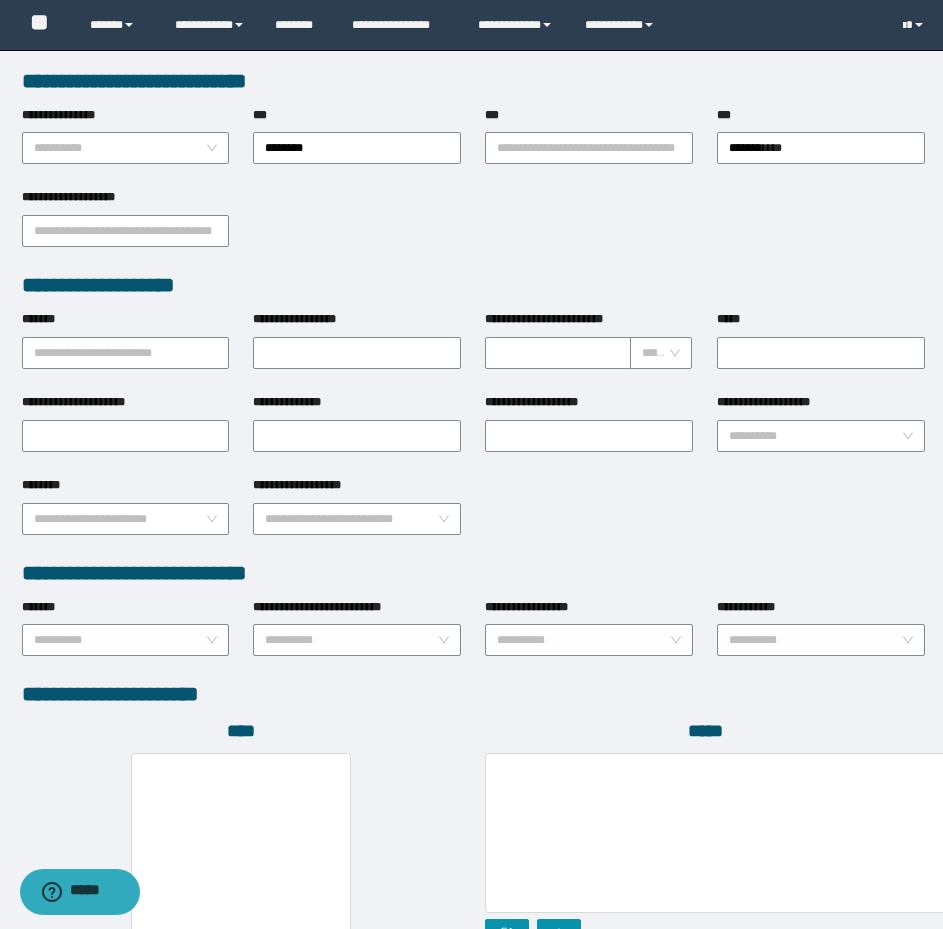 scroll, scrollTop: 774, scrollLeft: 0, axis: vertical 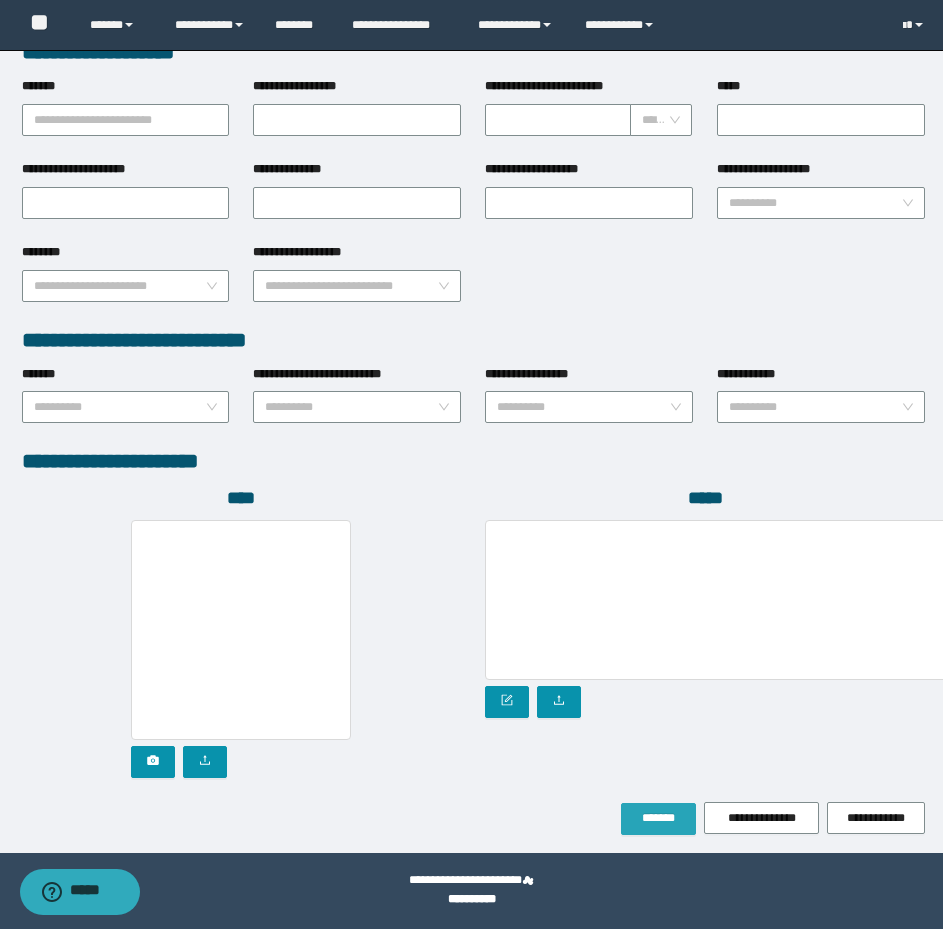 click on "*******" at bounding box center [658, 818] 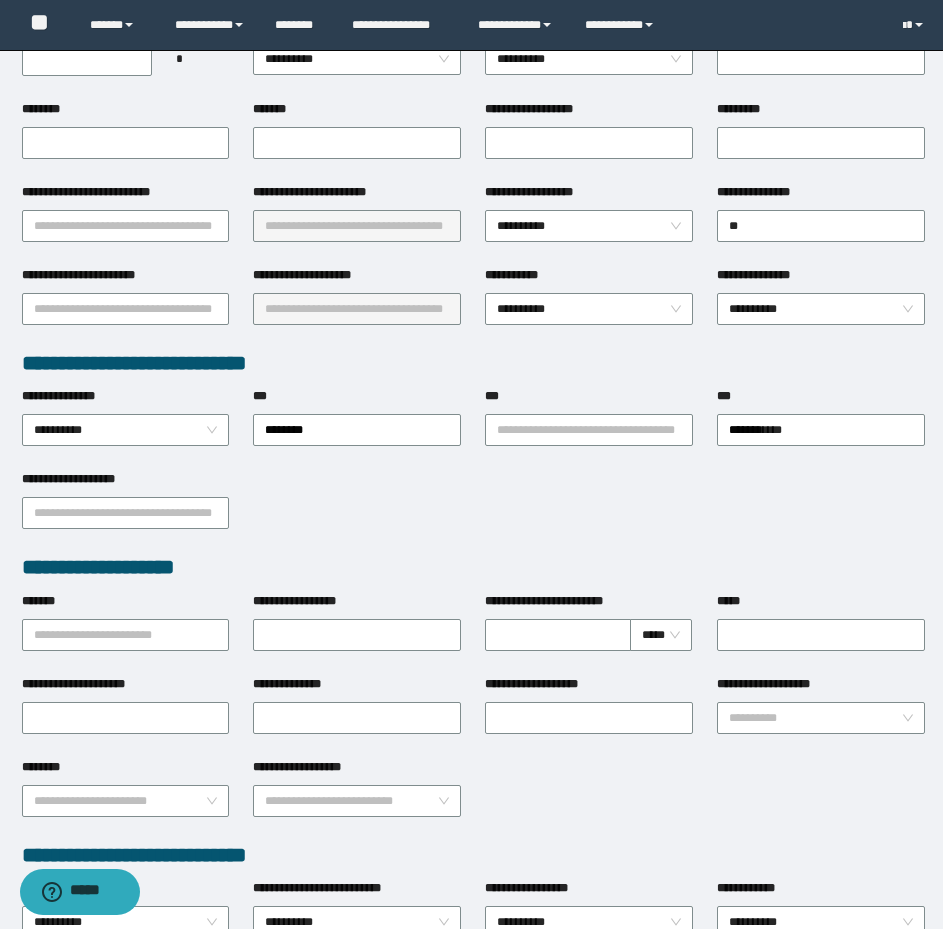scroll, scrollTop: 0, scrollLeft: 0, axis: both 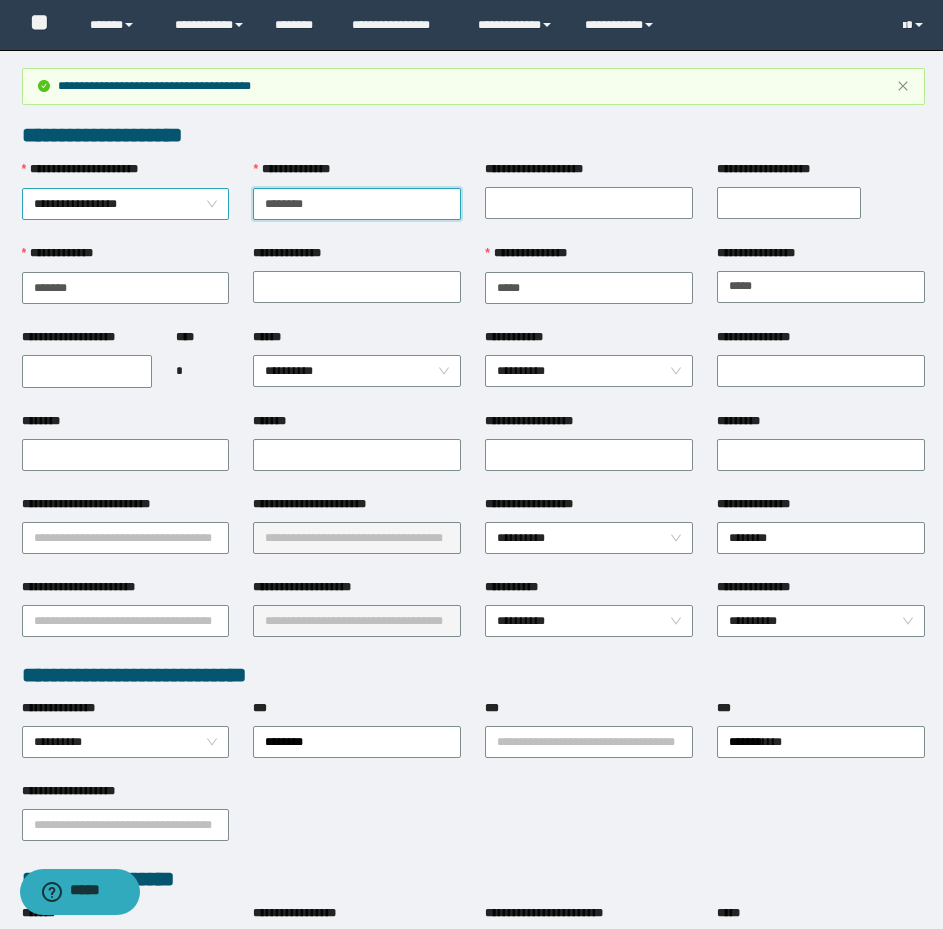drag, startPoint x: 350, startPoint y: 209, endPoint x: 221, endPoint y: 210, distance: 129.00388 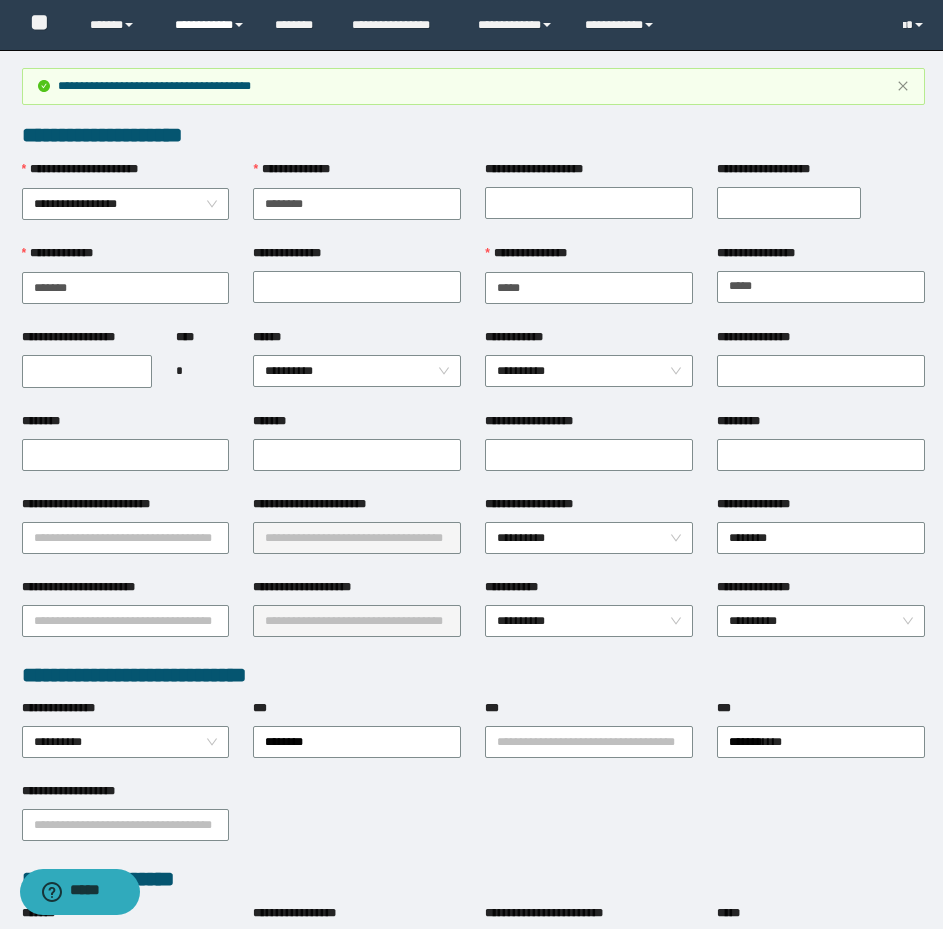 click on "**********" at bounding box center (210, 25) 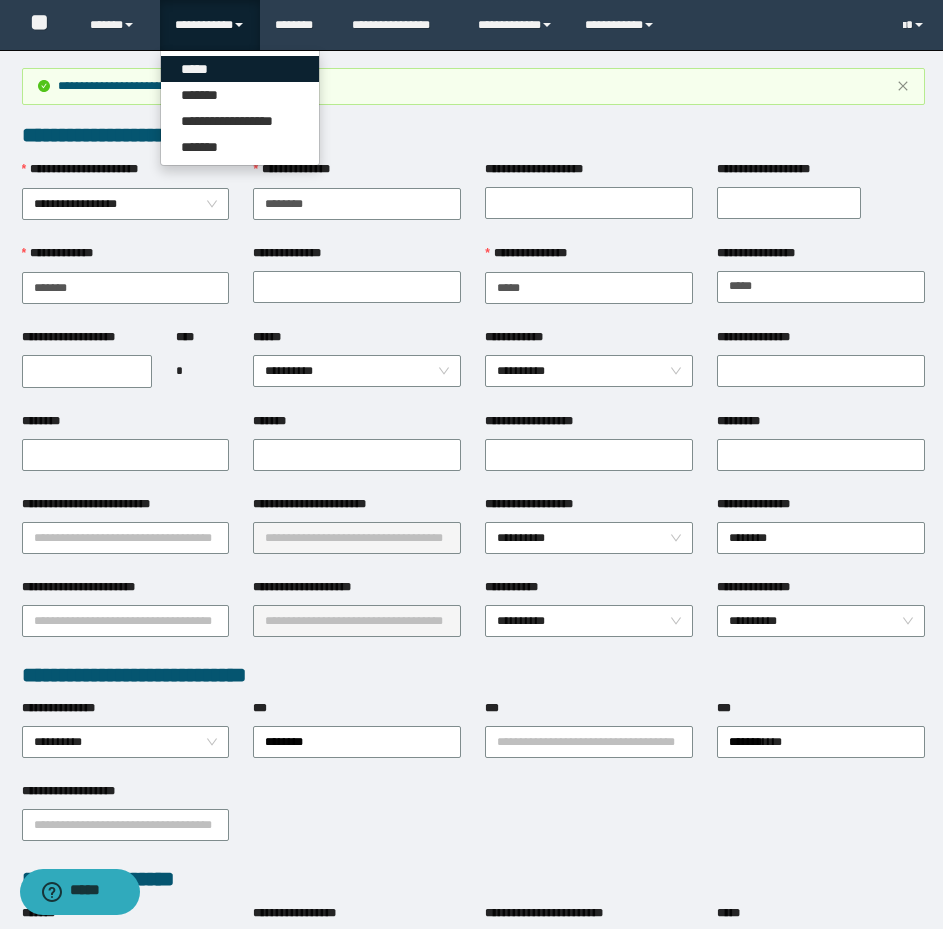 click on "*****" at bounding box center [240, 69] 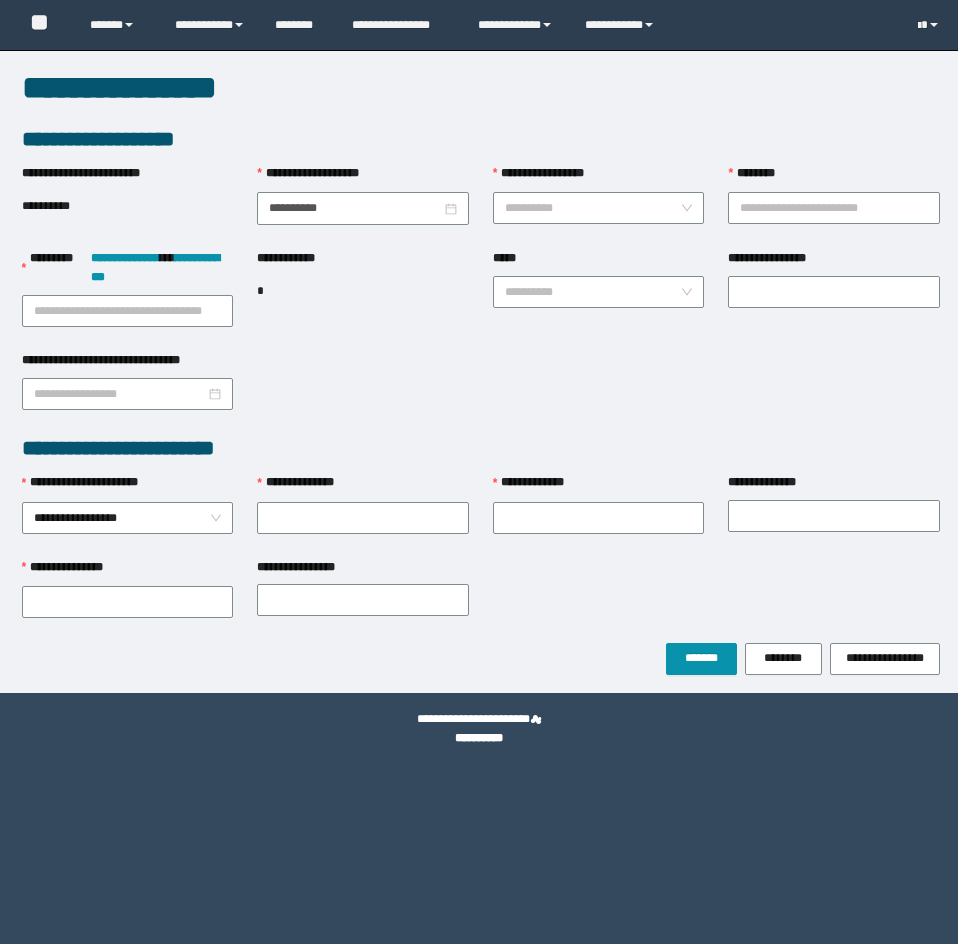 scroll, scrollTop: 0, scrollLeft: 0, axis: both 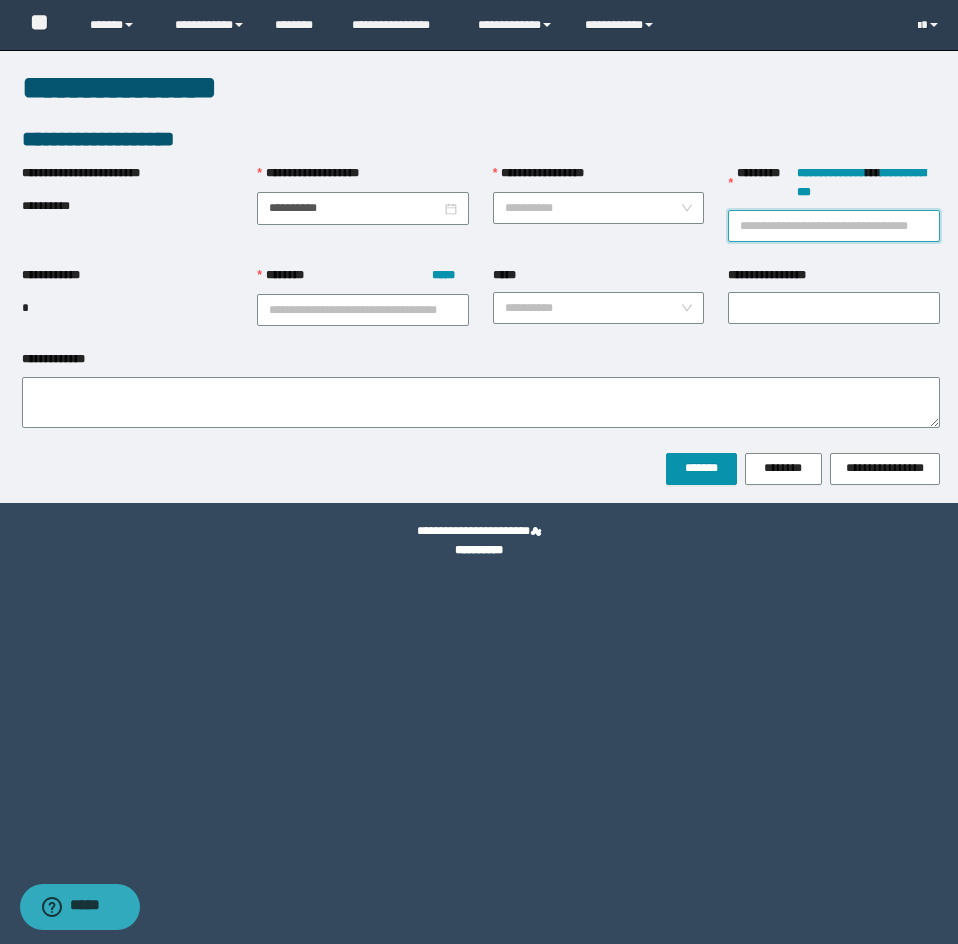click on "**********" at bounding box center (834, 226) 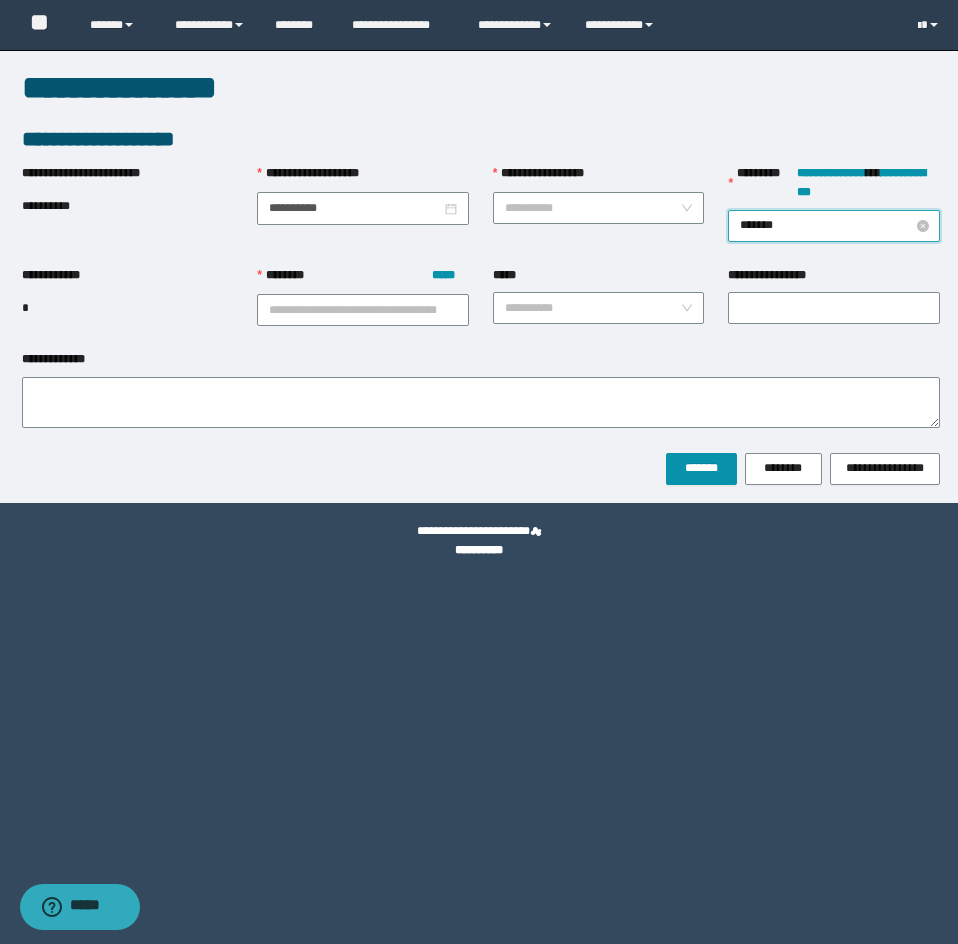 type on "********" 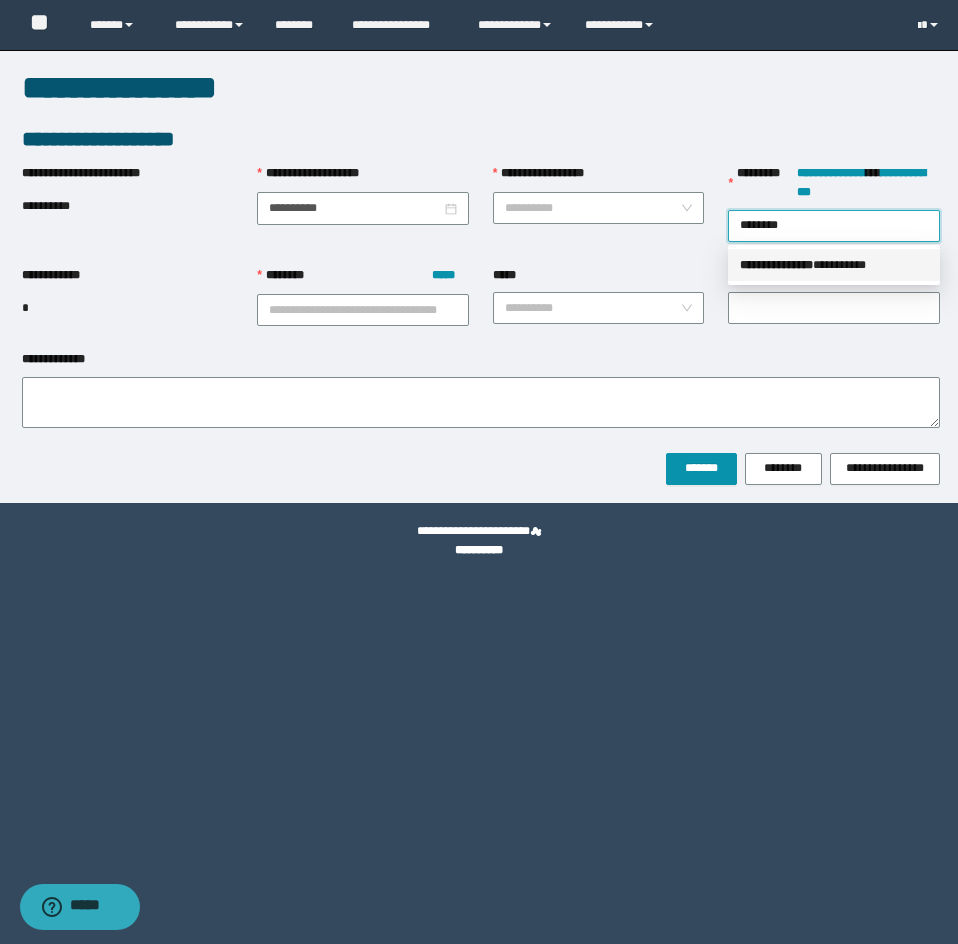 click on "**********" at bounding box center [776, 265] 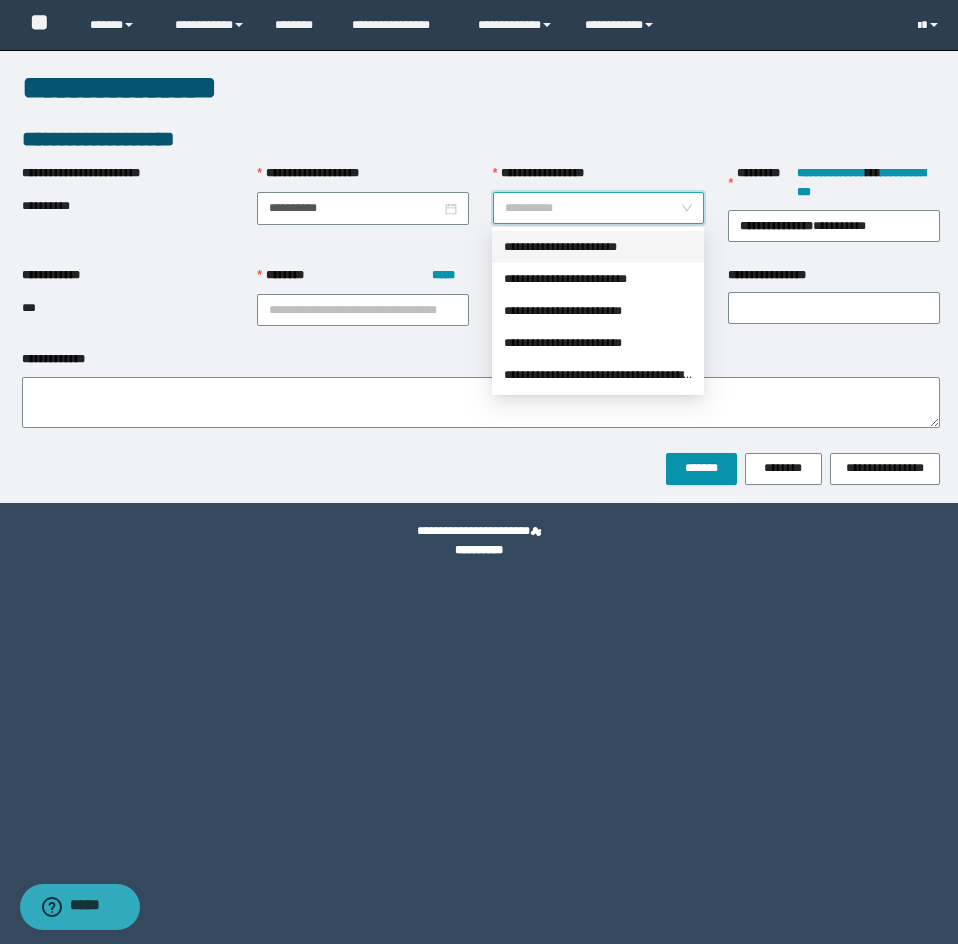 click on "**********" at bounding box center (593, 208) 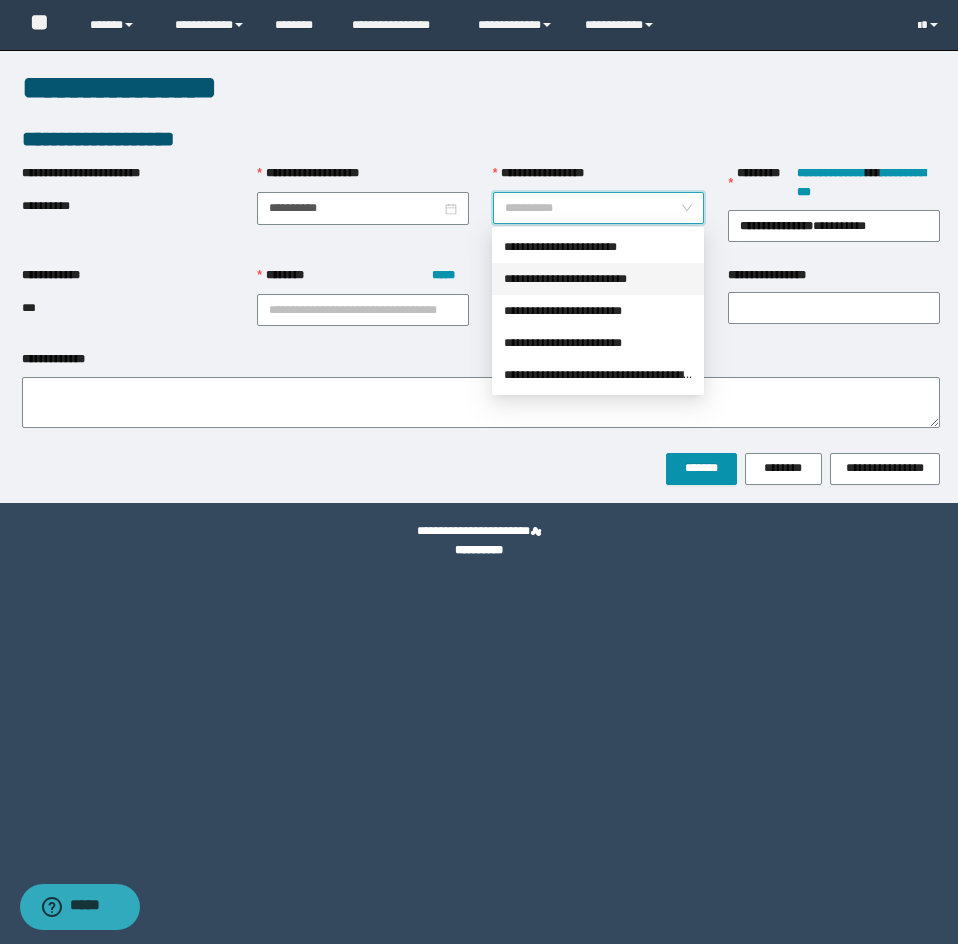 click on "**********" at bounding box center (598, 279) 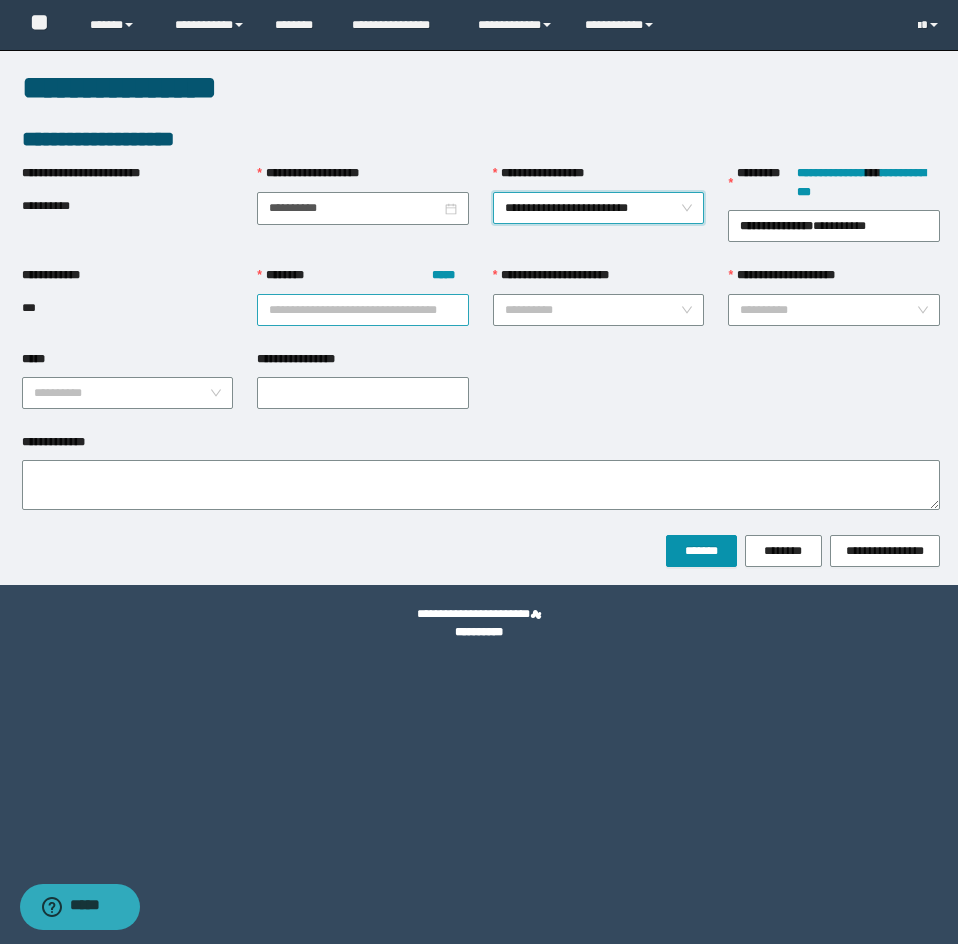 click on "**********" at bounding box center (363, 310) 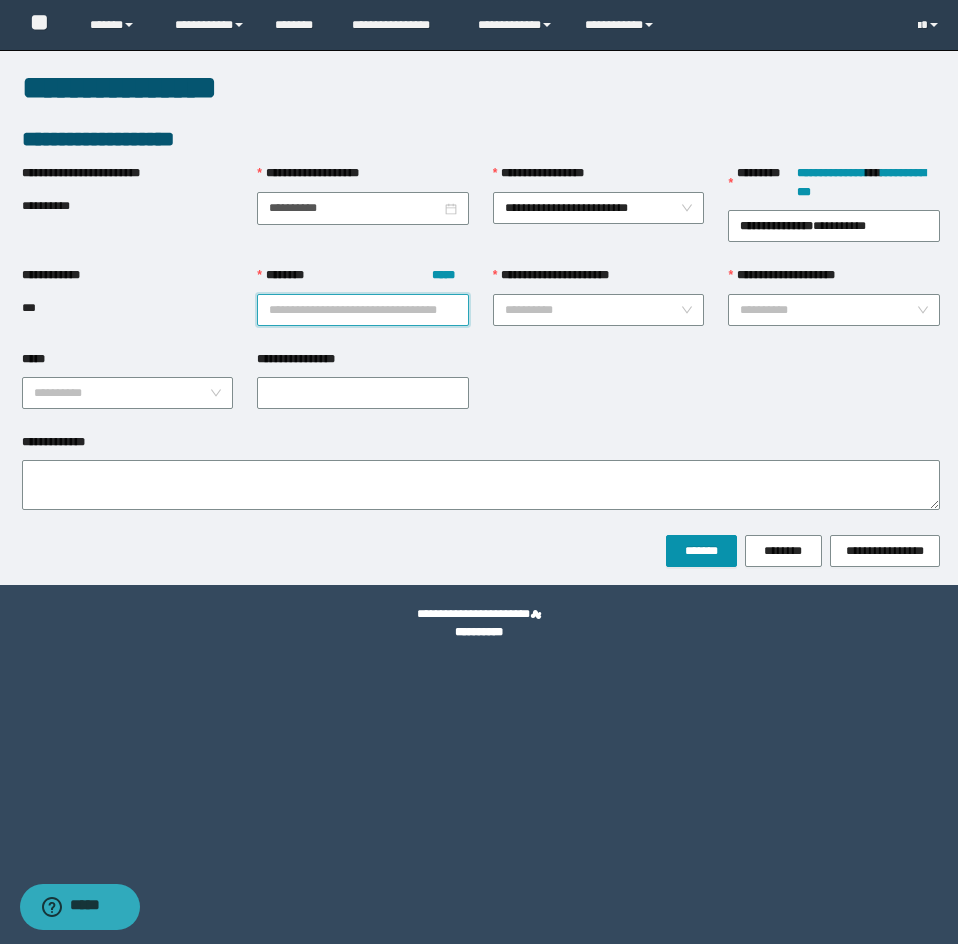 click on "******** *****" at bounding box center (363, 310) 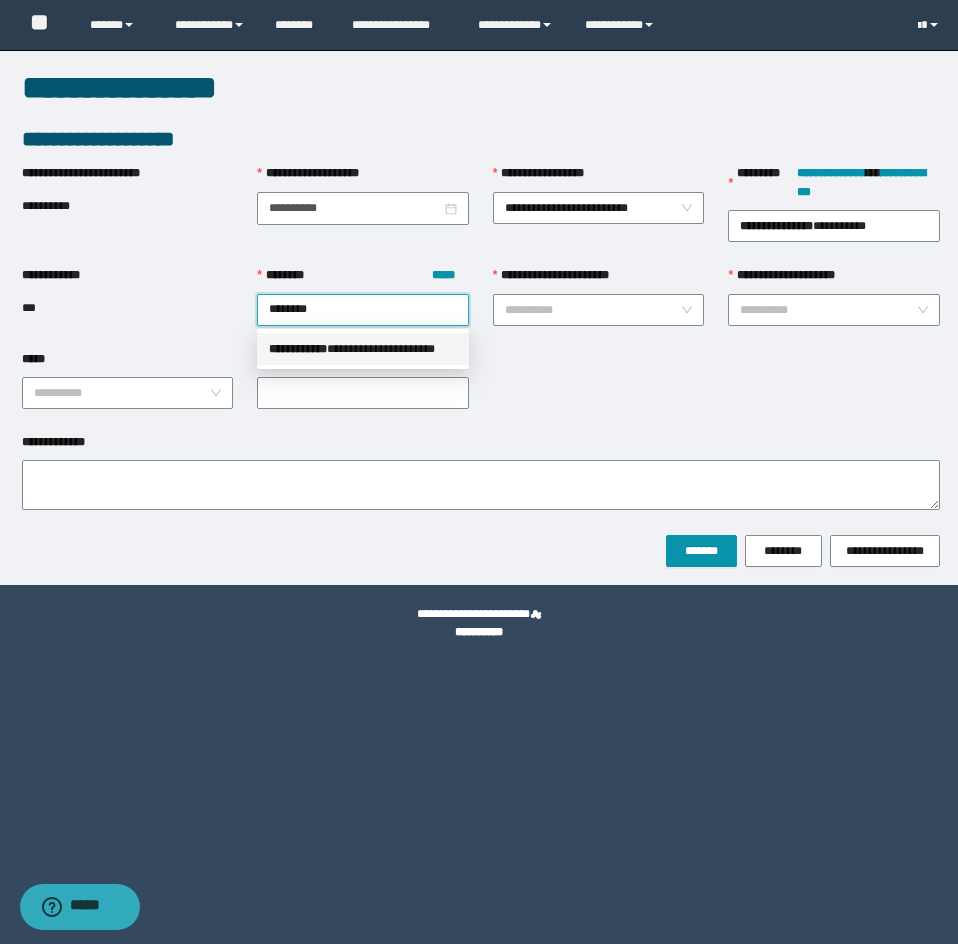 click on "**********" at bounding box center (363, 349) 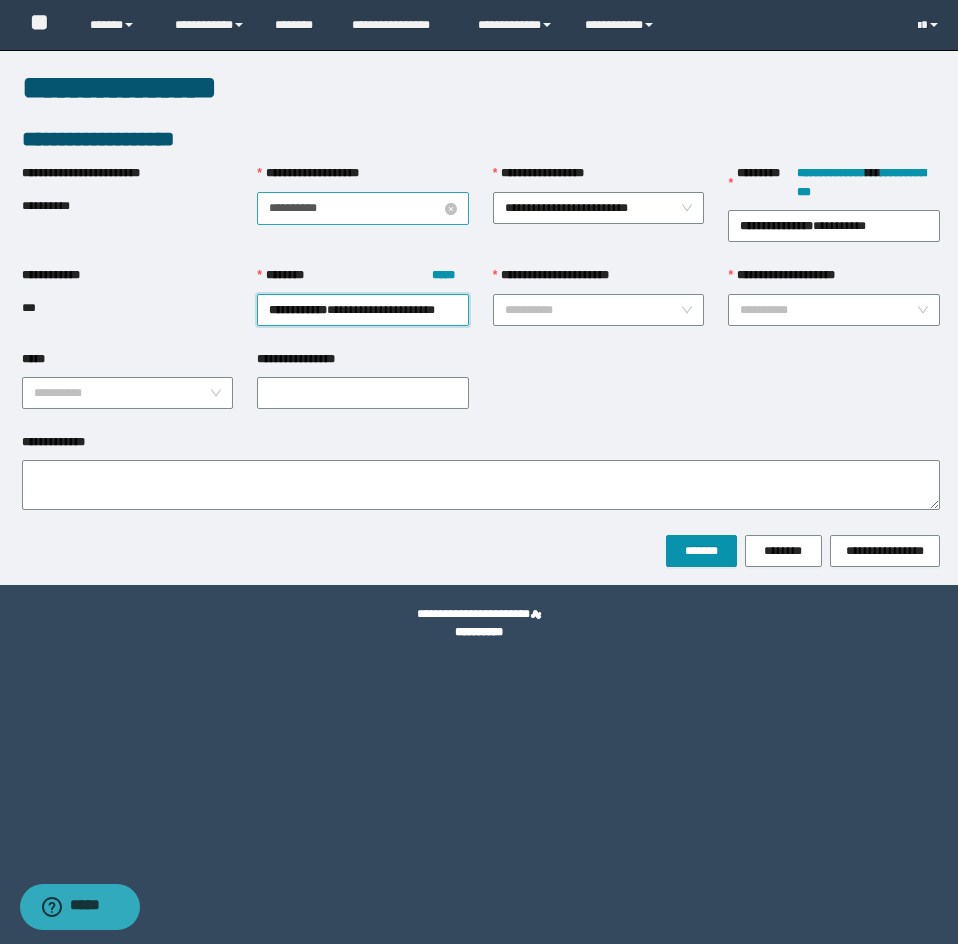 click on "**********" at bounding box center (355, 208) 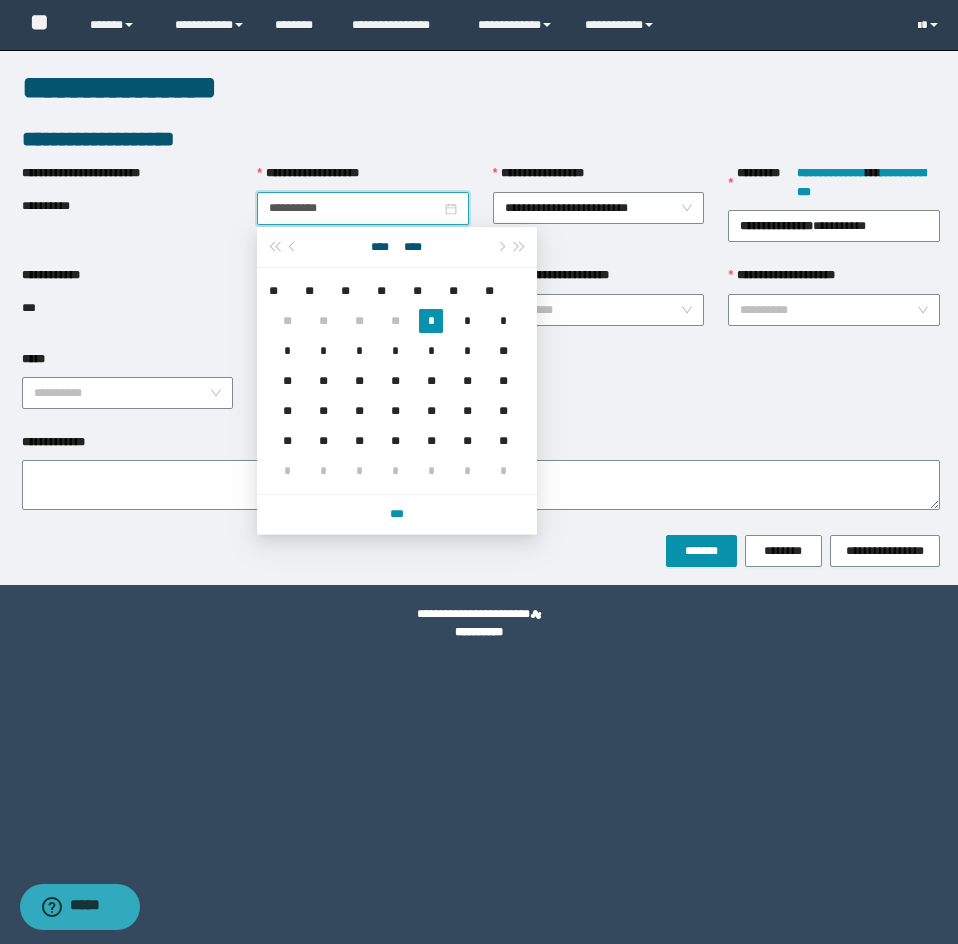 drag, startPoint x: 367, startPoint y: 210, endPoint x: 167, endPoint y: 221, distance: 200.30228 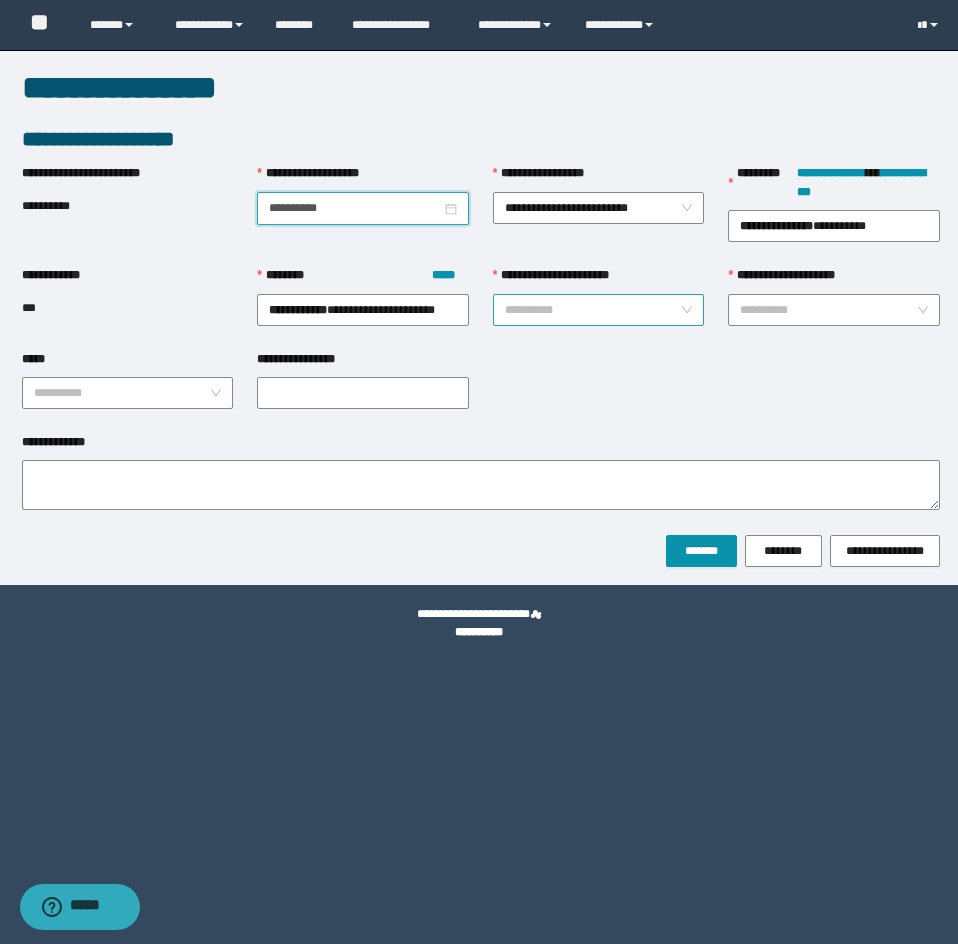 type on "**********" 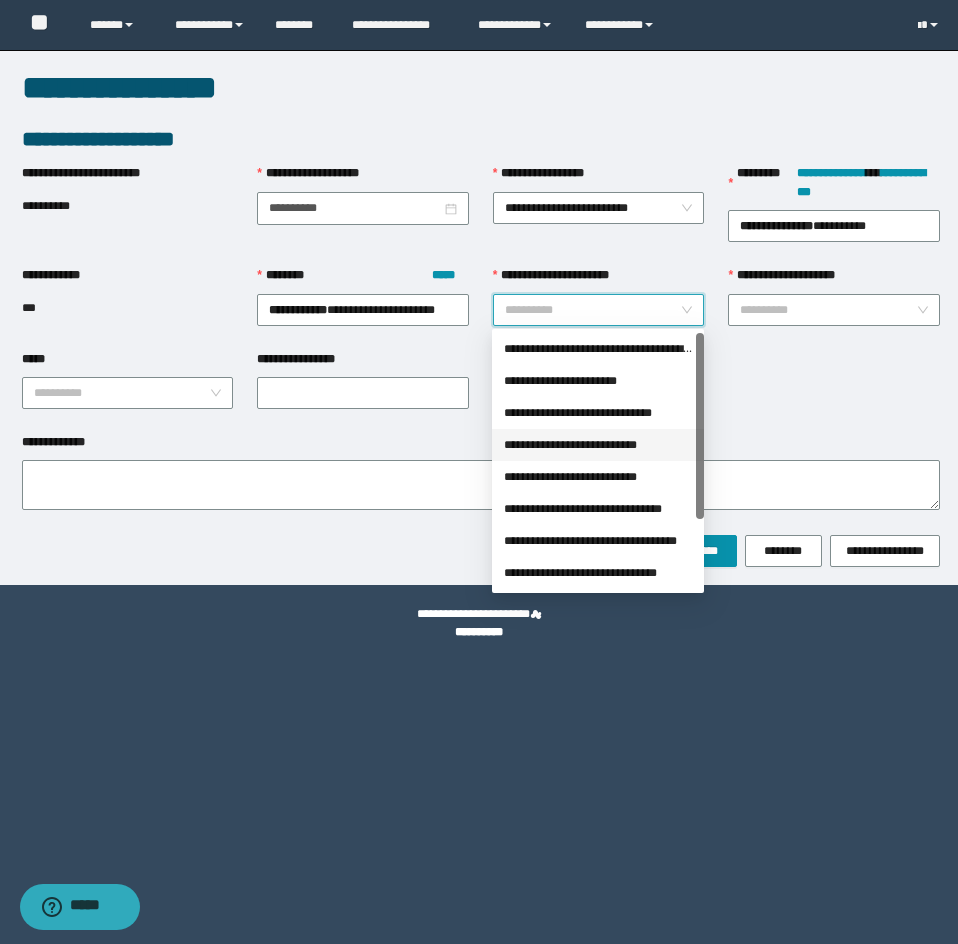 click on "**********" at bounding box center [593, 310] 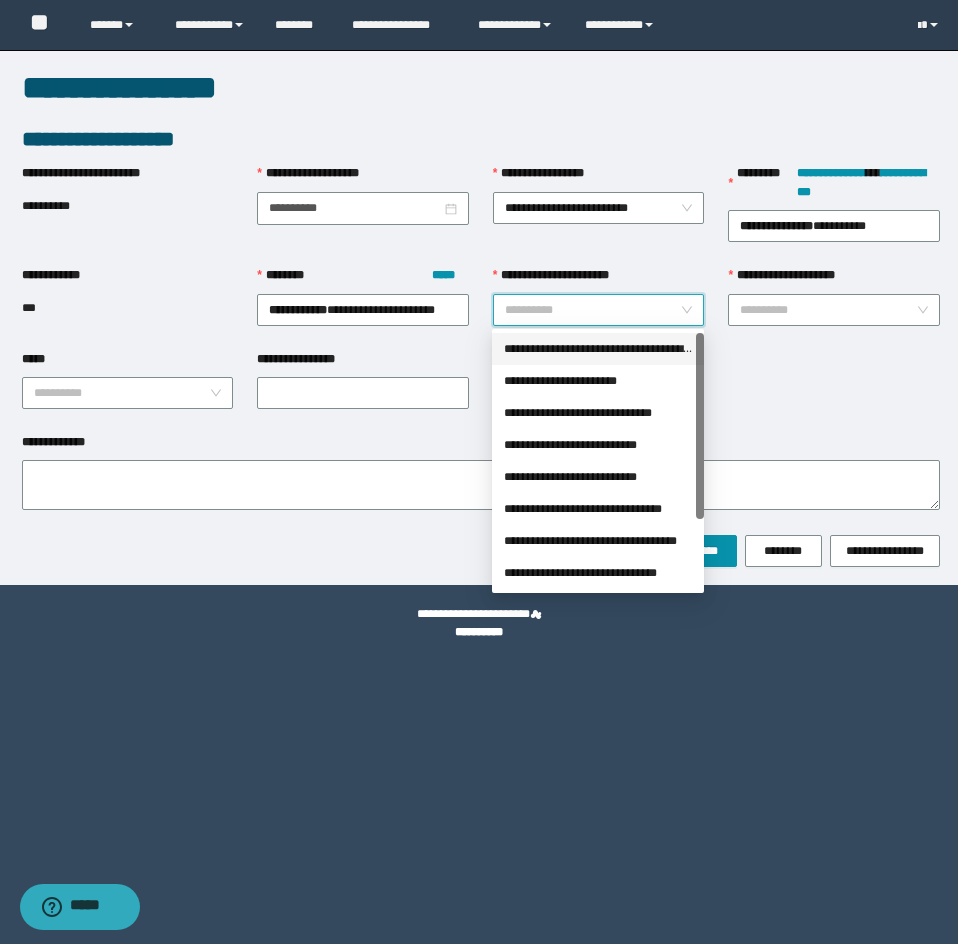 click on "**********" at bounding box center (598, 349) 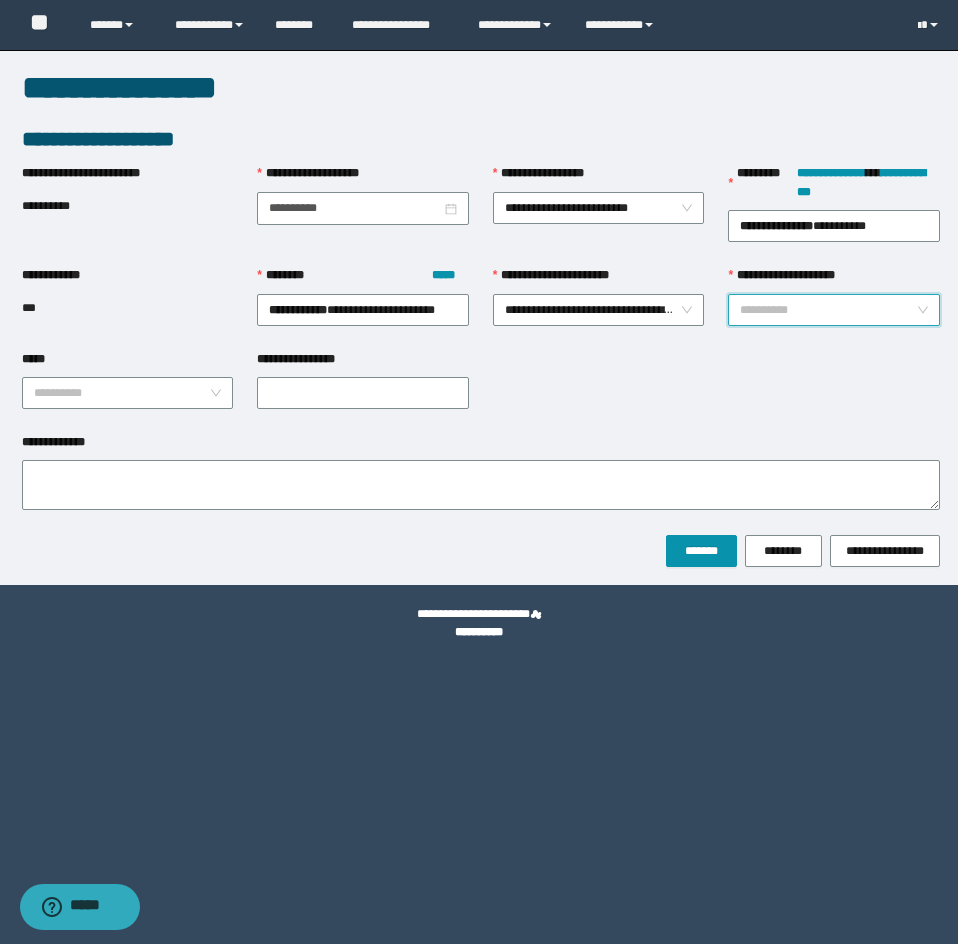 click on "**********" at bounding box center (828, 310) 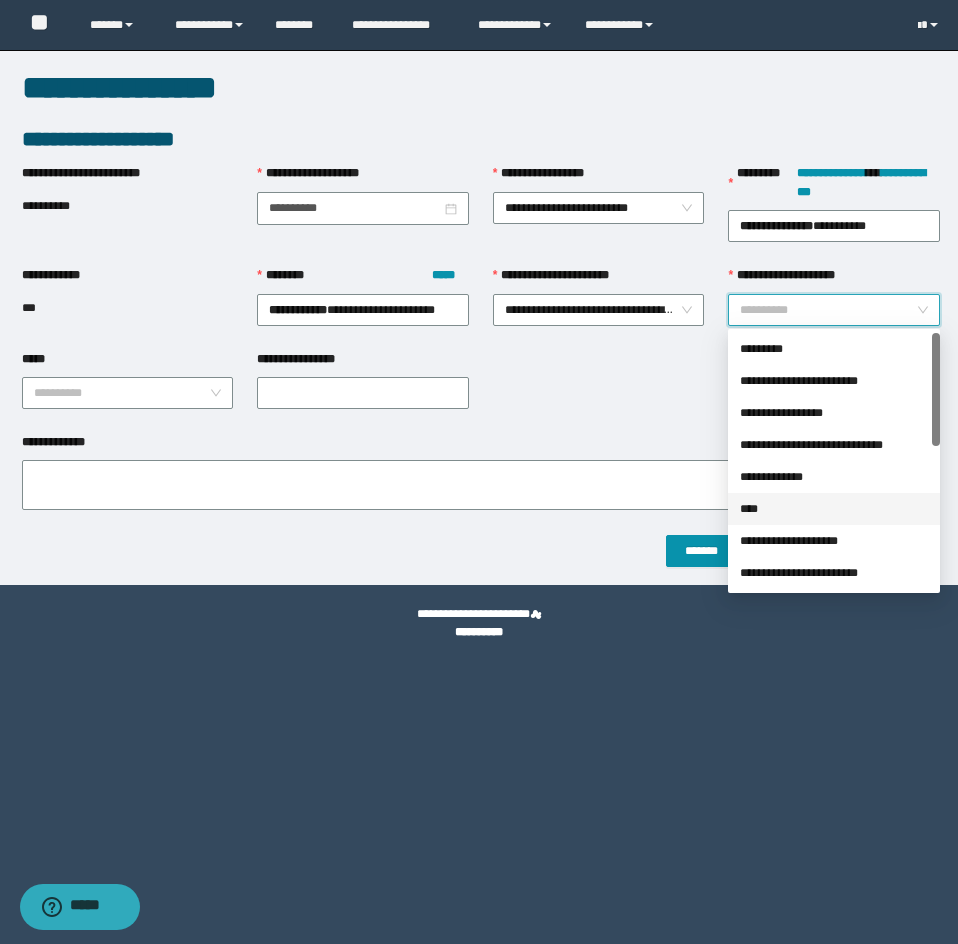 click on "****" at bounding box center (834, 509) 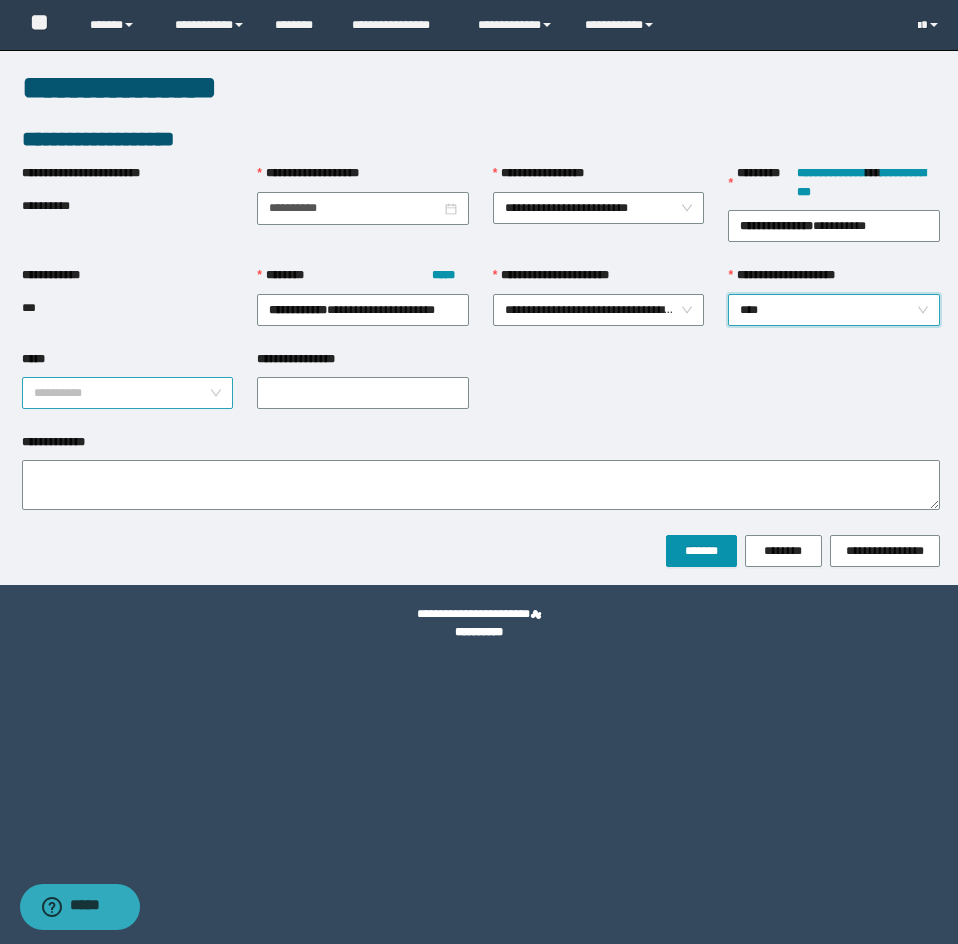 click on "*****" at bounding box center (122, 393) 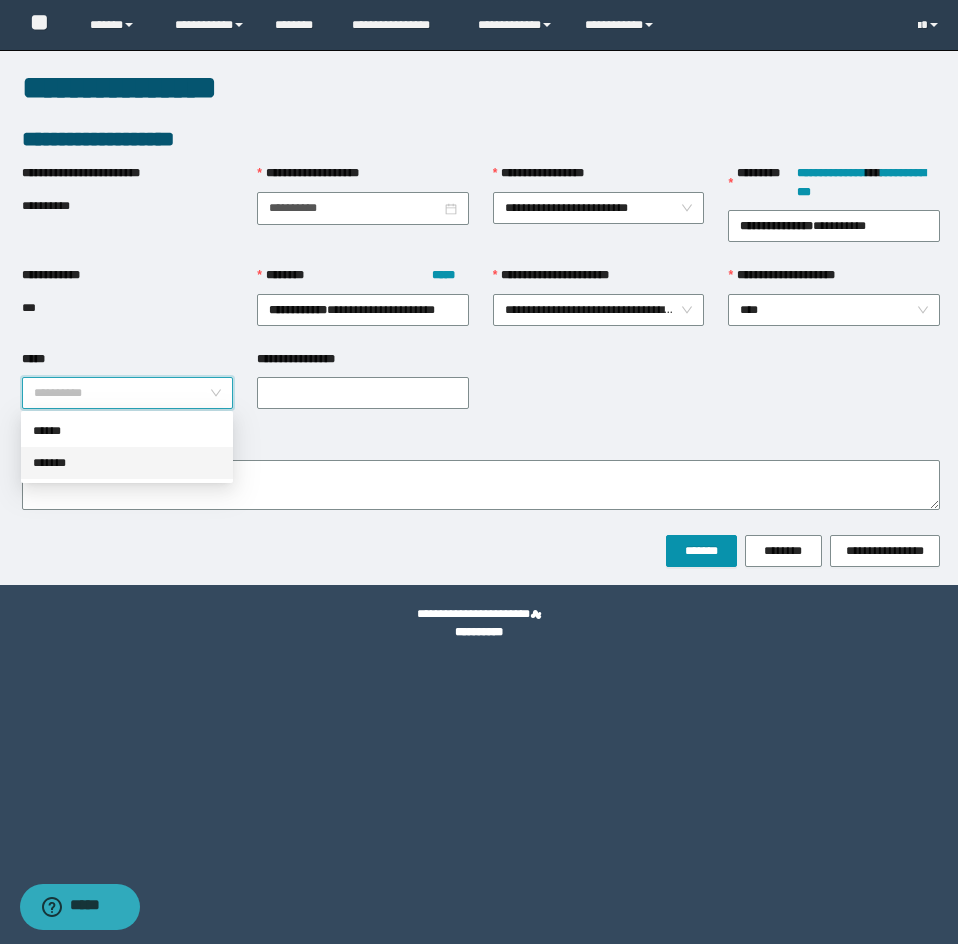 click on "*******" at bounding box center [127, 463] 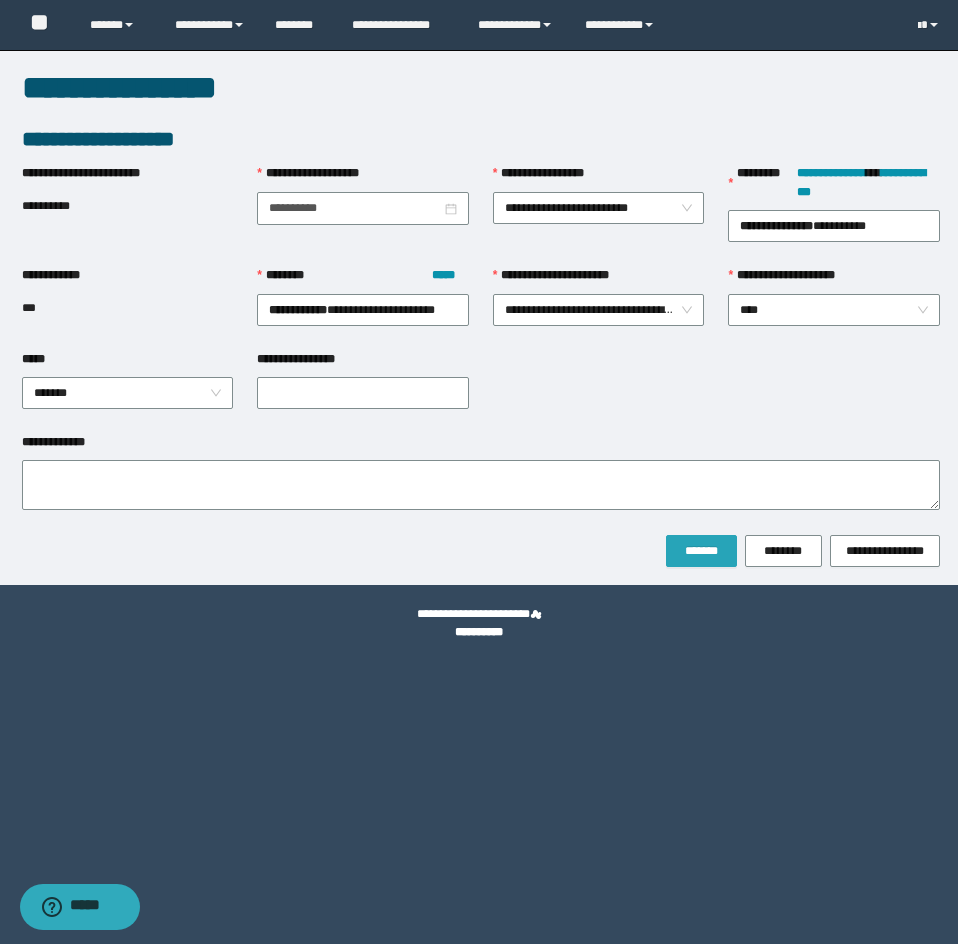 click on "*******" at bounding box center [701, 551] 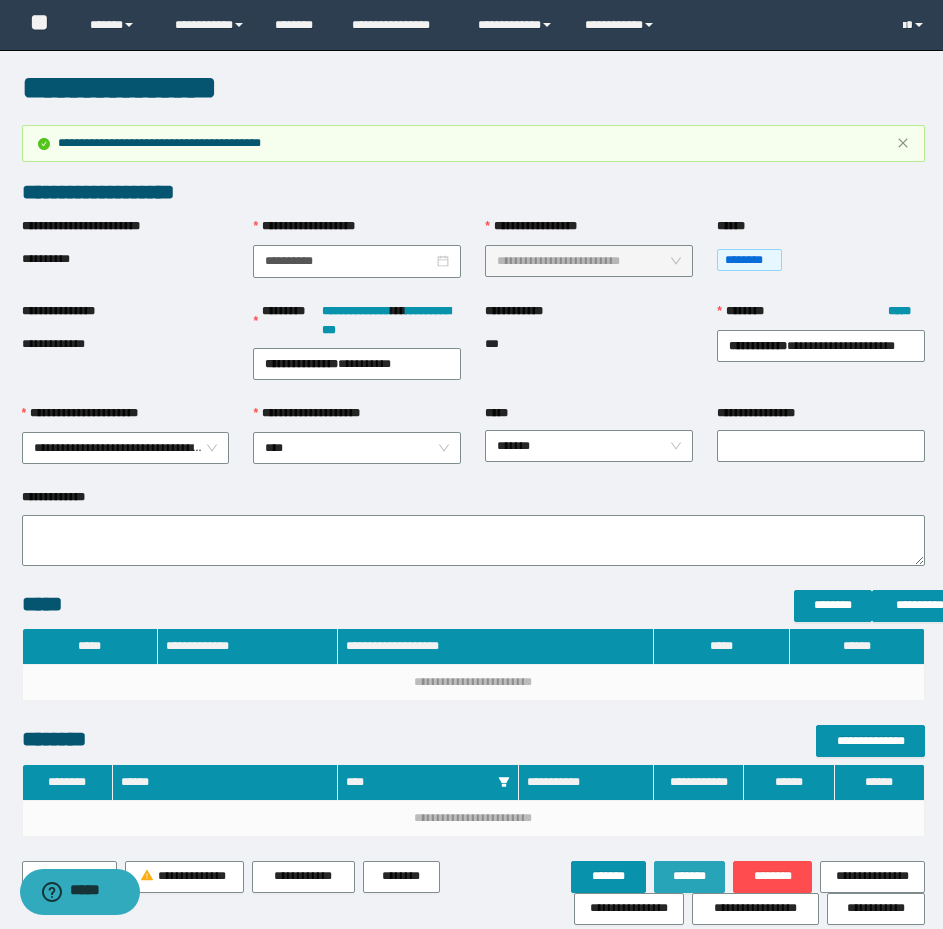 click on "*******" at bounding box center (690, 876) 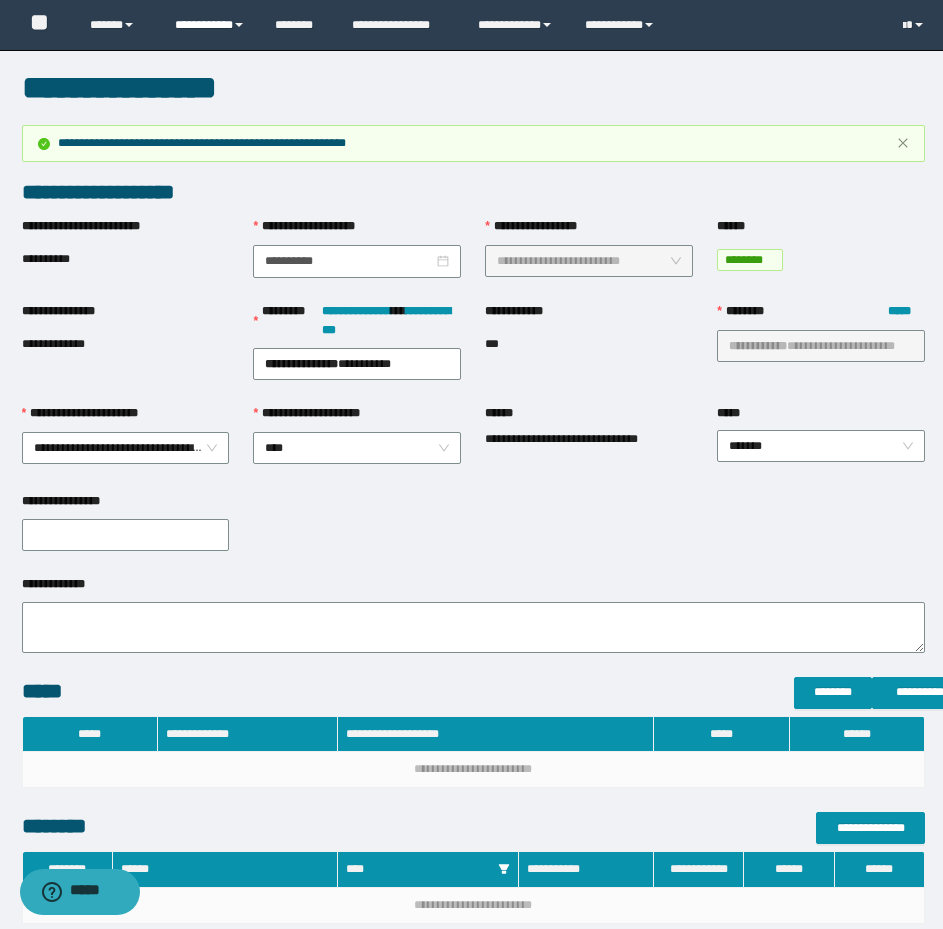 click on "**********" at bounding box center [210, 25] 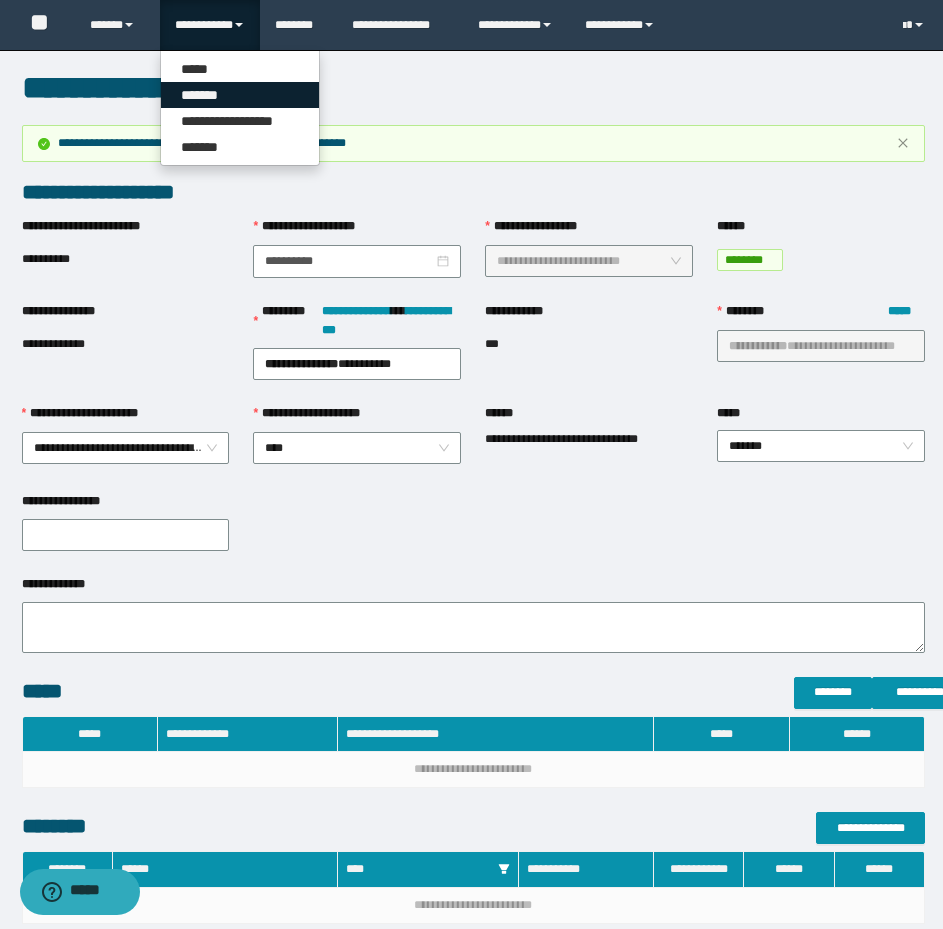 click on "*******" at bounding box center (240, 95) 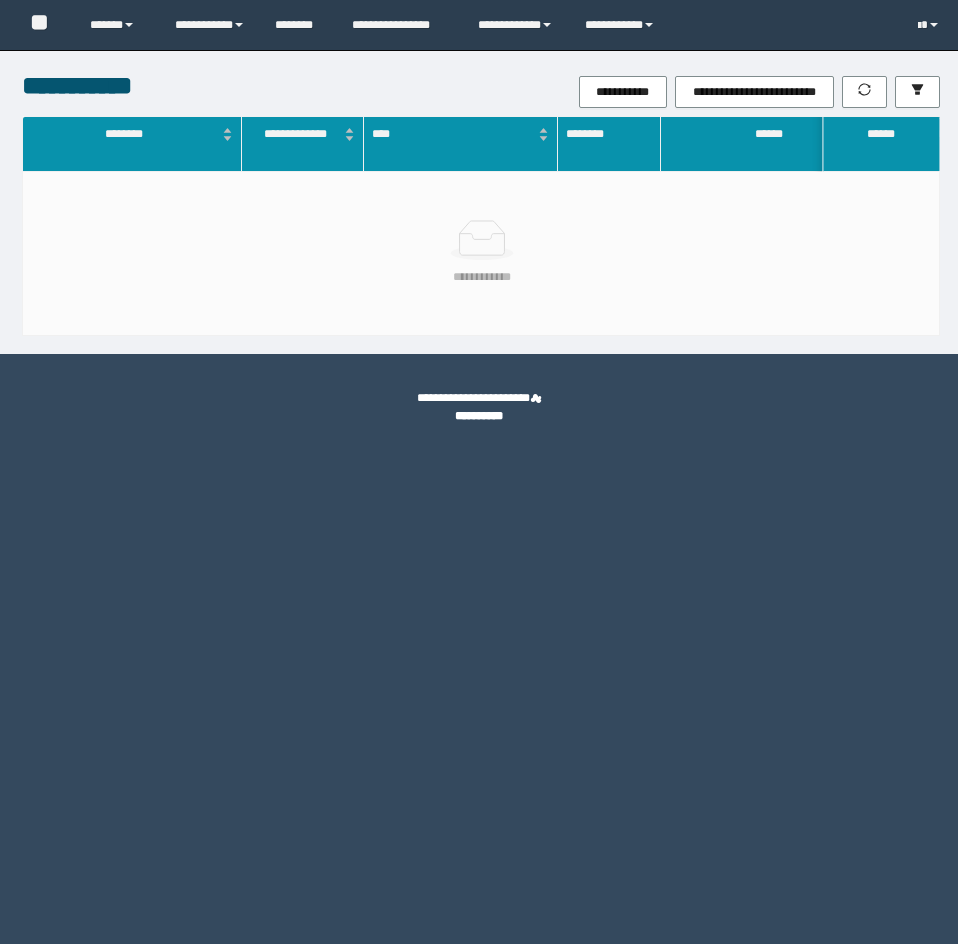 scroll, scrollTop: 0, scrollLeft: 0, axis: both 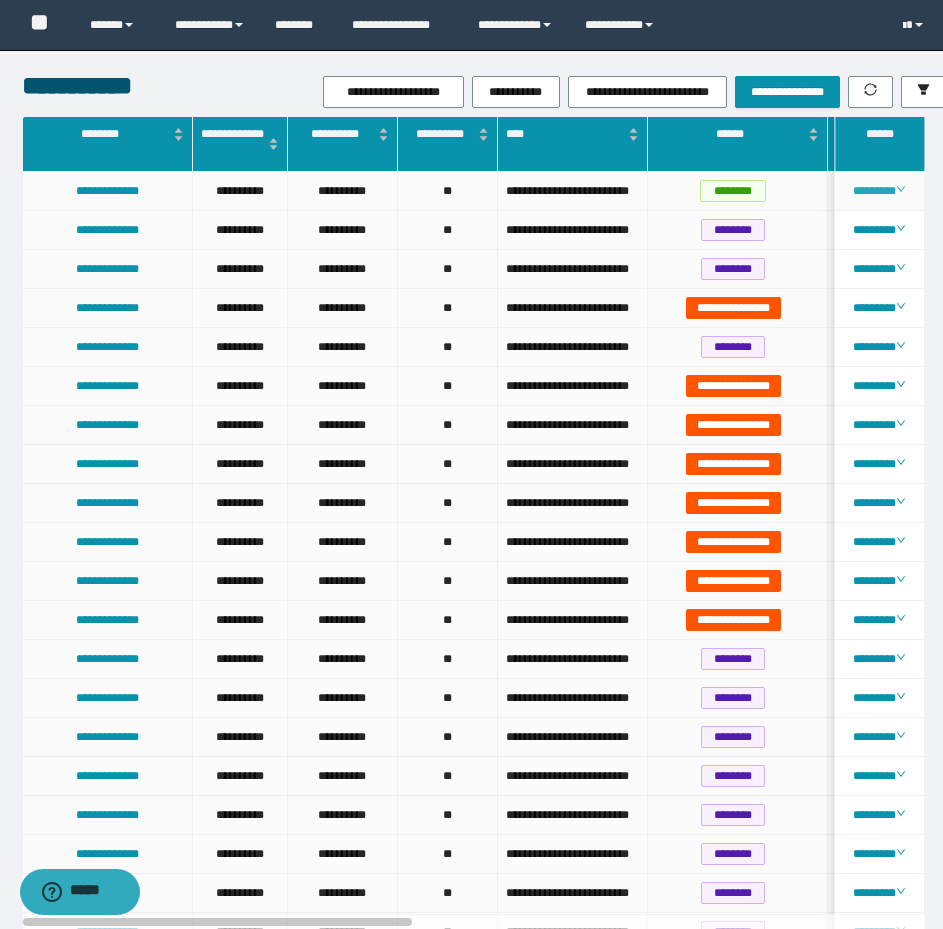 click on "********" at bounding box center [879, 191] 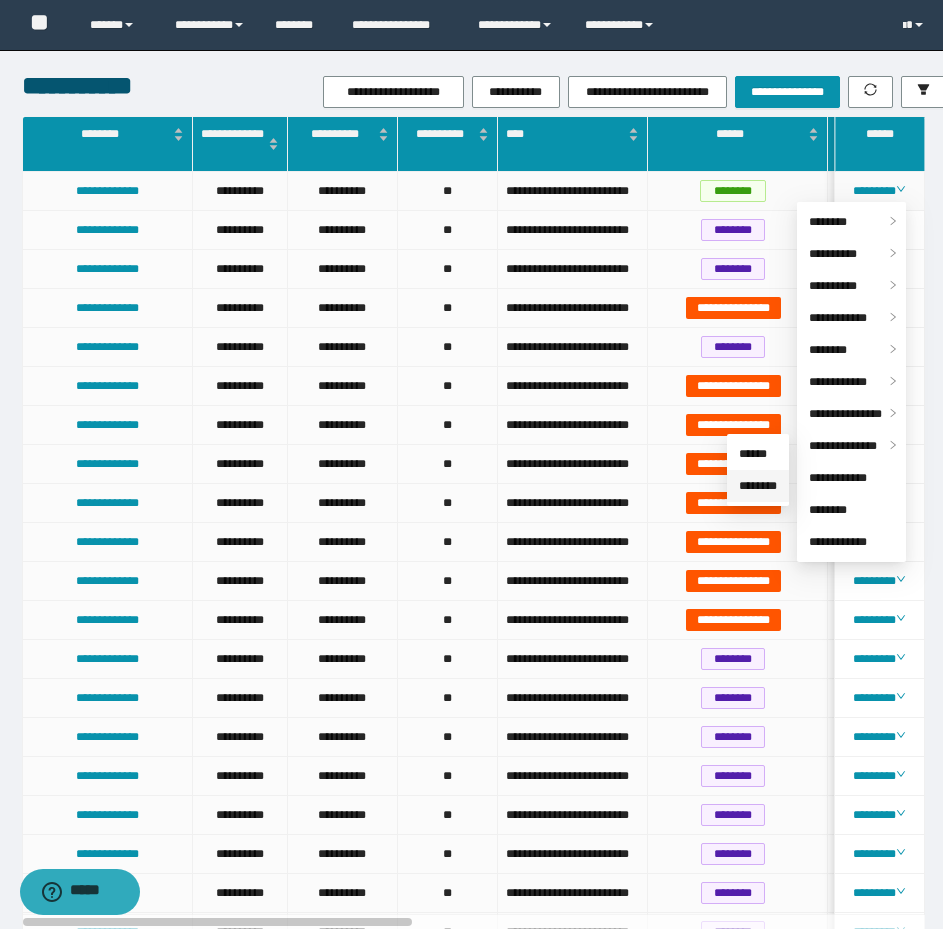 click on "********" at bounding box center (758, 486) 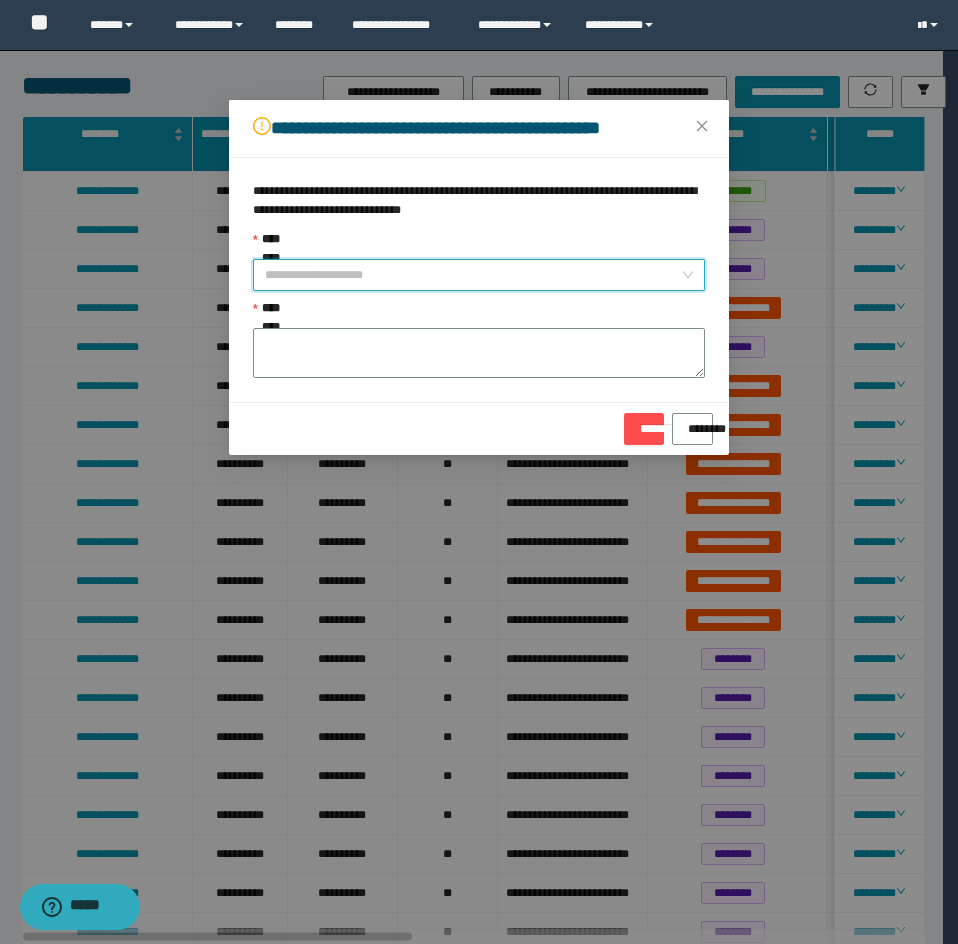 click on "**********" at bounding box center (473, 275) 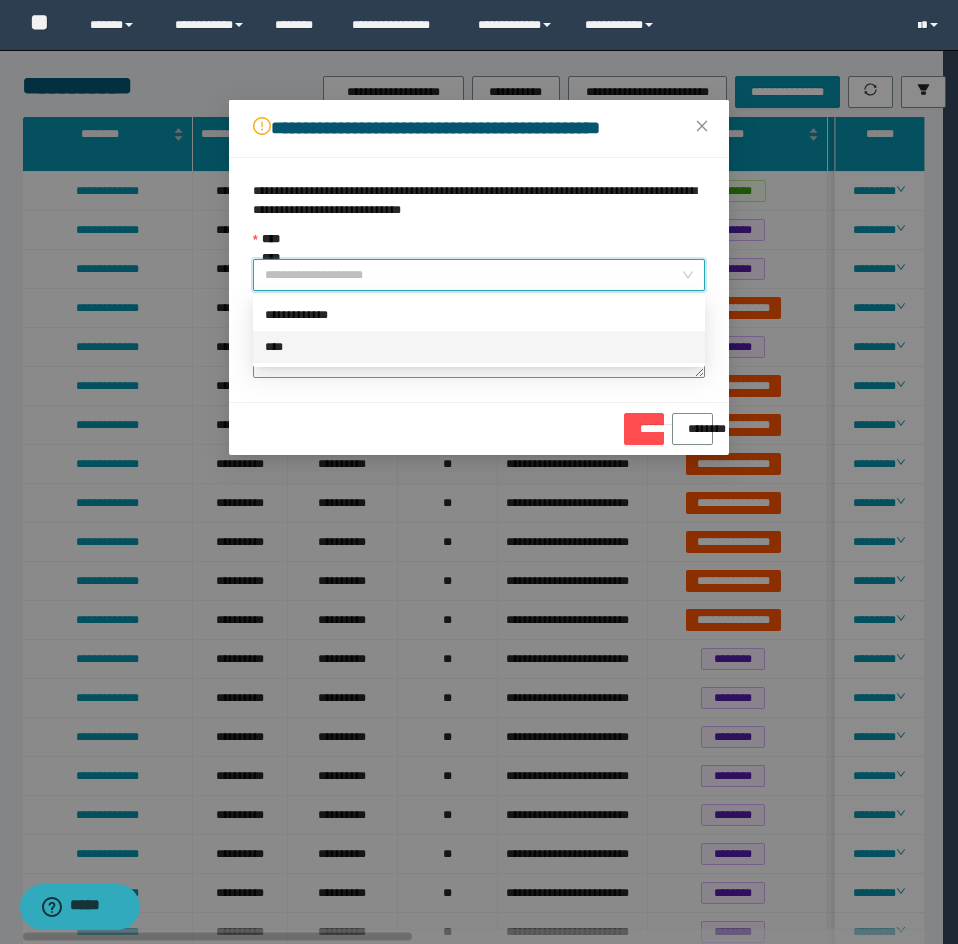 click on "****" at bounding box center [479, 347] 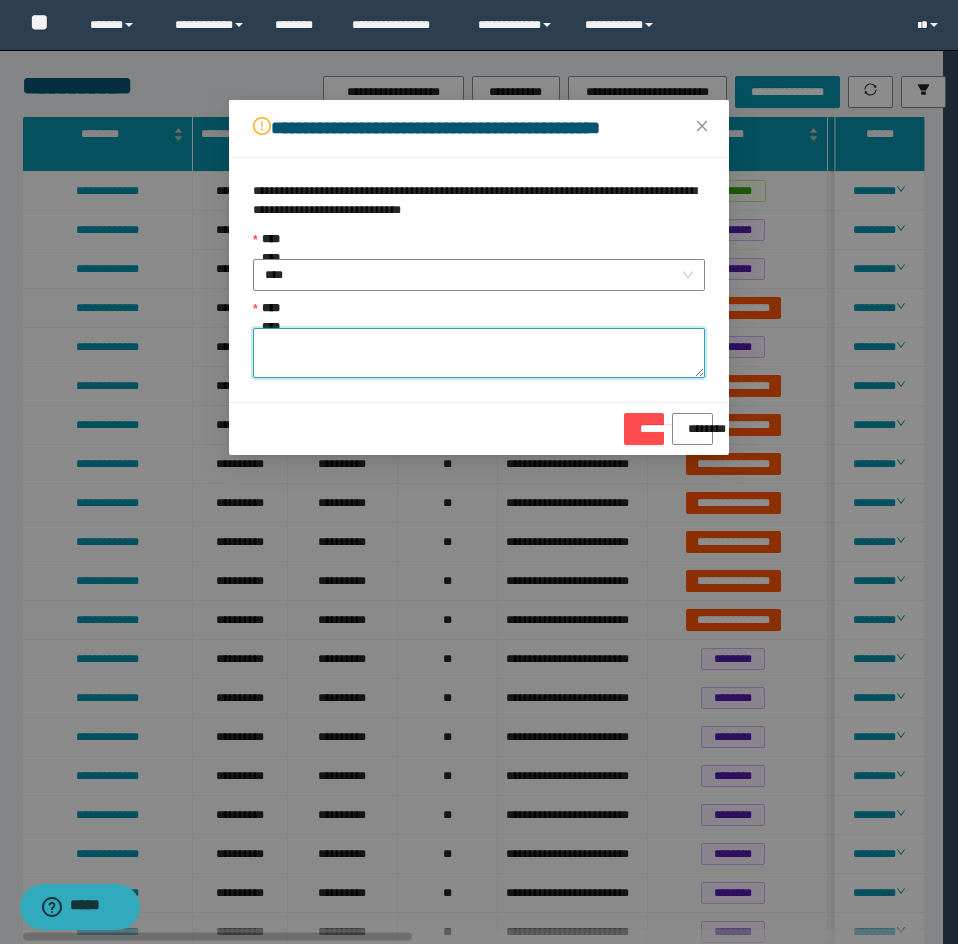 click on "**********" at bounding box center [479, 353] 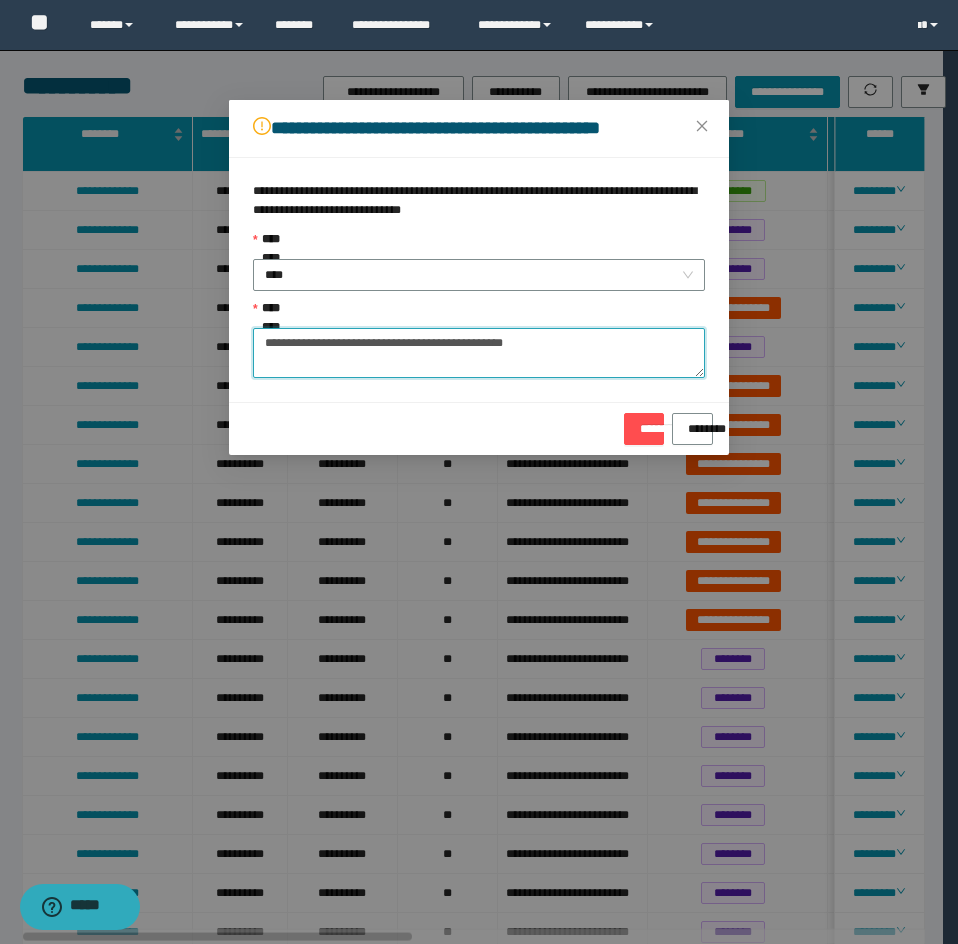 click on "**********" at bounding box center (479, 353) 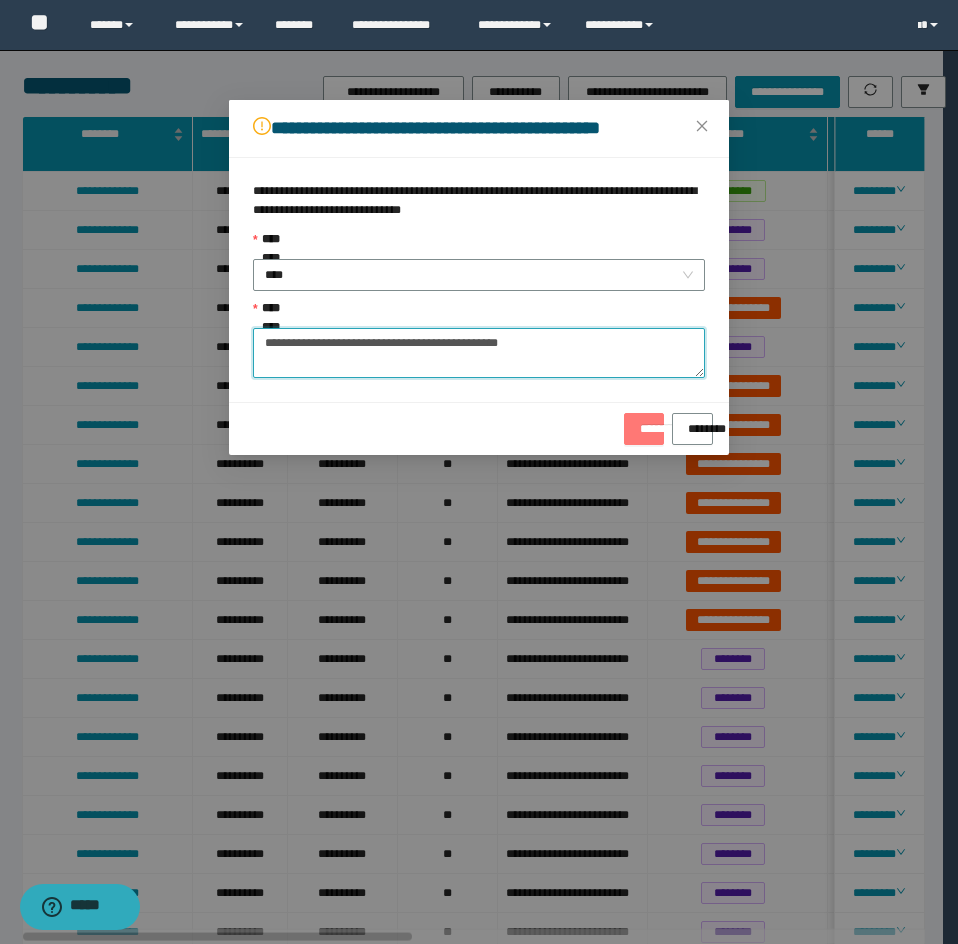 type on "**********" 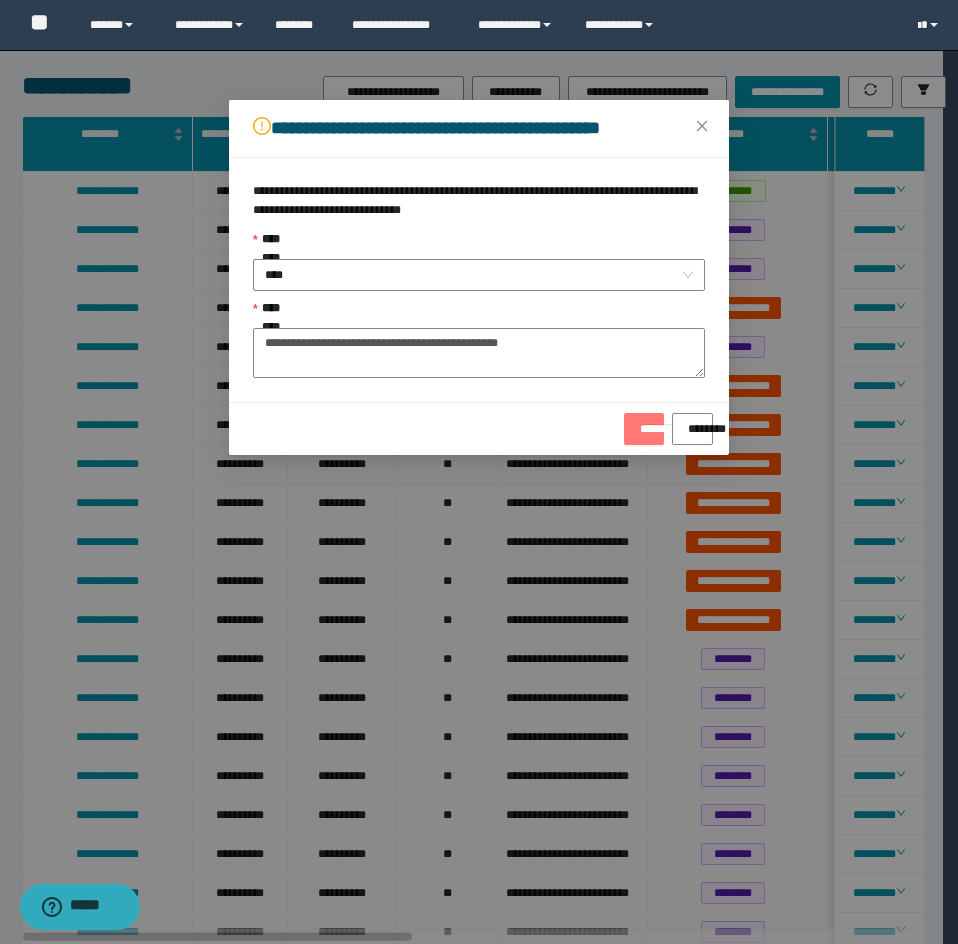 click on "********" at bounding box center [644, 422] 